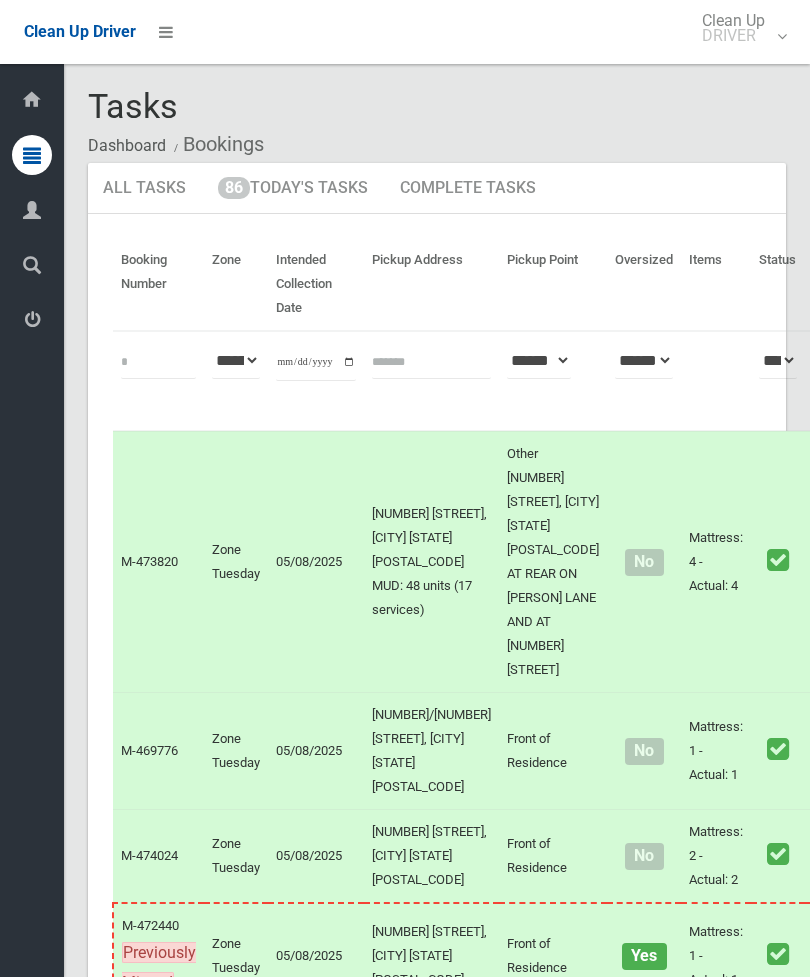 scroll, scrollTop: 0, scrollLeft: 0, axis: both 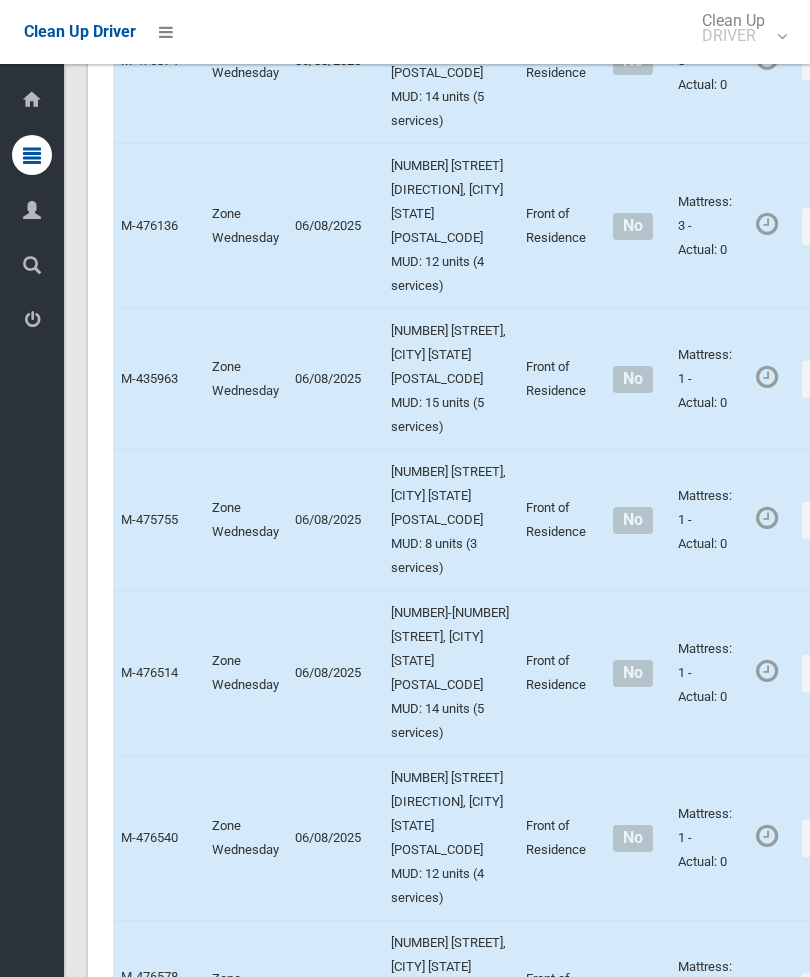 click on "Actions" at bounding box center [850, -914] 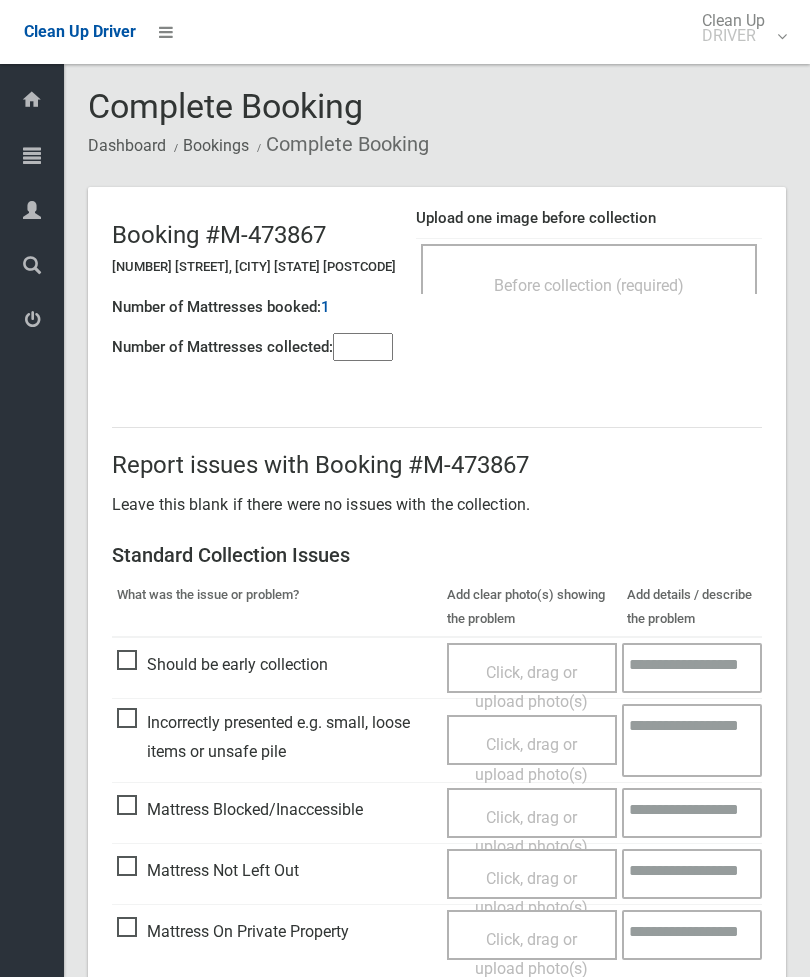scroll, scrollTop: 0, scrollLeft: 0, axis: both 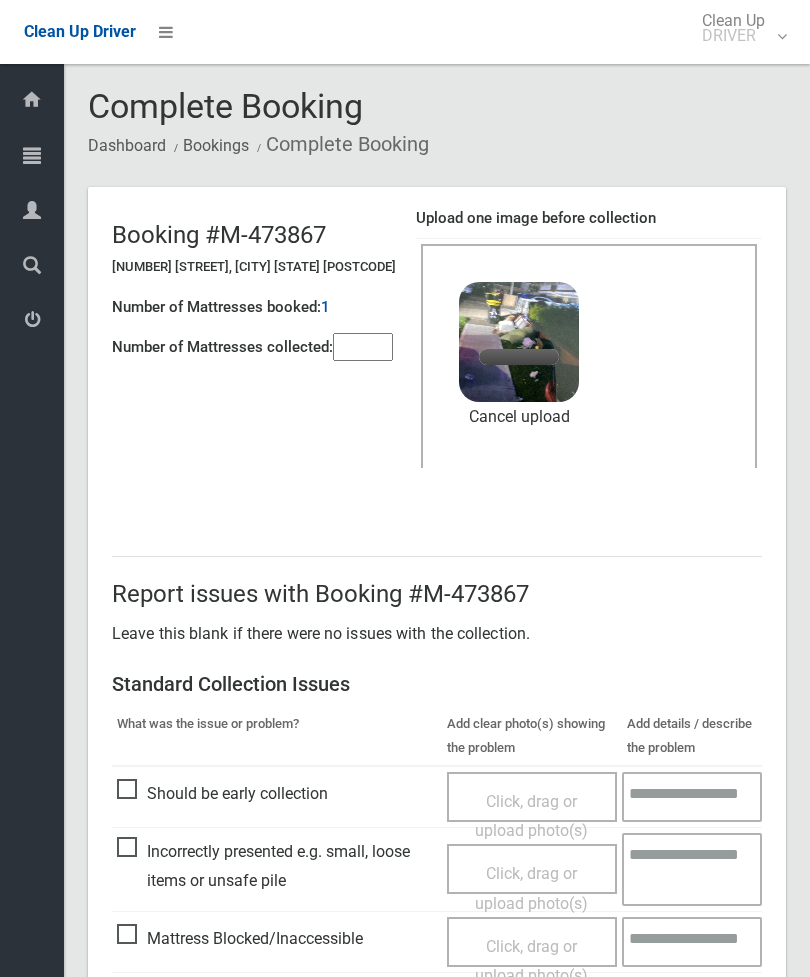 click at bounding box center (363, 347) 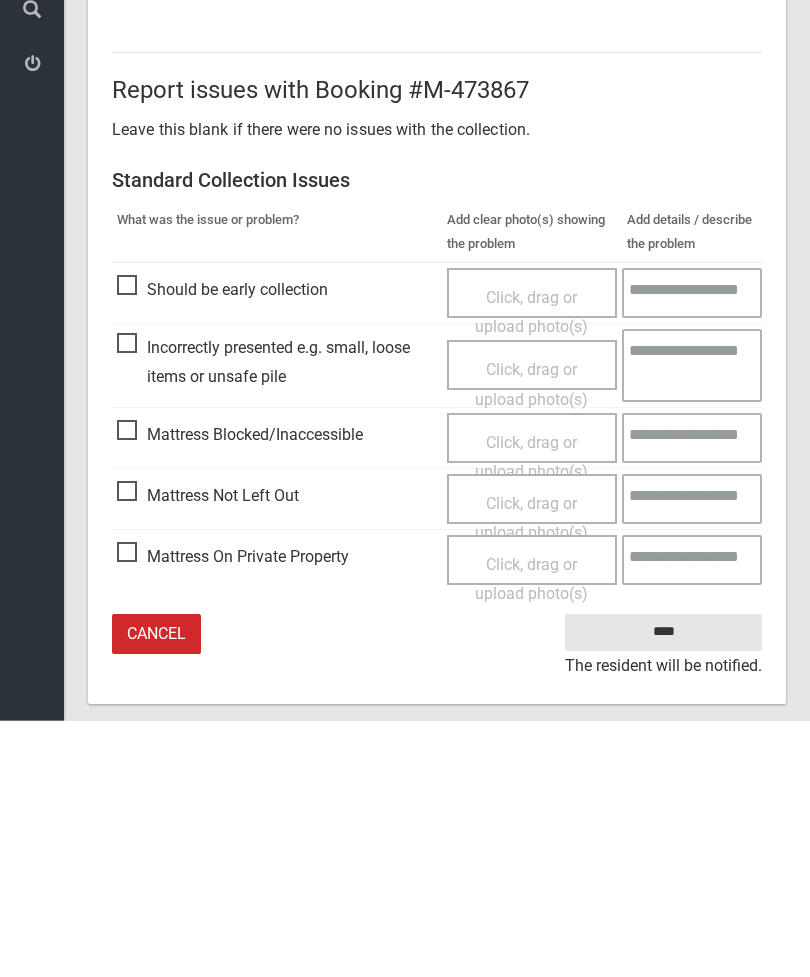 scroll, scrollTop: 274, scrollLeft: 0, axis: vertical 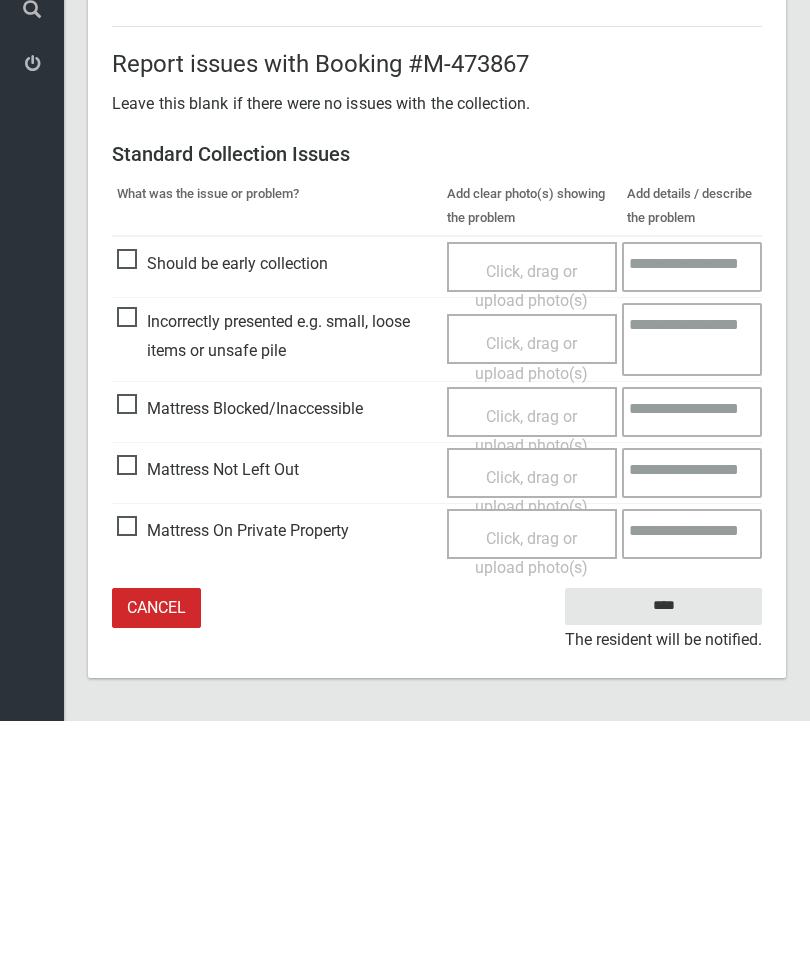 type on "*" 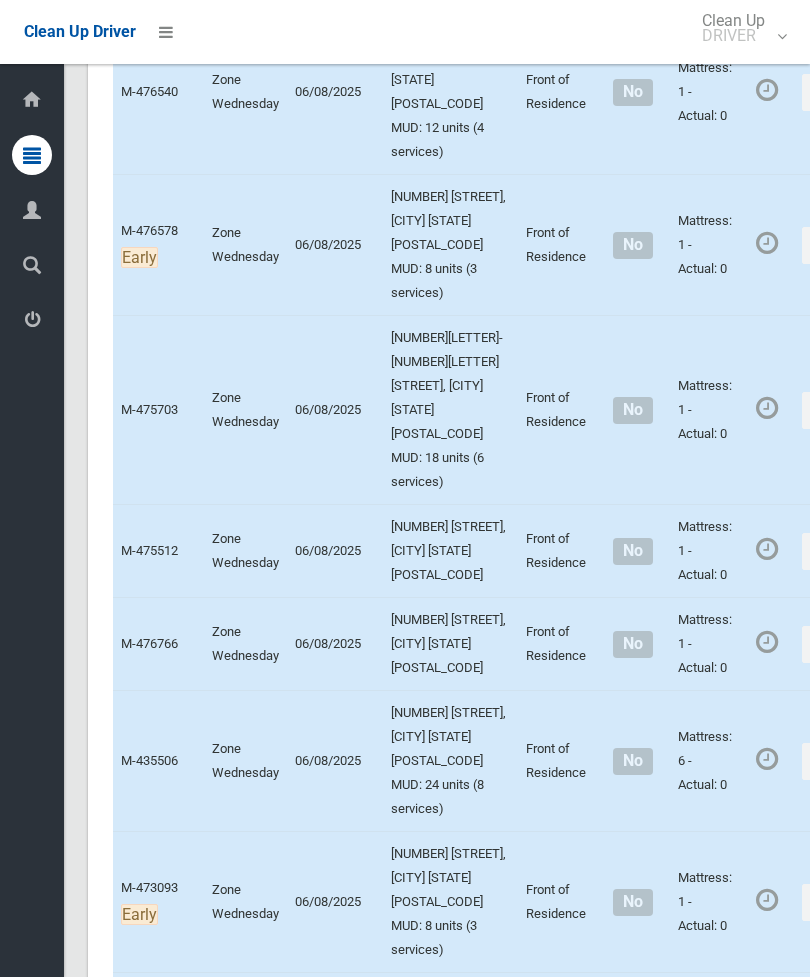 scroll, scrollTop: 10026, scrollLeft: 0, axis: vertical 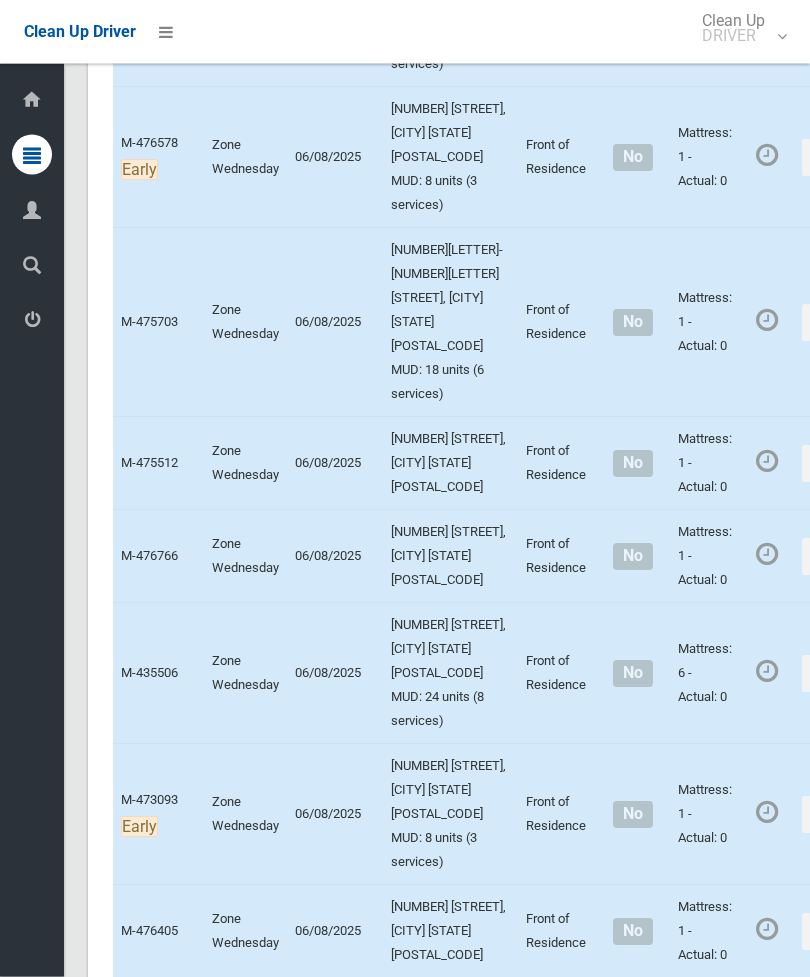 click on "Actions" at bounding box center [850, -1159] 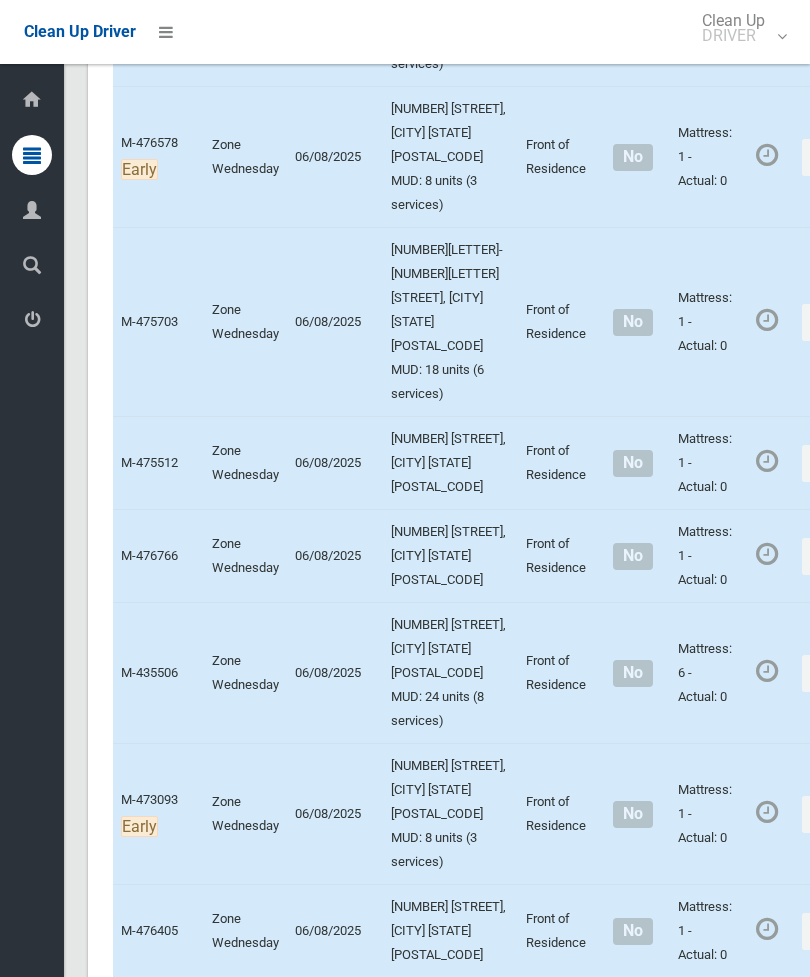 click on "Complete Booking" at bounding box center (778, -1115) 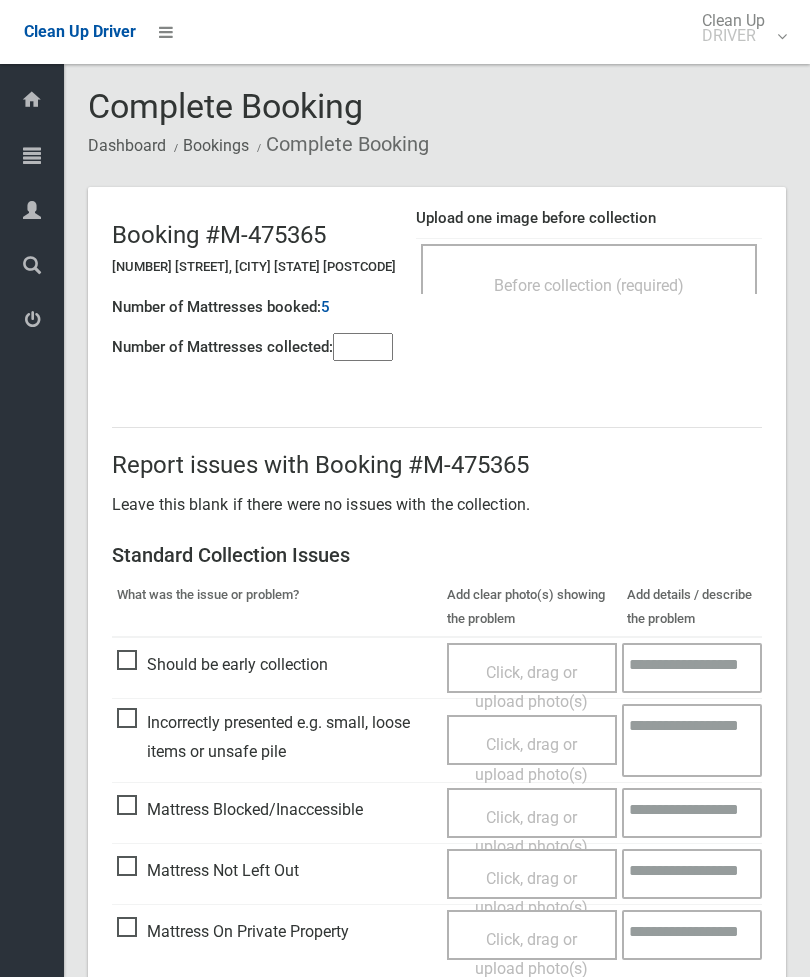 scroll, scrollTop: 0, scrollLeft: 0, axis: both 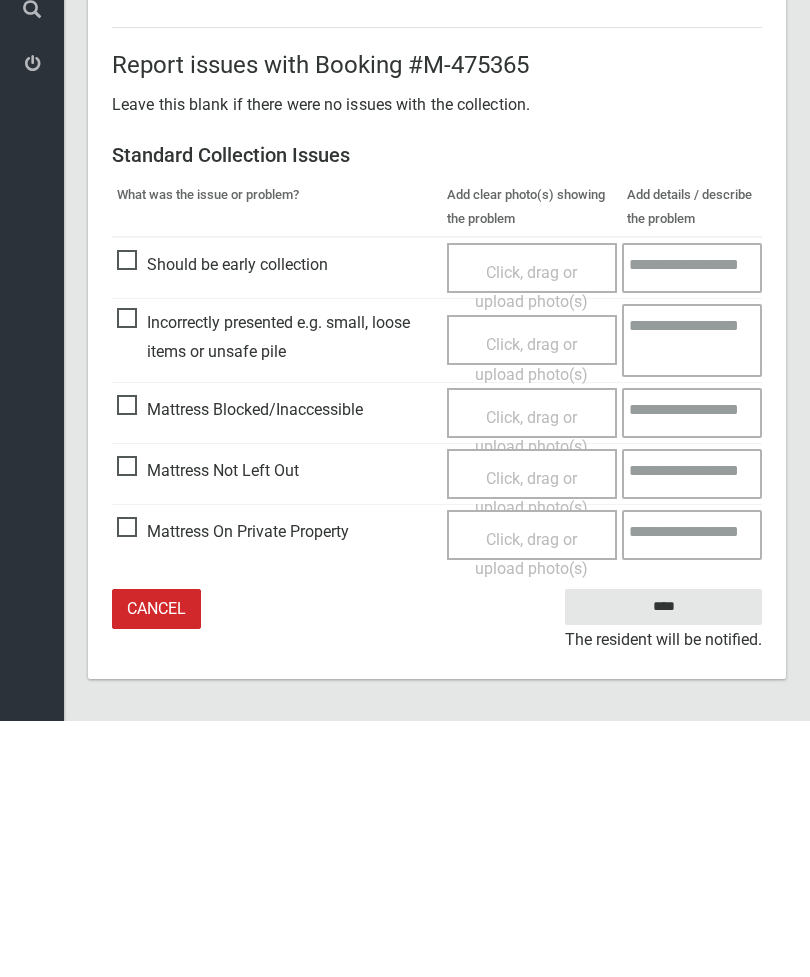 type on "*" 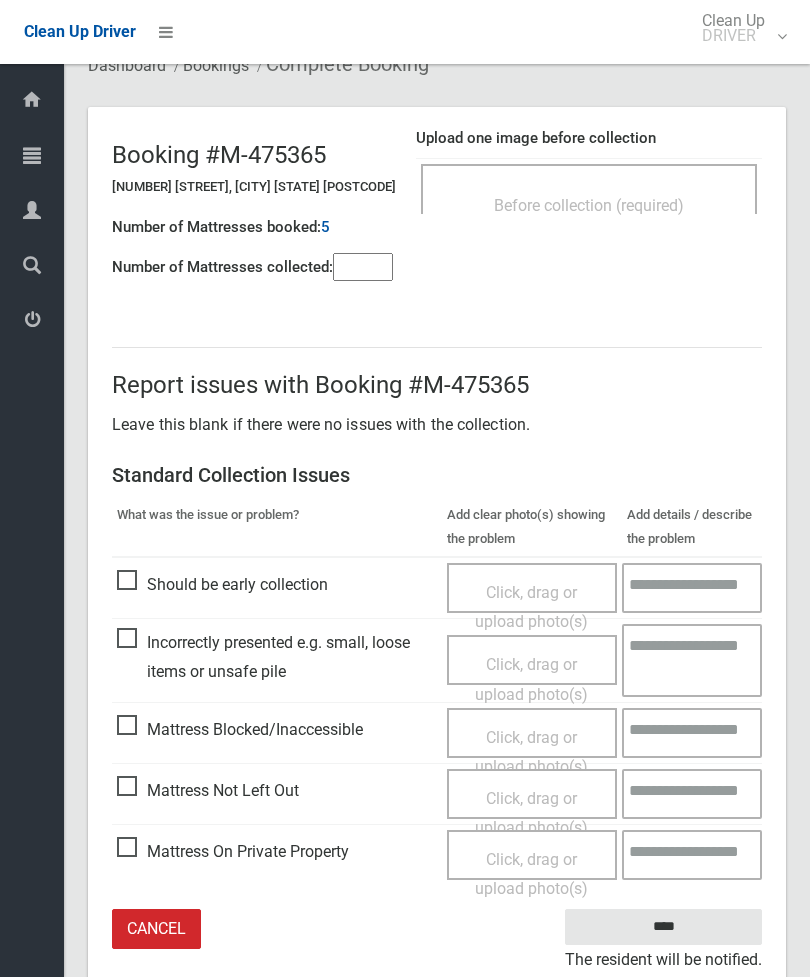 click on "Click, drag or upload photo(s)" at bounding box center [531, 813] 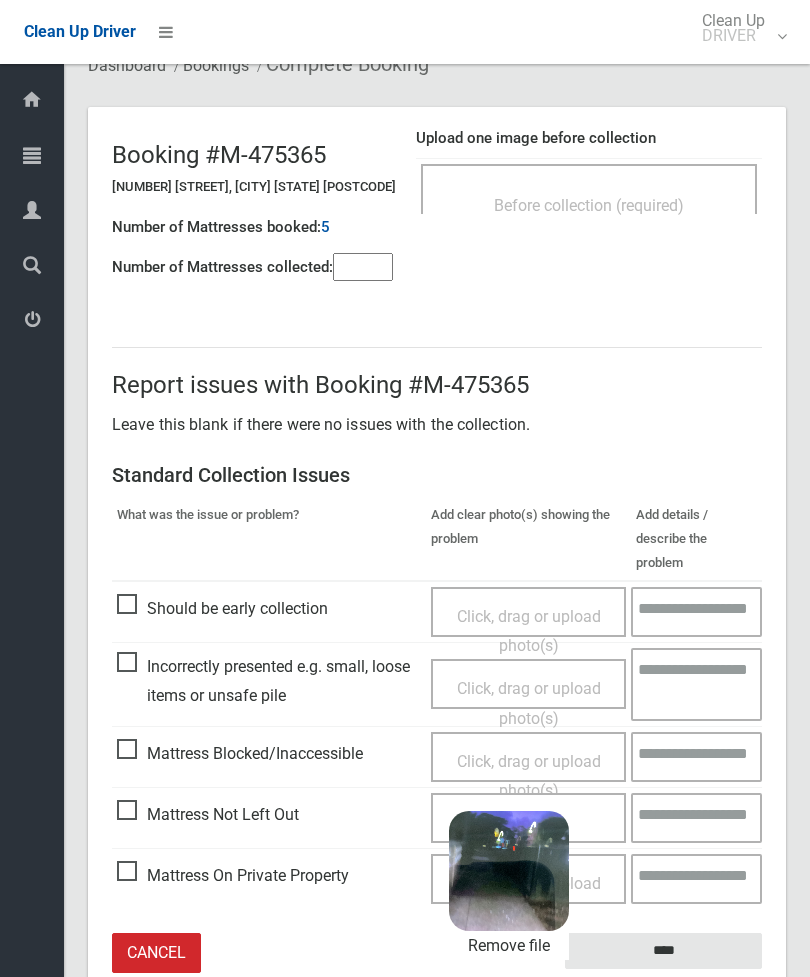 click on "****" at bounding box center (663, 951) 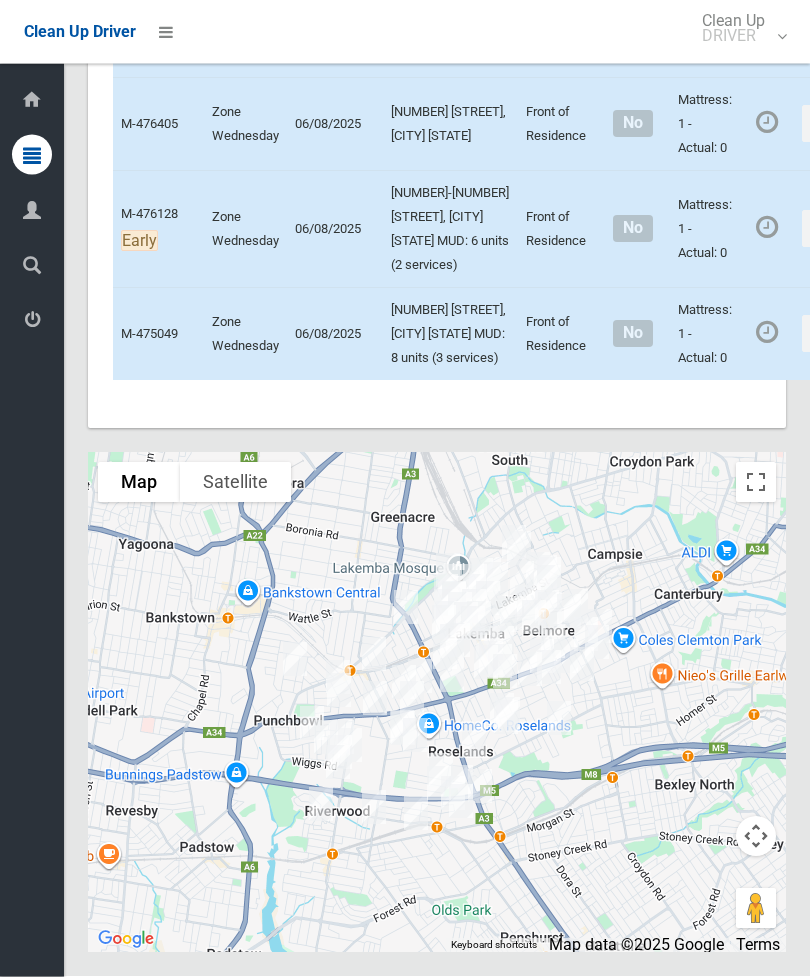 scroll, scrollTop: 12883, scrollLeft: 0, axis: vertical 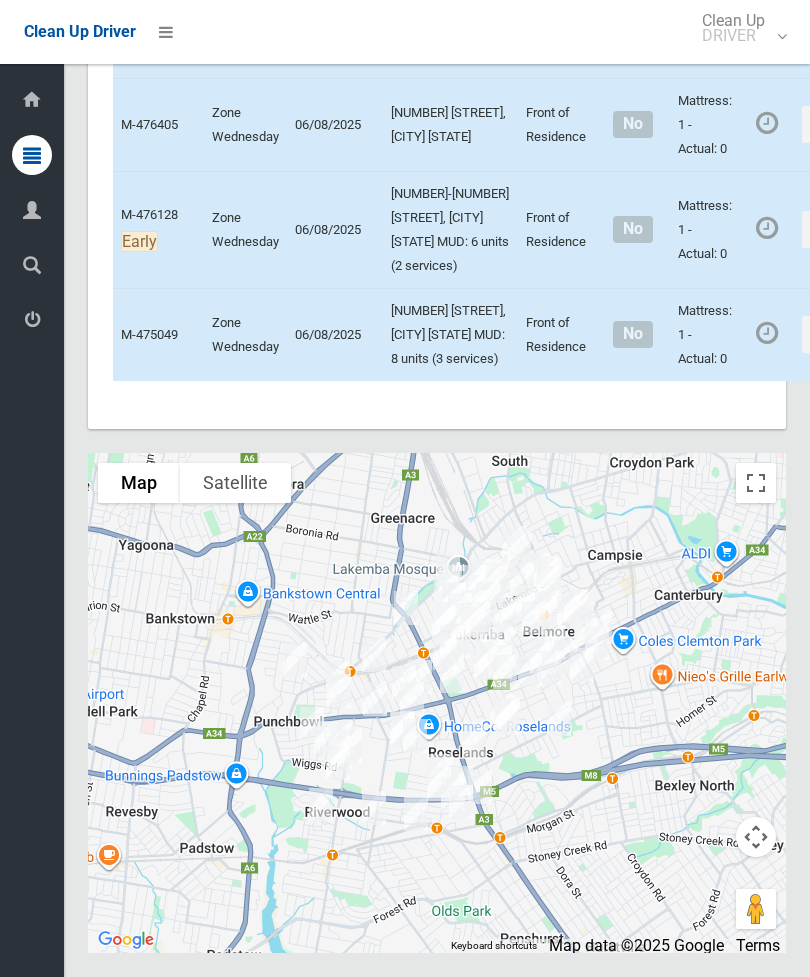 click on "Actions" at bounding box center (850, 334) 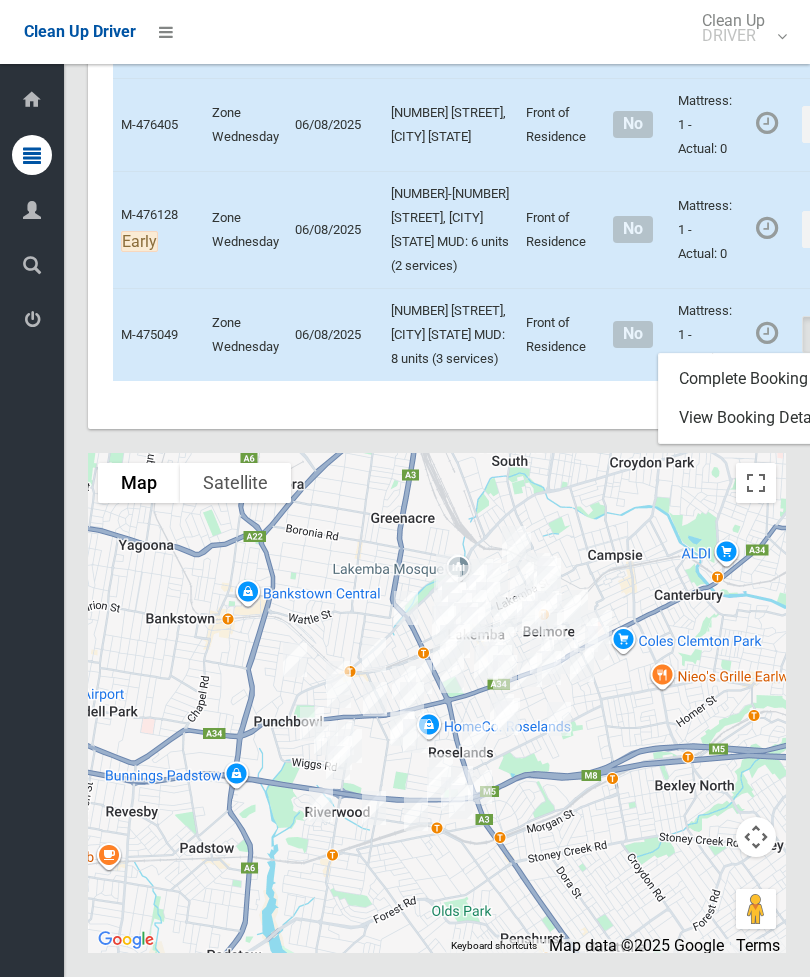 click on "Complete Booking" at bounding box center [778, 379] 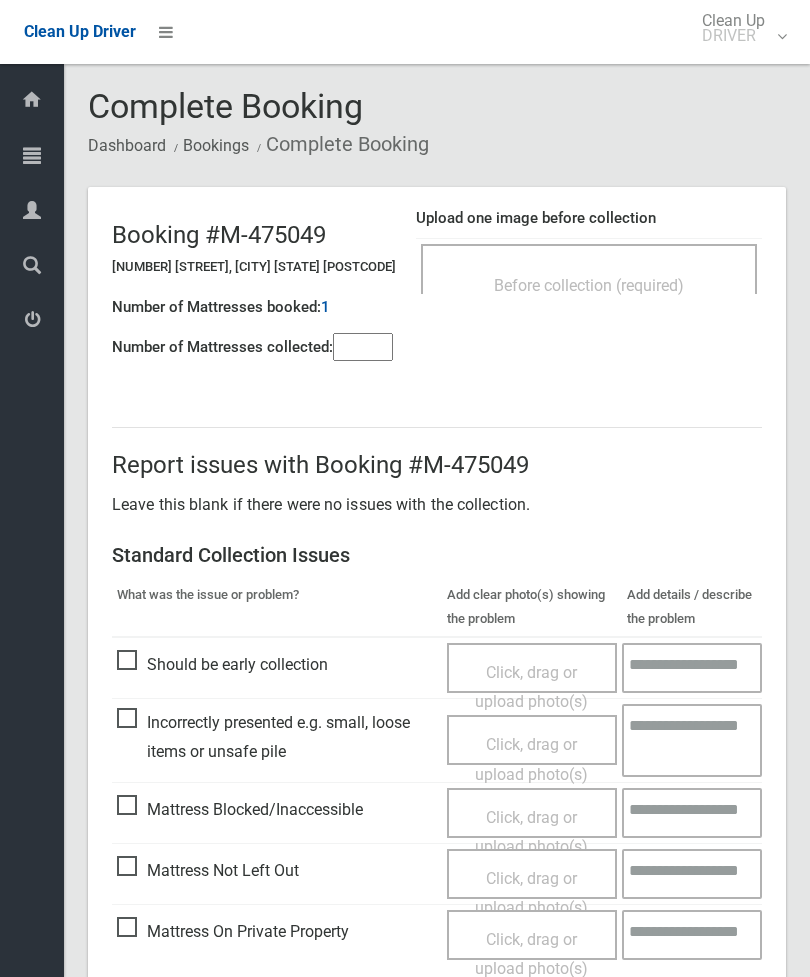scroll, scrollTop: 0, scrollLeft: 0, axis: both 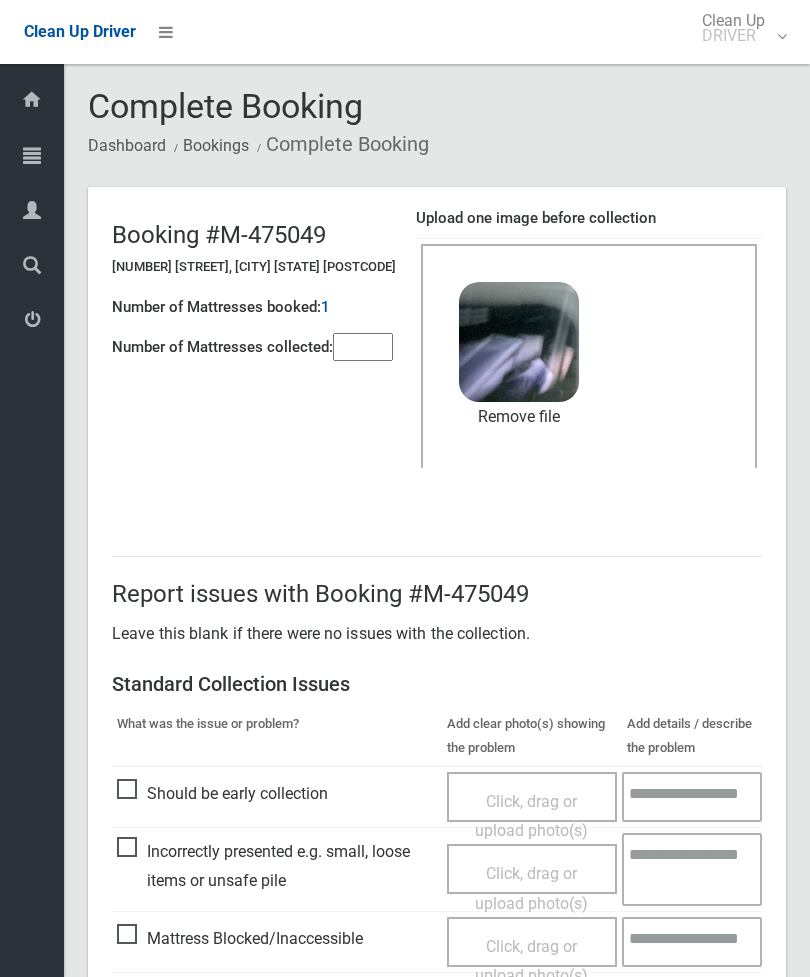 click on "Number of Mattresses booked:
1" at bounding box center (254, 307) 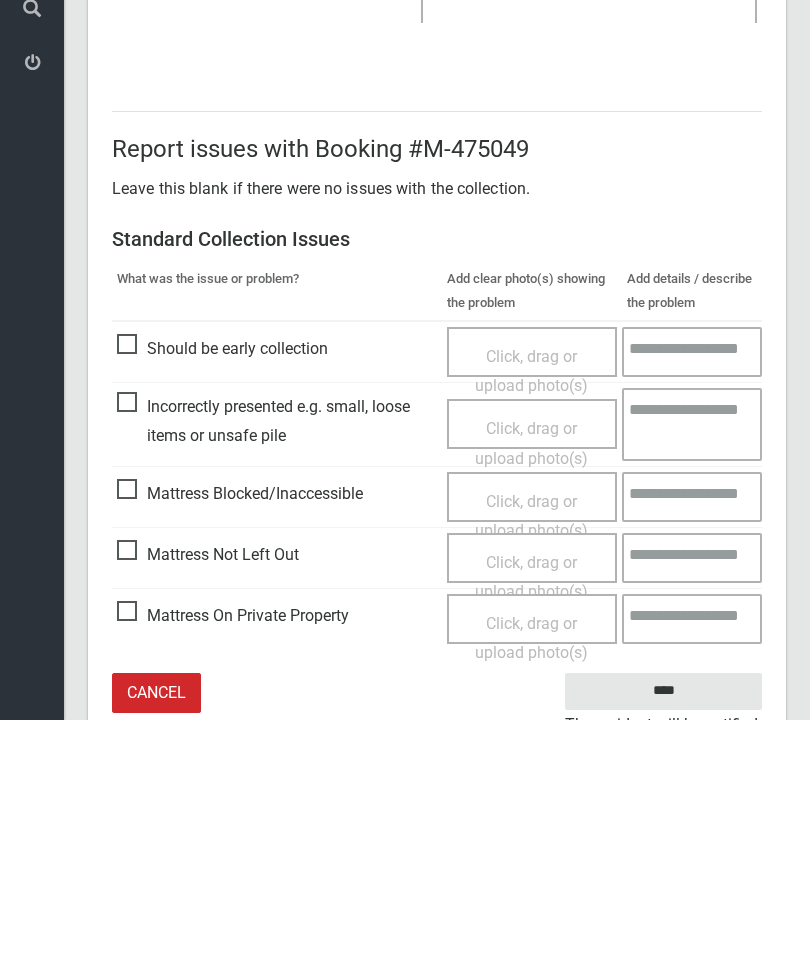 scroll, scrollTop: 274, scrollLeft: 0, axis: vertical 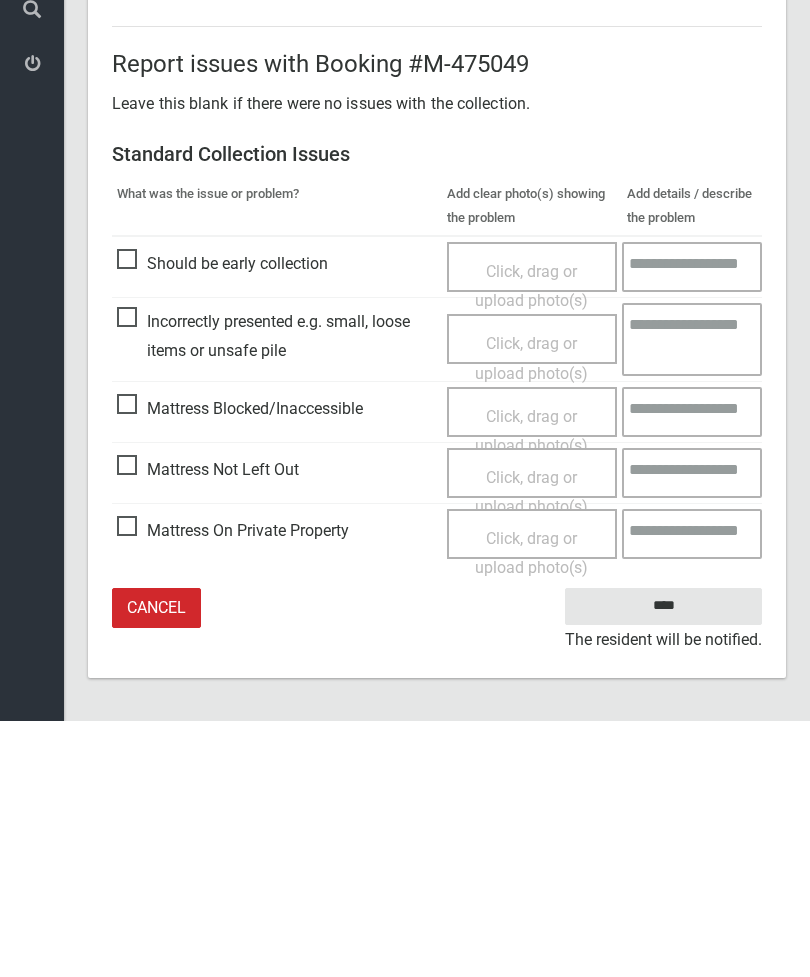 type on "*" 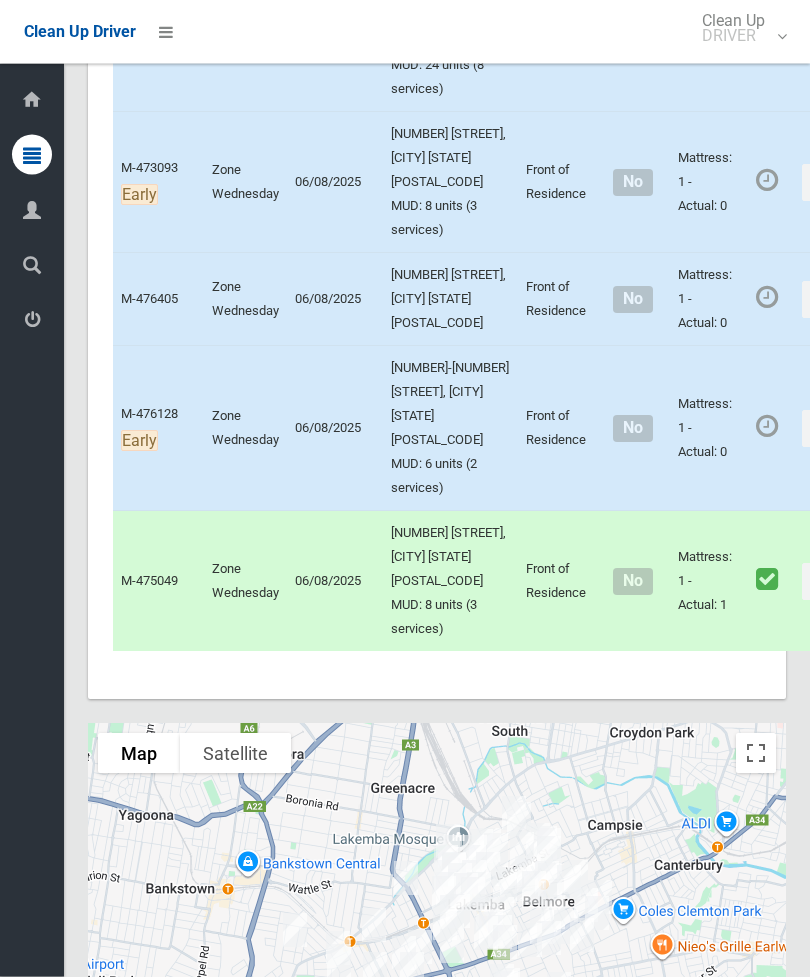 scroll, scrollTop: 10641, scrollLeft: 0, axis: vertical 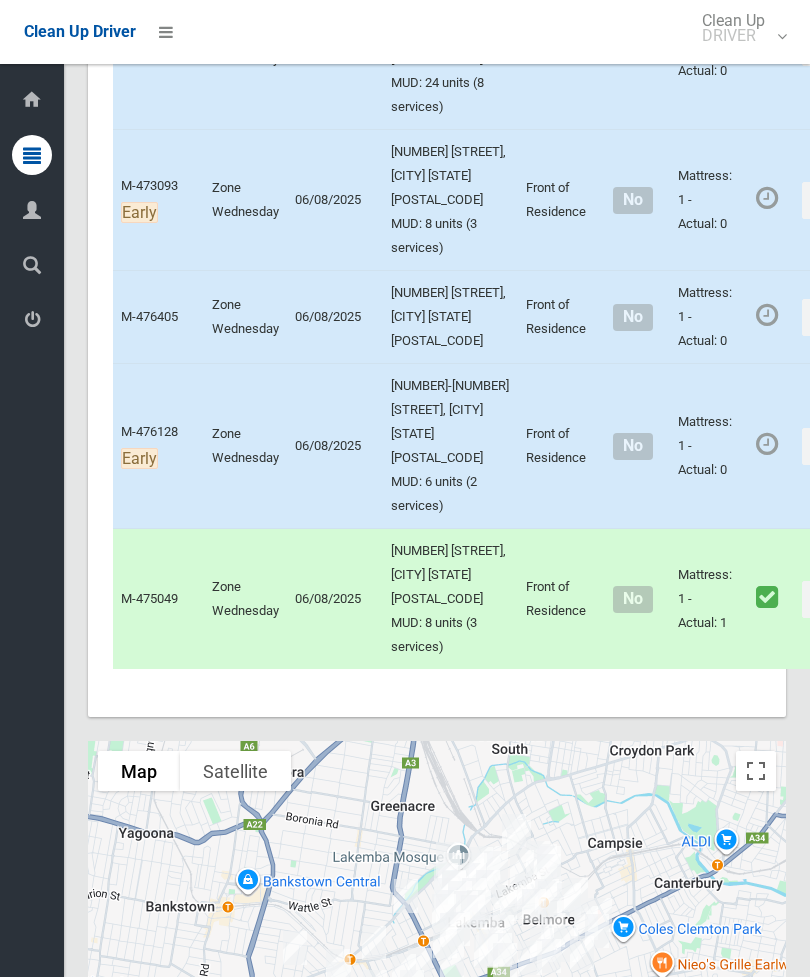 click on "Actions" at bounding box center [850, -1564] 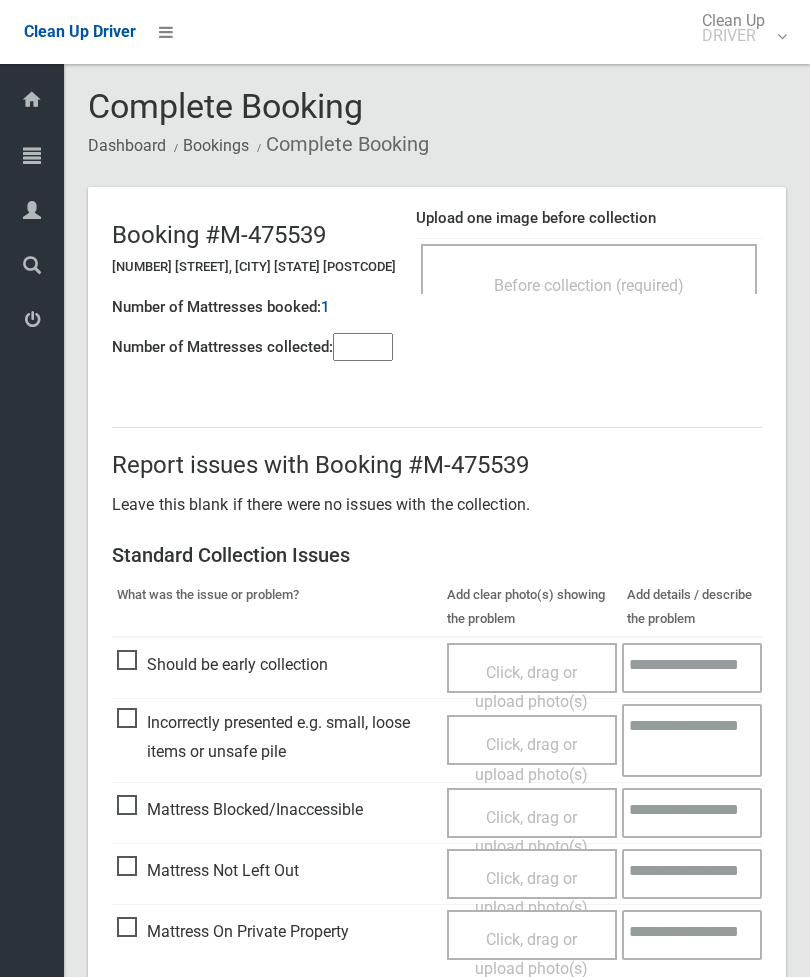 scroll, scrollTop: 0, scrollLeft: 0, axis: both 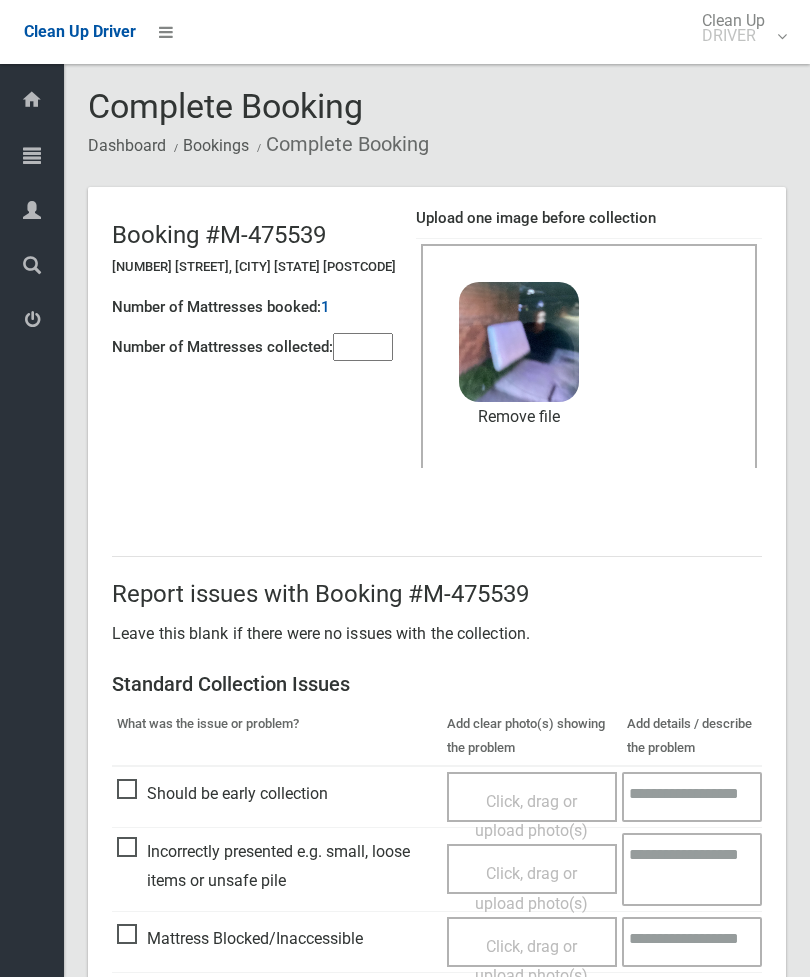 click at bounding box center (363, 347) 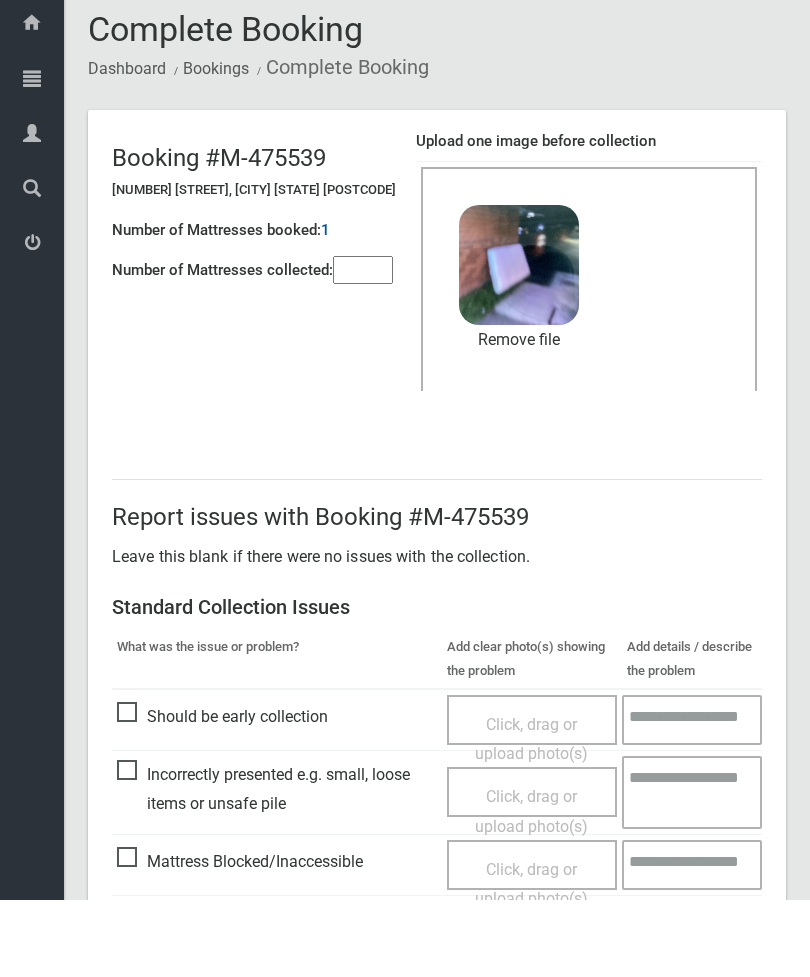 scroll, scrollTop: 274, scrollLeft: 0, axis: vertical 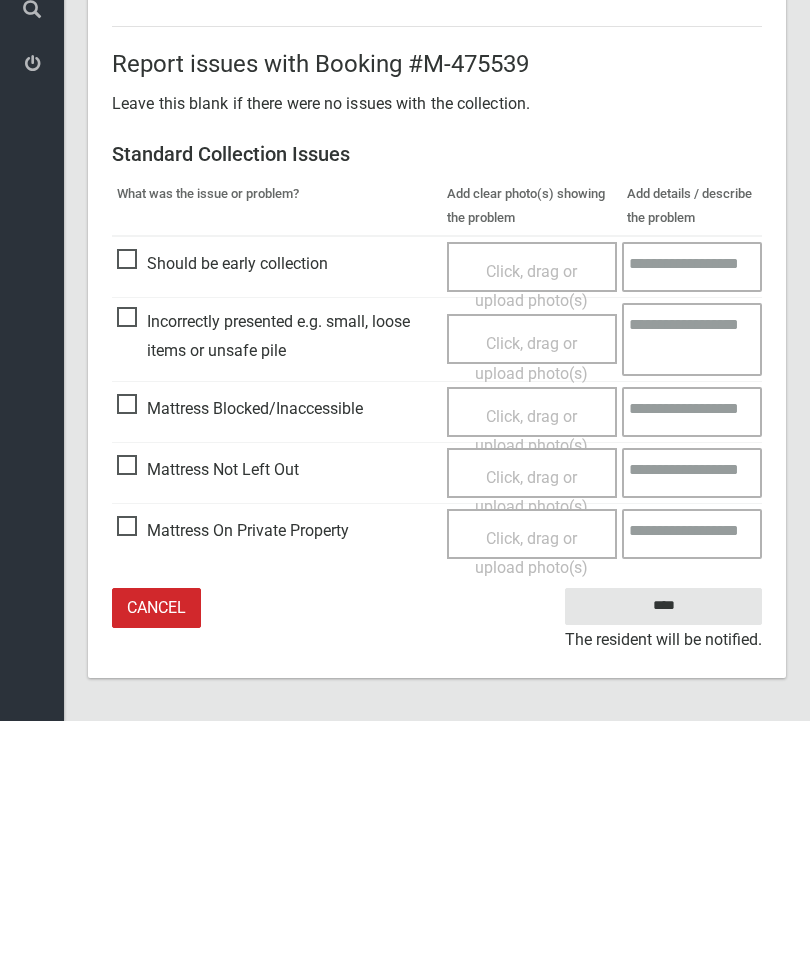 type on "*" 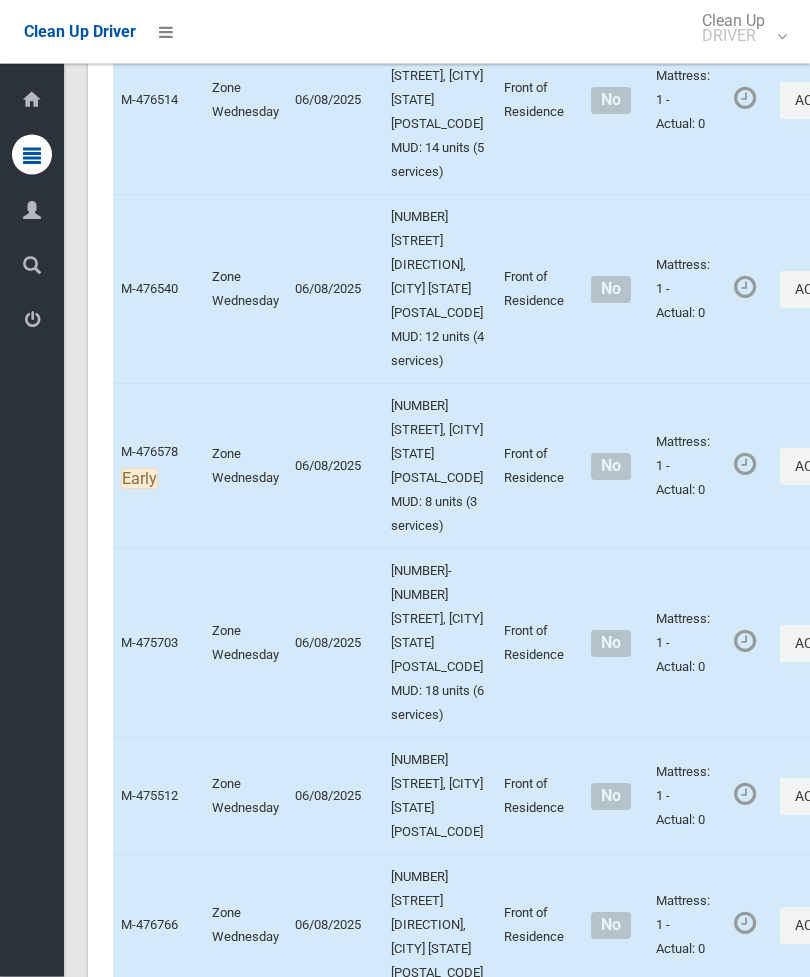 scroll, scrollTop: 11385, scrollLeft: 0, axis: vertical 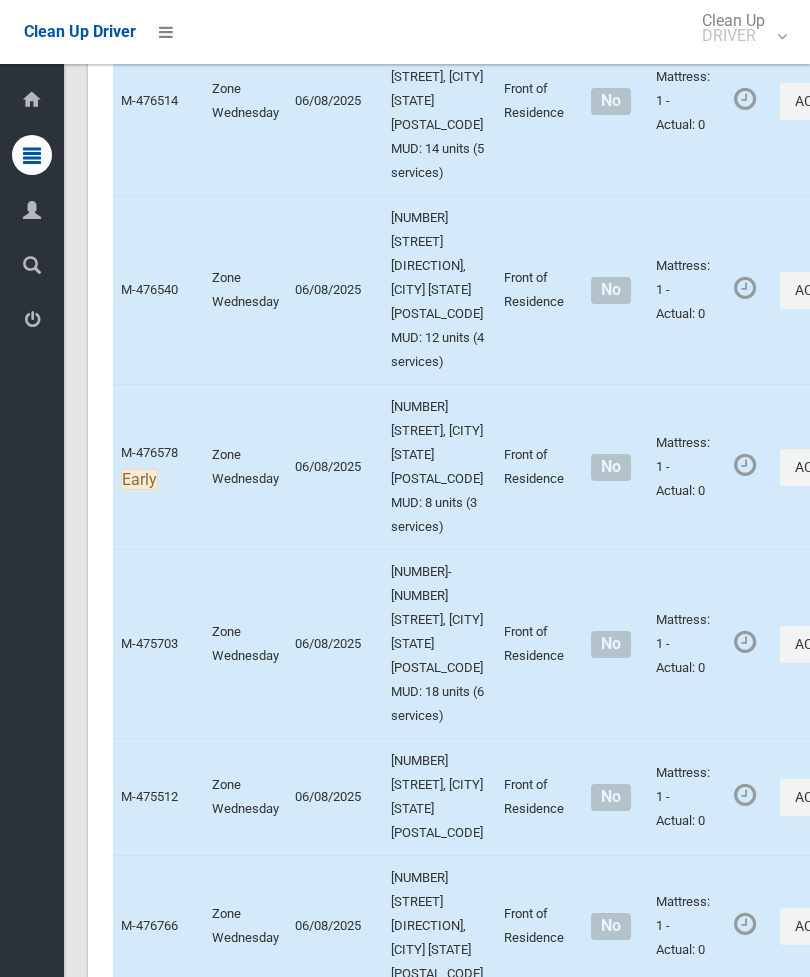 click on "Actions" at bounding box center [828, -76] 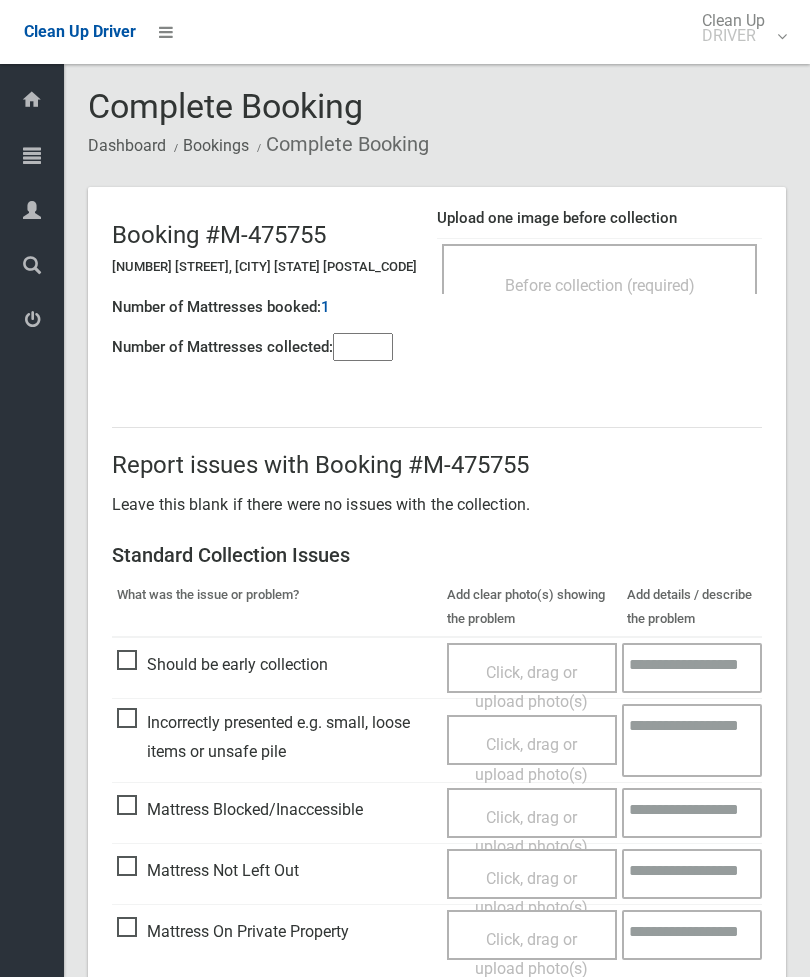 scroll, scrollTop: 0, scrollLeft: 0, axis: both 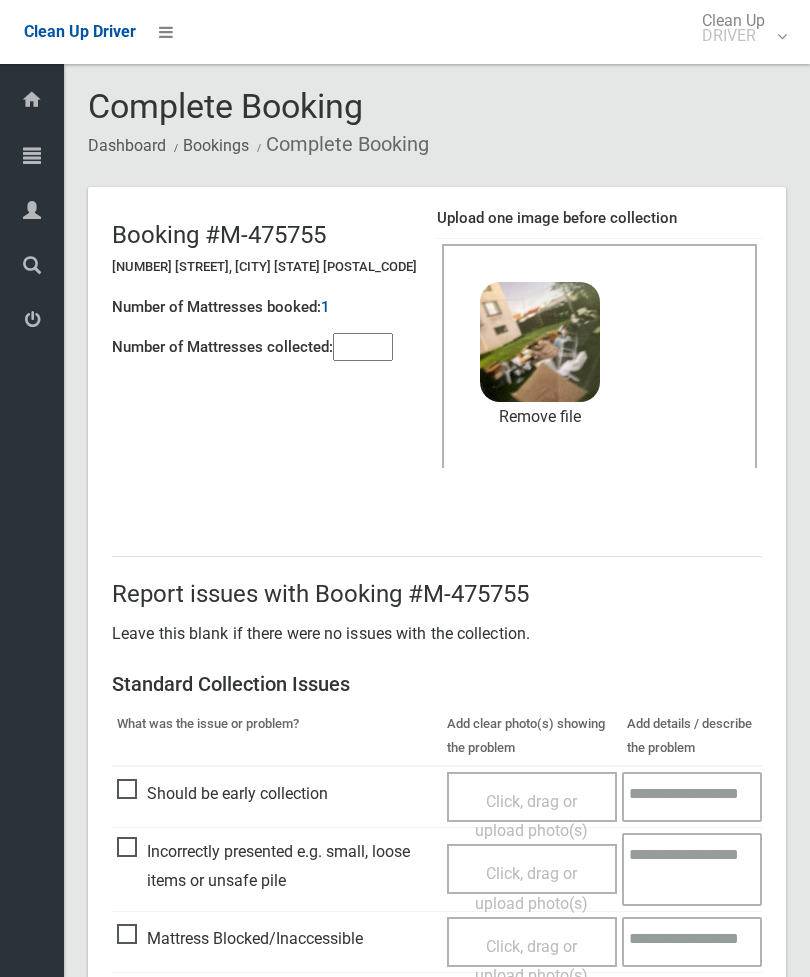 click at bounding box center (363, 347) 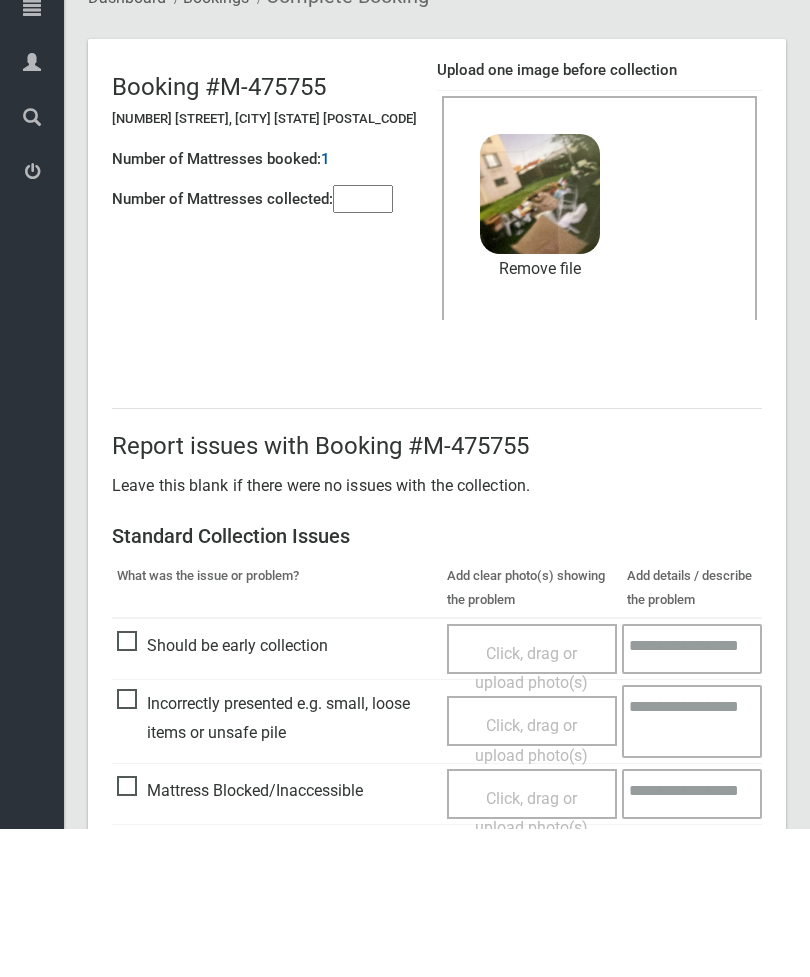 scroll, scrollTop: 274, scrollLeft: 0, axis: vertical 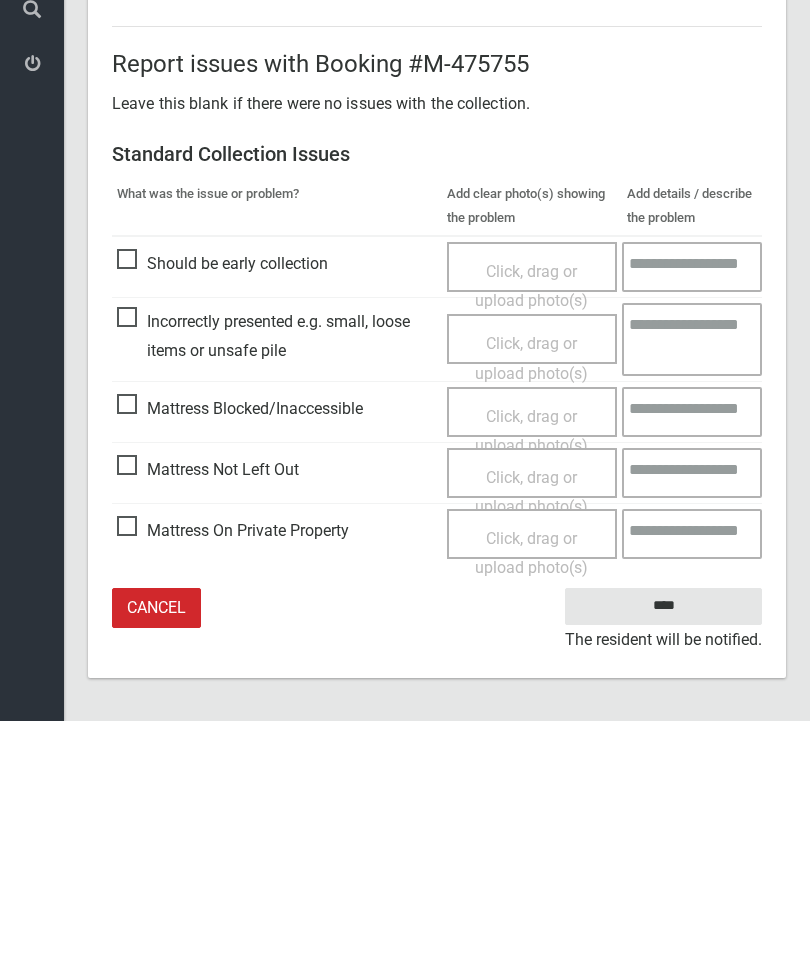 type on "*" 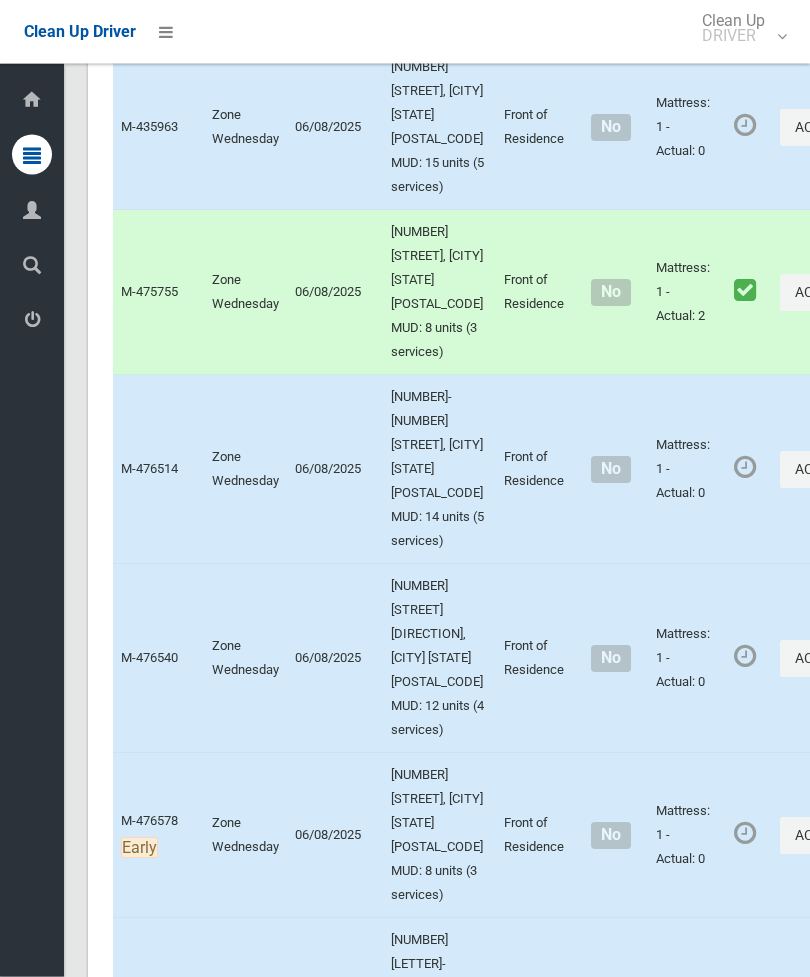 scroll, scrollTop: 11029, scrollLeft: 0, axis: vertical 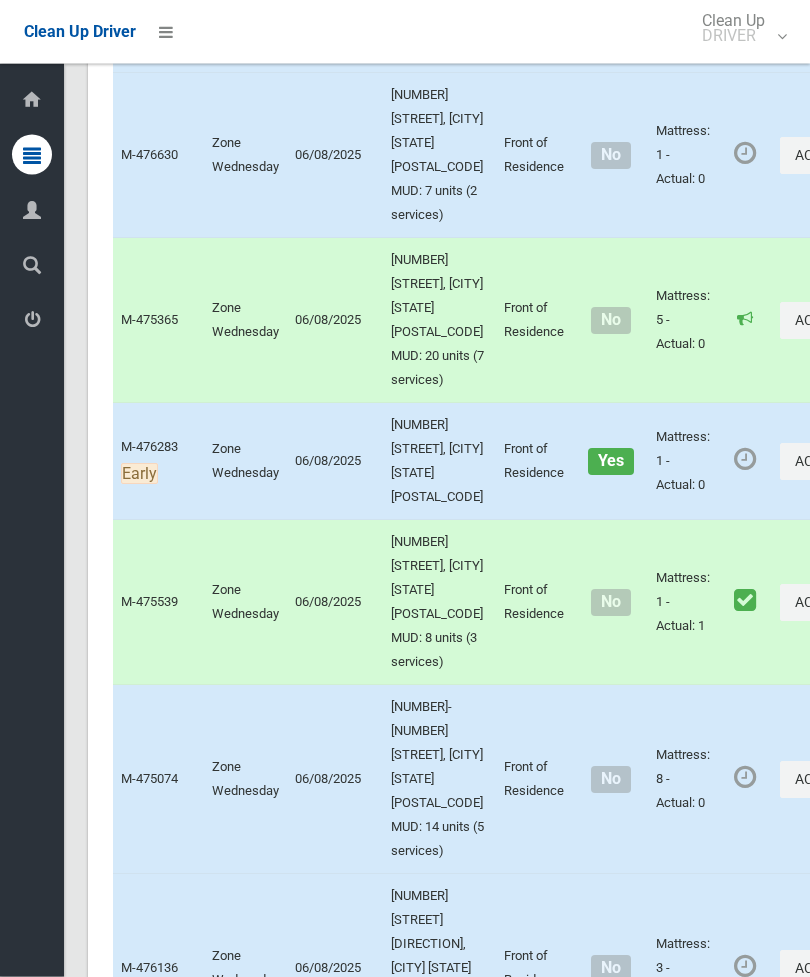 click on "Actions" at bounding box center [828, 156] 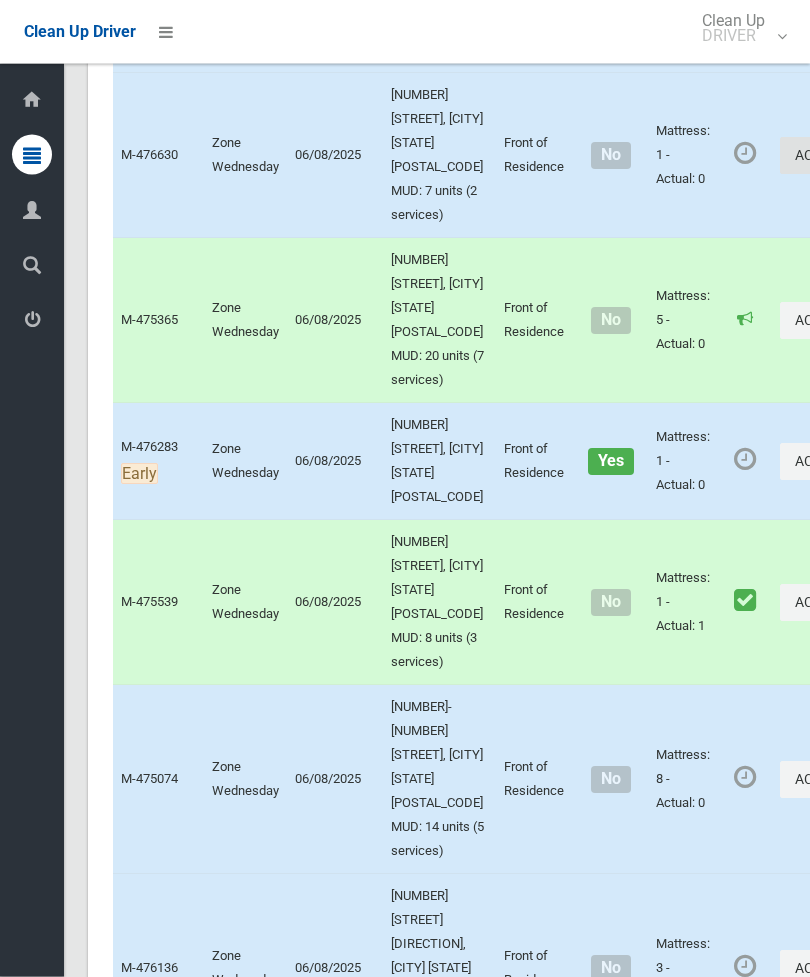 scroll, scrollTop: 10023, scrollLeft: 0, axis: vertical 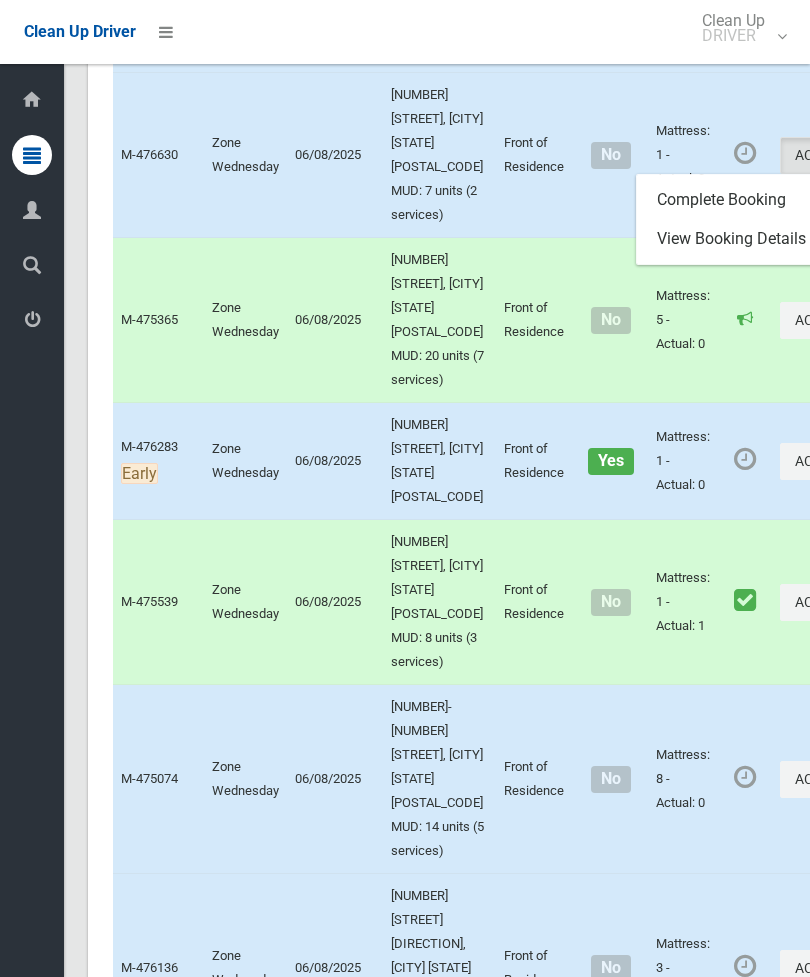 click on "Complete Booking" at bounding box center [756, 200] 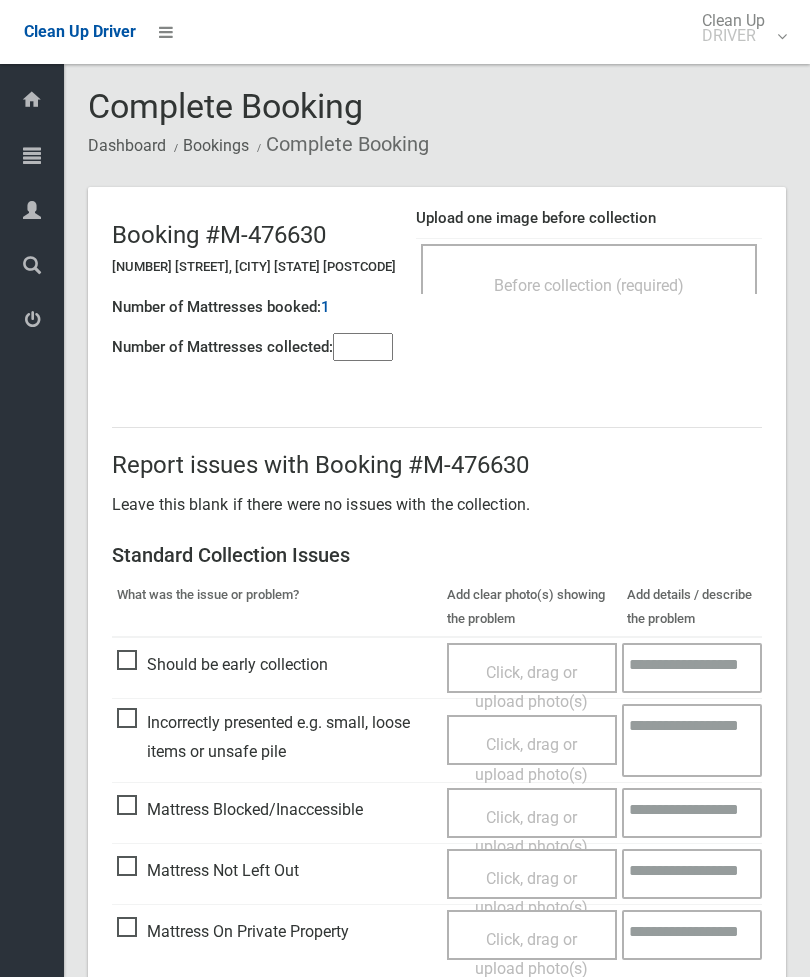 scroll, scrollTop: 0, scrollLeft: 0, axis: both 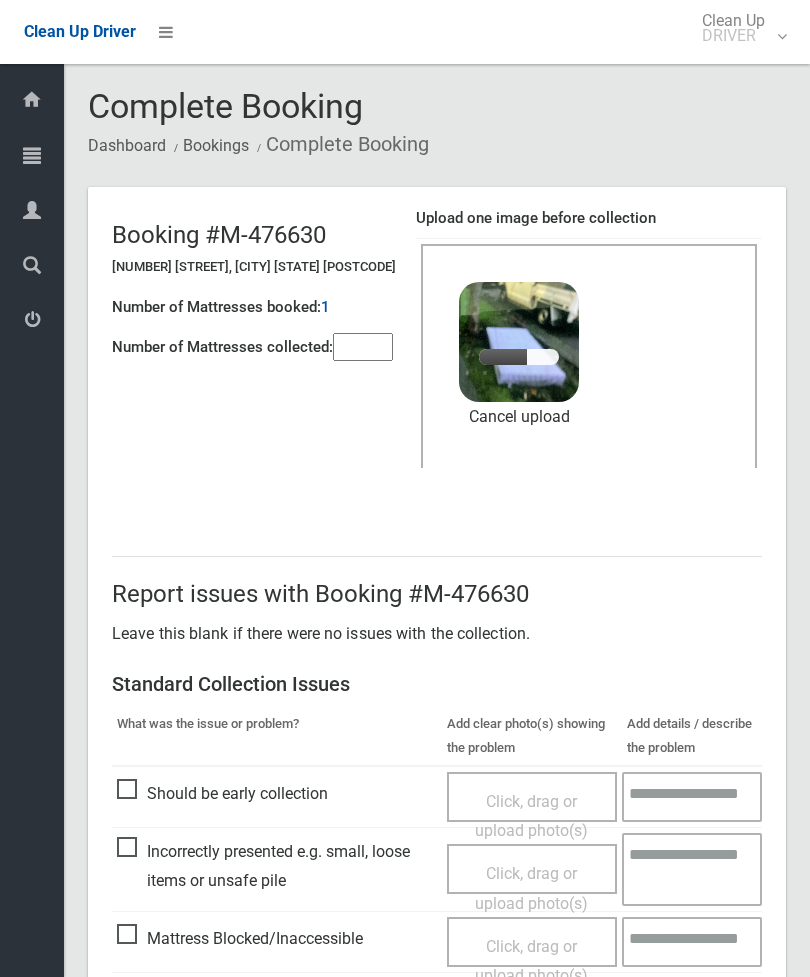 click at bounding box center (363, 347) 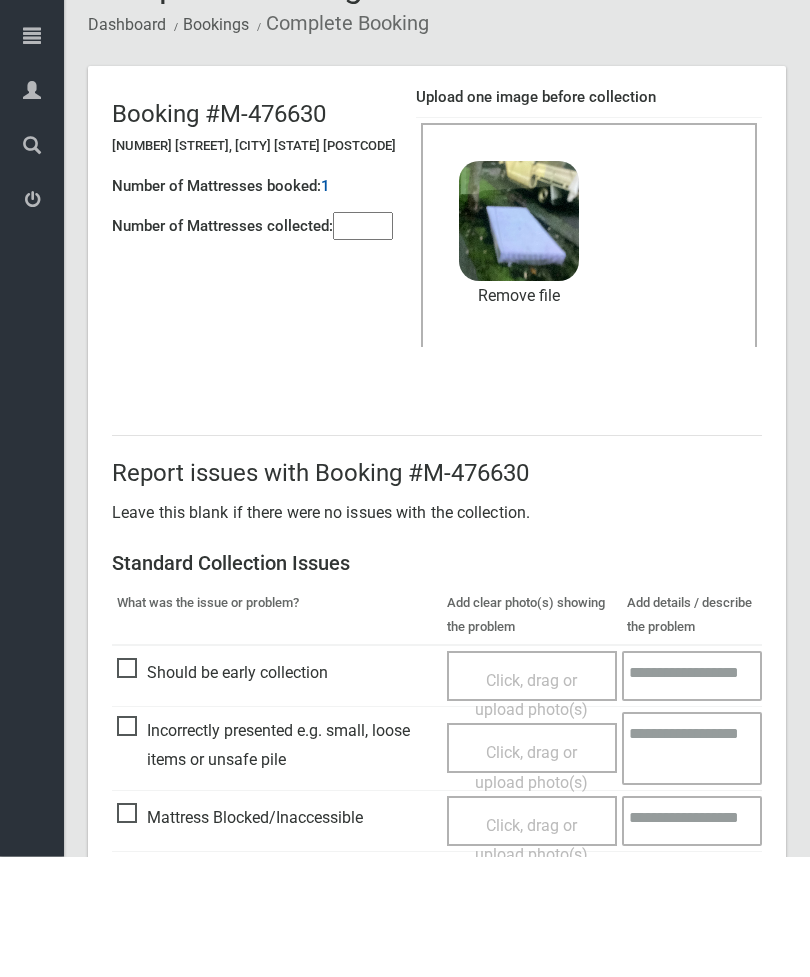 scroll, scrollTop: 274, scrollLeft: 0, axis: vertical 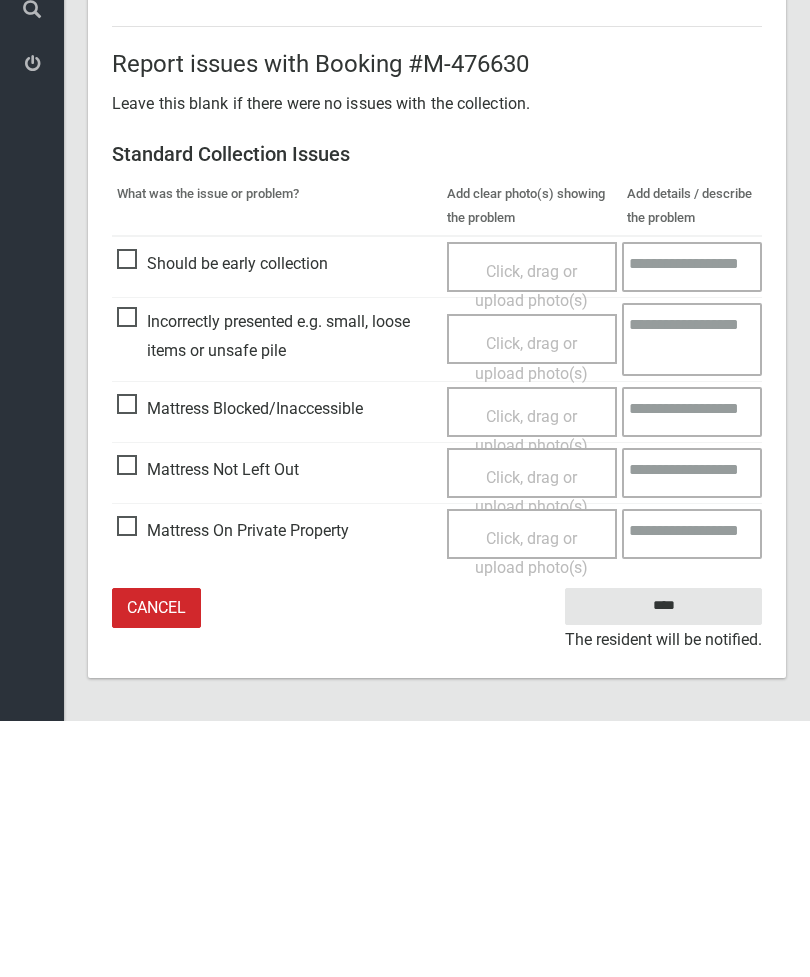 type on "*" 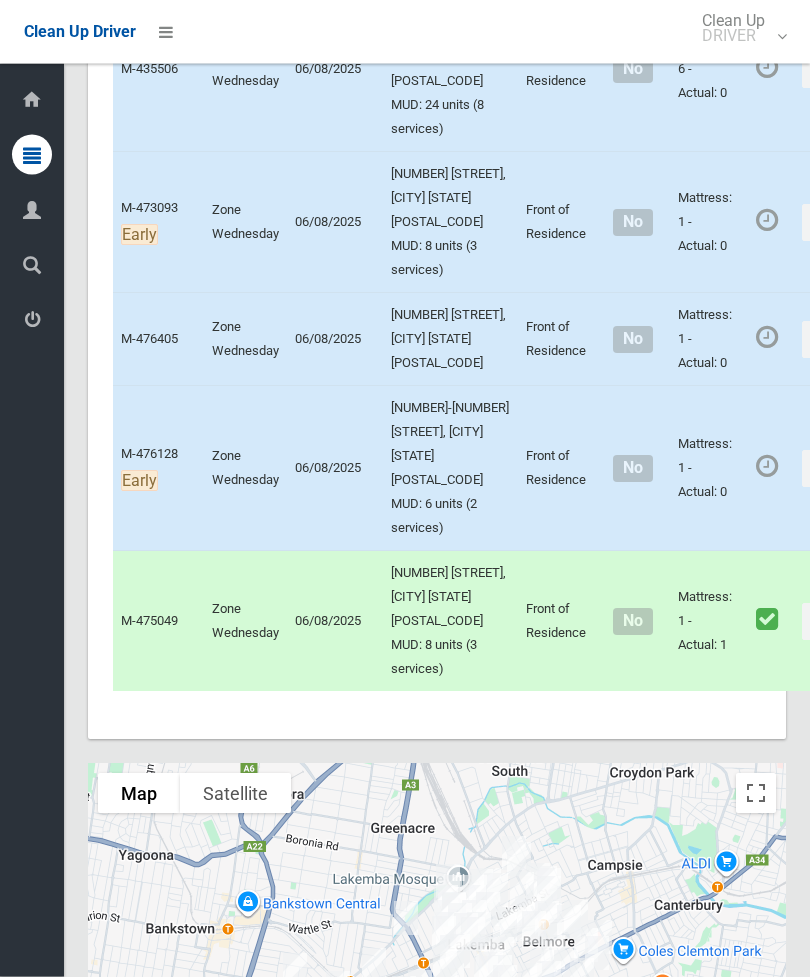 scroll, scrollTop: 10621, scrollLeft: 0, axis: vertical 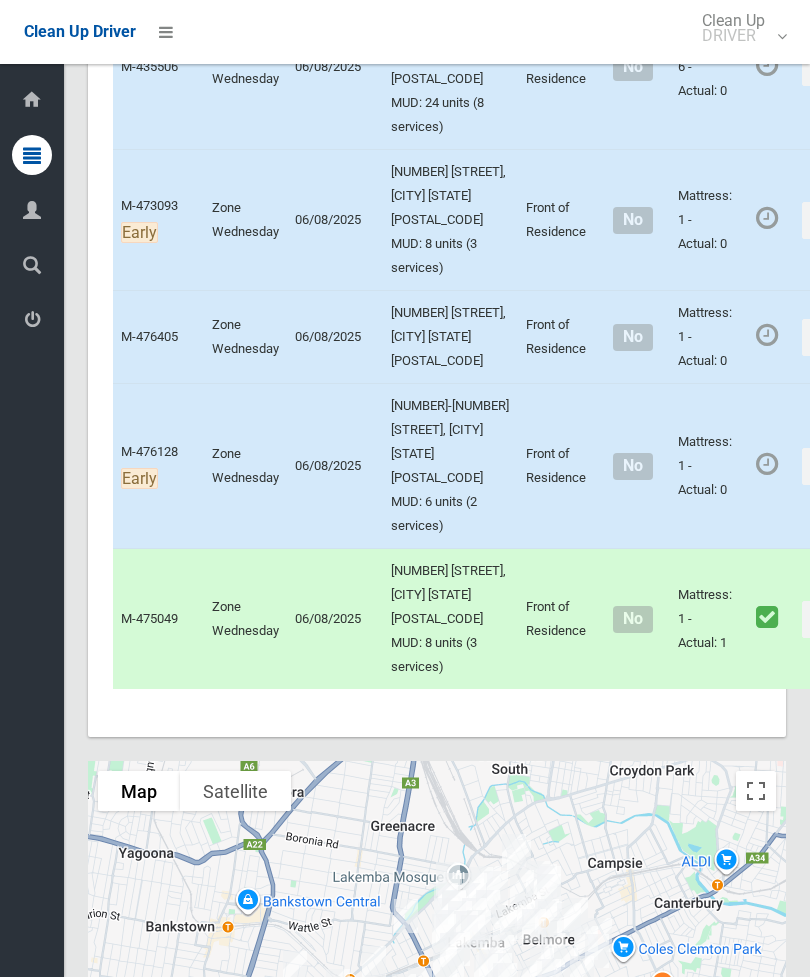 click on "Actions" at bounding box center (850, -1391) 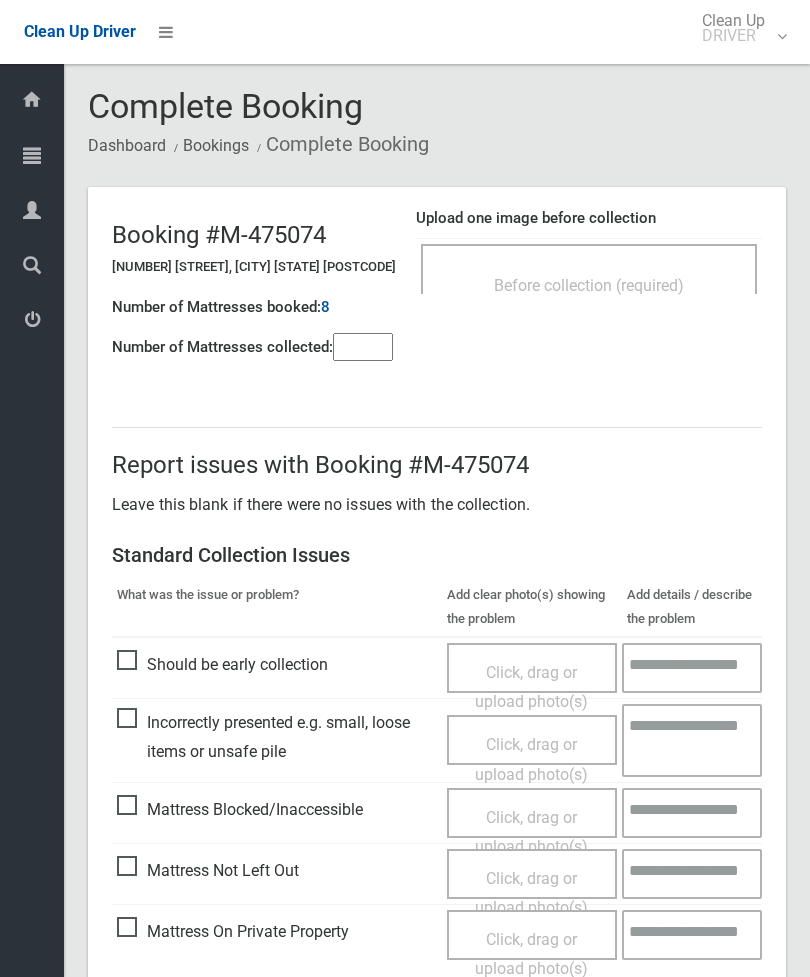 scroll, scrollTop: 0, scrollLeft: 0, axis: both 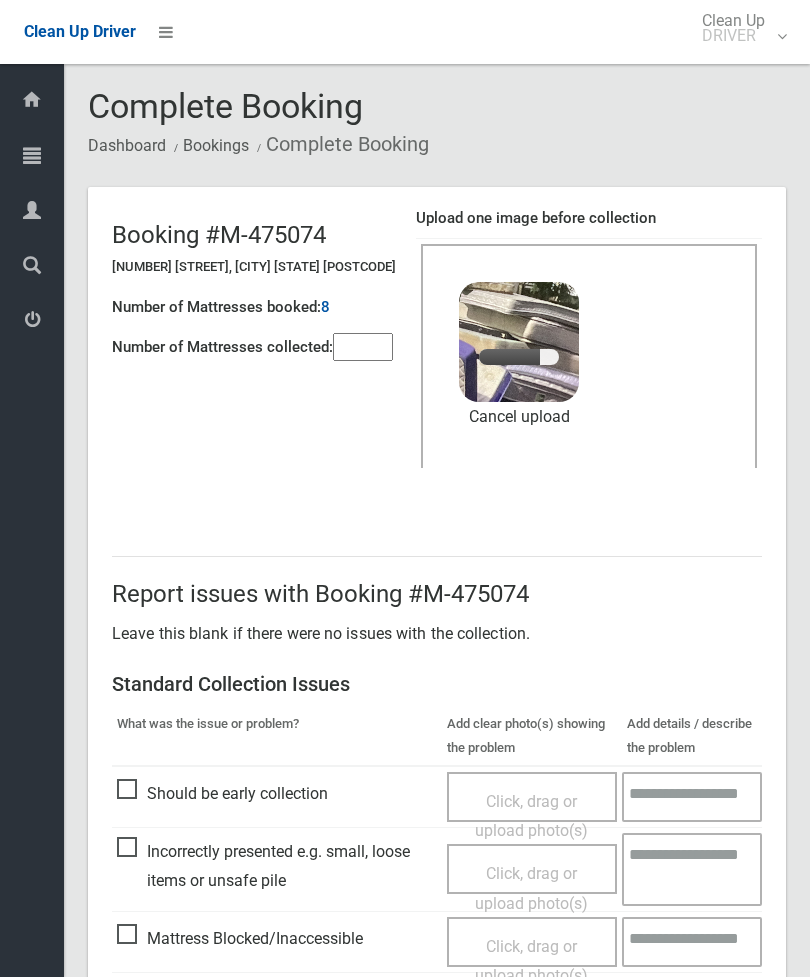 click at bounding box center (363, 347) 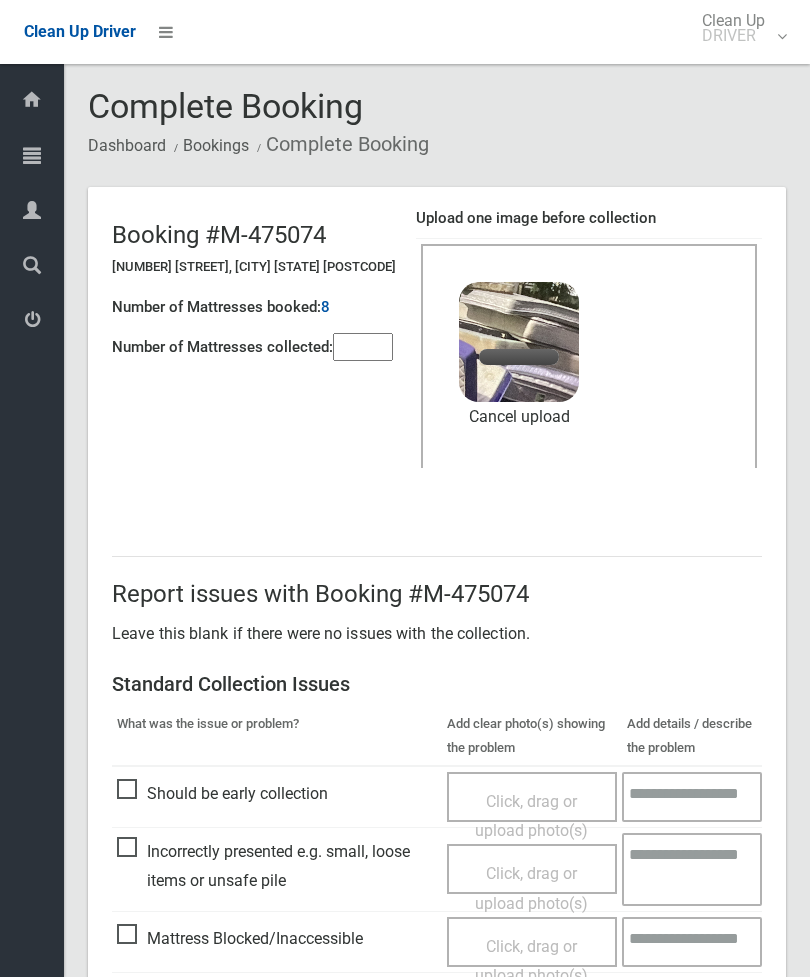 type on "*" 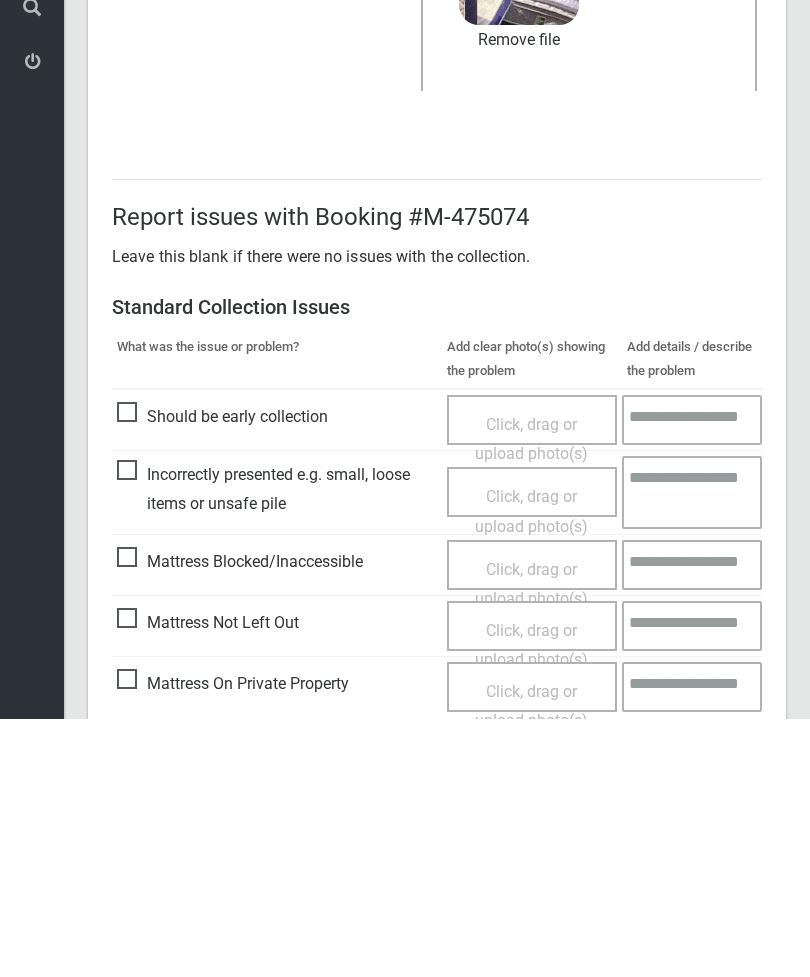 scroll, scrollTop: 274, scrollLeft: 0, axis: vertical 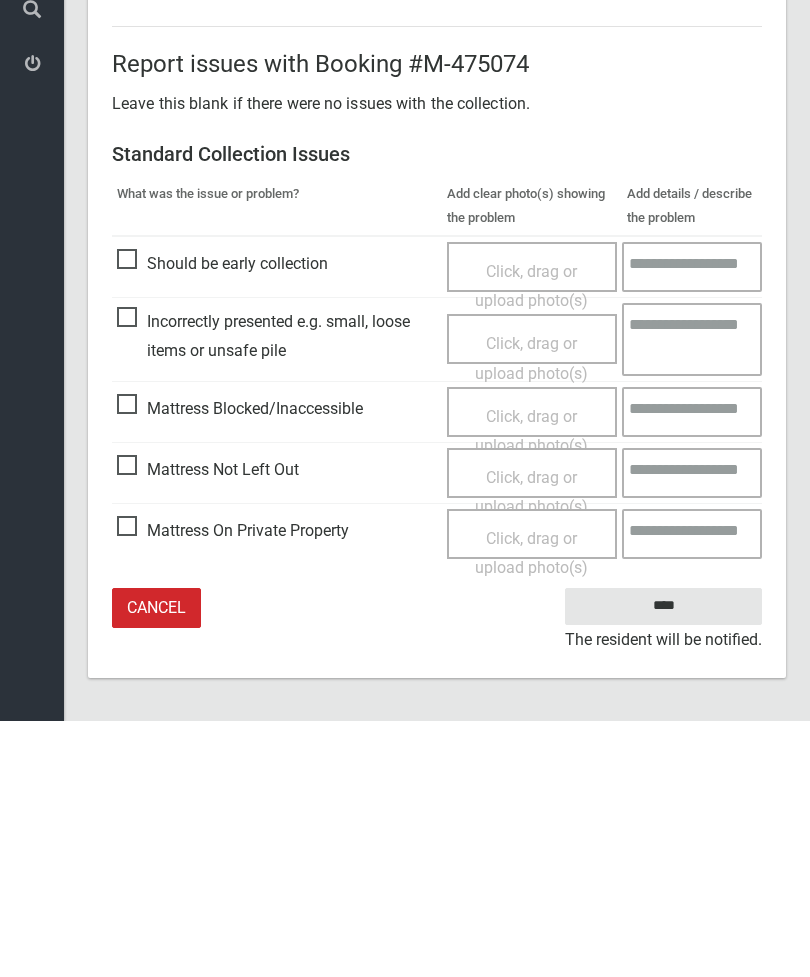 type on "*" 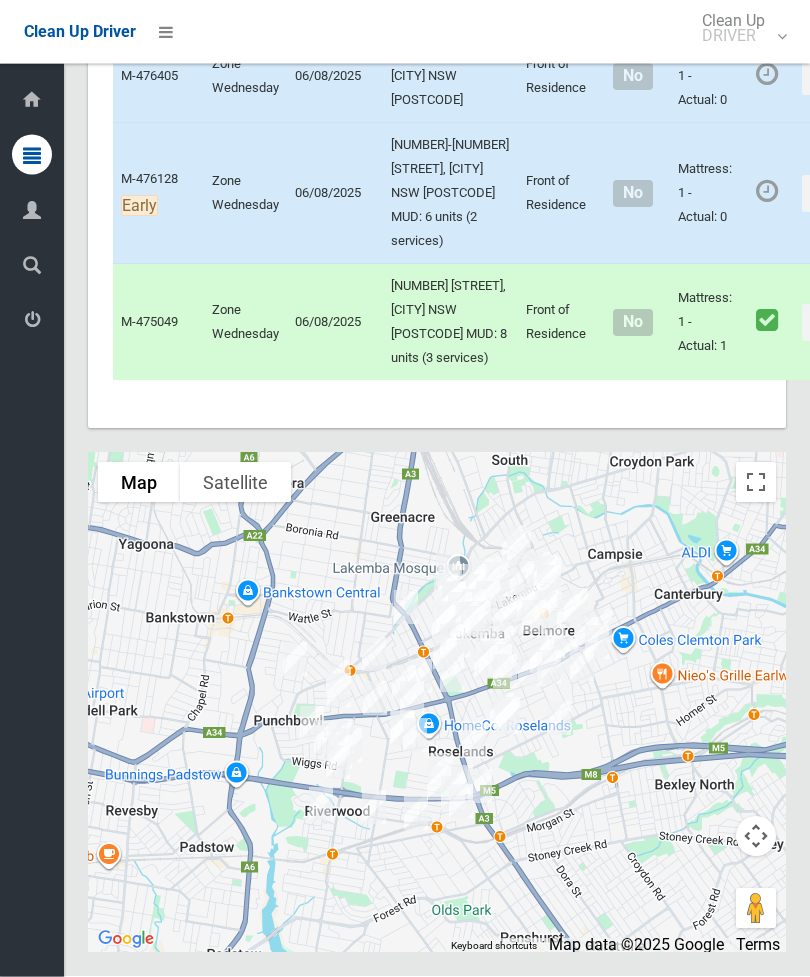 scroll, scrollTop: 11648, scrollLeft: 0, axis: vertical 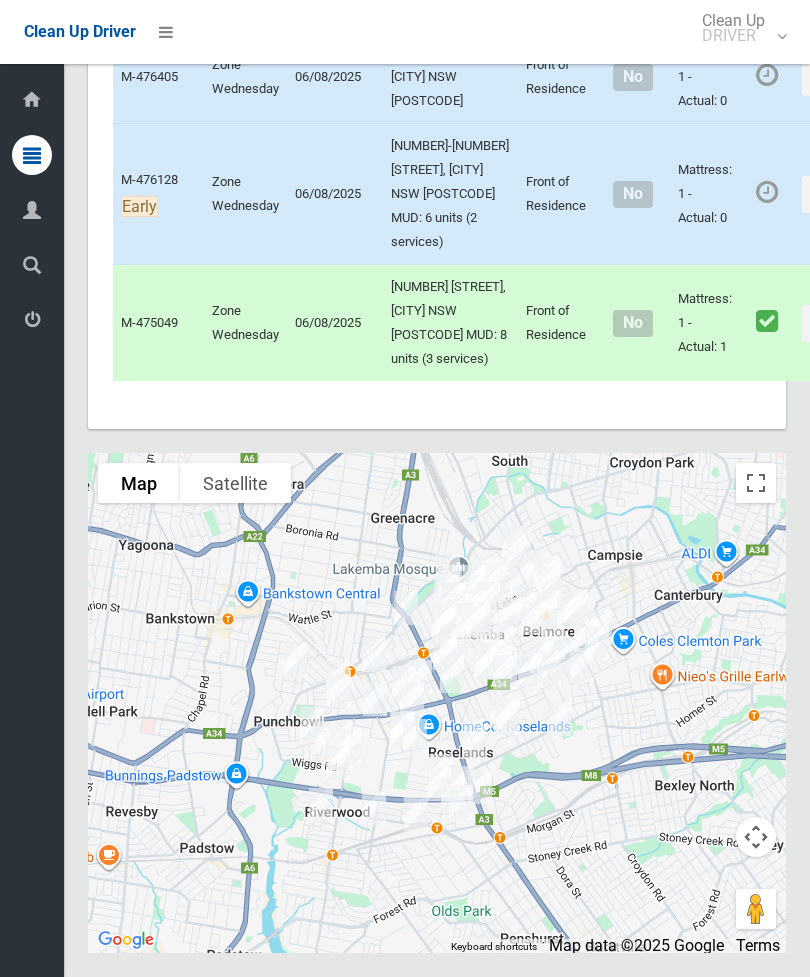 click on "Actions" at bounding box center [850, -742] 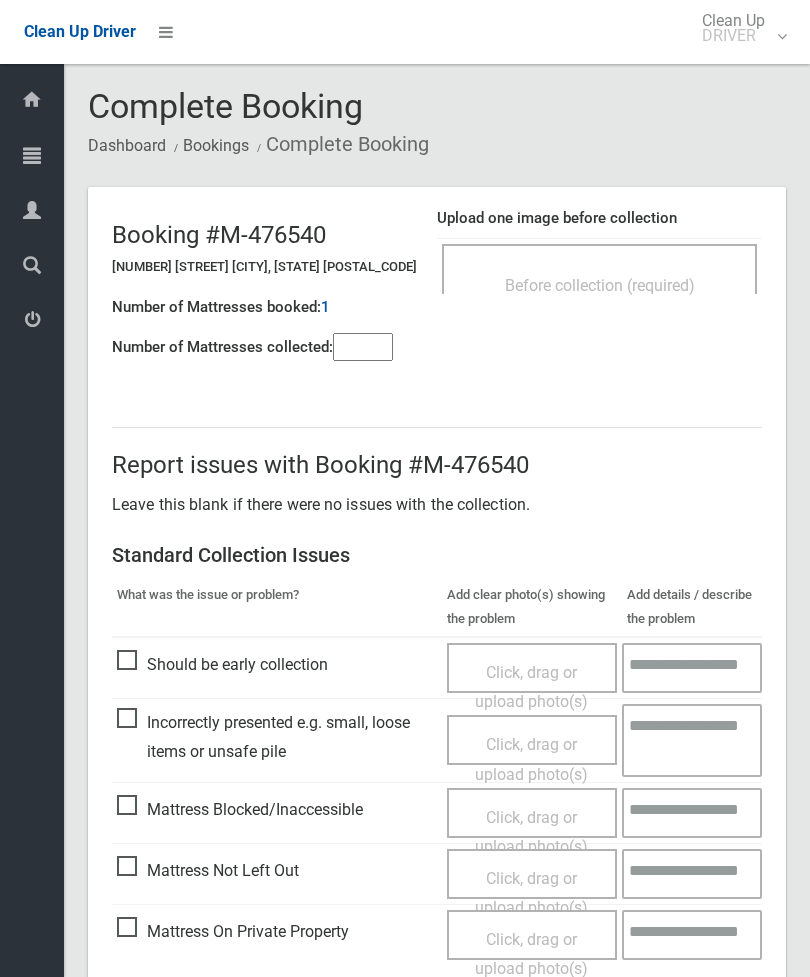 scroll, scrollTop: 0, scrollLeft: 0, axis: both 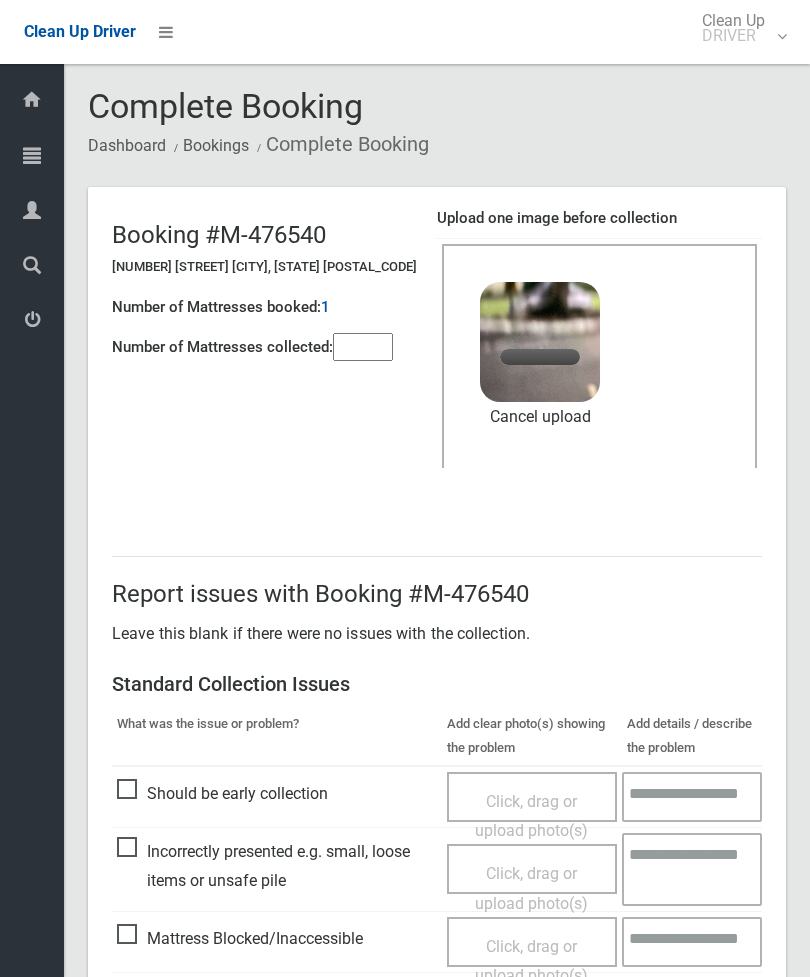click at bounding box center (363, 347) 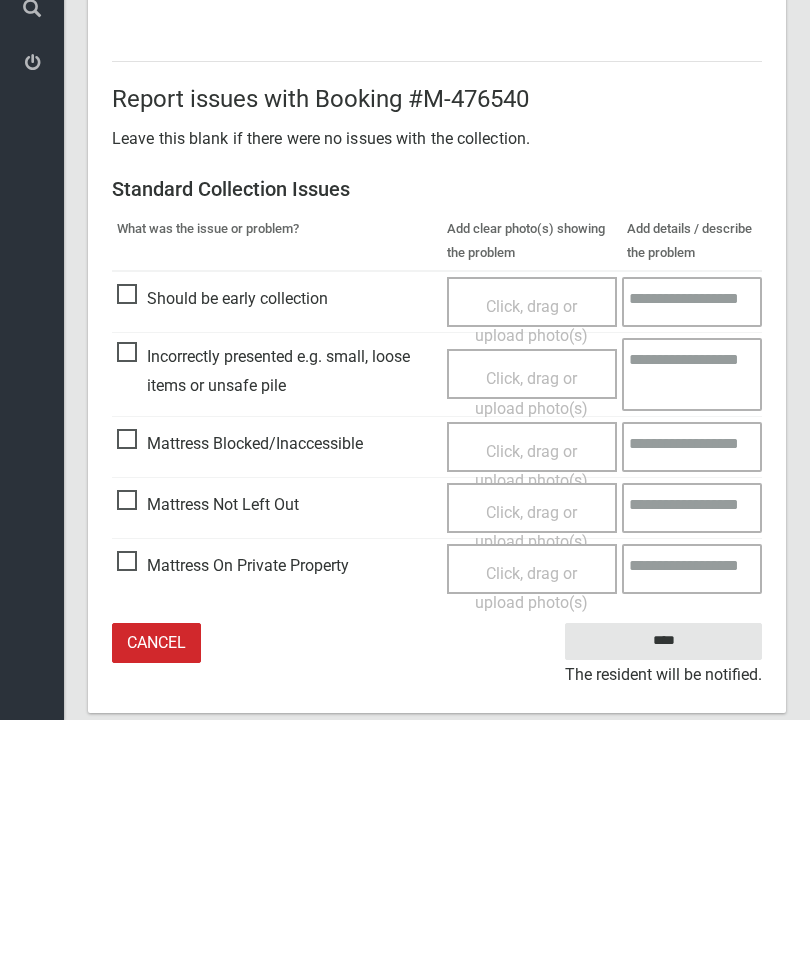 scroll, scrollTop: 274, scrollLeft: 0, axis: vertical 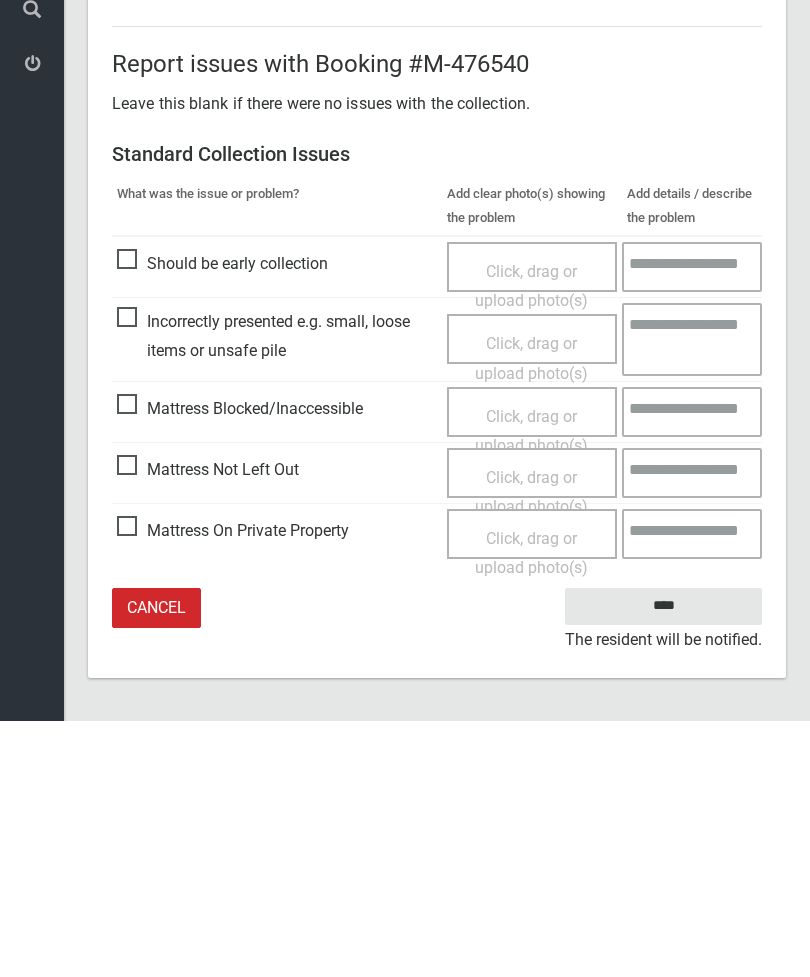 type on "*" 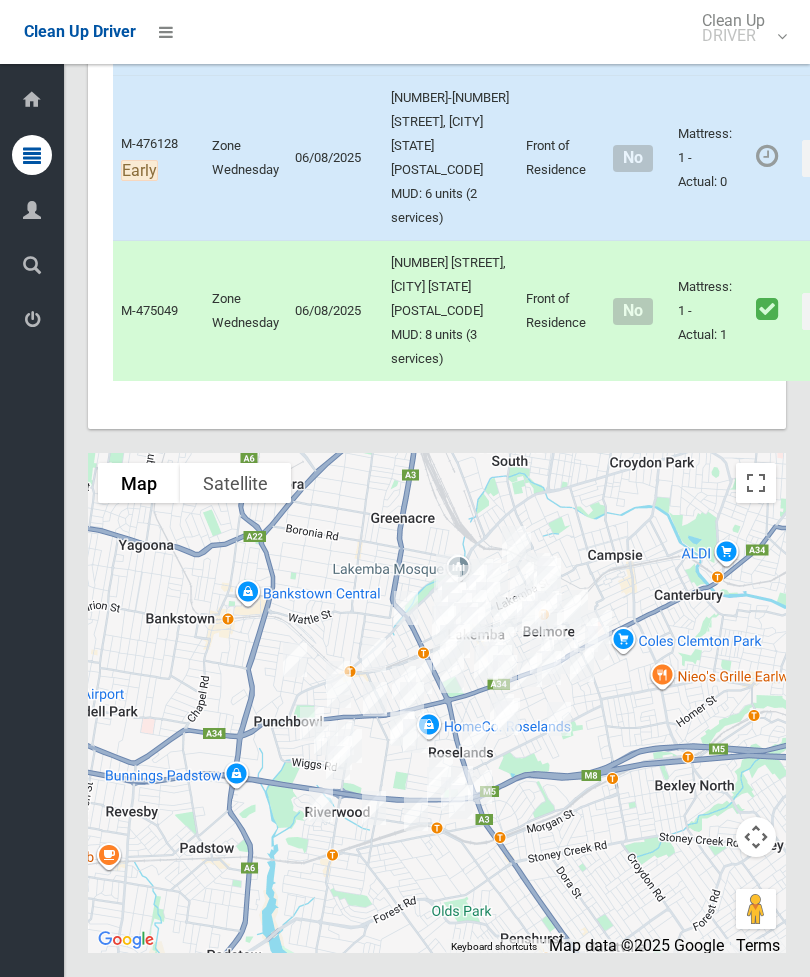 scroll, scrollTop: 11532, scrollLeft: 0, axis: vertical 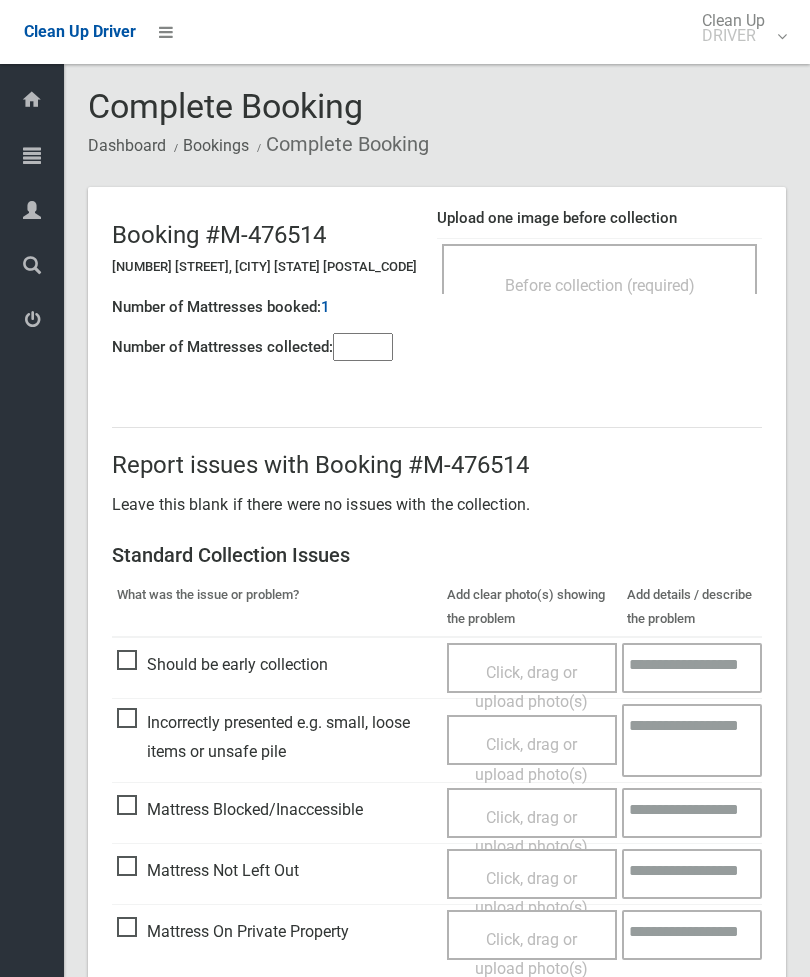 click on "Before collection (required)" at bounding box center (599, 284) 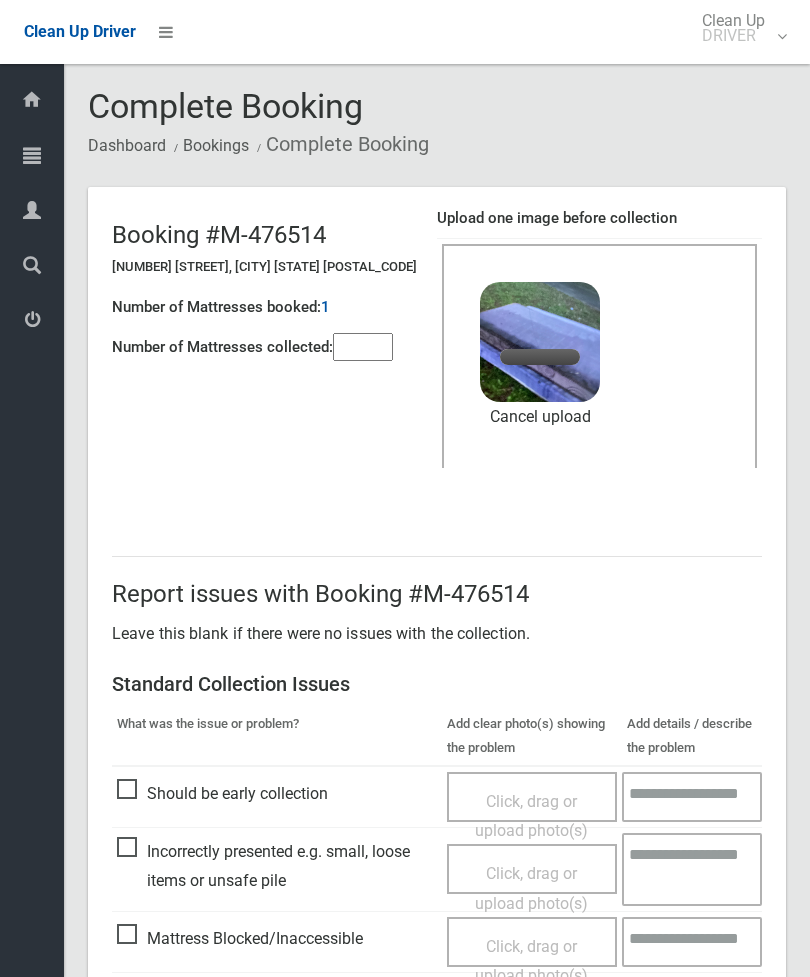 click at bounding box center (363, 347) 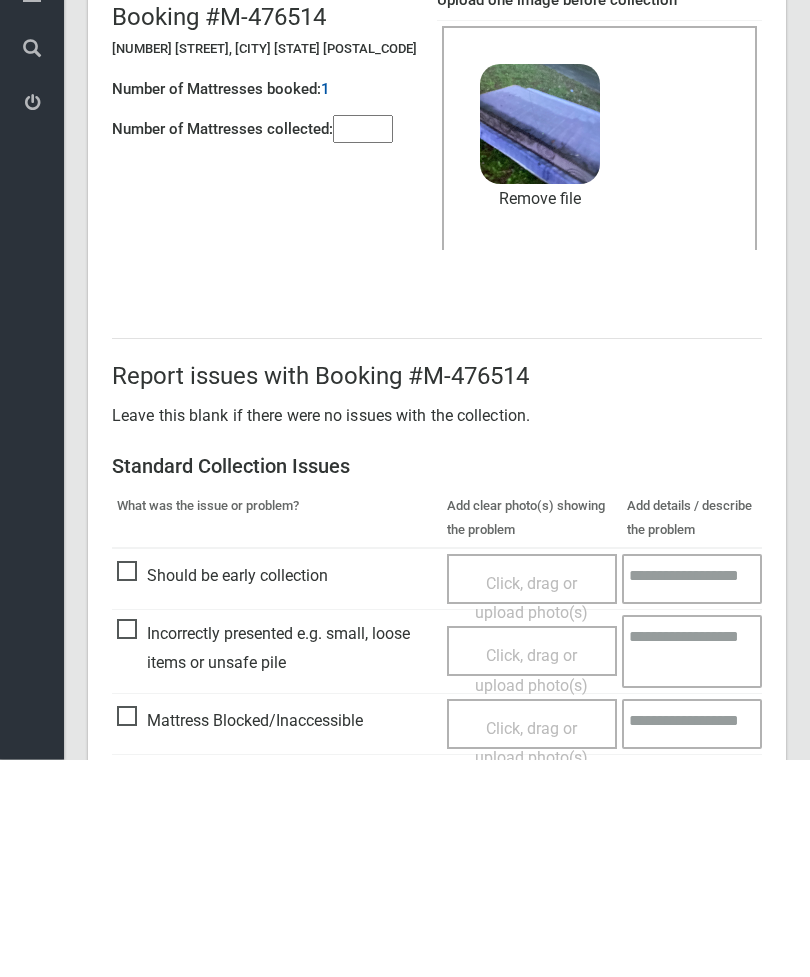 scroll, scrollTop: 274, scrollLeft: 0, axis: vertical 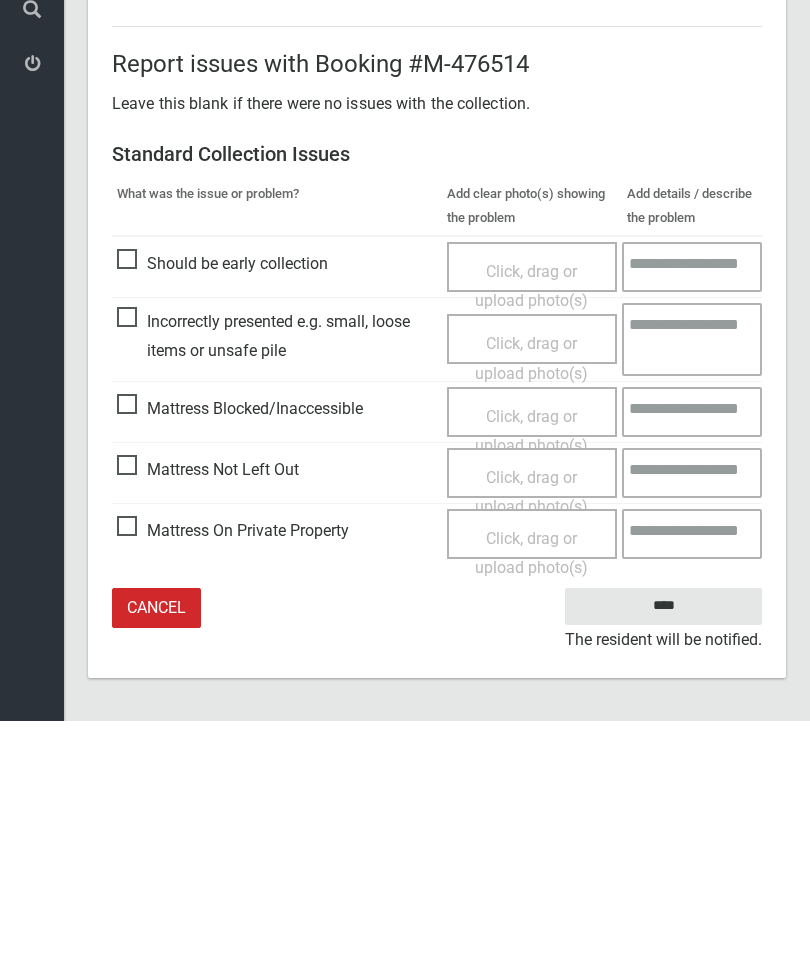 type on "*" 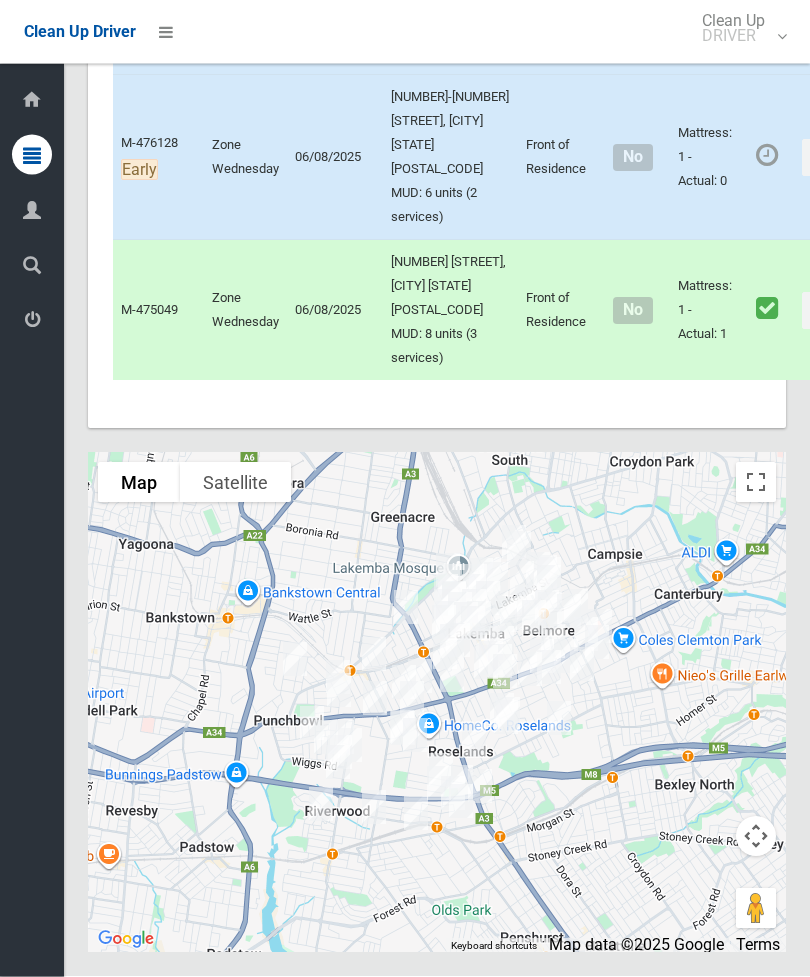 scroll, scrollTop: 11106, scrollLeft: 0, axis: vertical 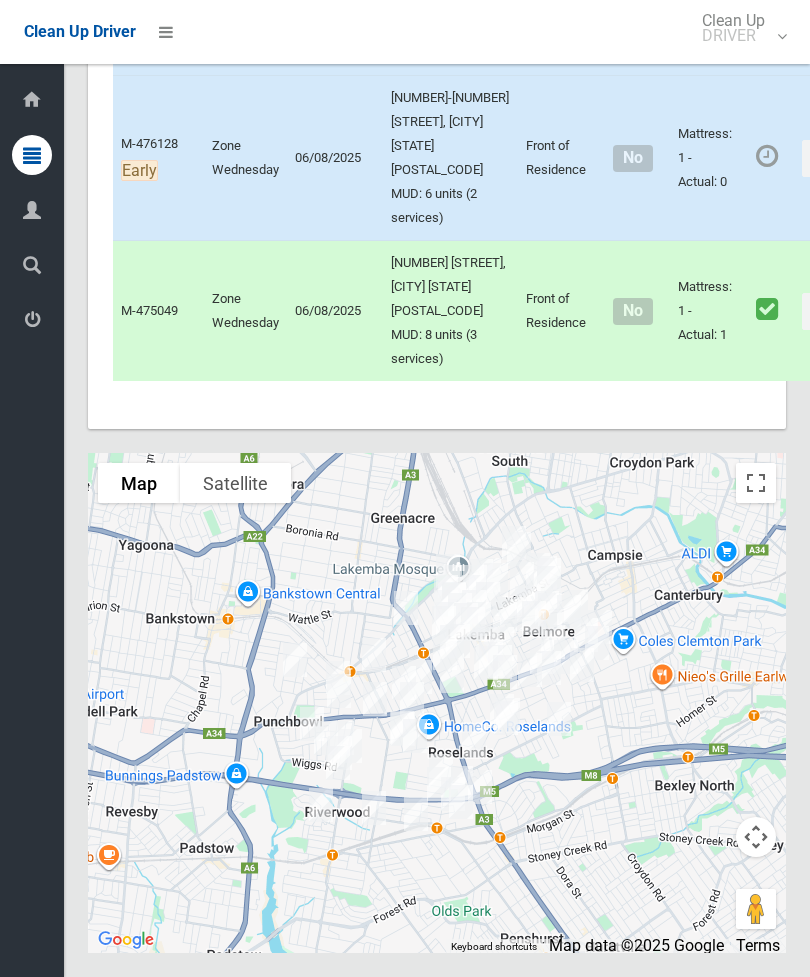 click on "Actions" at bounding box center (850, -1381) 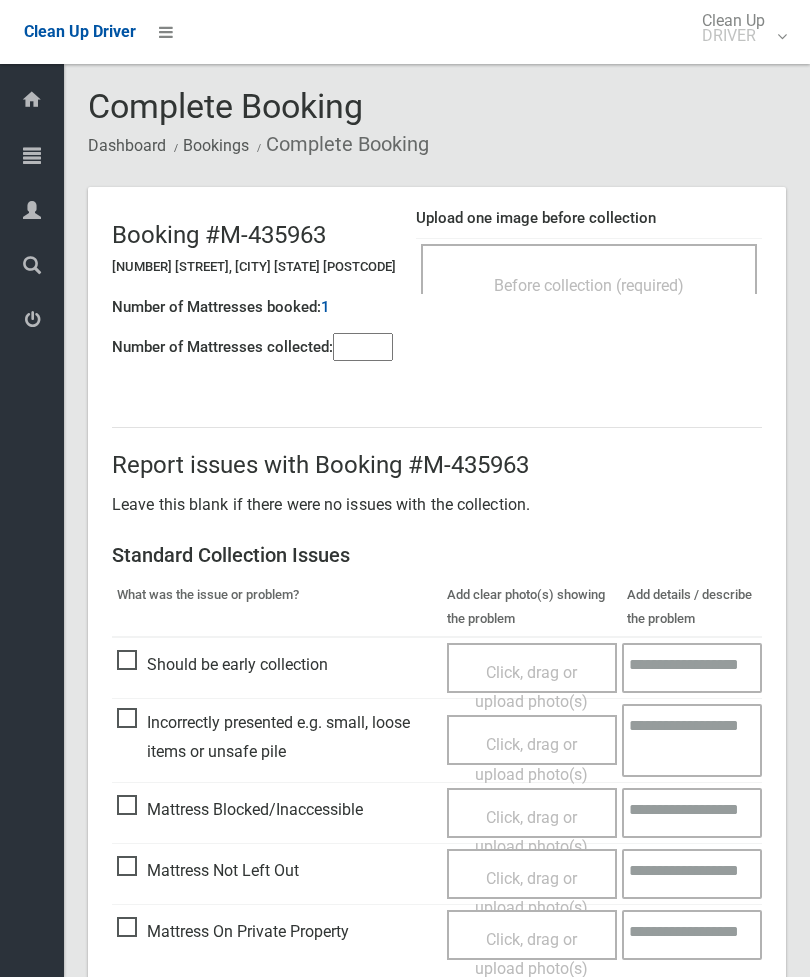 scroll, scrollTop: 0, scrollLeft: 0, axis: both 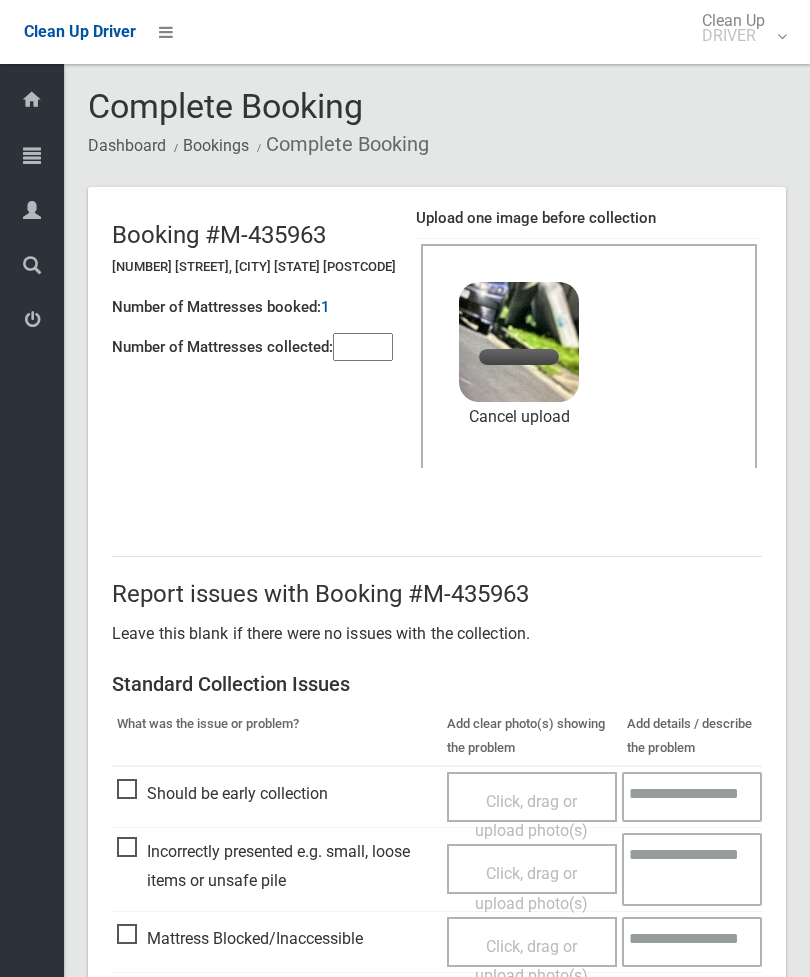 click at bounding box center (363, 347) 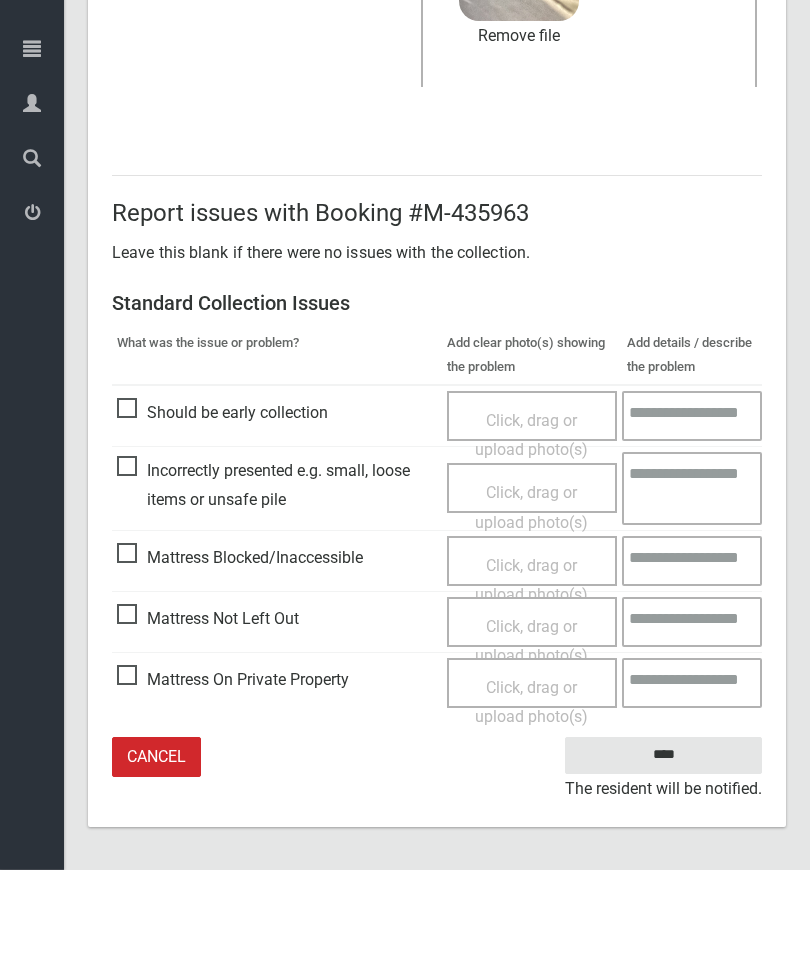 type on "*" 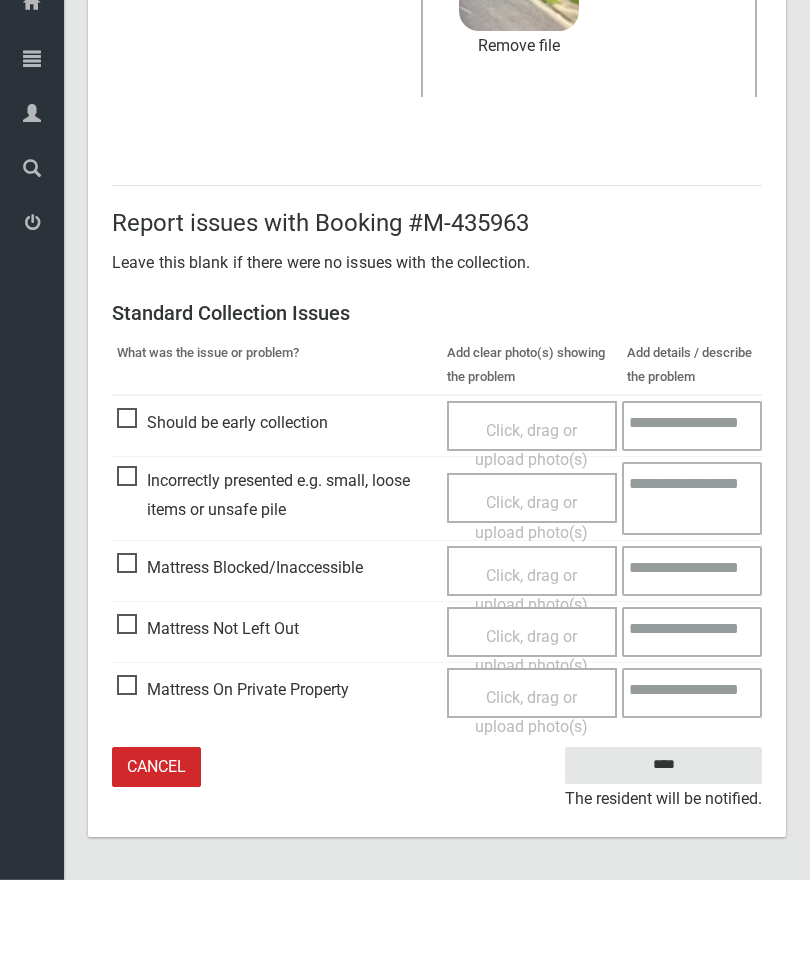 click on "****" at bounding box center (663, 862) 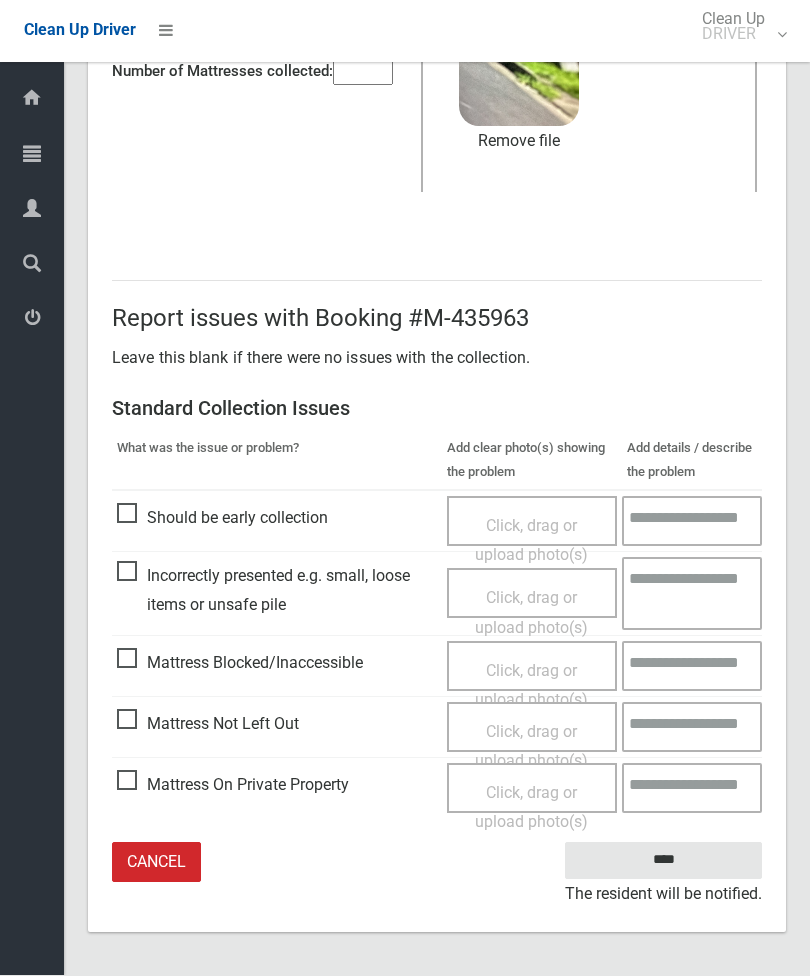 scroll, scrollTop: 226, scrollLeft: 0, axis: vertical 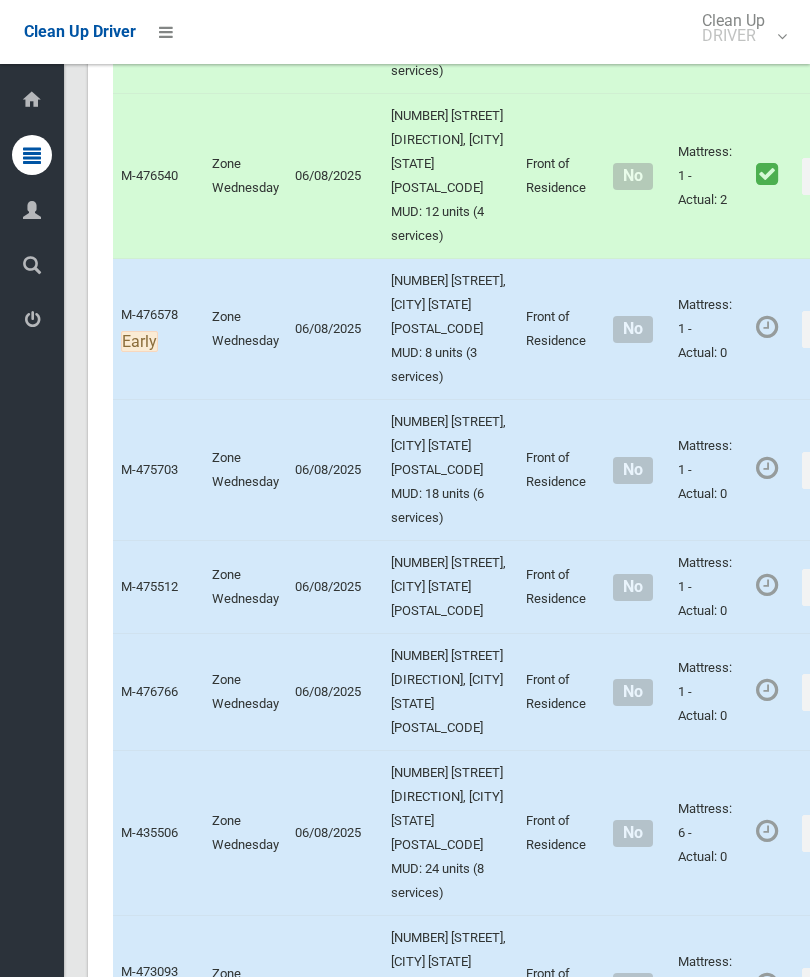 click on "Actions" at bounding box center [850, -1270] 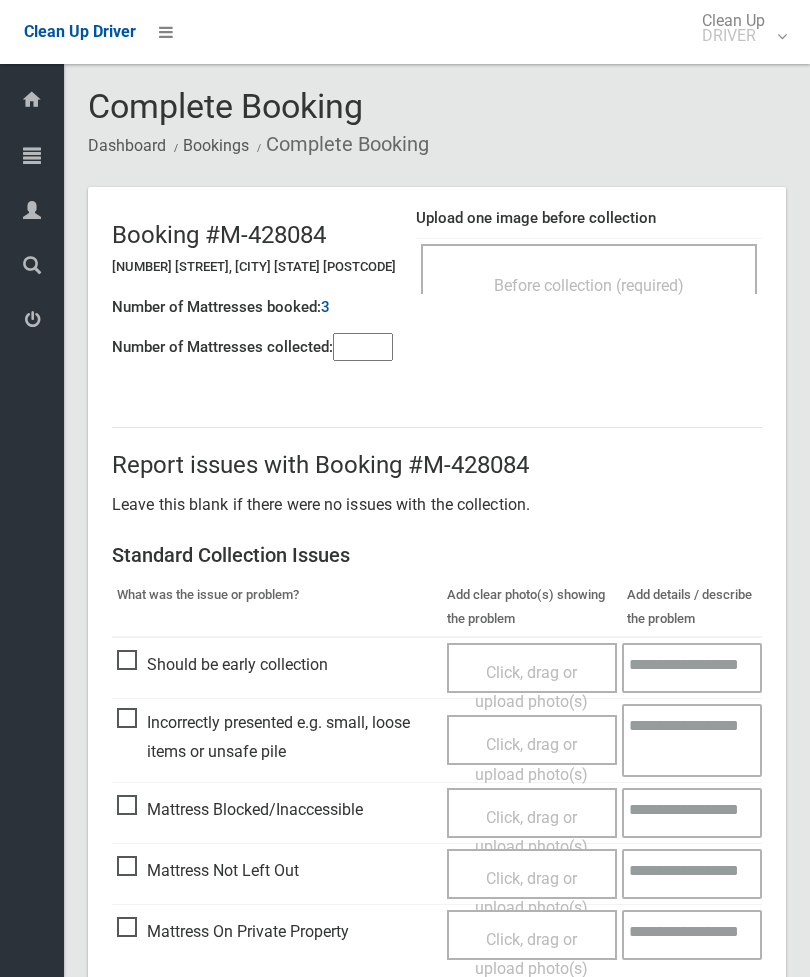 scroll, scrollTop: 0, scrollLeft: 0, axis: both 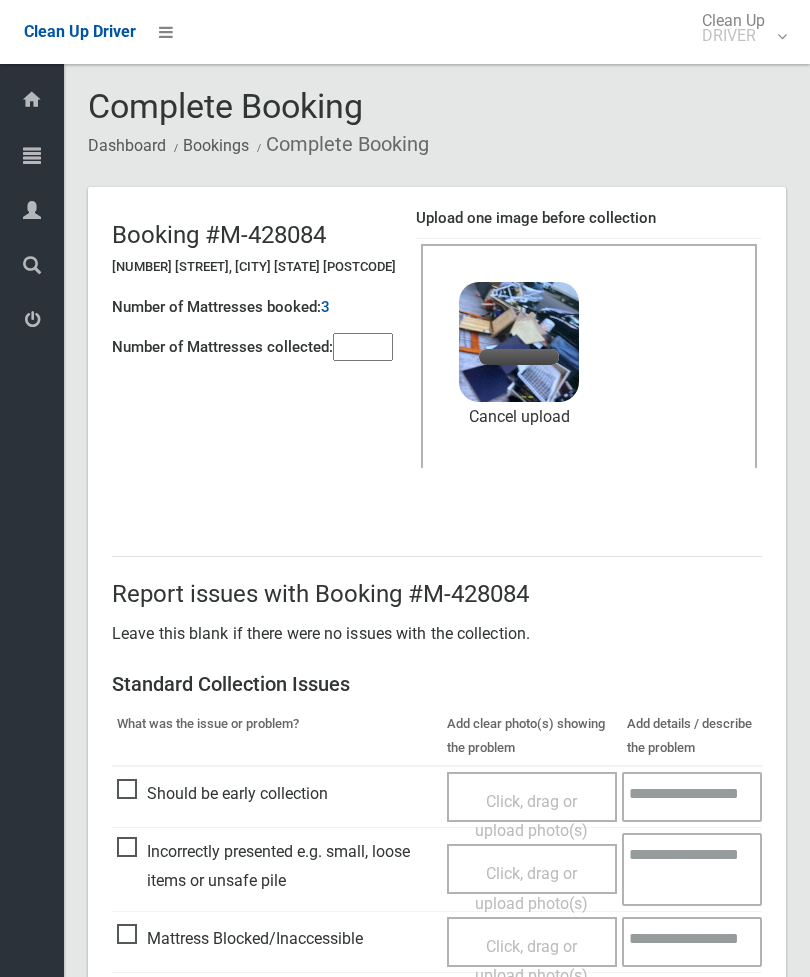 click at bounding box center [363, 347] 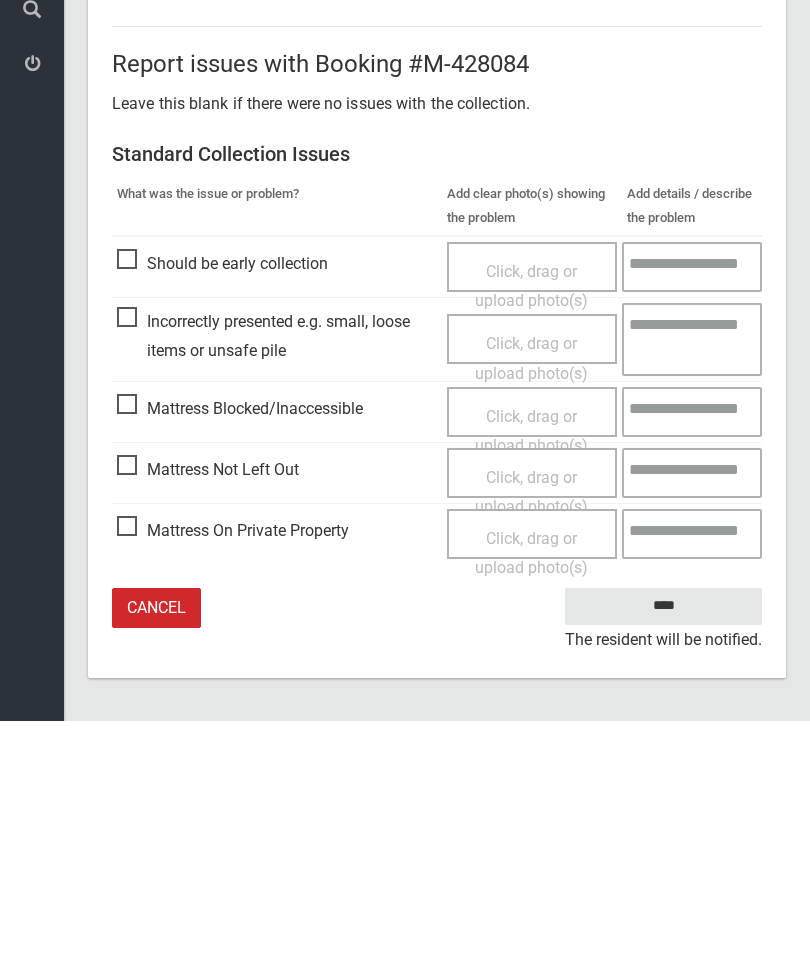 type on "*" 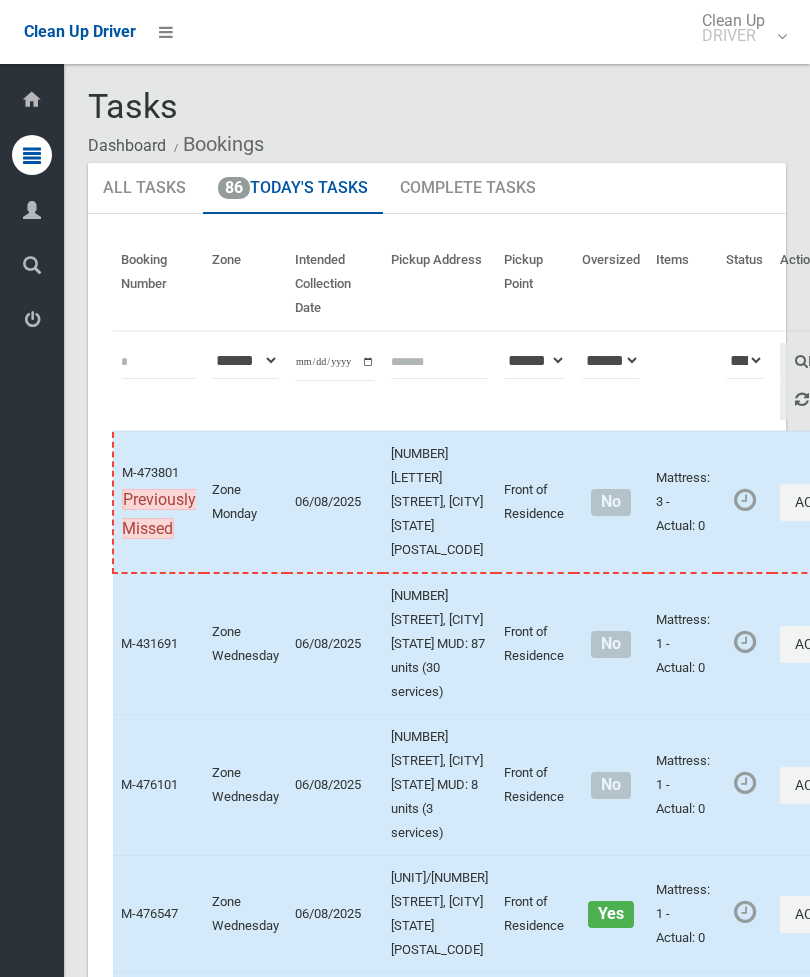 scroll, scrollTop: 0, scrollLeft: 0, axis: both 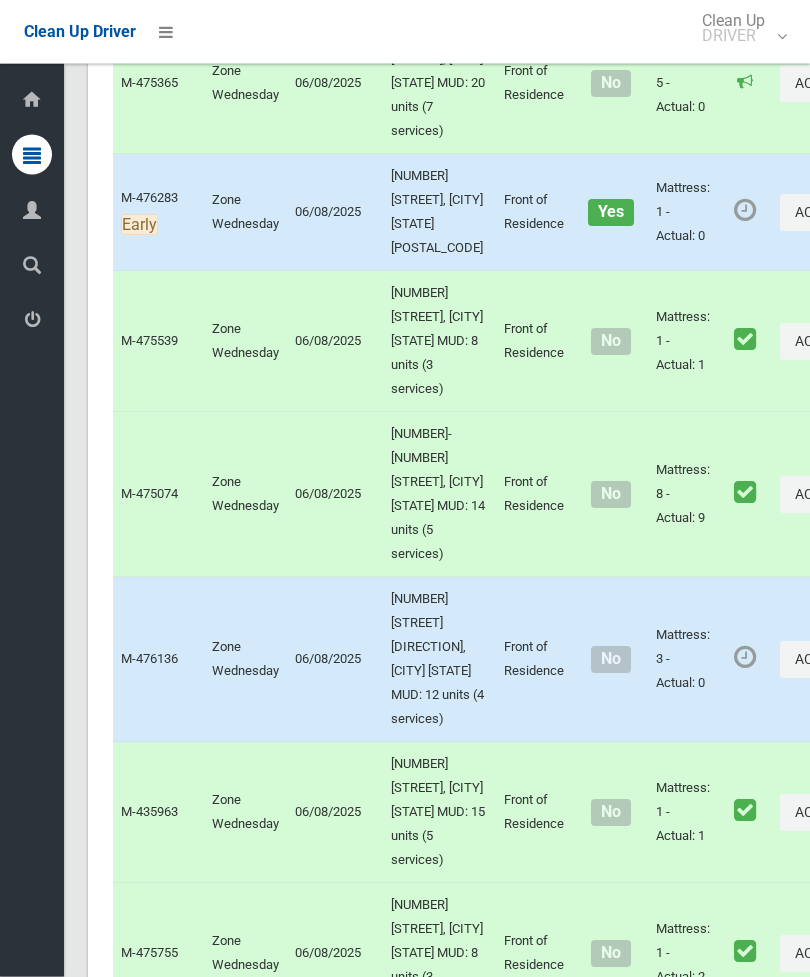 click on "Actions" at bounding box center [828, -363] 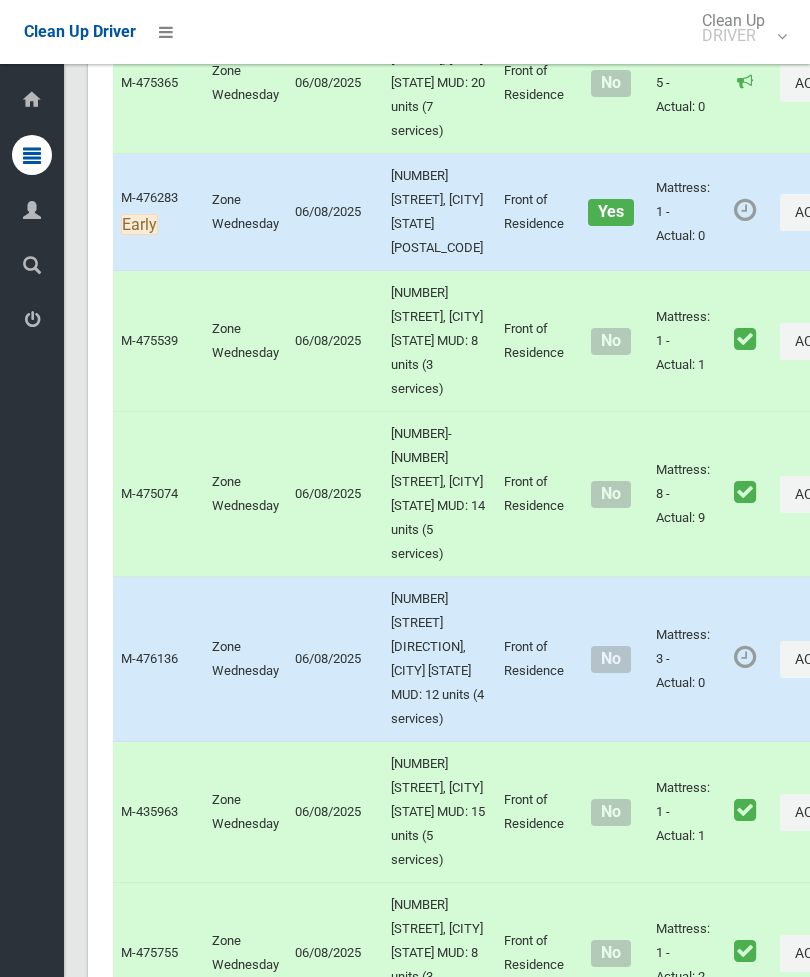 click on "Complete Booking" at bounding box center (756, -319) 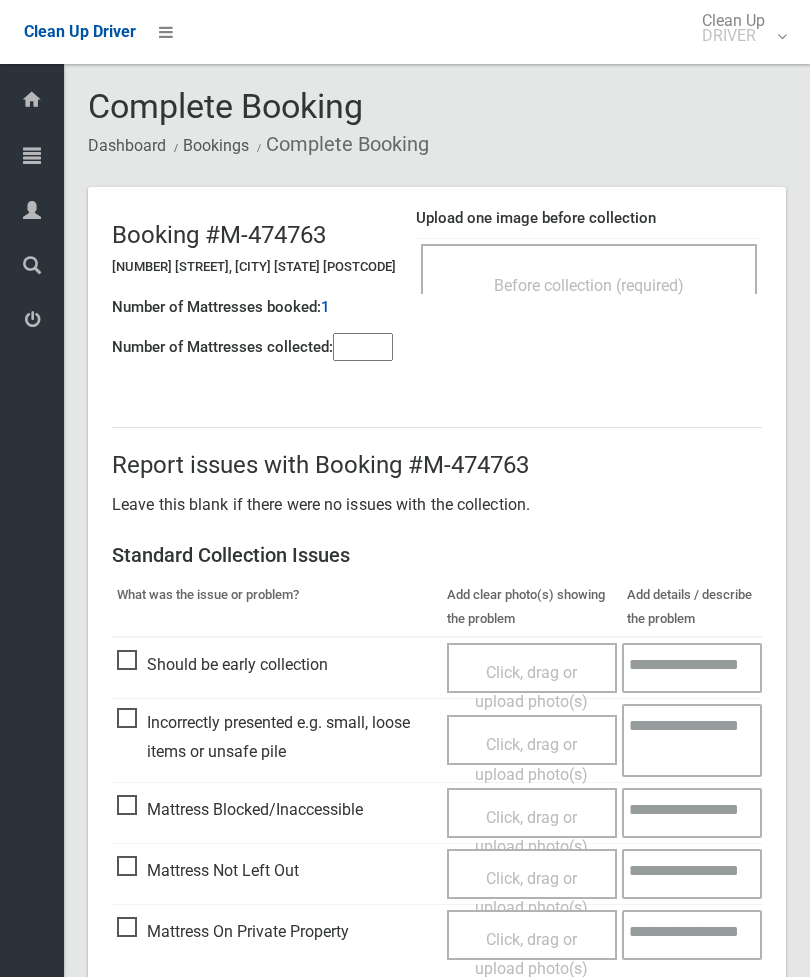 scroll, scrollTop: 0, scrollLeft: 0, axis: both 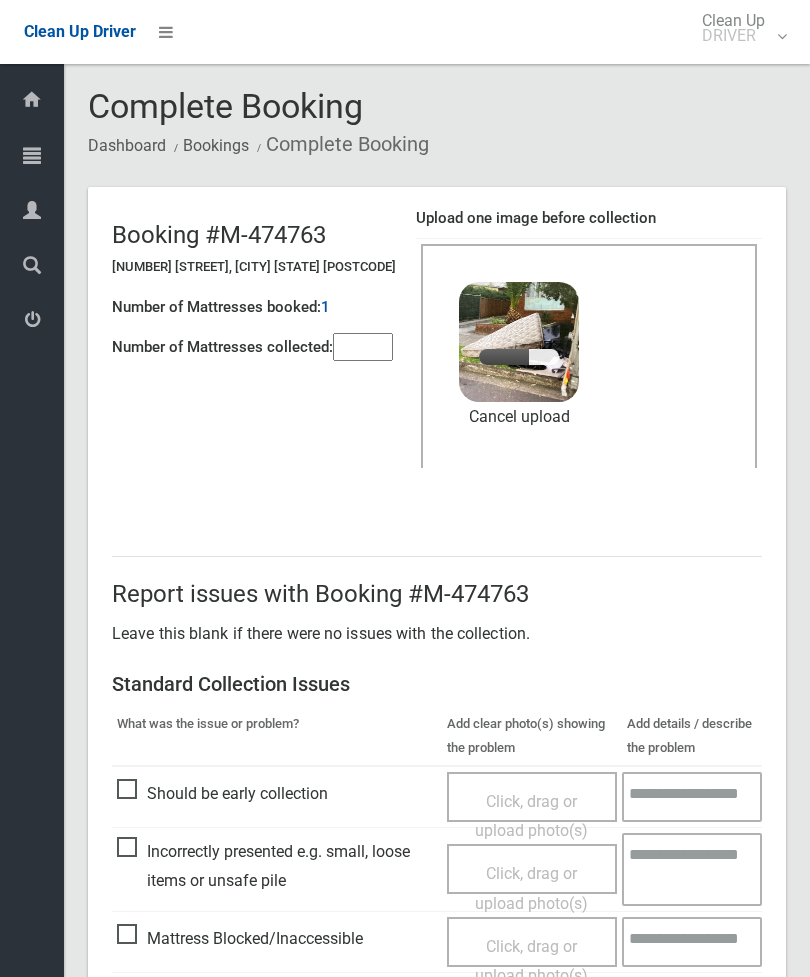 click at bounding box center [363, 347] 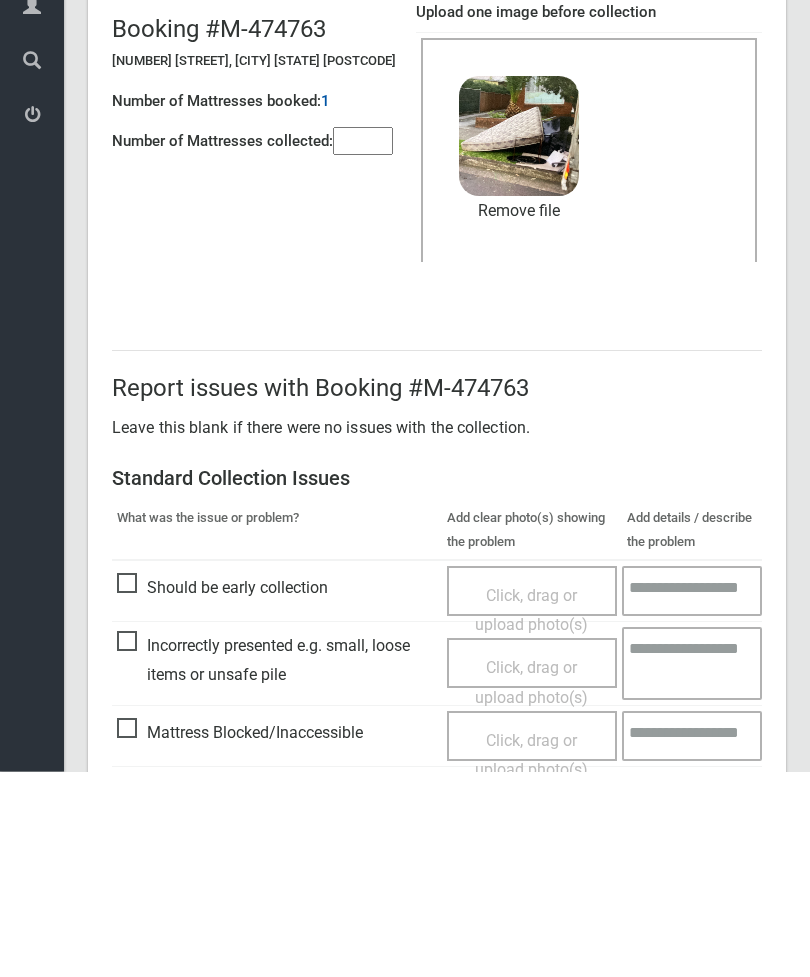 scroll, scrollTop: 274, scrollLeft: 0, axis: vertical 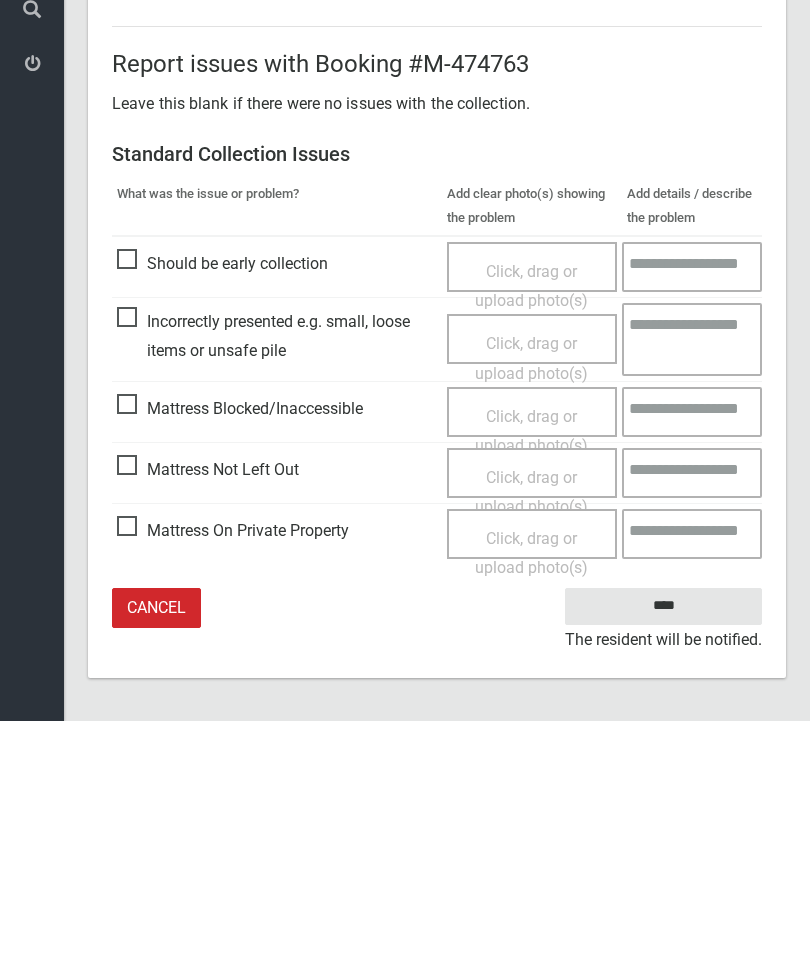 type on "*" 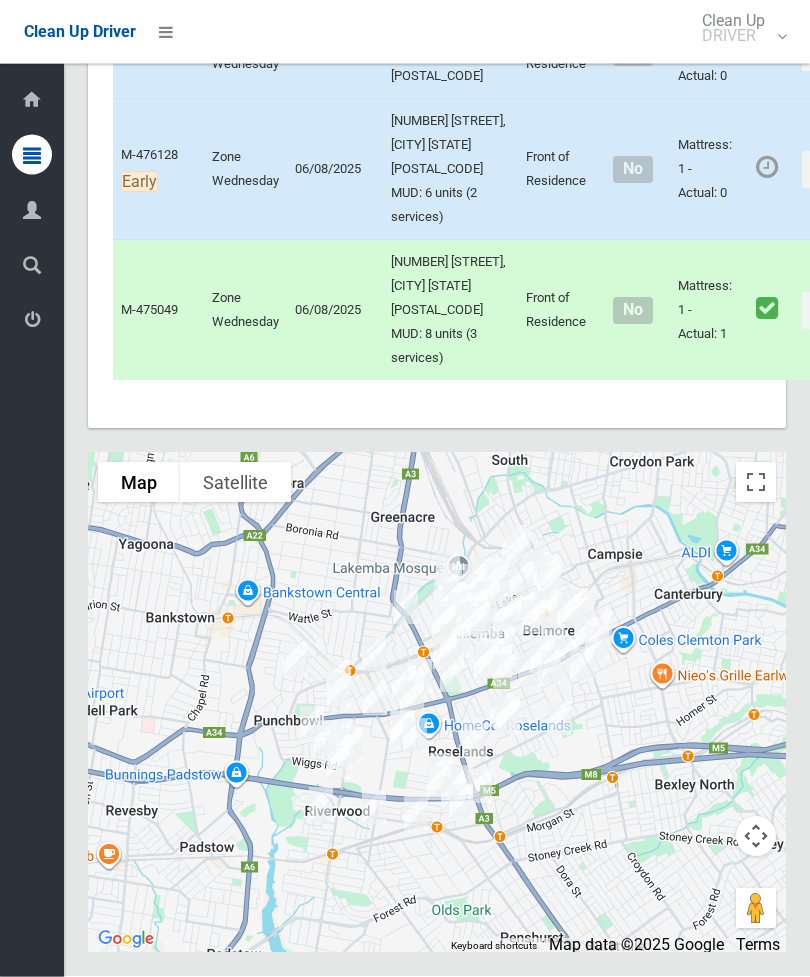 scroll, scrollTop: 10750, scrollLeft: 0, axis: vertical 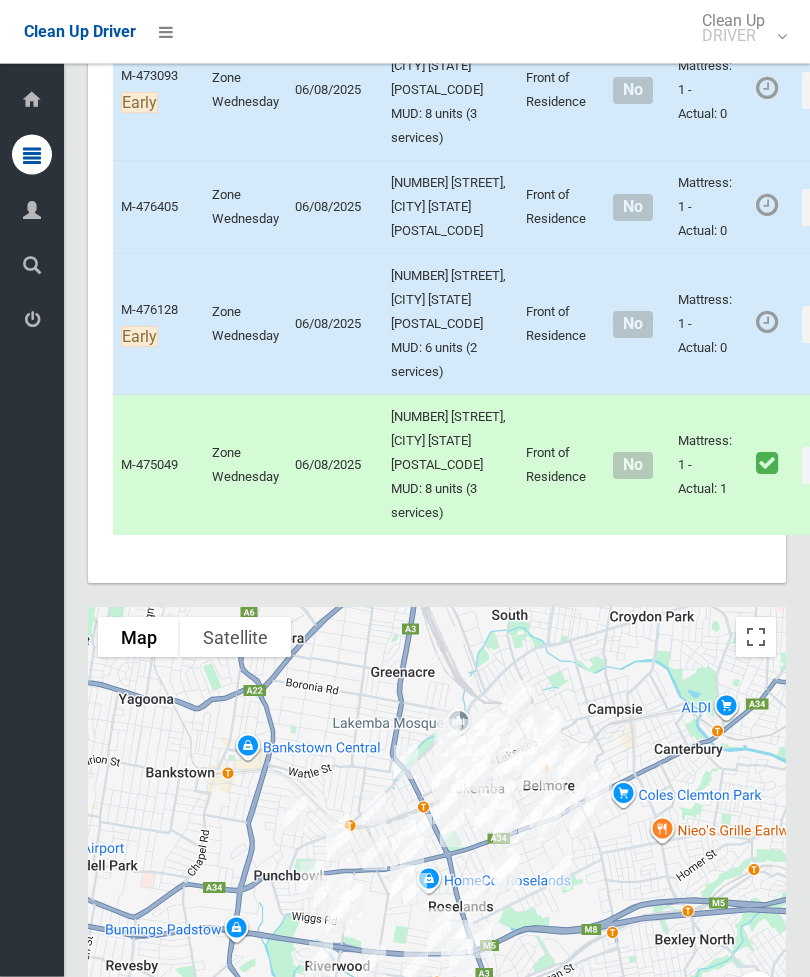 click on "Actions" at bounding box center (850, -1355) 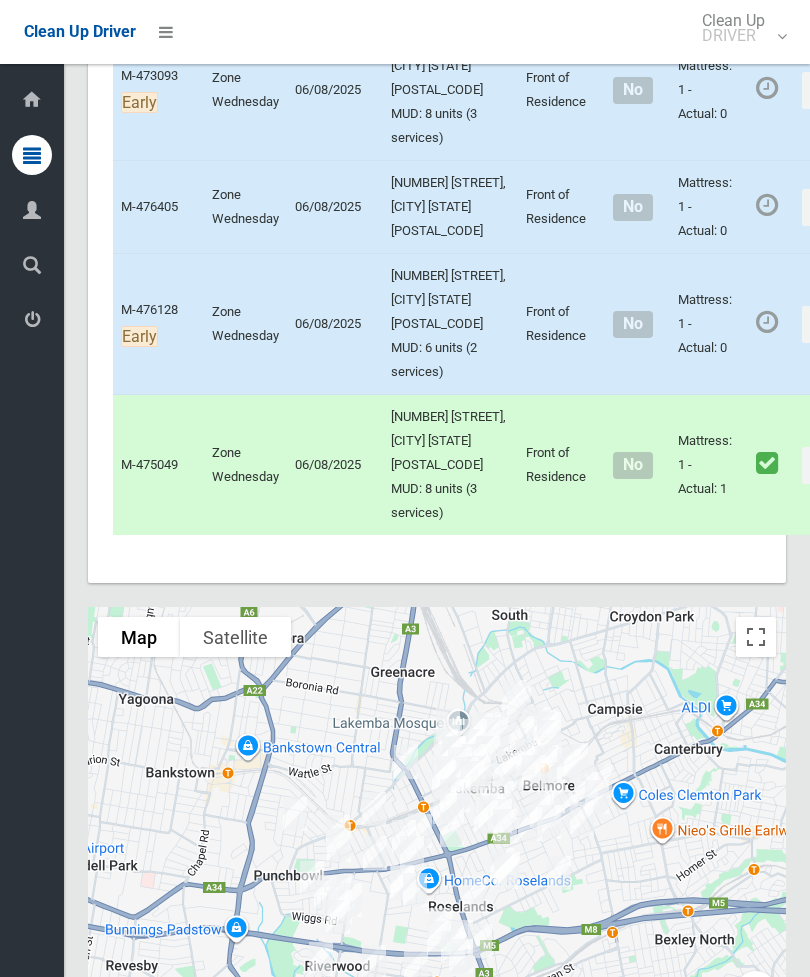 click on "Complete Booking" at bounding box center [778, -1311] 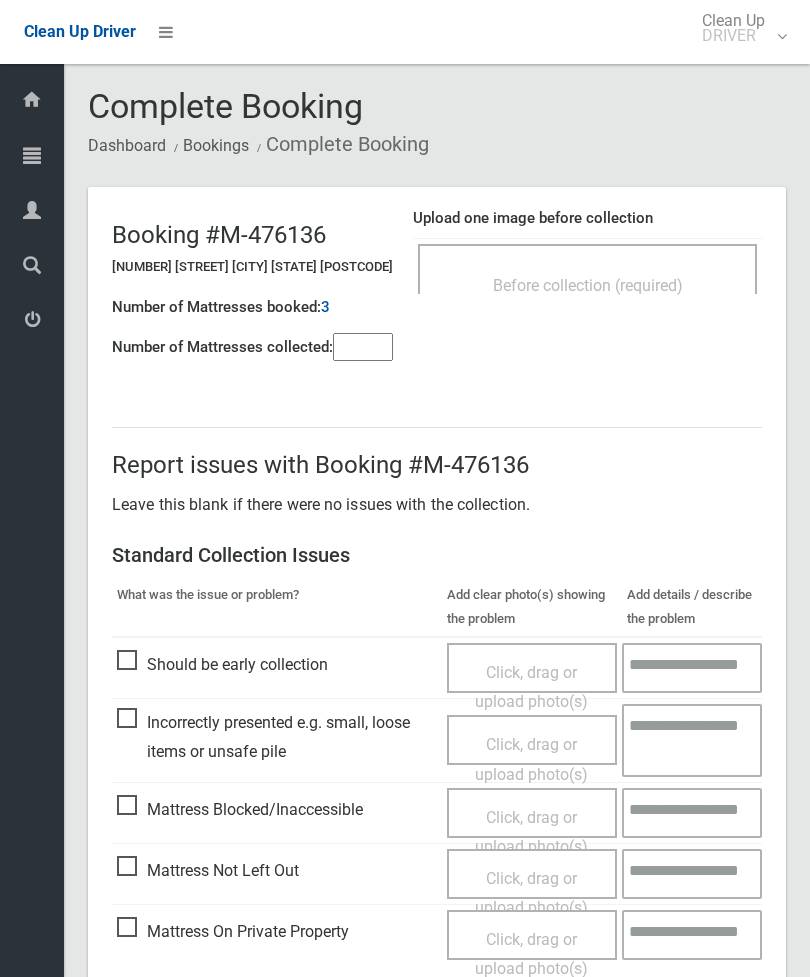 scroll, scrollTop: 0, scrollLeft: 0, axis: both 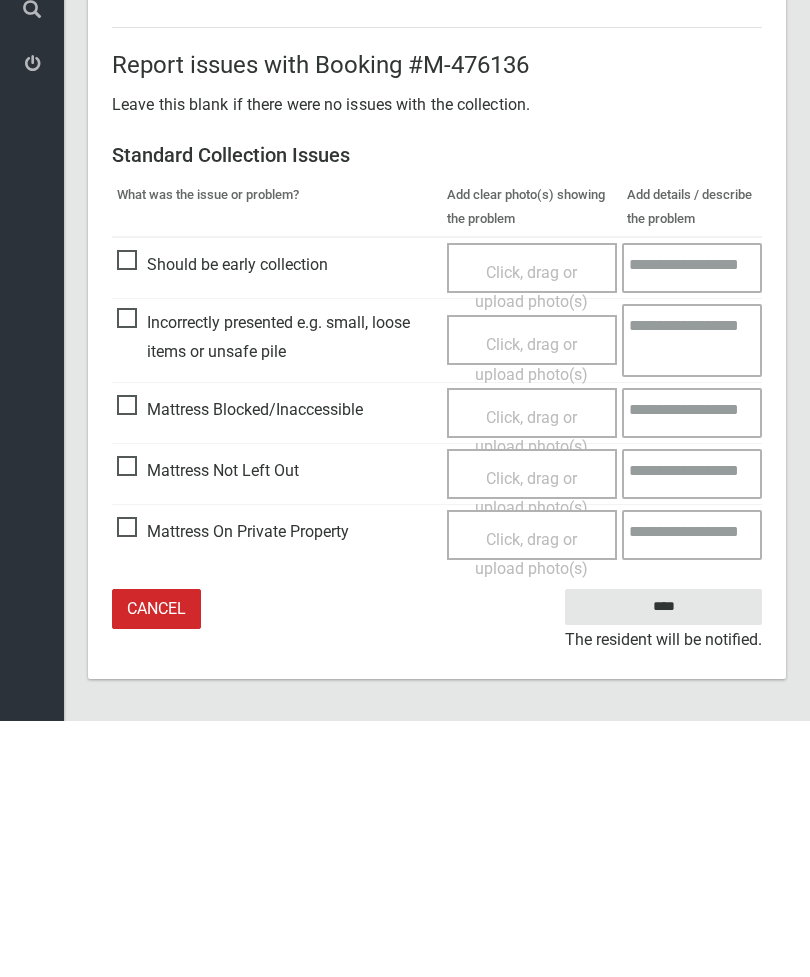 type on "*" 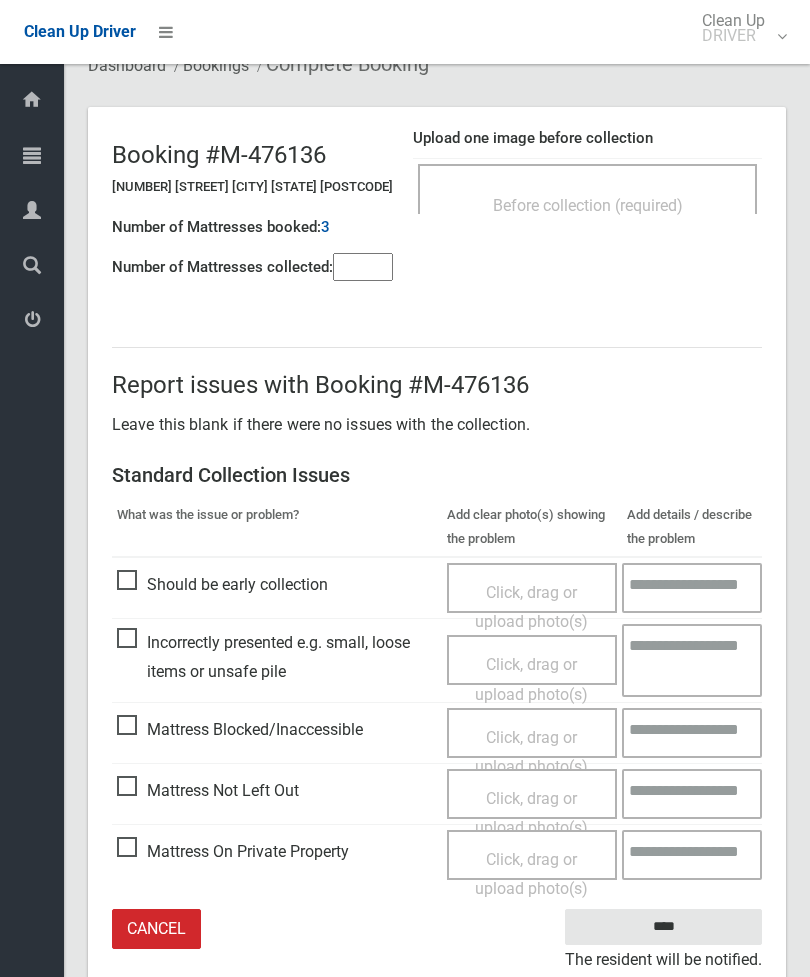 click on "Click, drag or upload photo(s)" at bounding box center [531, 813] 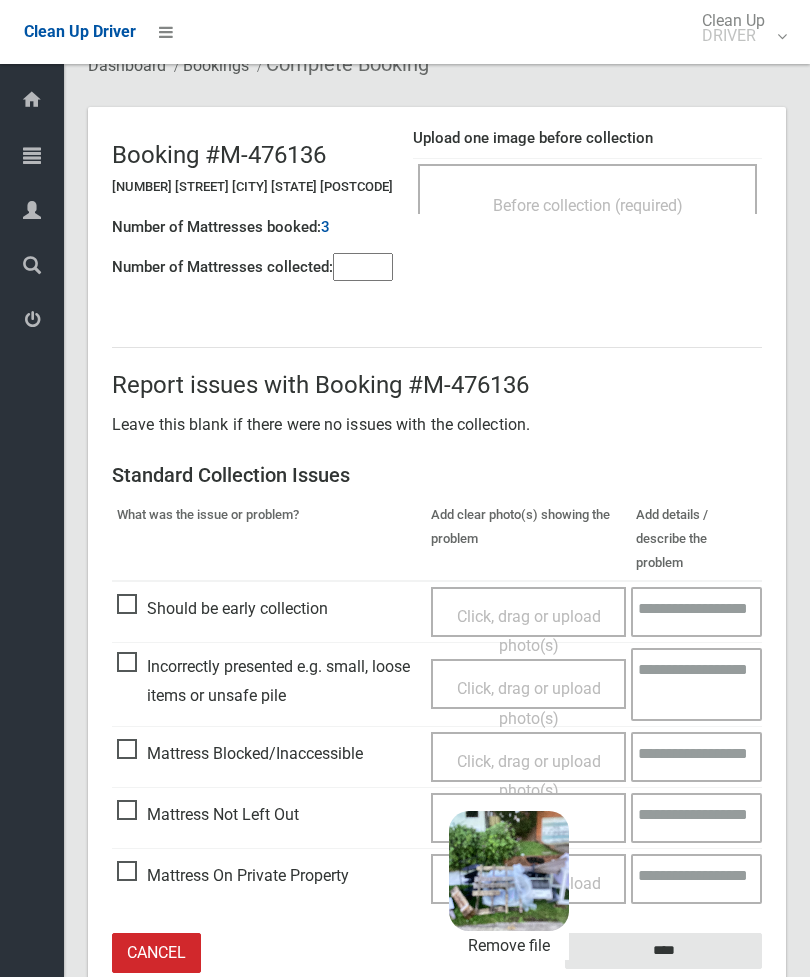 click on "****" at bounding box center [663, 951] 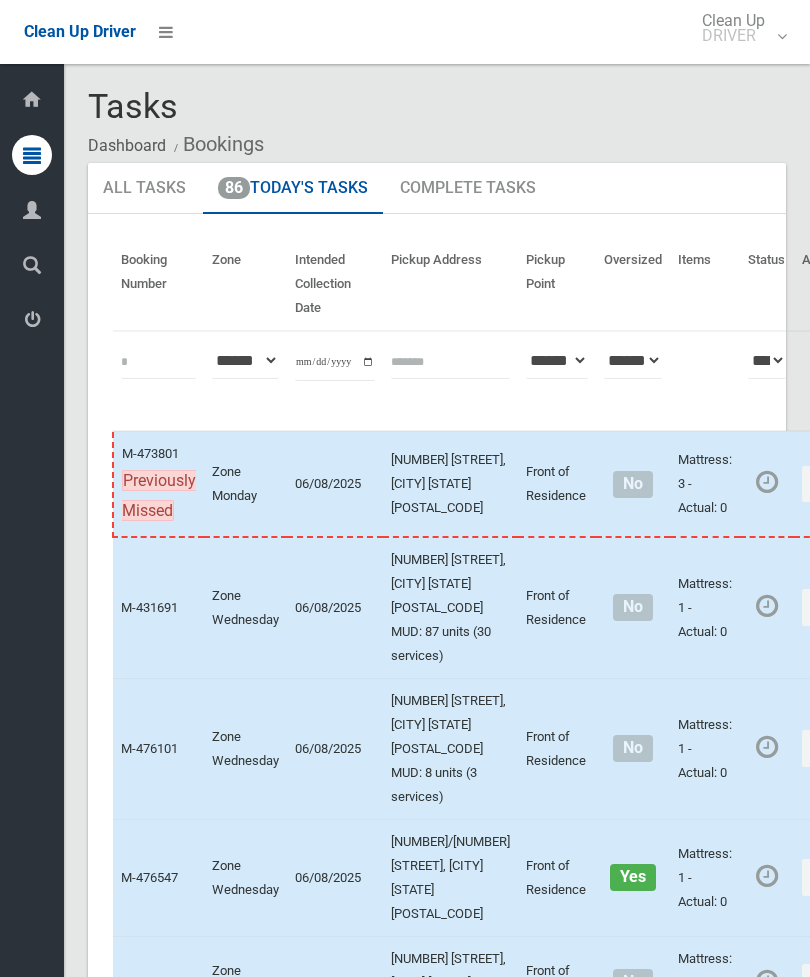 scroll, scrollTop: 0, scrollLeft: 0, axis: both 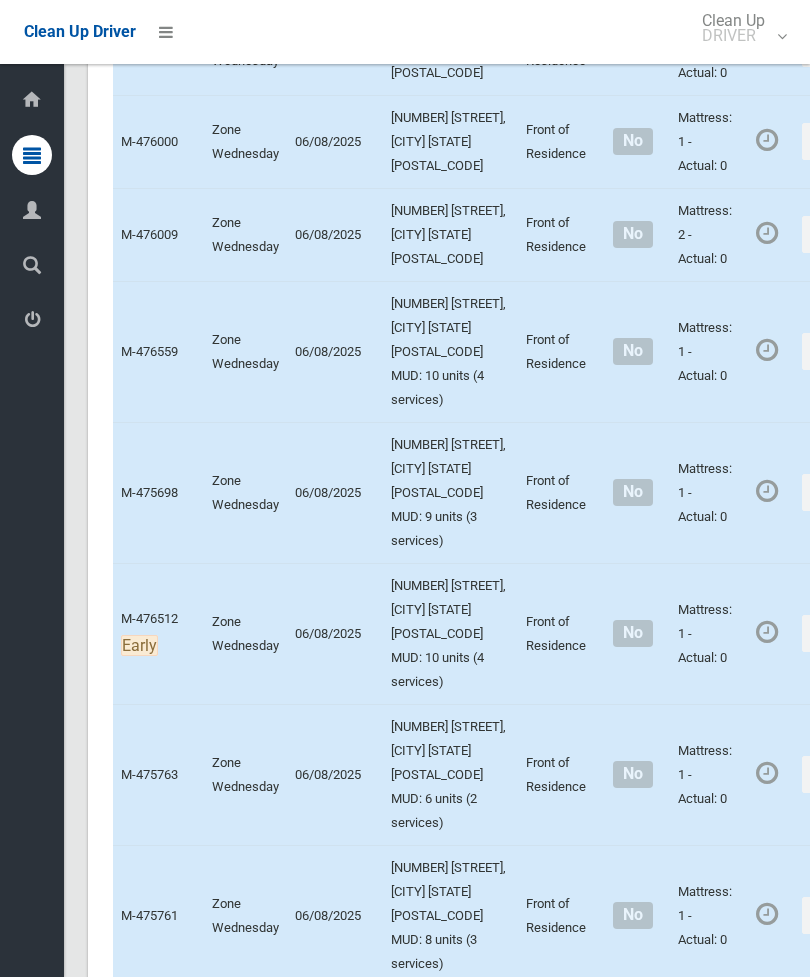 click on "Actions" at bounding box center (850, -534) 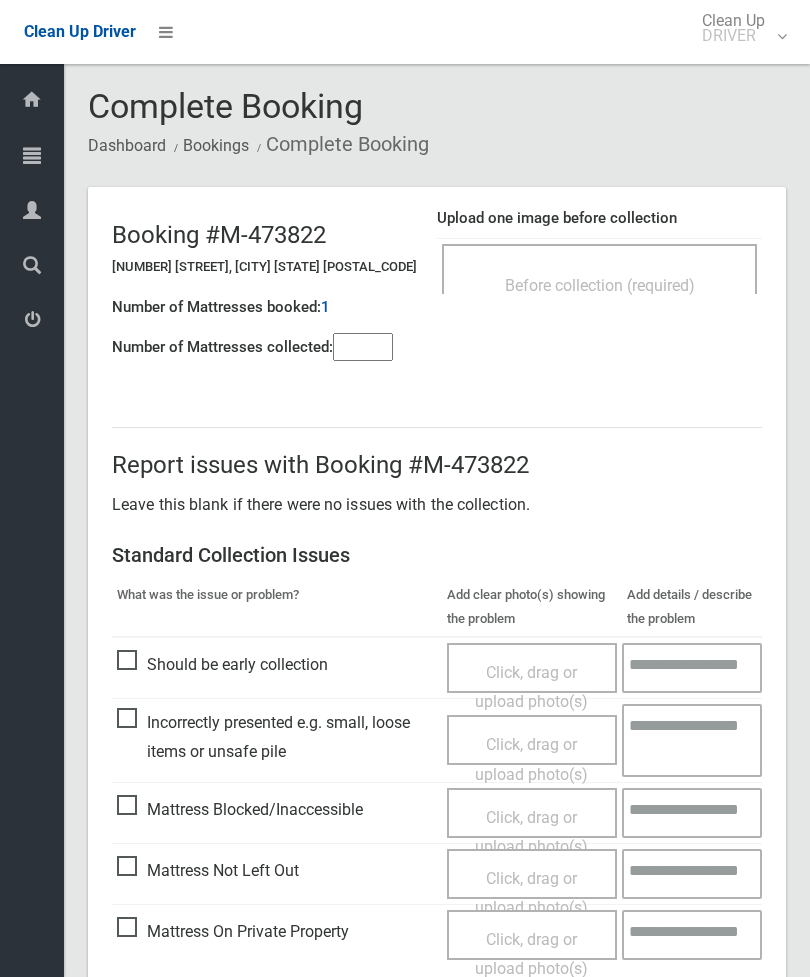 scroll, scrollTop: 0, scrollLeft: 0, axis: both 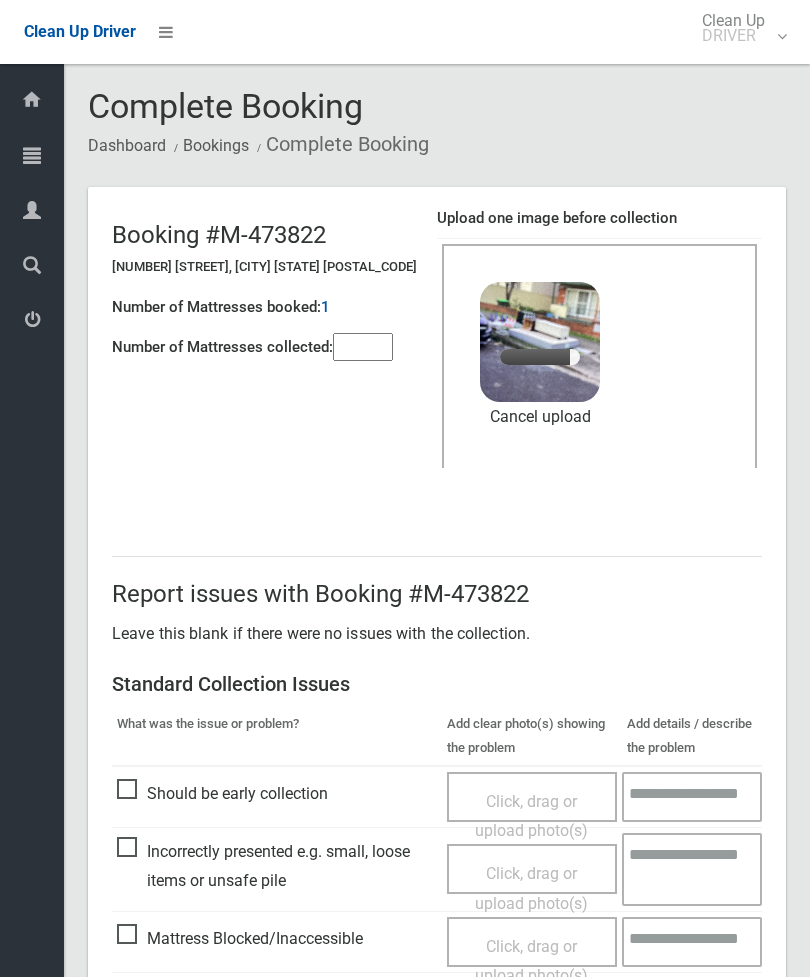 click at bounding box center (363, 347) 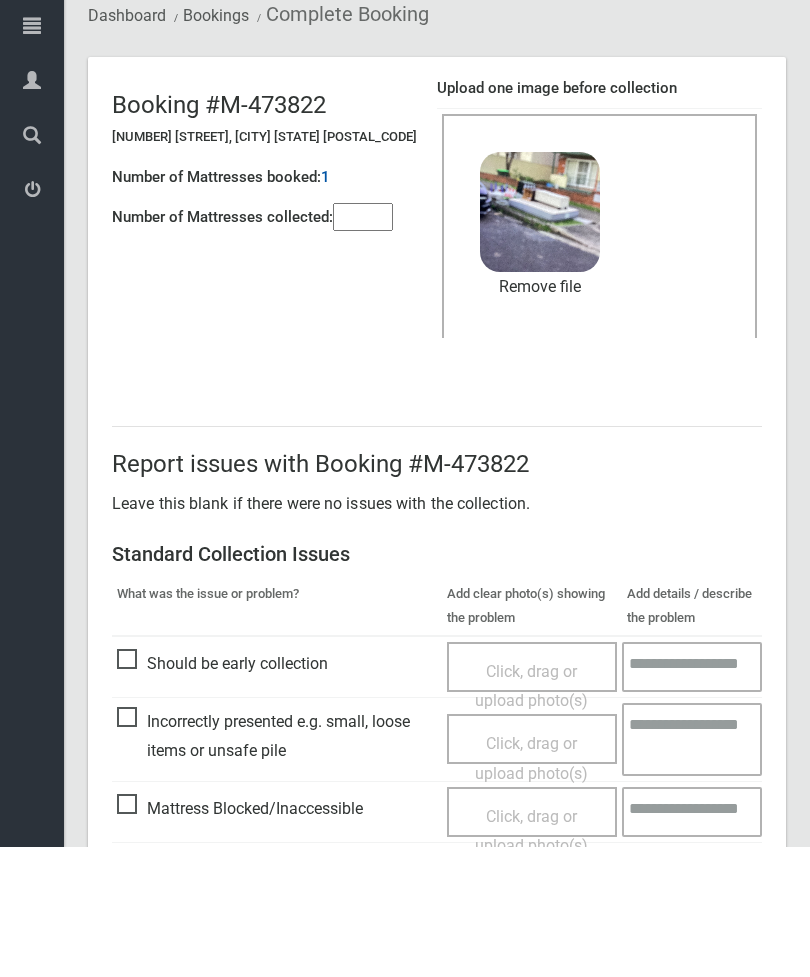 scroll, scrollTop: 274, scrollLeft: 0, axis: vertical 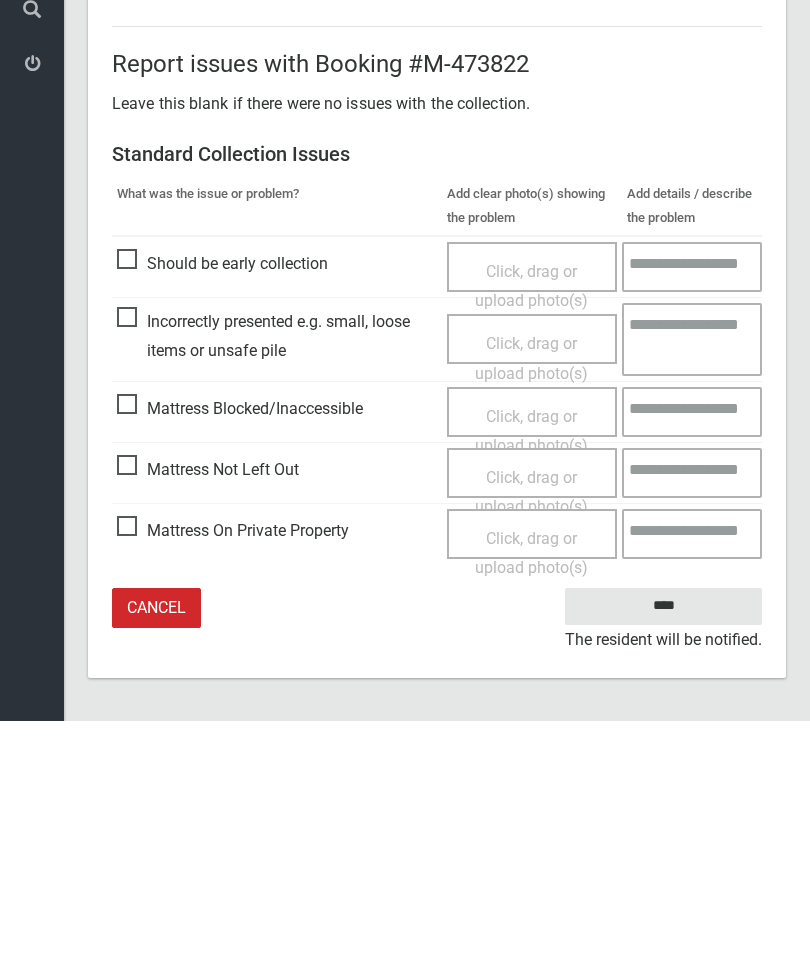 type on "*" 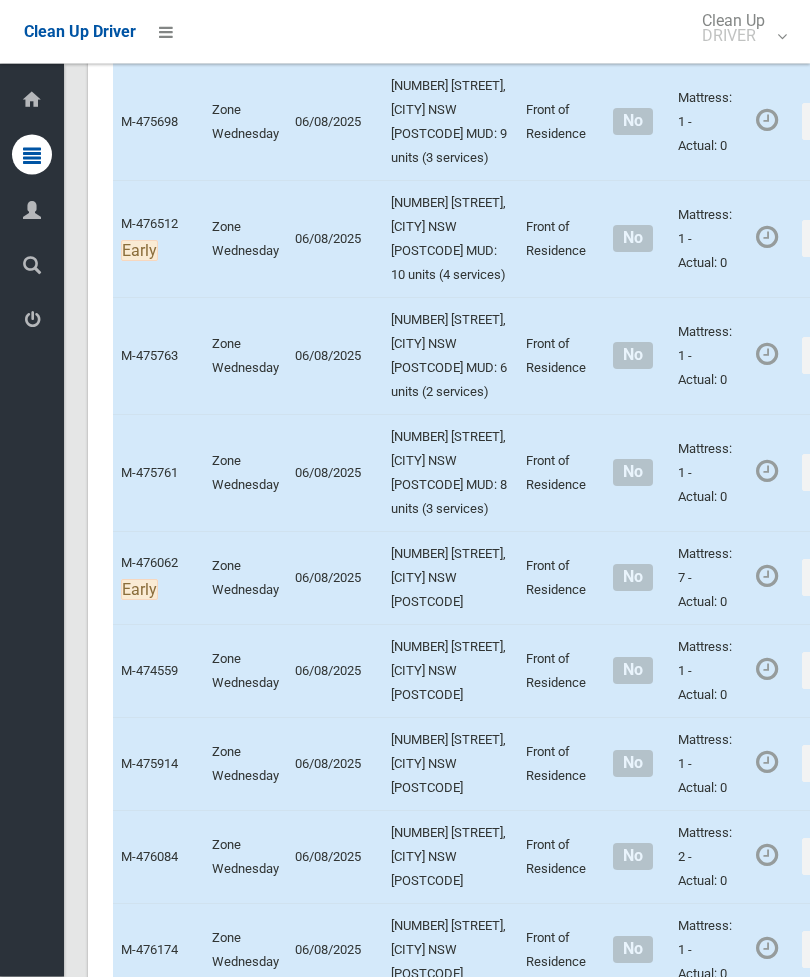 scroll, scrollTop: 5582, scrollLeft: 0, axis: vertical 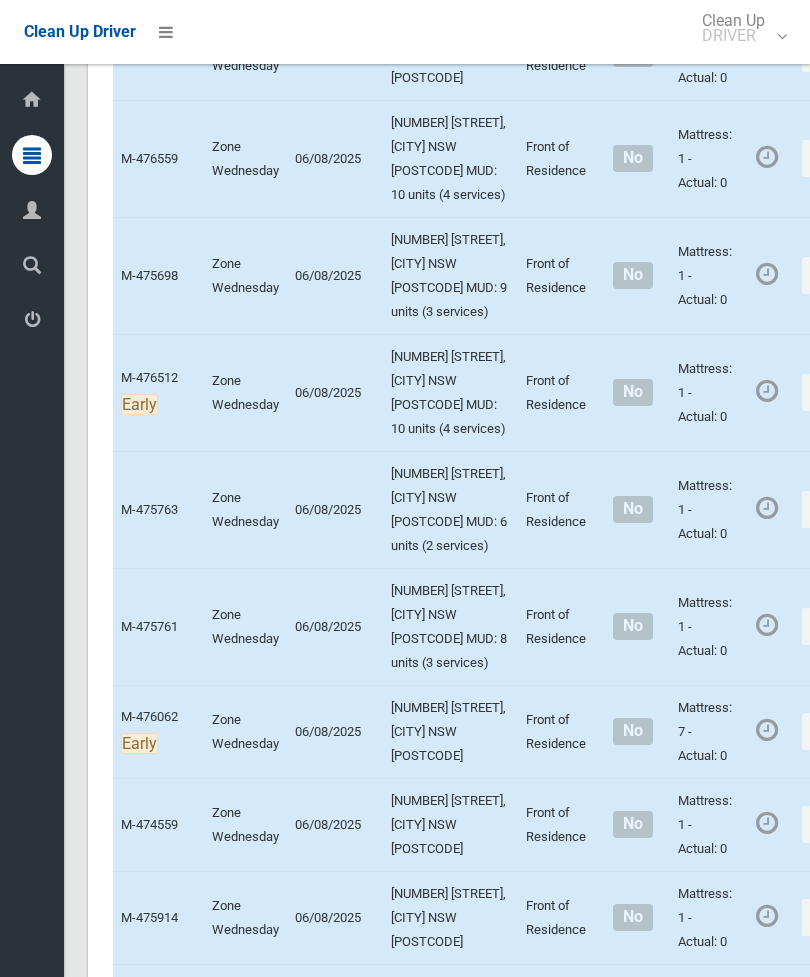 click on "Actions" at bounding box center (850, -820) 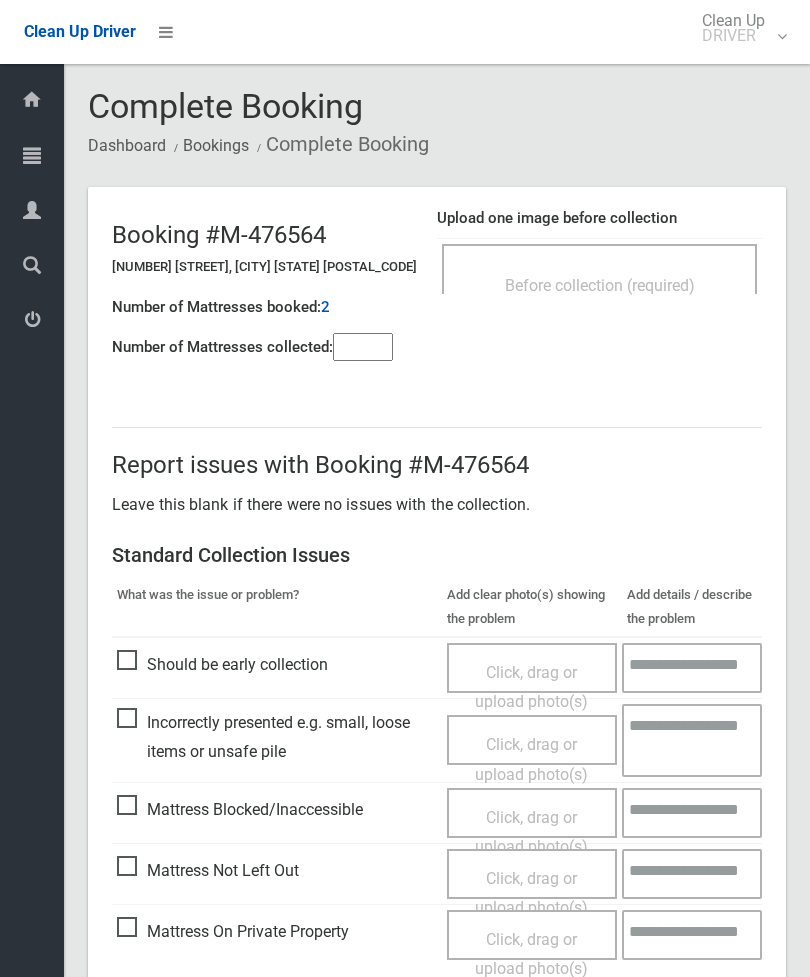 scroll, scrollTop: 0, scrollLeft: 0, axis: both 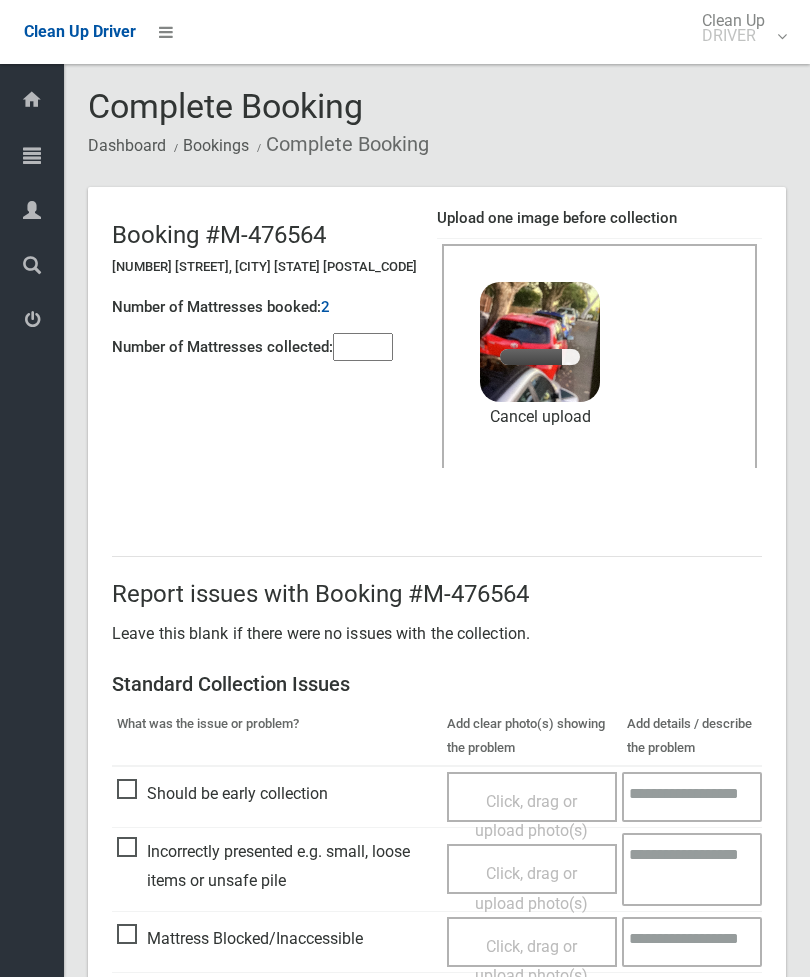 click at bounding box center [363, 347] 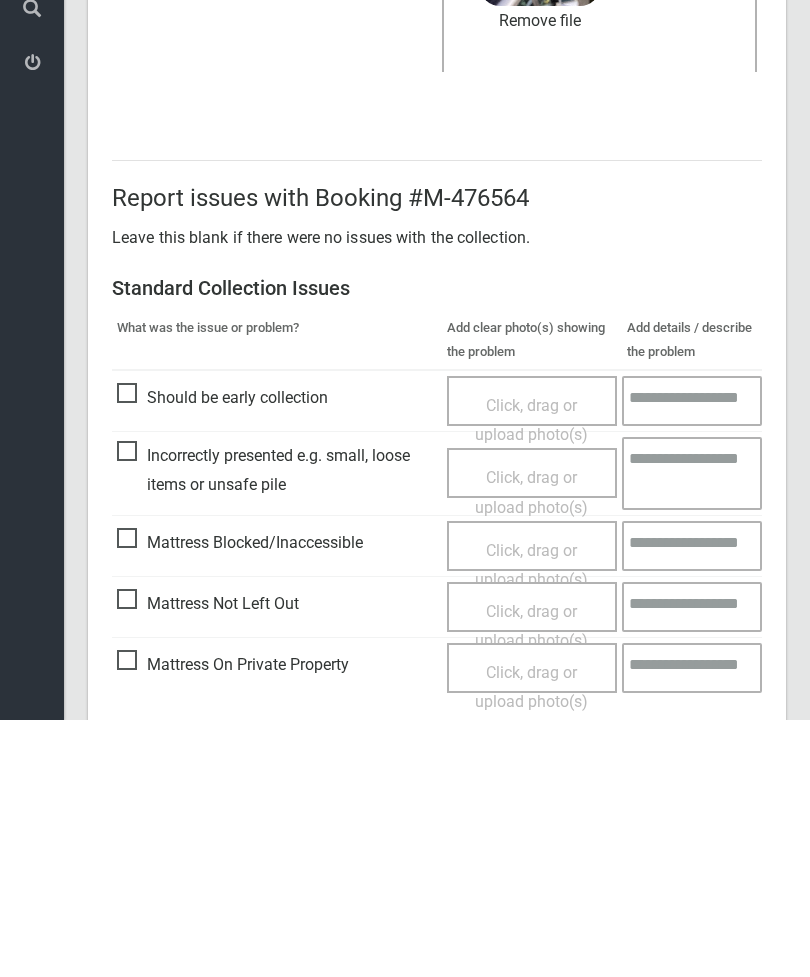 scroll, scrollTop: 274, scrollLeft: 0, axis: vertical 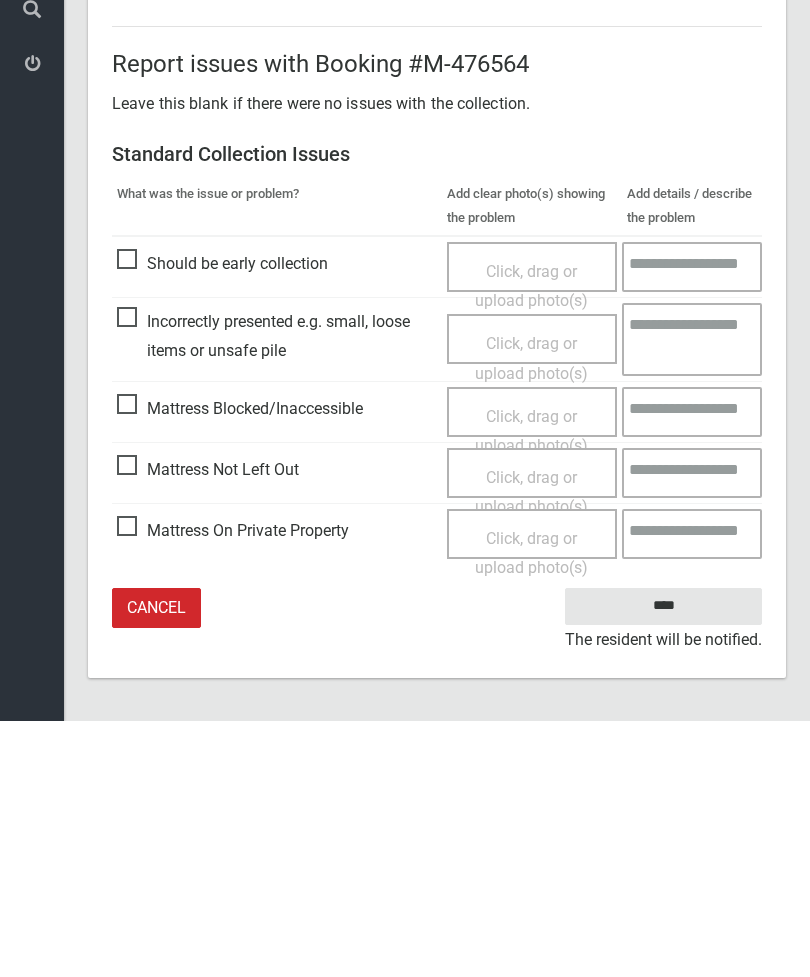 type on "*" 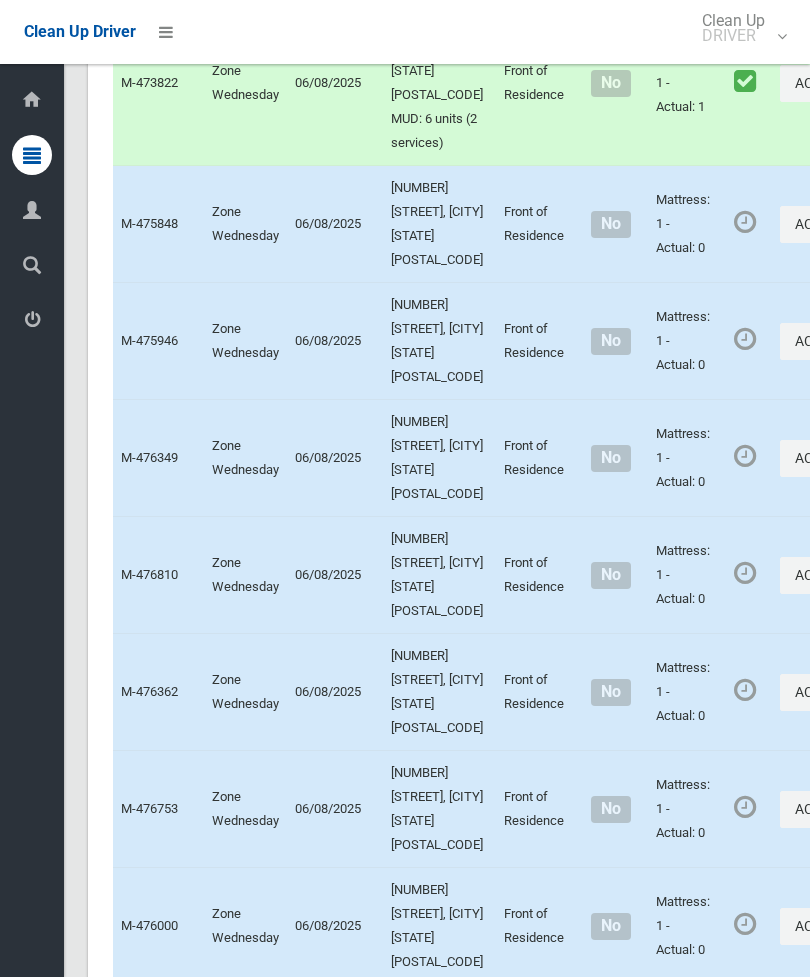 scroll, scrollTop: 5941, scrollLeft: 0, axis: vertical 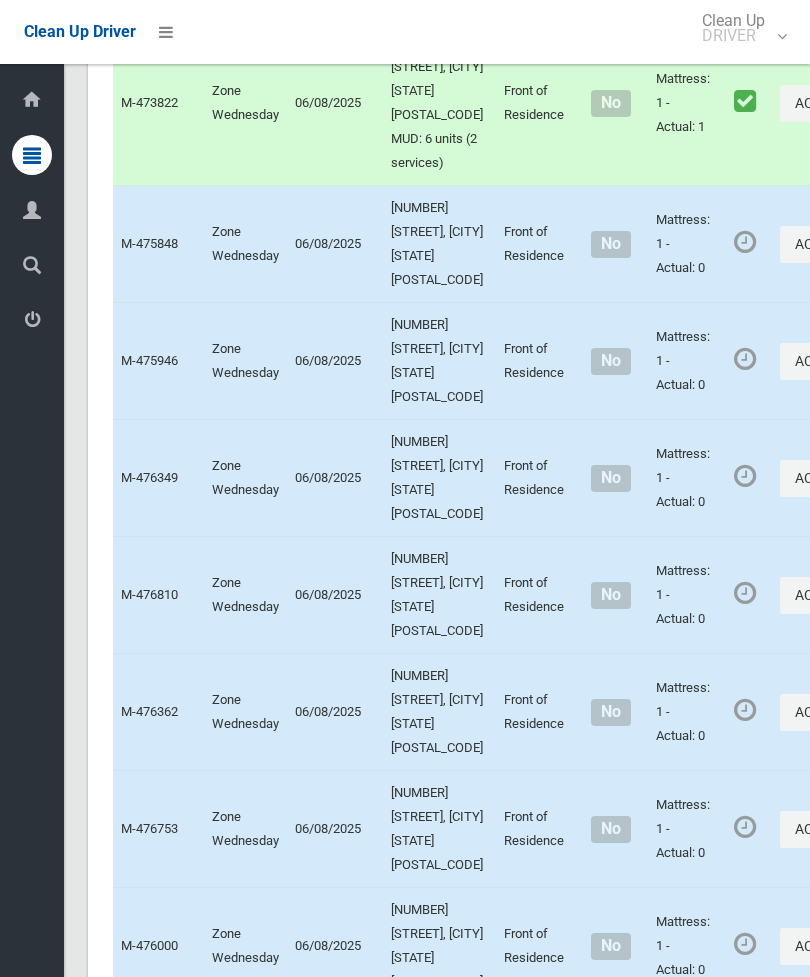 click on "Actions" at bounding box center [828, 244] 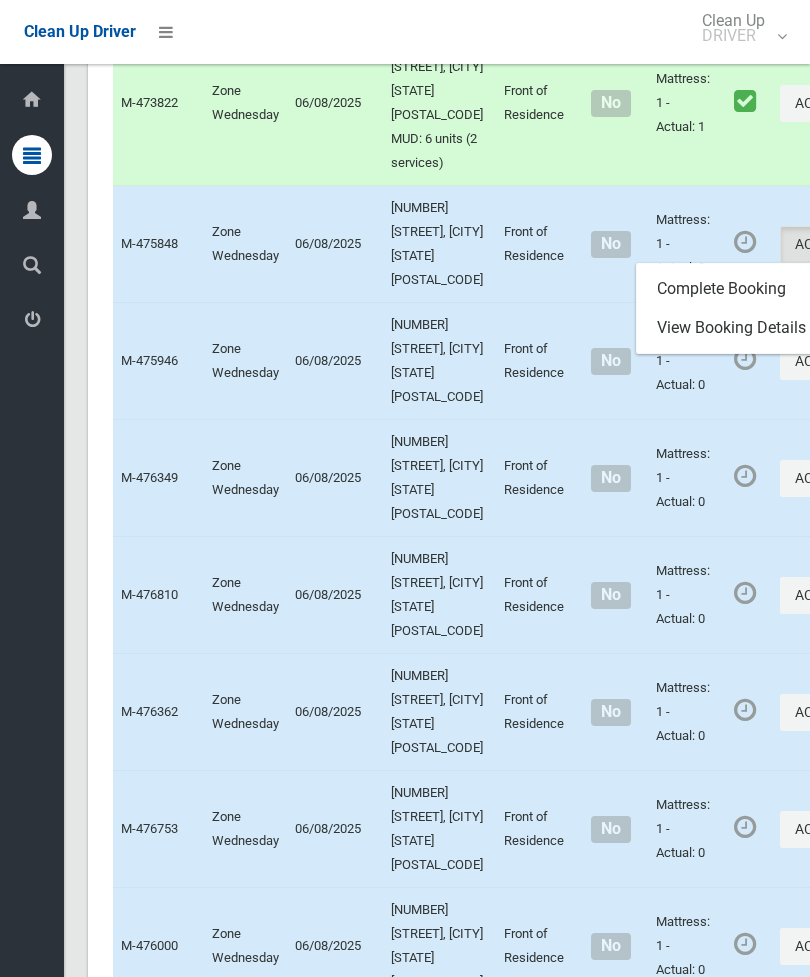 click on "Complete Booking" at bounding box center [756, 289] 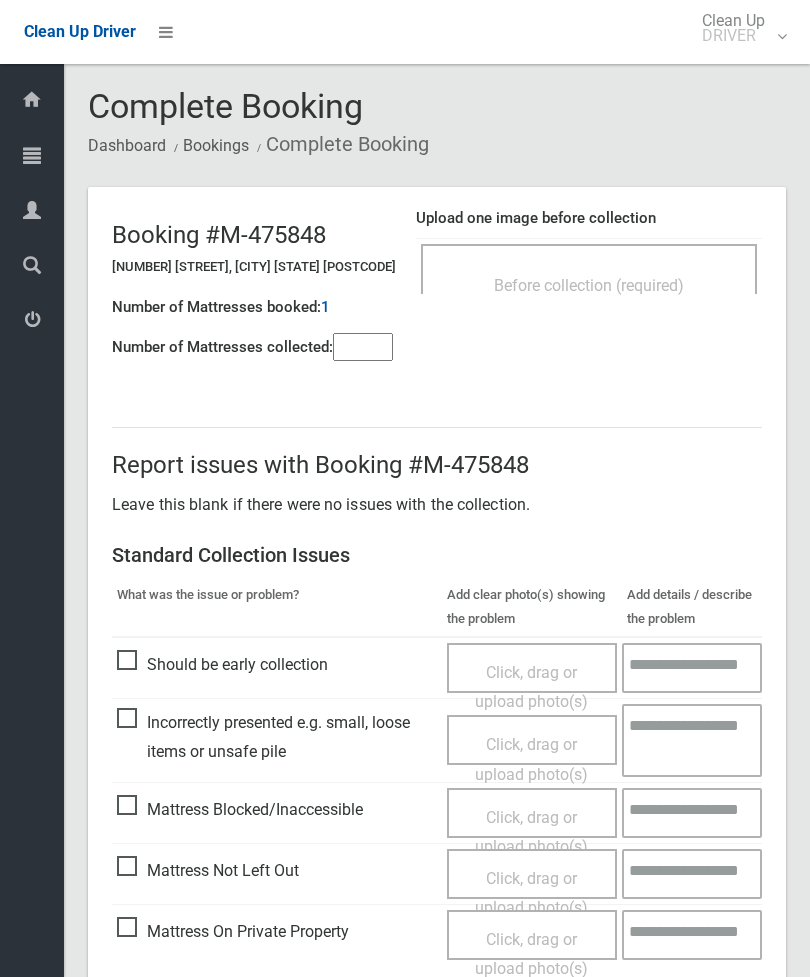scroll, scrollTop: 0, scrollLeft: 0, axis: both 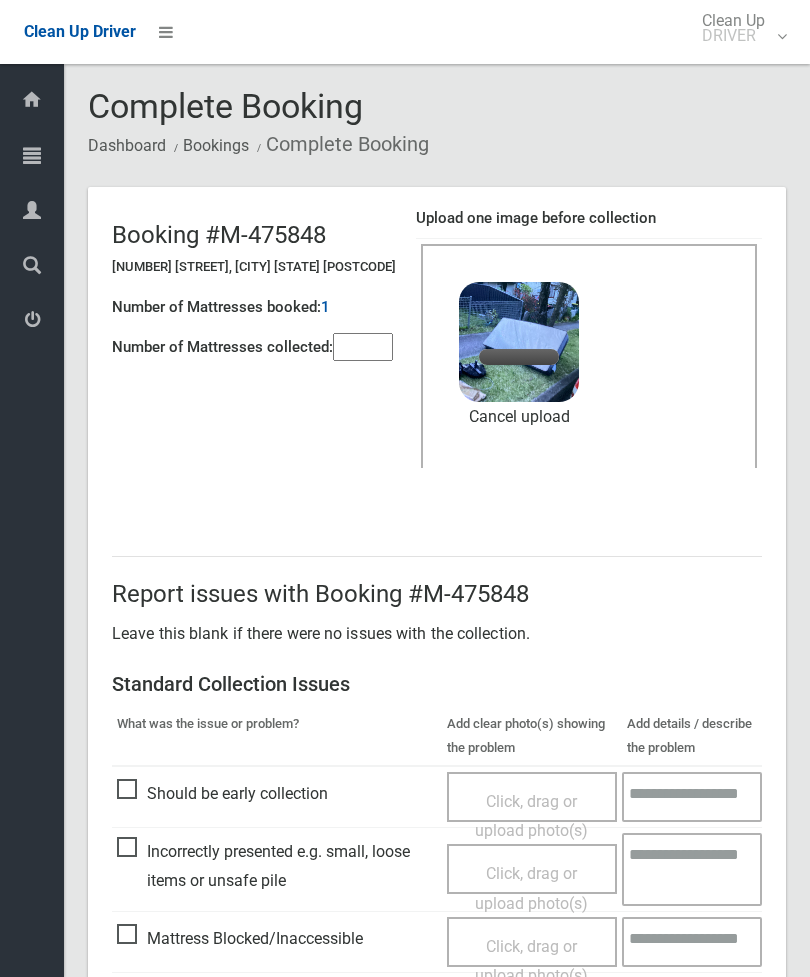 click at bounding box center [363, 347] 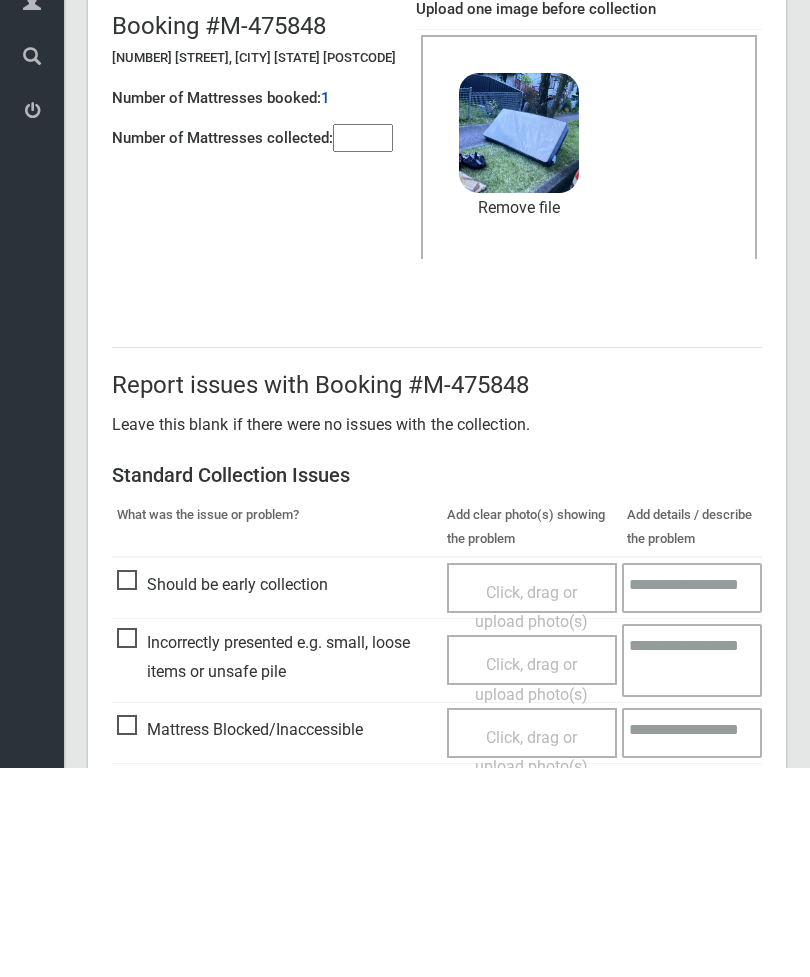 scroll, scrollTop: 274, scrollLeft: 0, axis: vertical 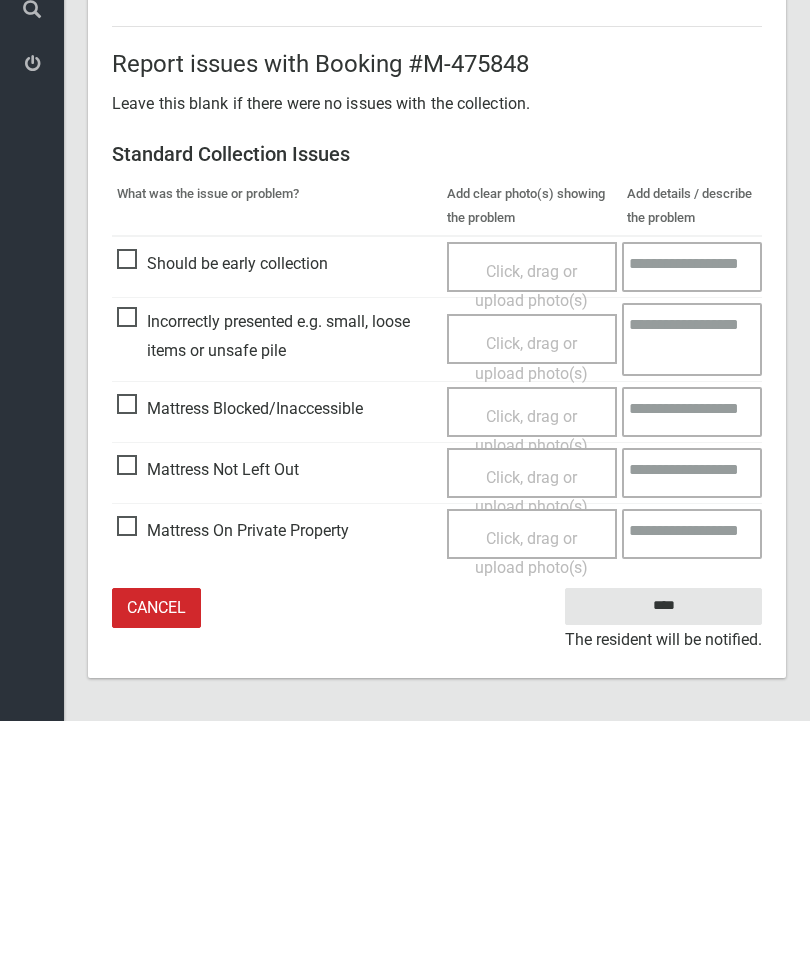 type on "*" 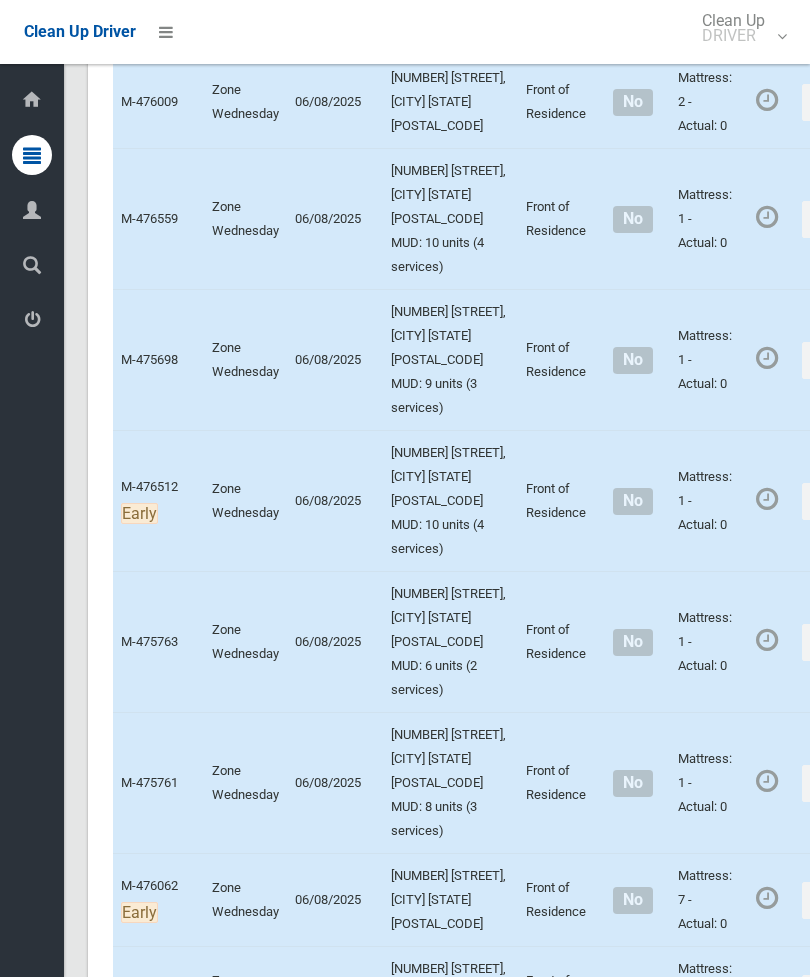 scroll, scrollTop: 5979, scrollLeft: 0, axis: vertical 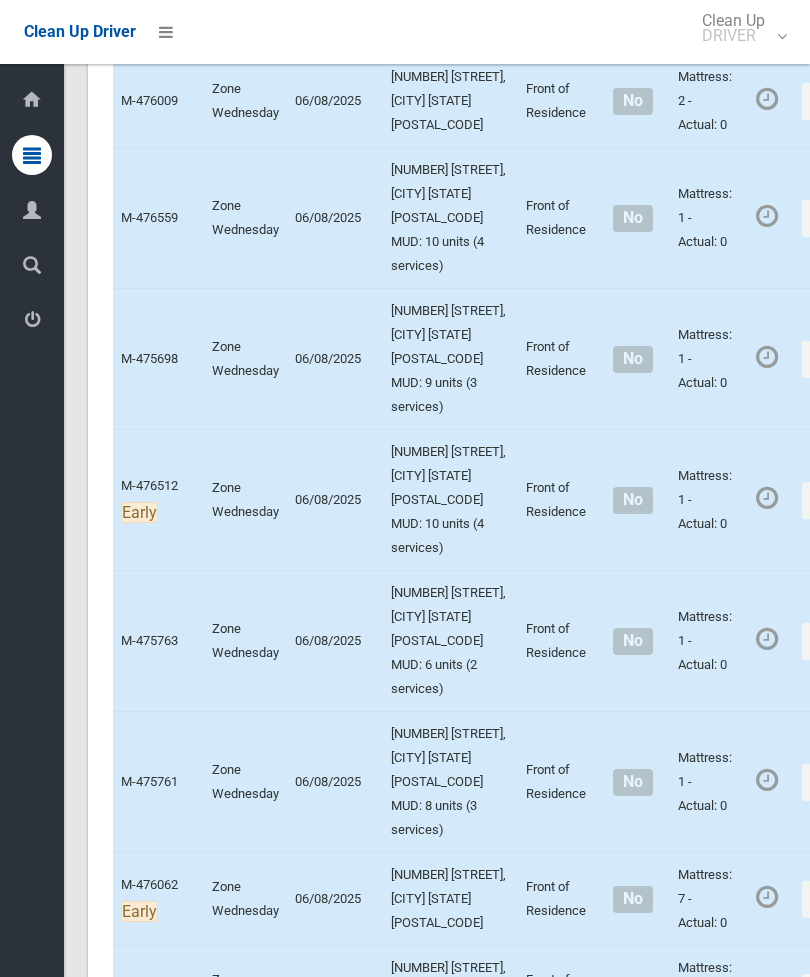 click on "Actions" at bounding box center (850, -457) 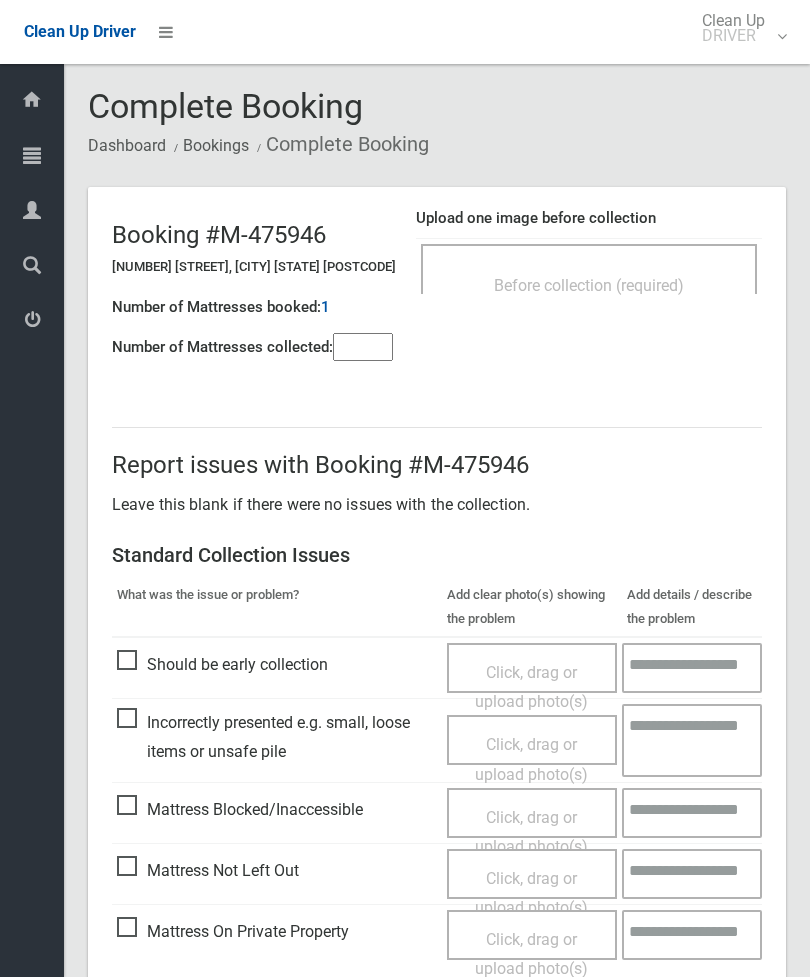 scroll, scrollTop: 0, scrollLeft: 0, axis: both 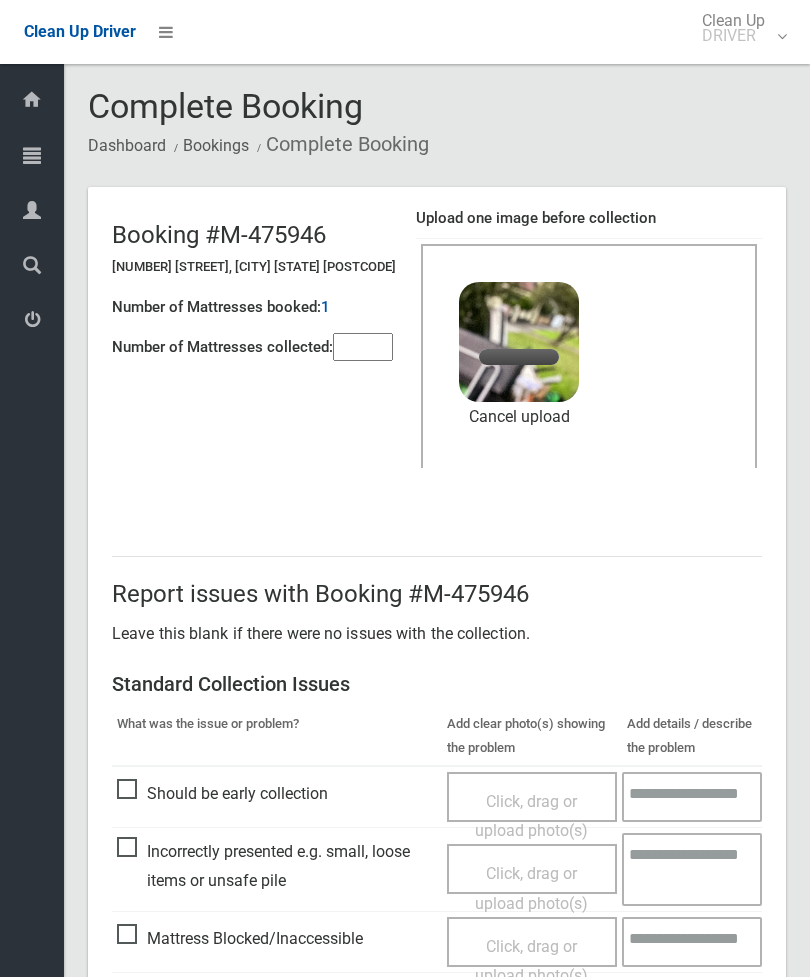click at bounding box center (363, 347) 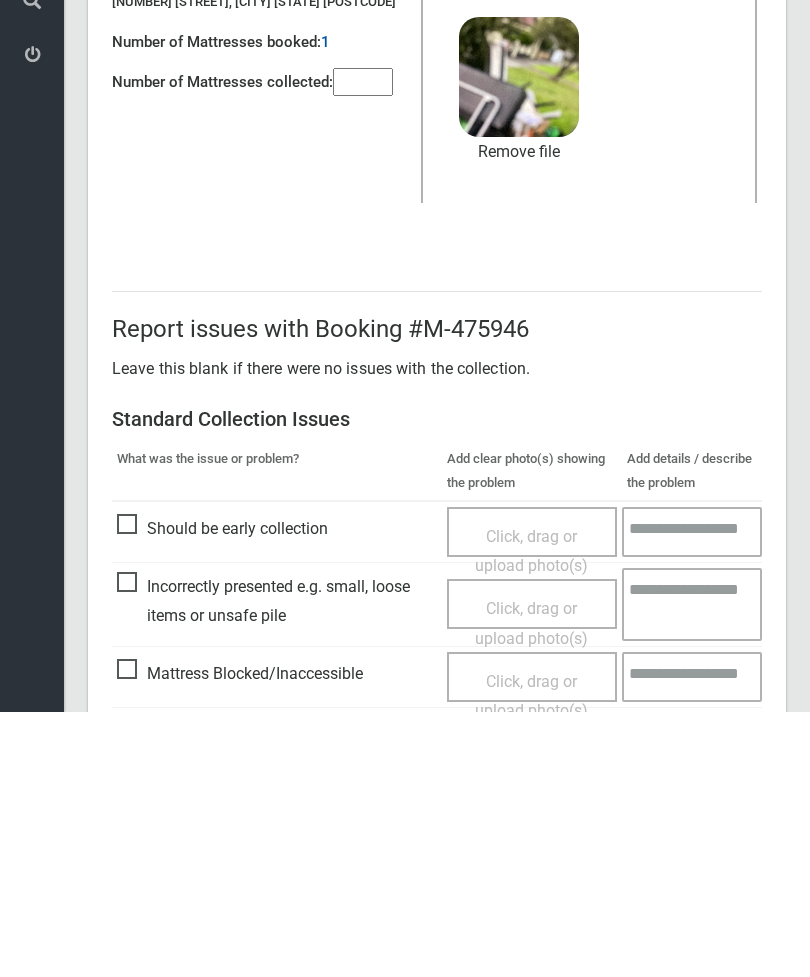 scroll, scrollTop: 274, scrollLeft: 0, axis: vertical 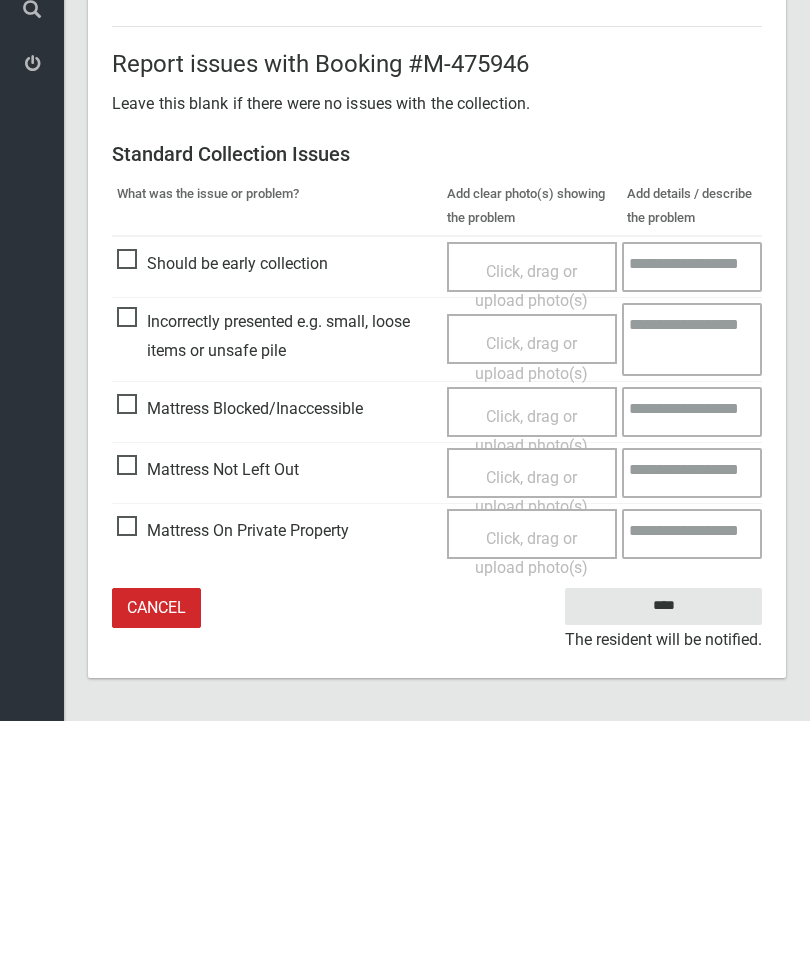 type on "*" 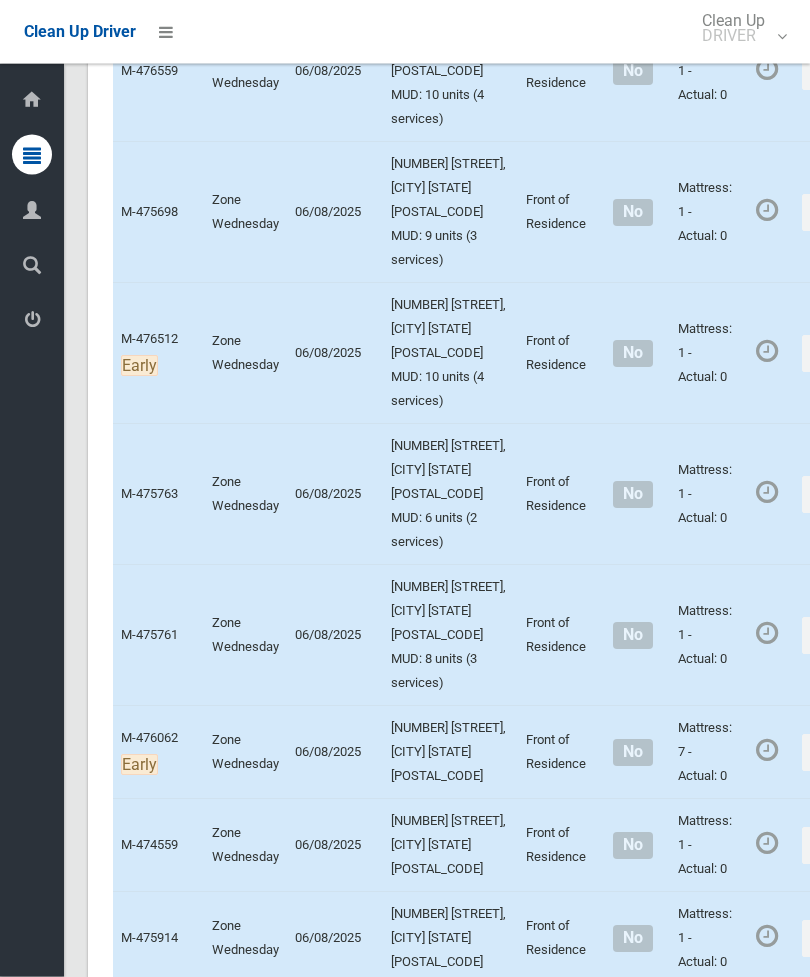scroll, scrollTop: 6185, scrollLeft: 0, axis: vertical 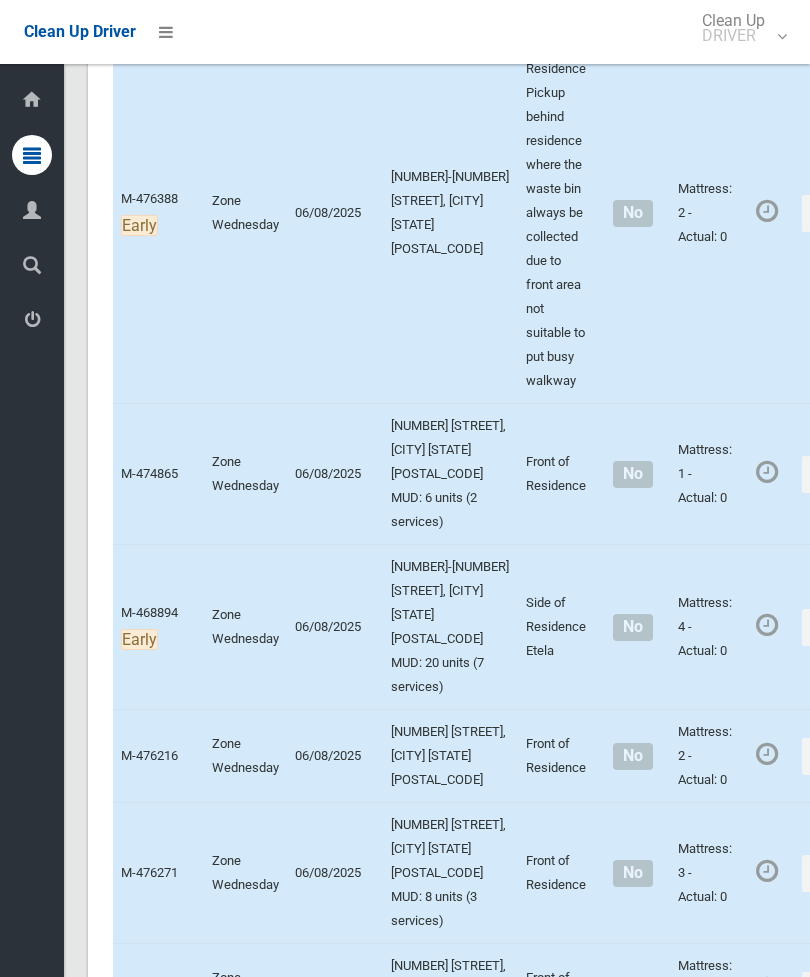 click on "Actions" at bounding box center (850, -24) 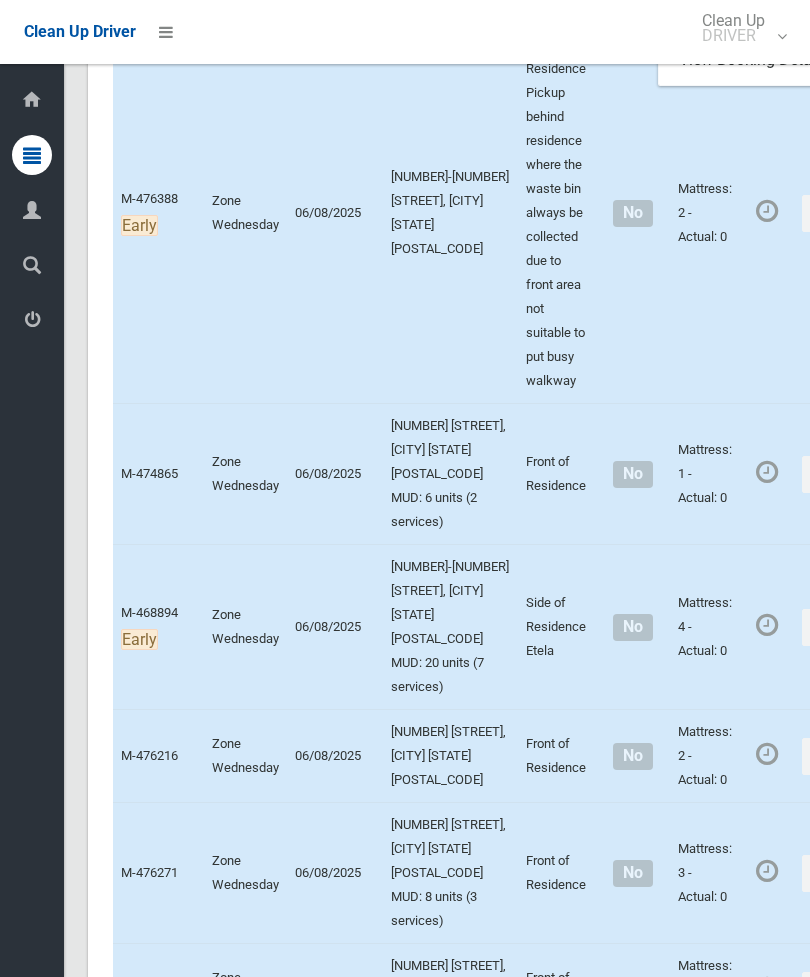 click on "Complete Booking" at bounding box center [778, 21] 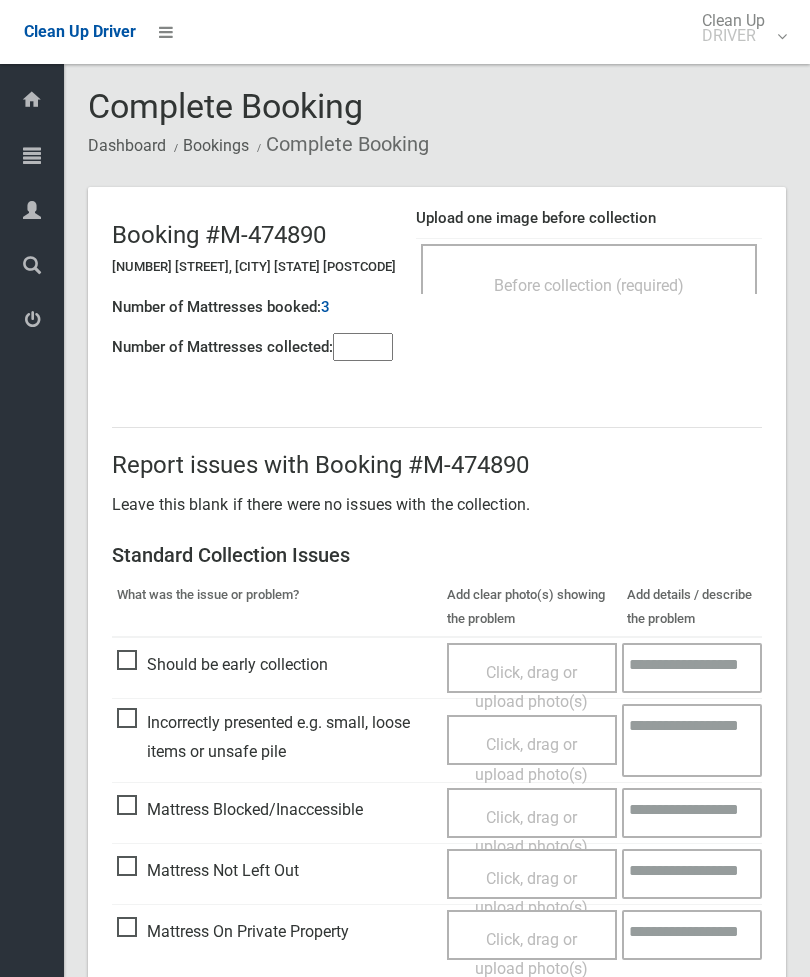 scroll, scrollTop: 0, scrollLeft: 0, axis: both 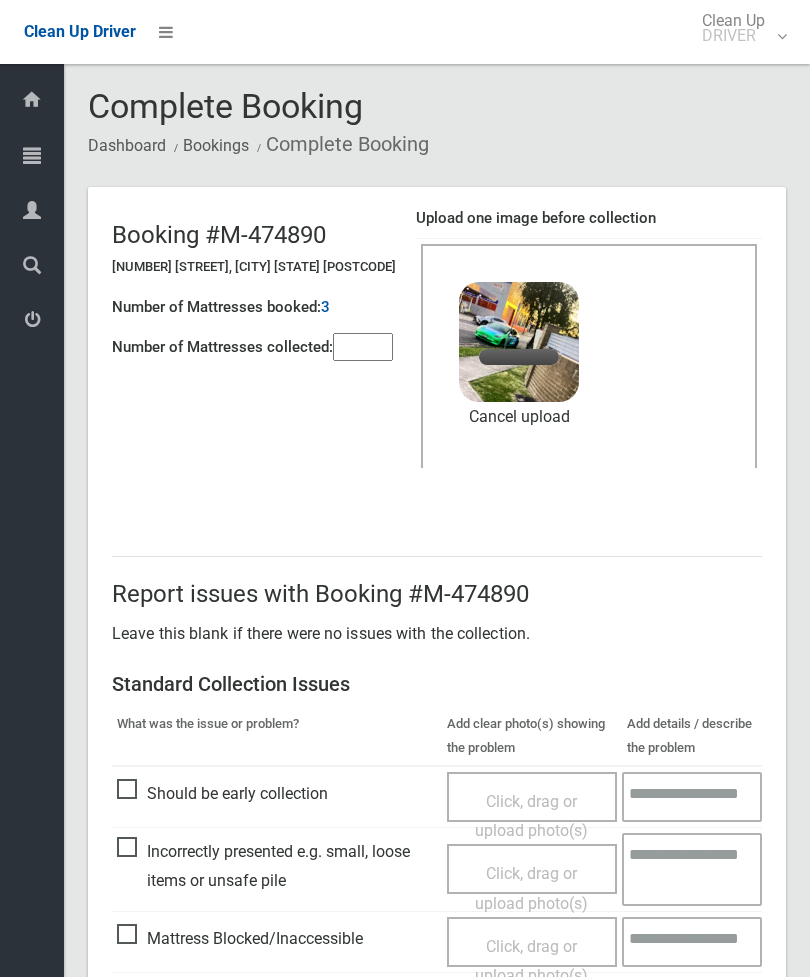 click at bounding box center [363, 347] 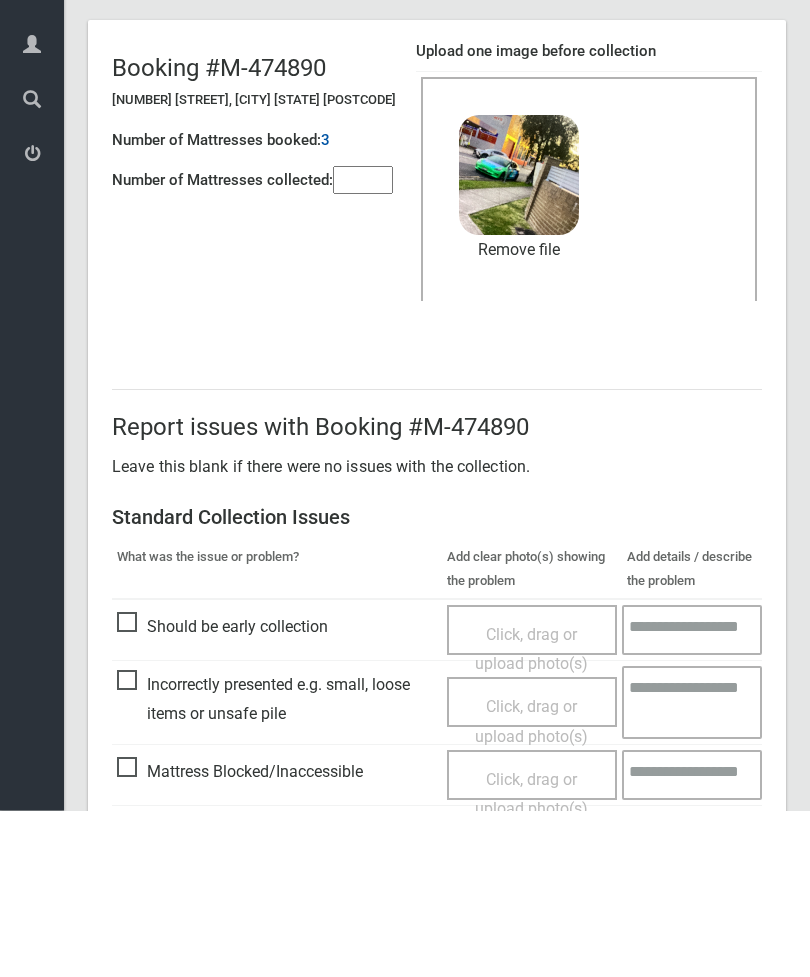 scroll, scrollTop: 274, scrollLeft: 0, axis: vertical 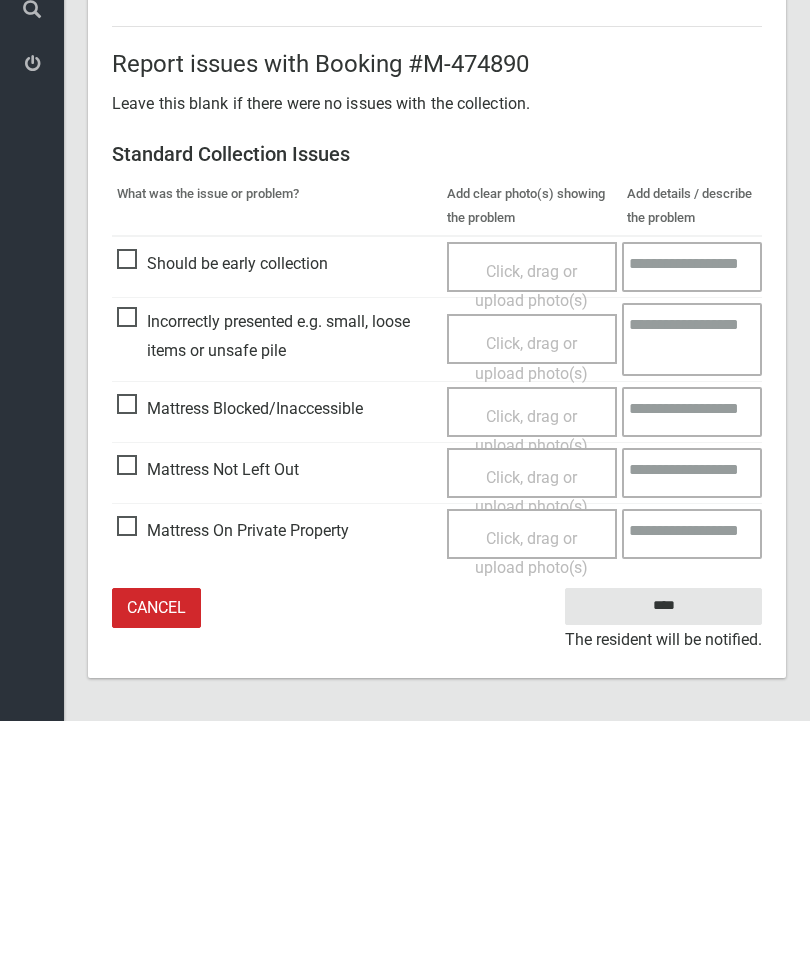 type on "*" 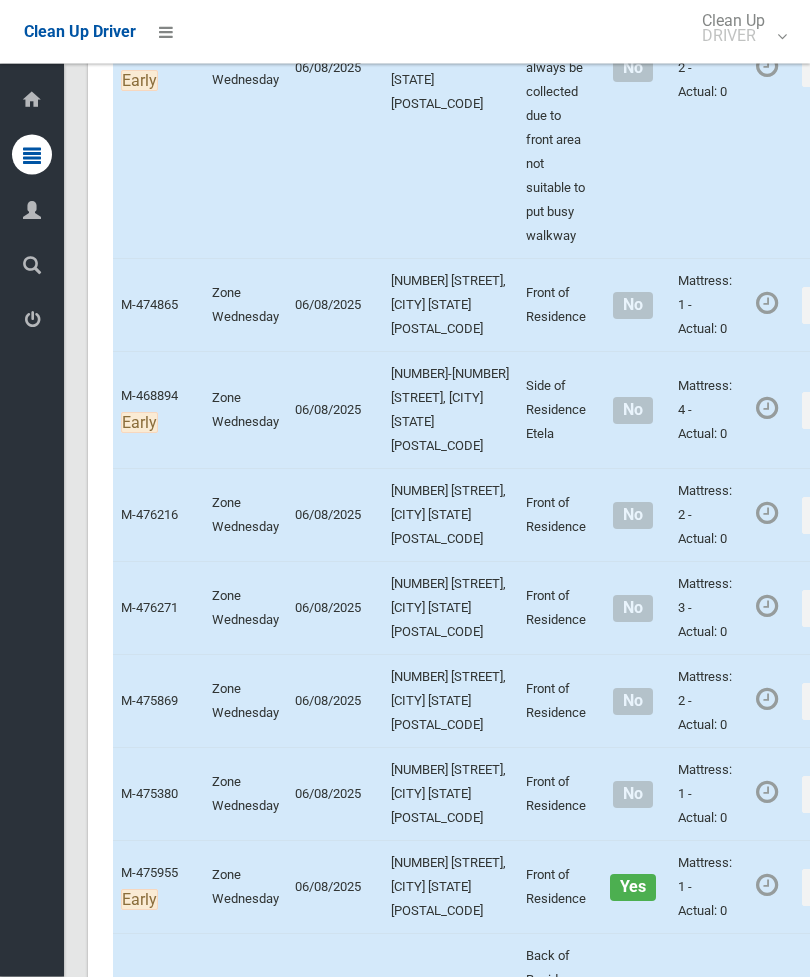 scroll, scrollTop: 2726, scrollLeft: 0, axis: vertical 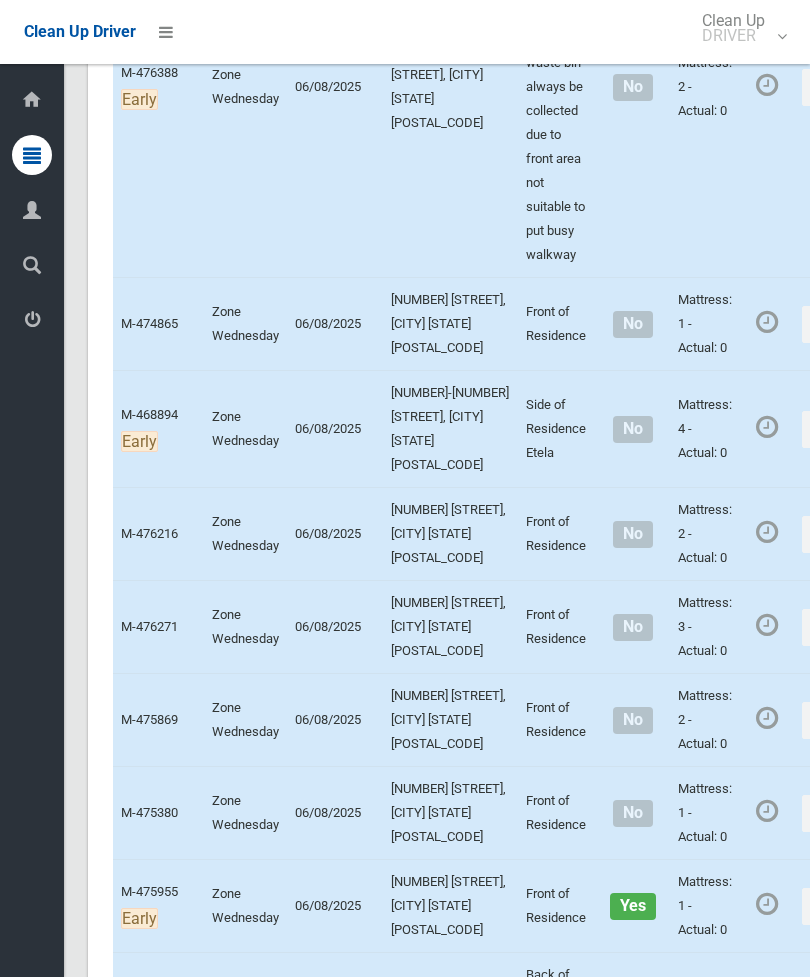 click on "Actions" at bounding box center [850, -243] 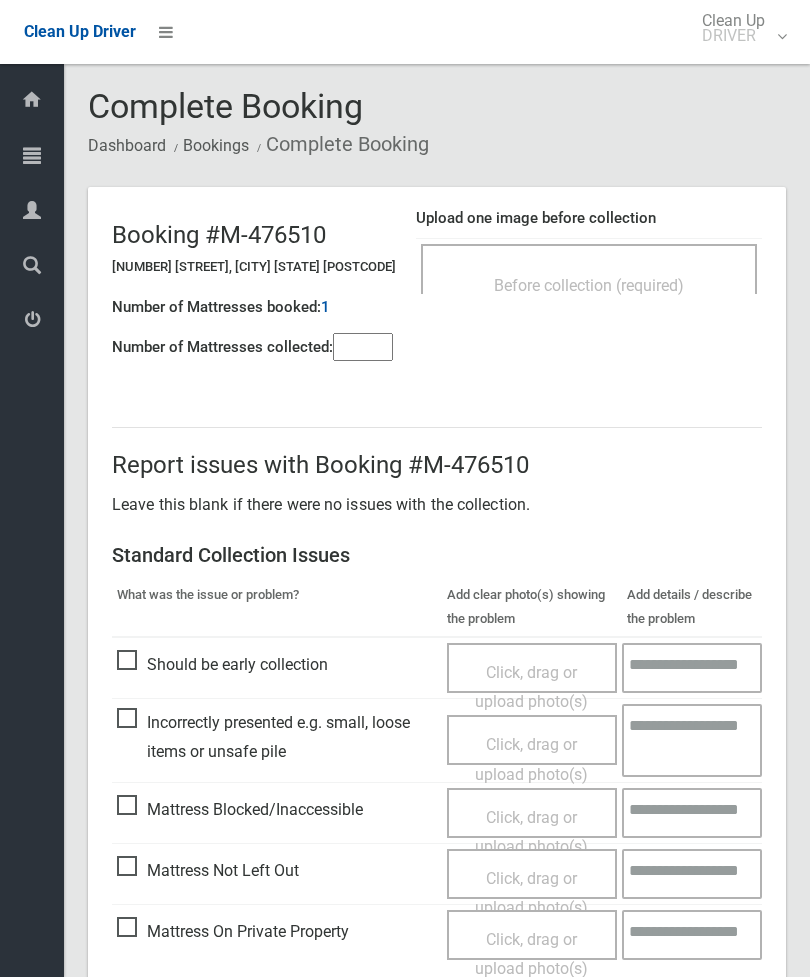 scroll, scrollTop: 0, scrollLeft: 0, axis: both 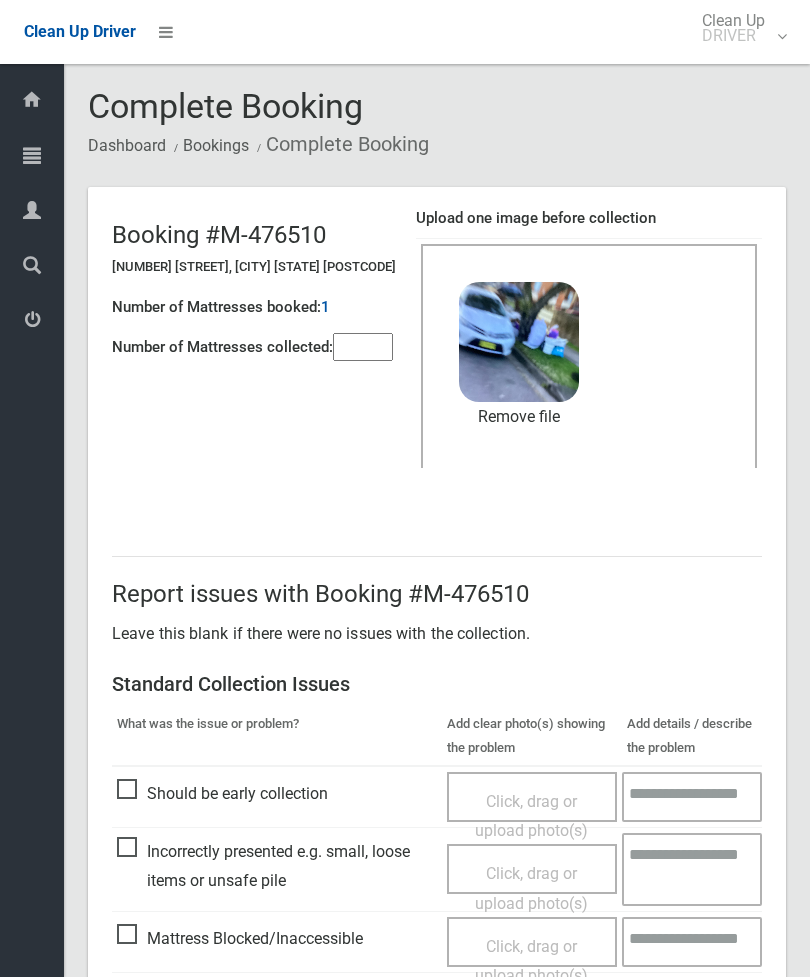 click at bounding box center [363, 347] 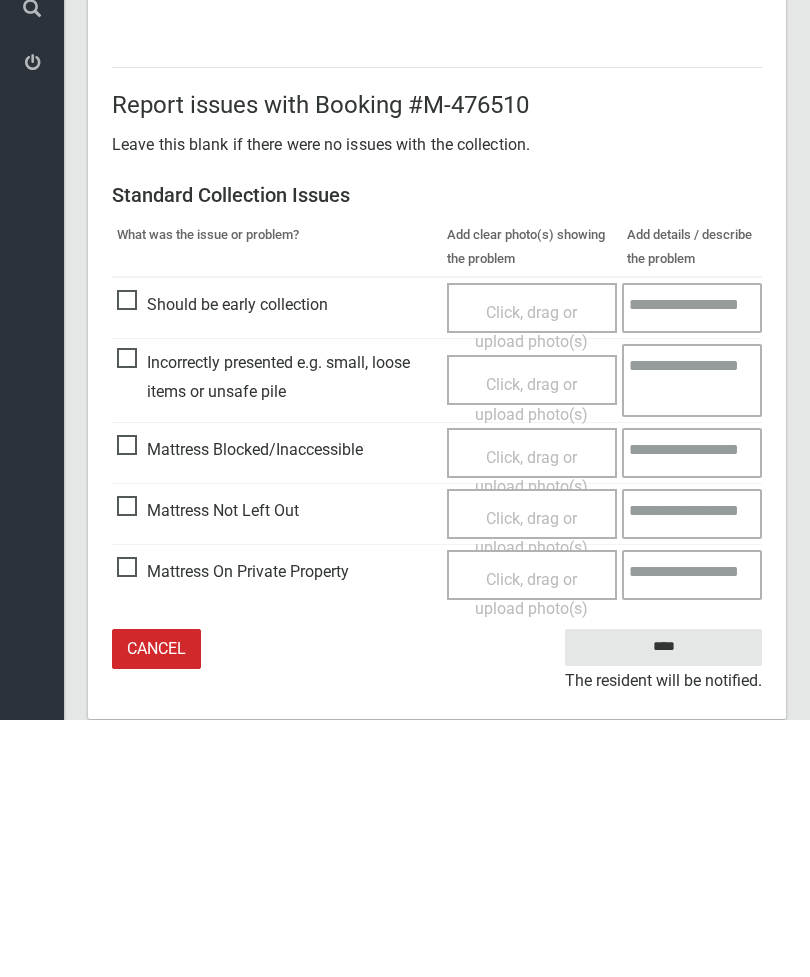 scroll, scrollTop: 274, scrollLeft: 0, axis: vertical 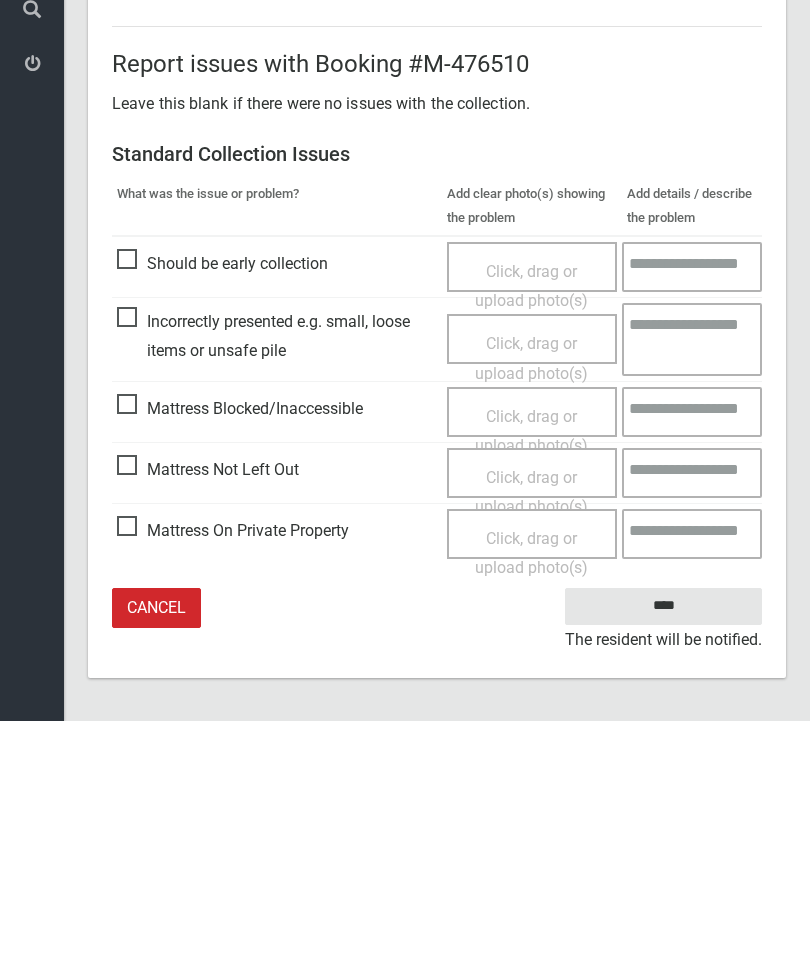 type on "*" 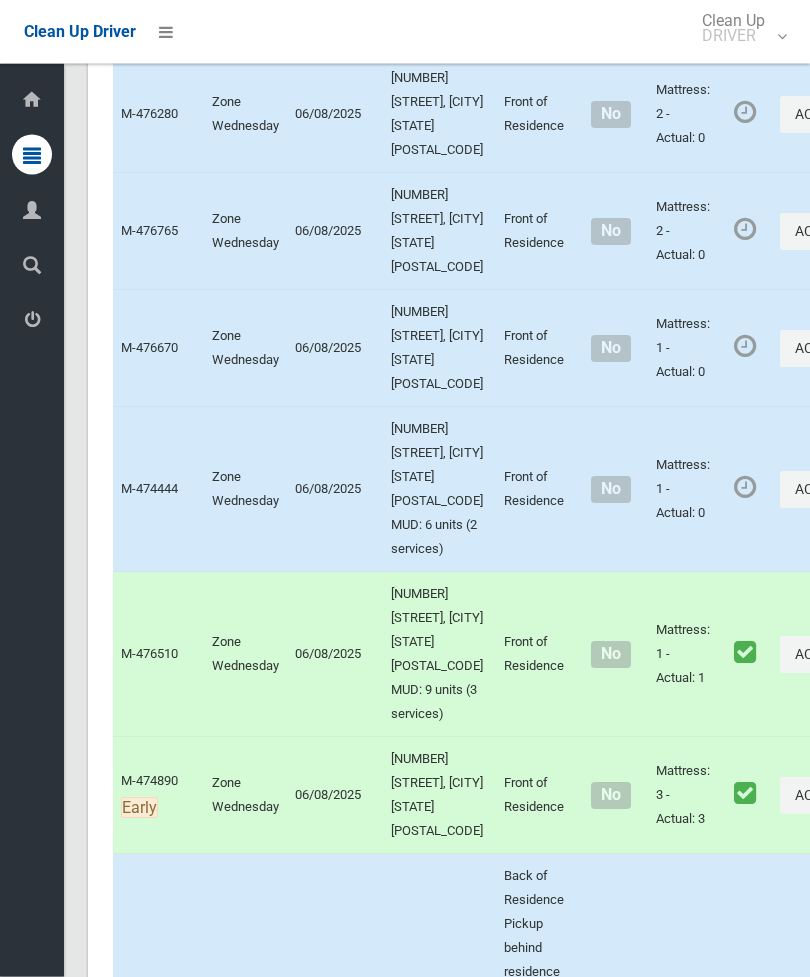 scroll, scrollTop: 2512, scrollLeft: 0, axis: vertical 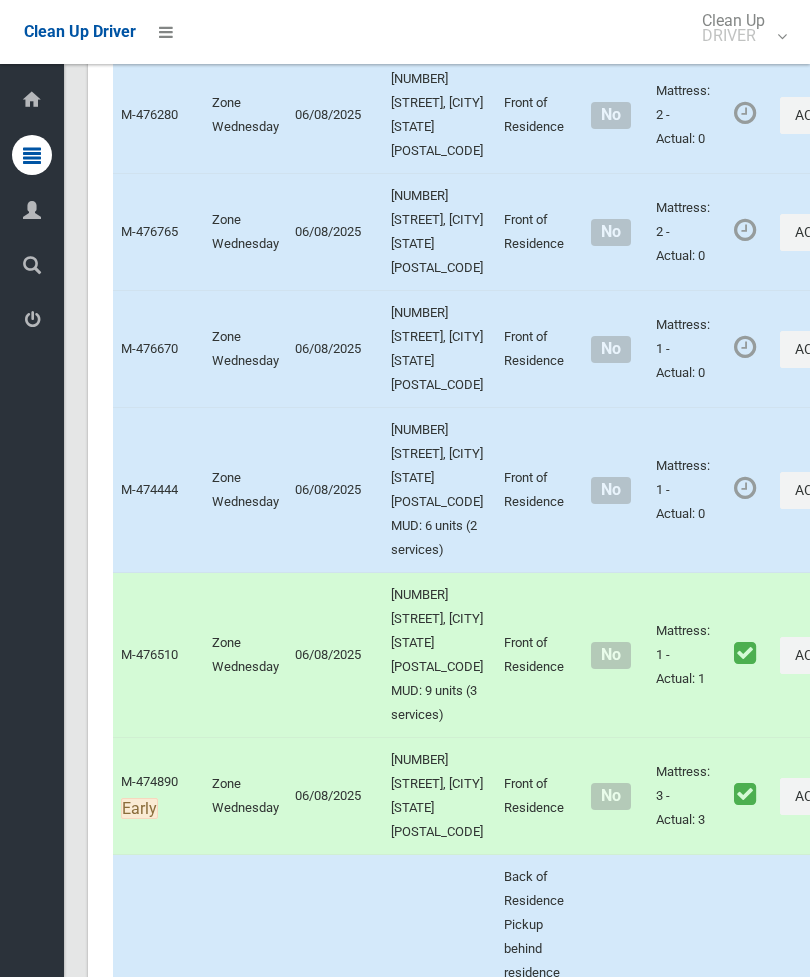 click on "Actions" at bounding box center (828, 490) 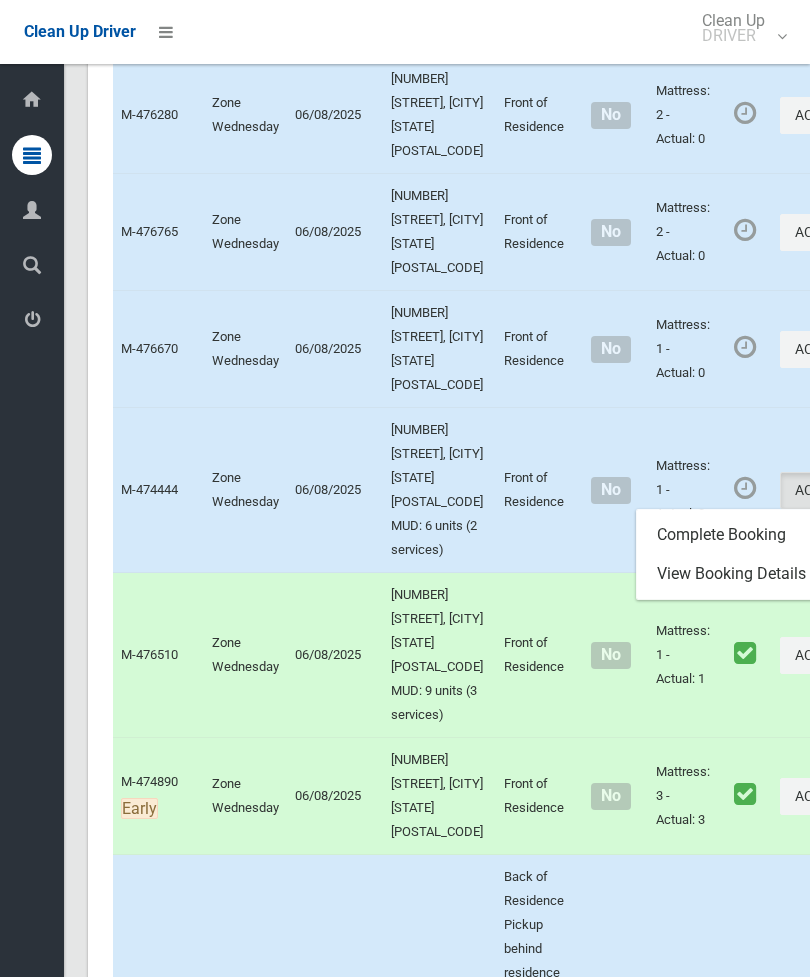 click on "Complete Booking" at bounding box center [756, 535] 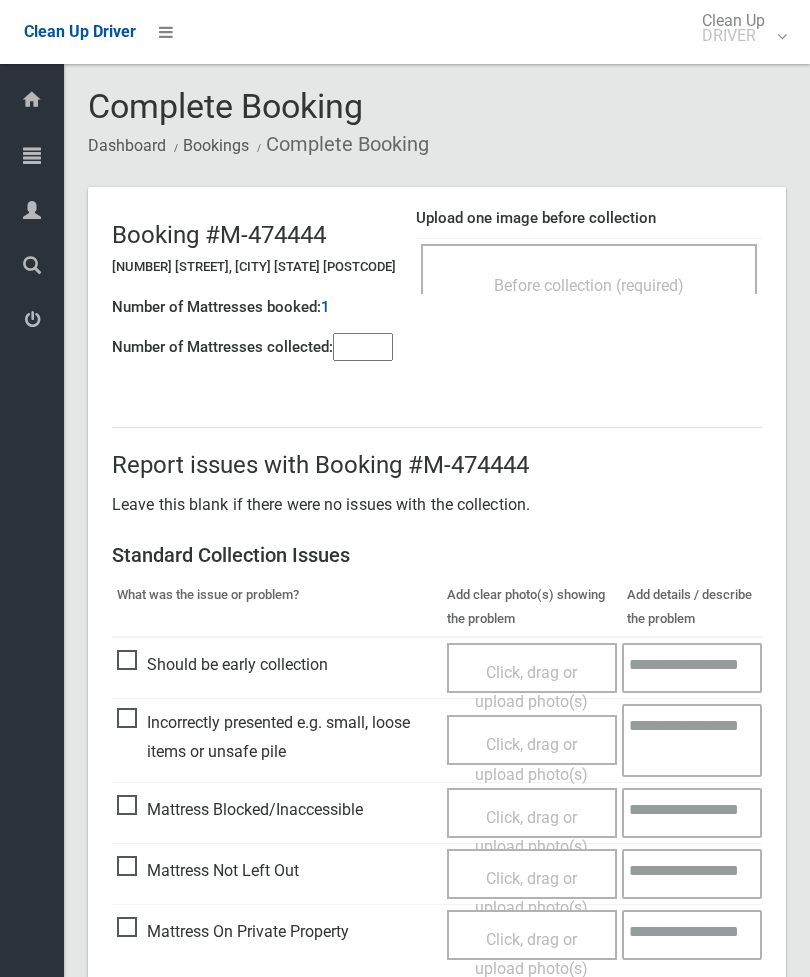 scroll, scrollTop: 0, scrollLeft: 0, axis: both 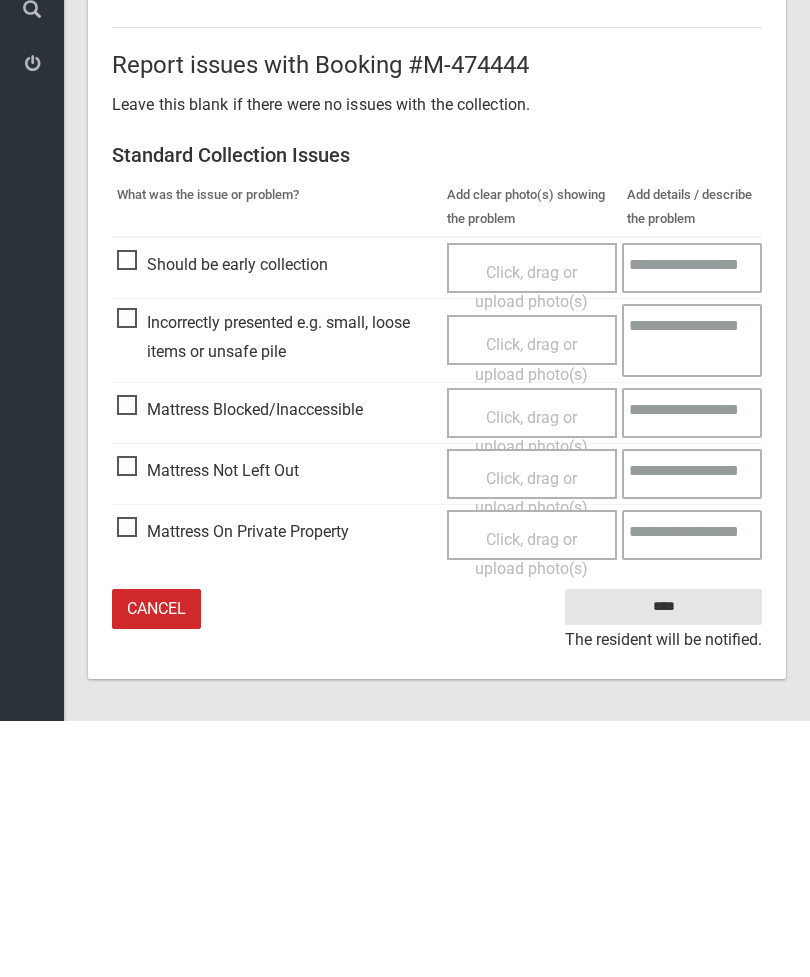 type on "*" 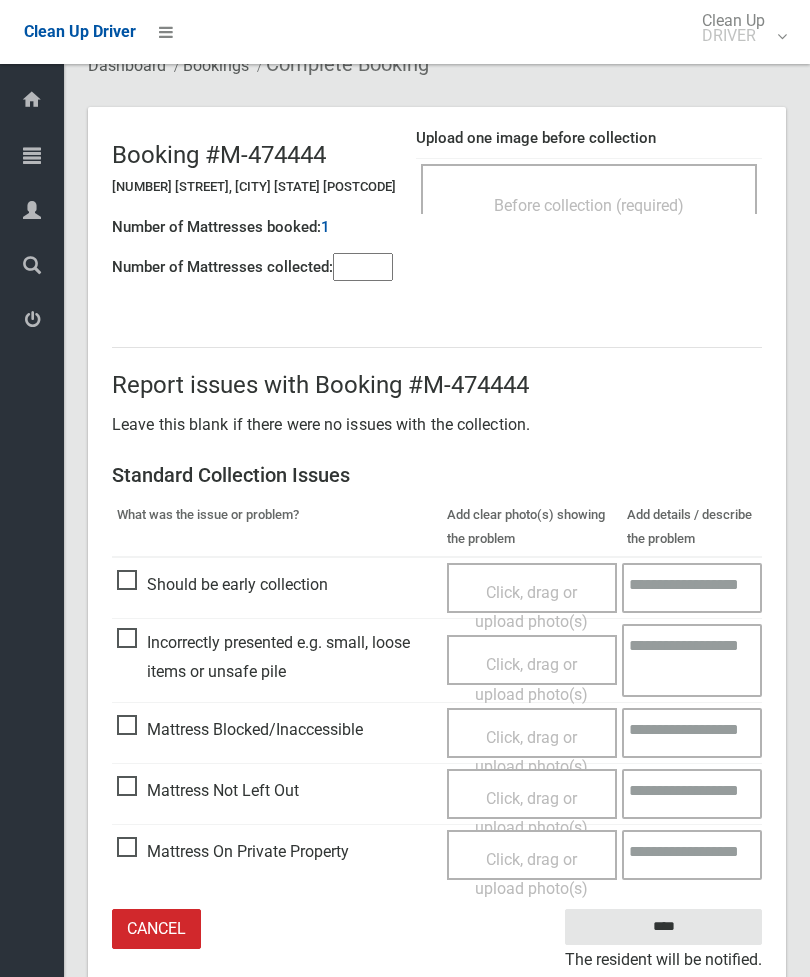 click on "Click, drag or upload photo(s)" at bounding box center (531, 813) 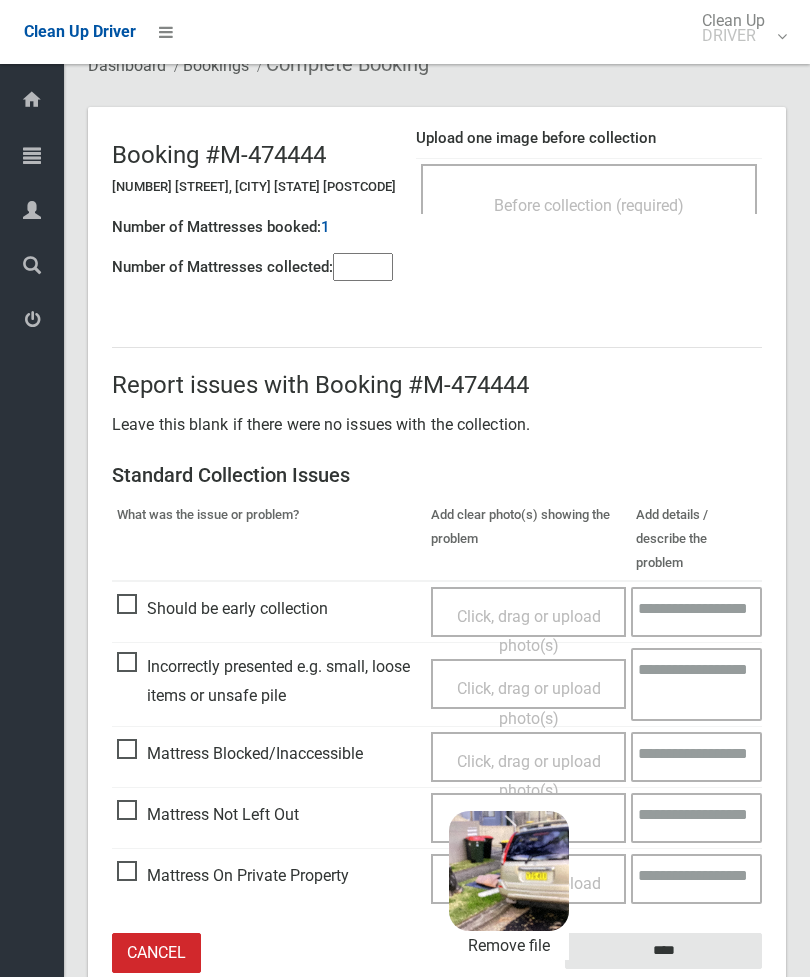click on "****" at bounding box center [663, 951] 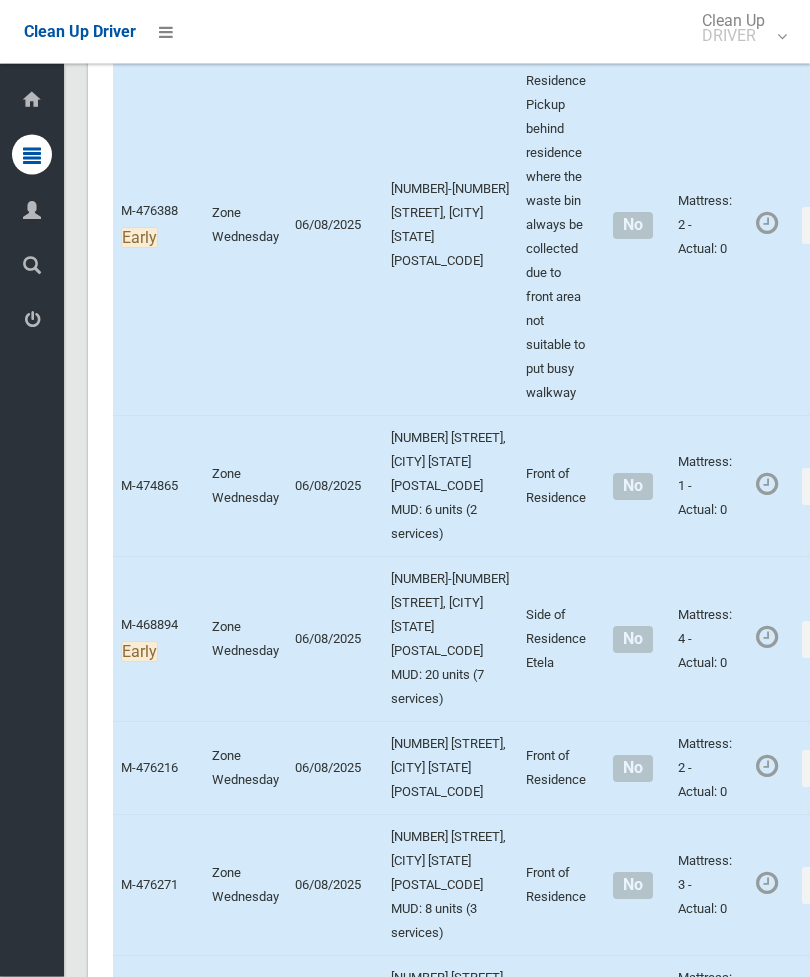 scroll, scrollTop: 2876, scrollLeft: 0, axis: vertical 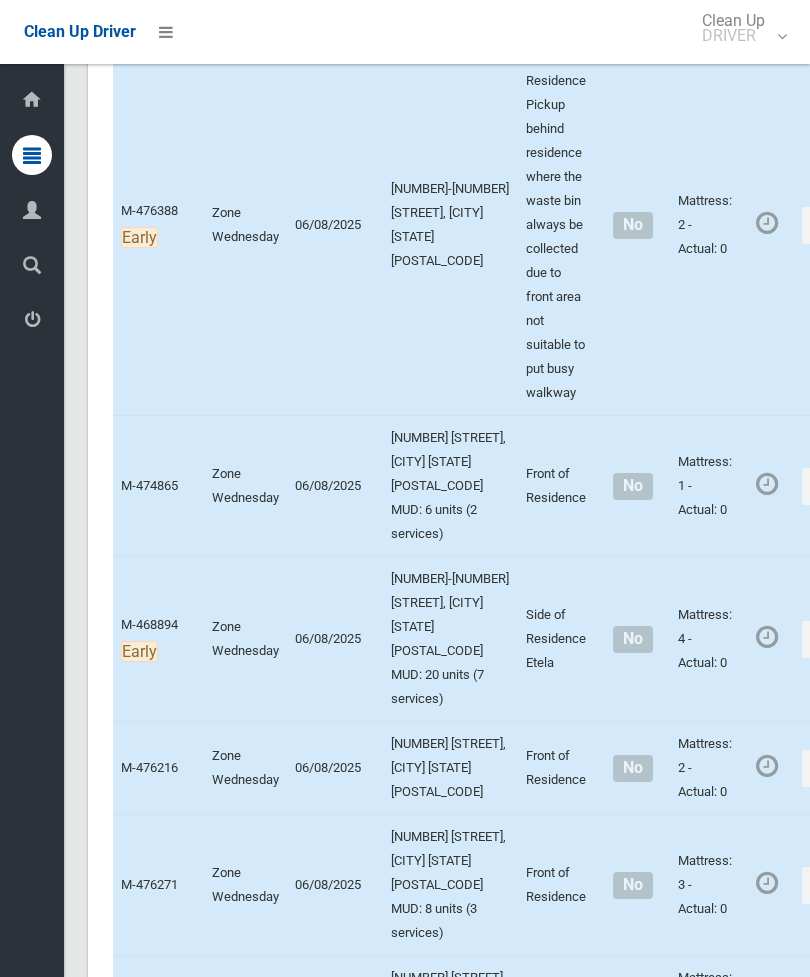 click on "Actions" at bounding box center (850, 225) 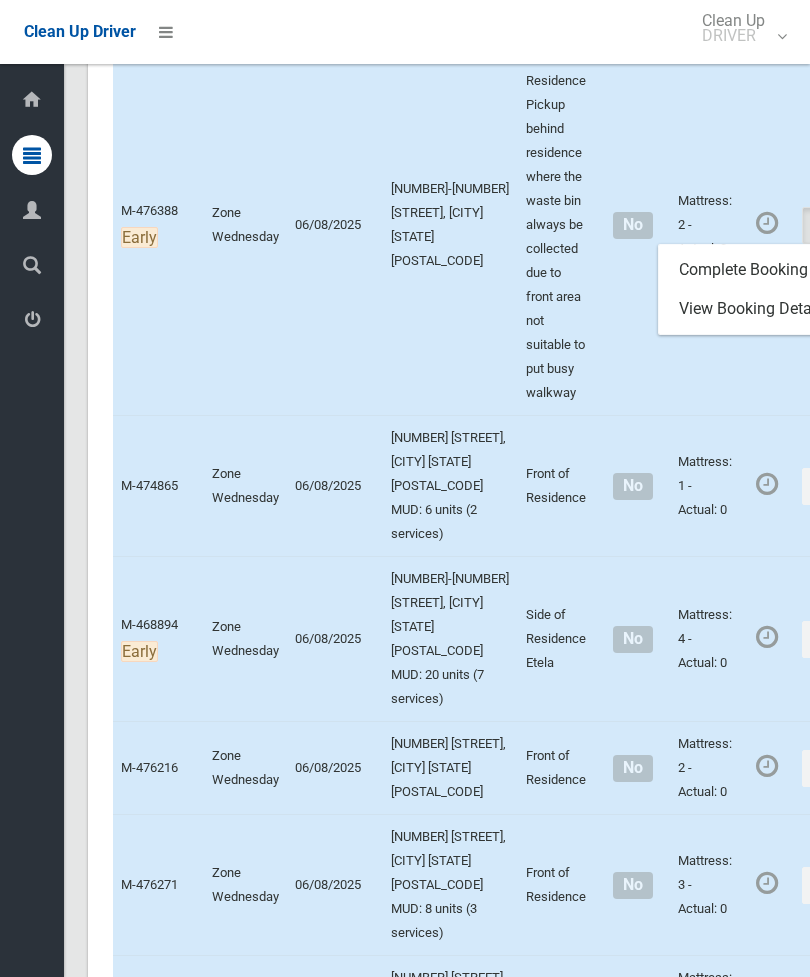 click on "Complete Booking" at bounding box center (778, 270) 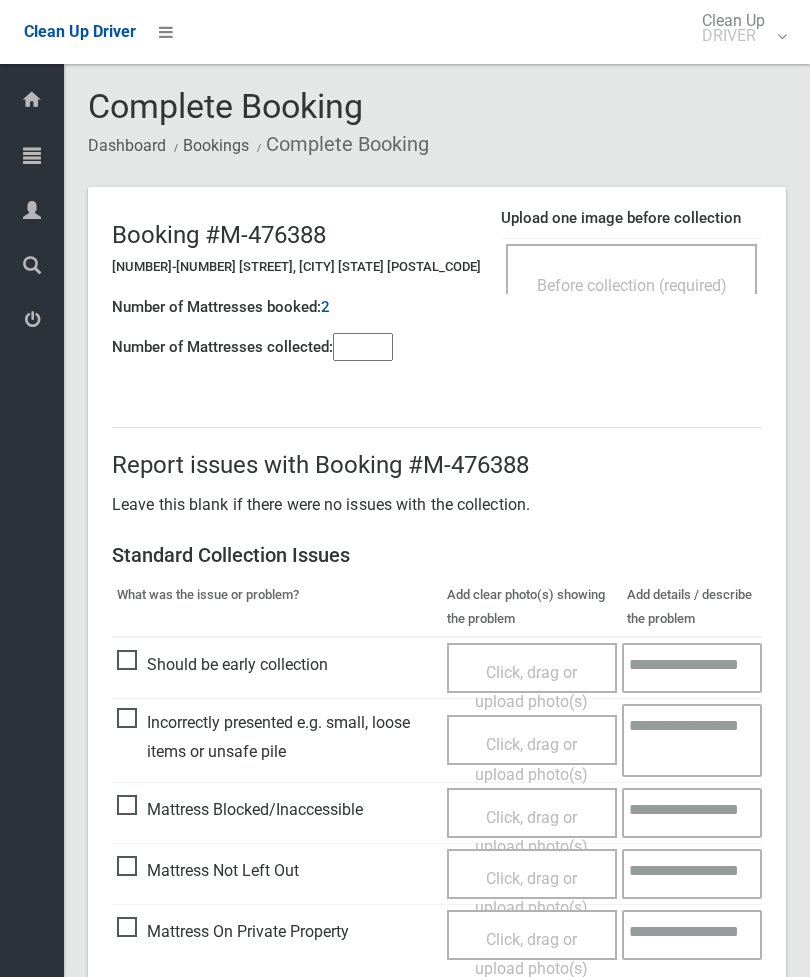 scroll, scrollTop: 0, scrollLeft: 0, axis: both 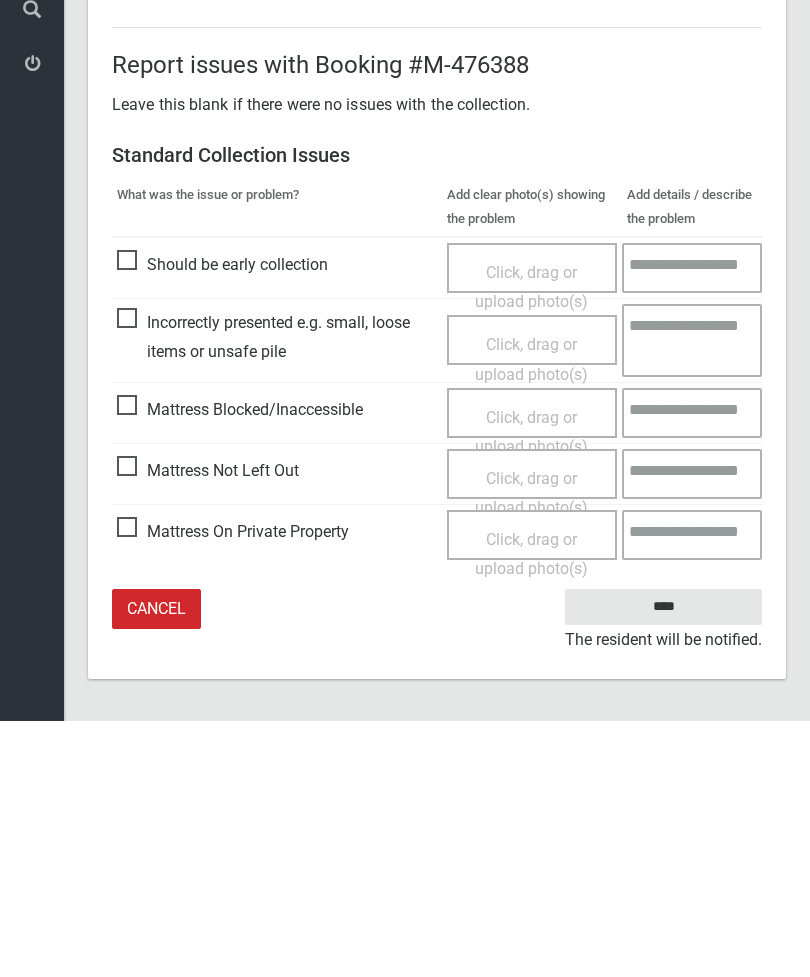 type on "*" 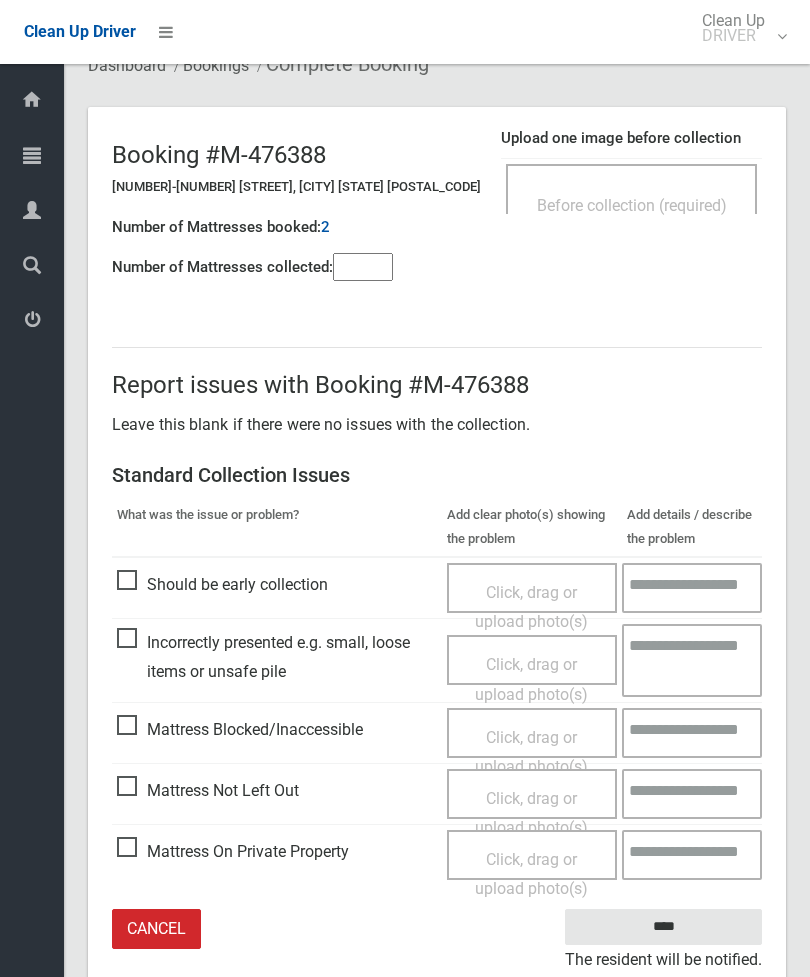 click on "Click, drag or upload photo(s)" at bounding box center (532, 813) 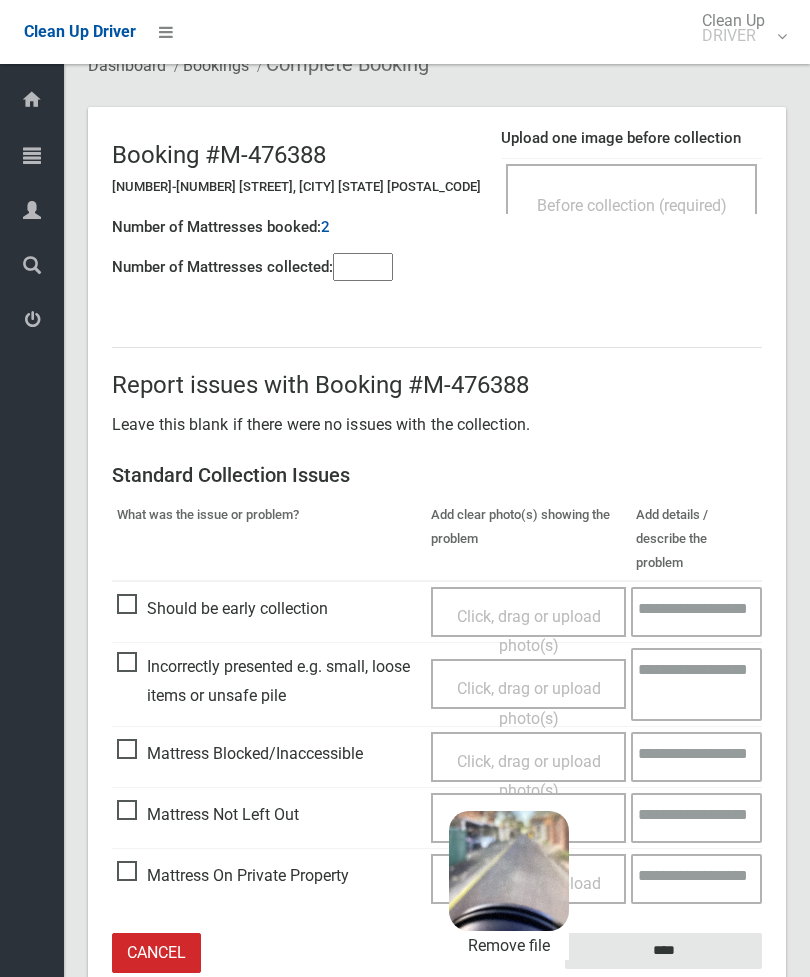 click on "****" at bounding box center (663, 951) 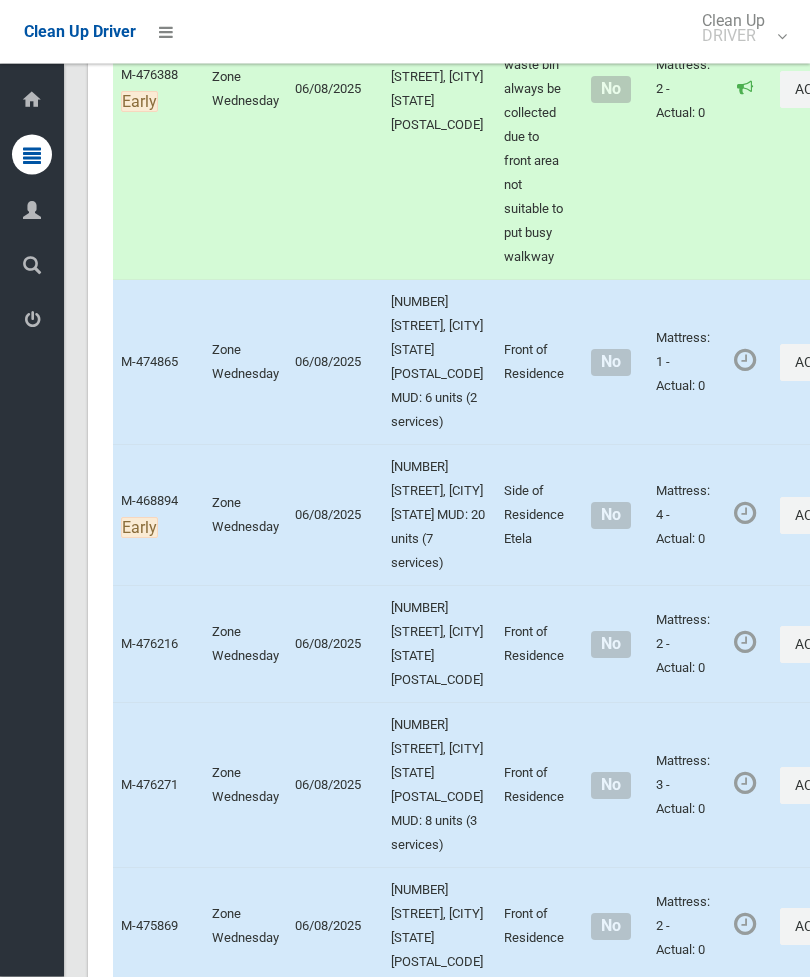 scroll, scrollTop: 3492, scrollLeft: 0, axis: vertical 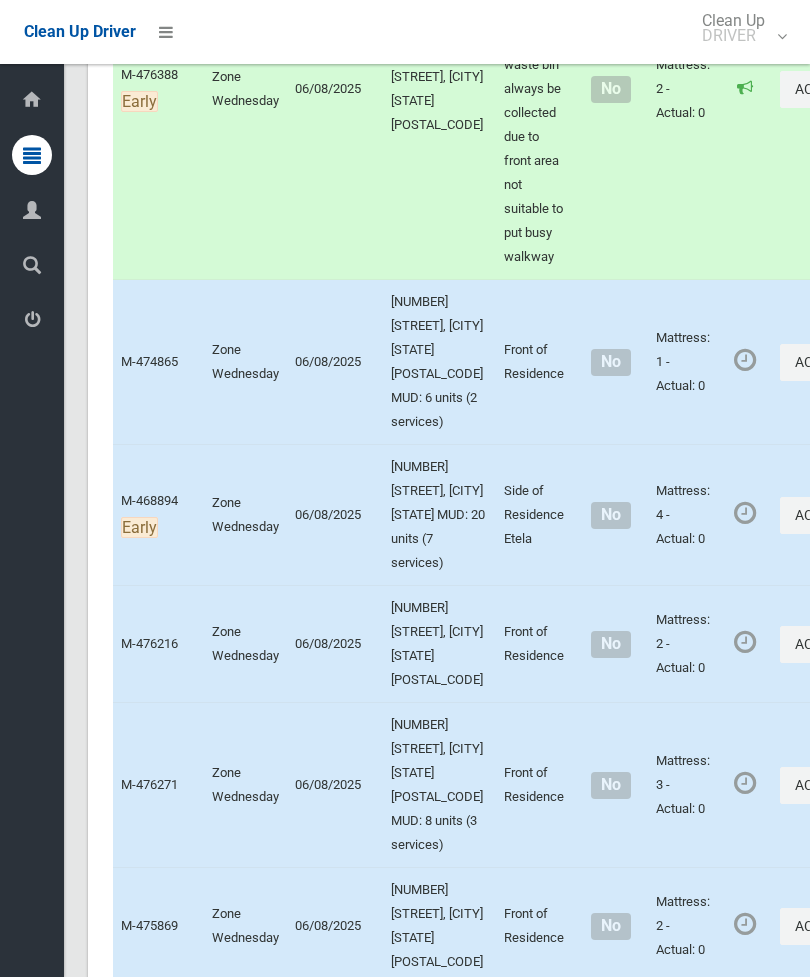 click on "Actions" at bounding box center [828, 362] 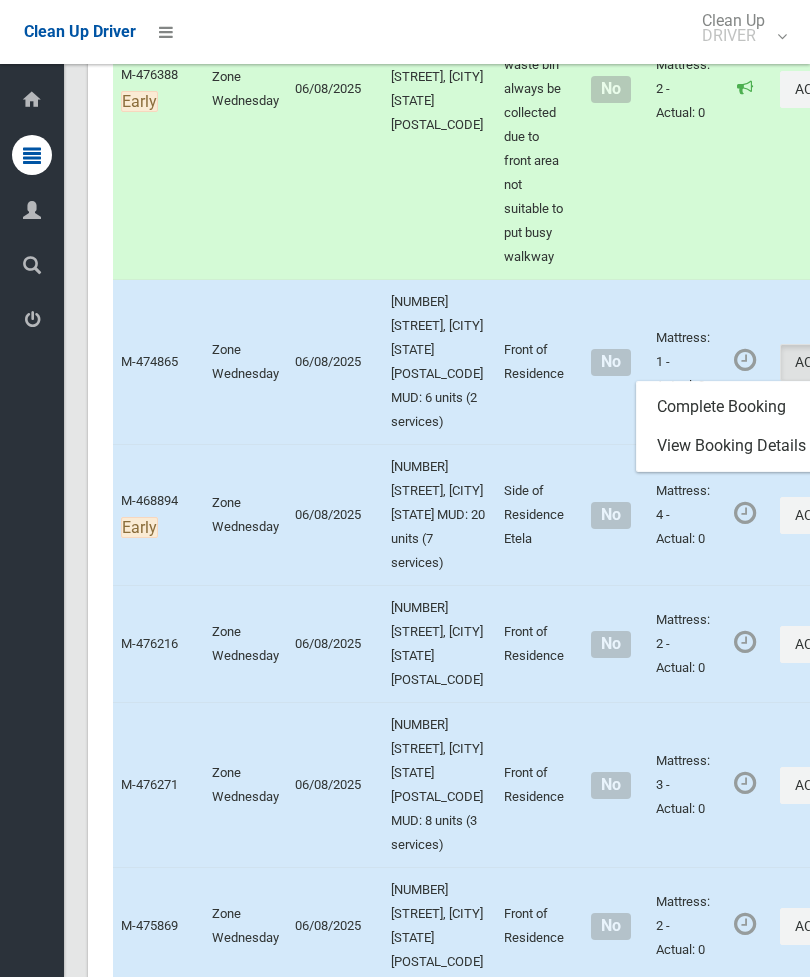 click on "Complete Booking" at bounding box center [756, 407] 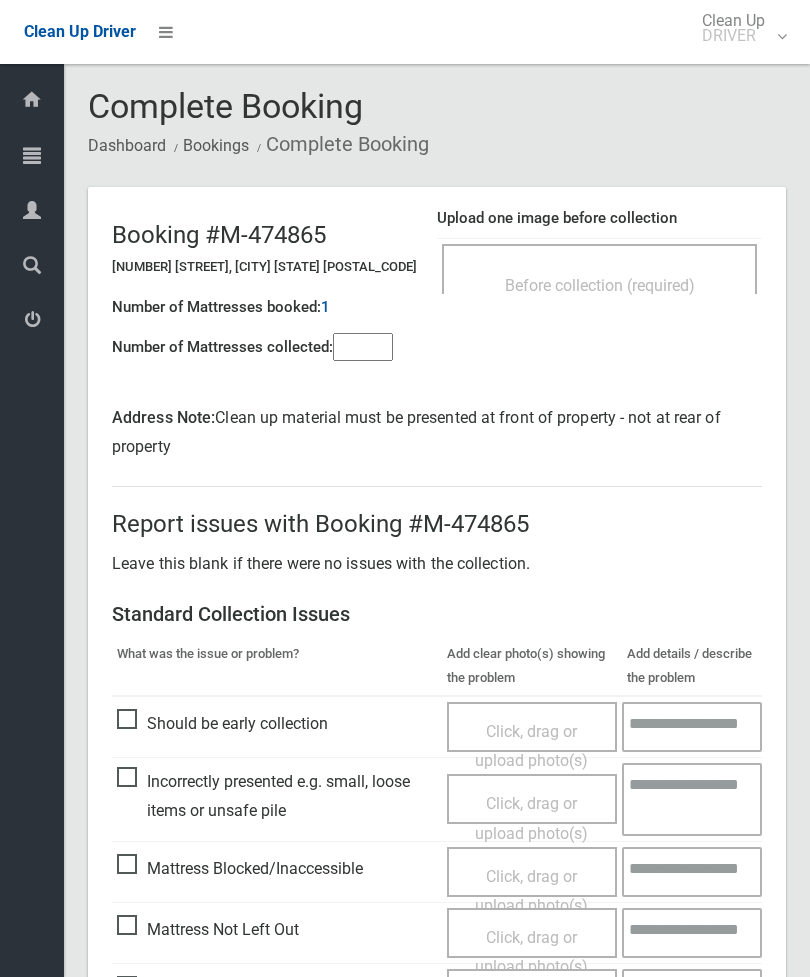 scroll, scrollTop: 0, scrollLeft: 0, axis: both 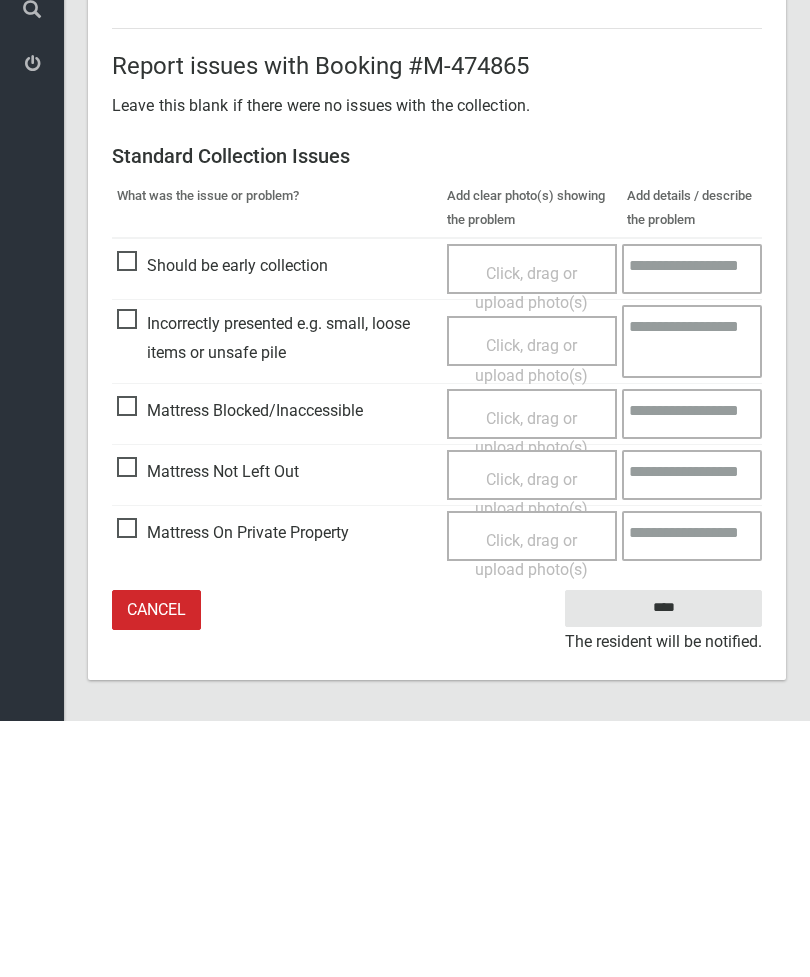 type on "*" 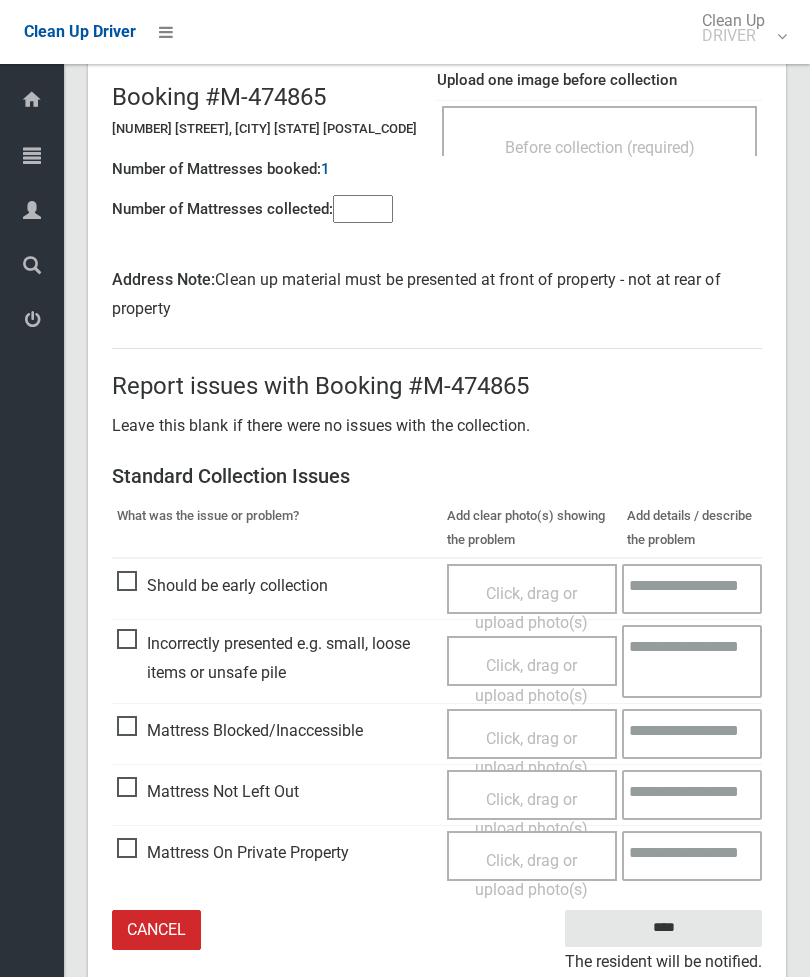 click on "Click, drag or upload photo(s)" at bounding box center [531, 814] 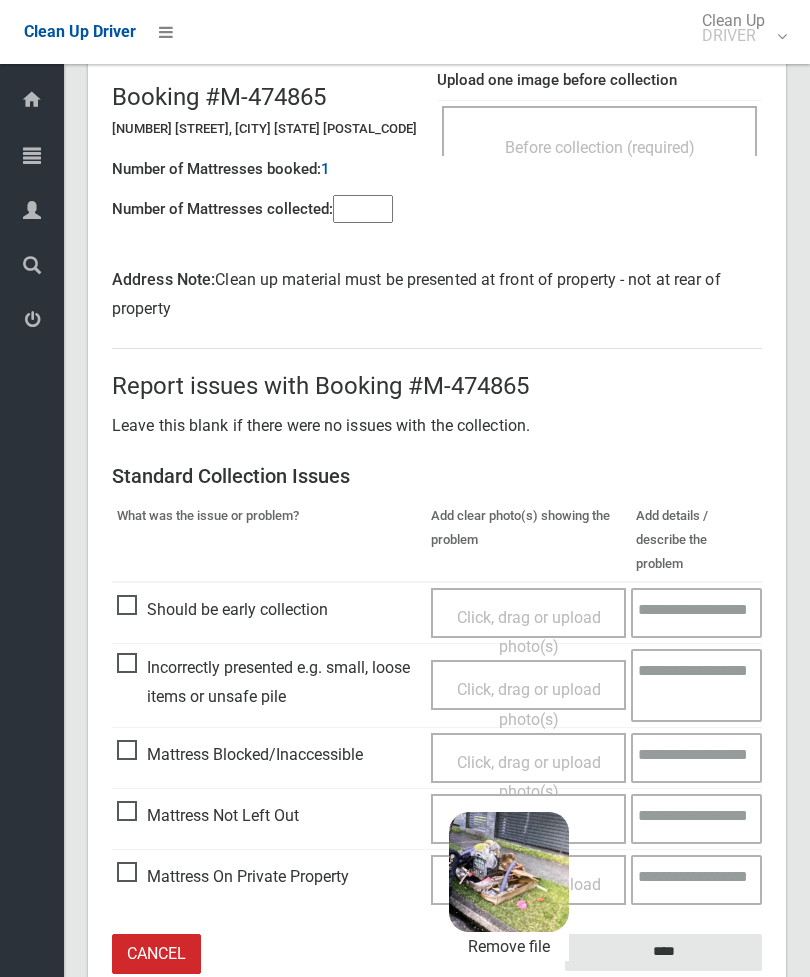 click on "****" at bounding box center [663, 952] 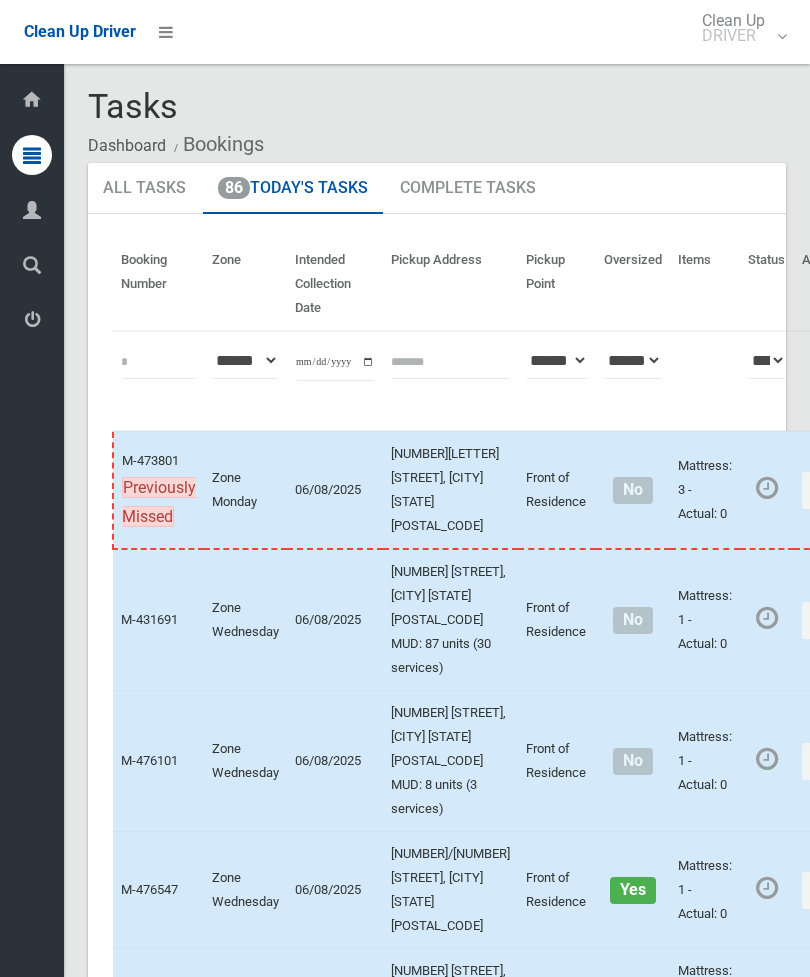 scroll, scrollTop: 0, scrollLeft: 0, axis: both 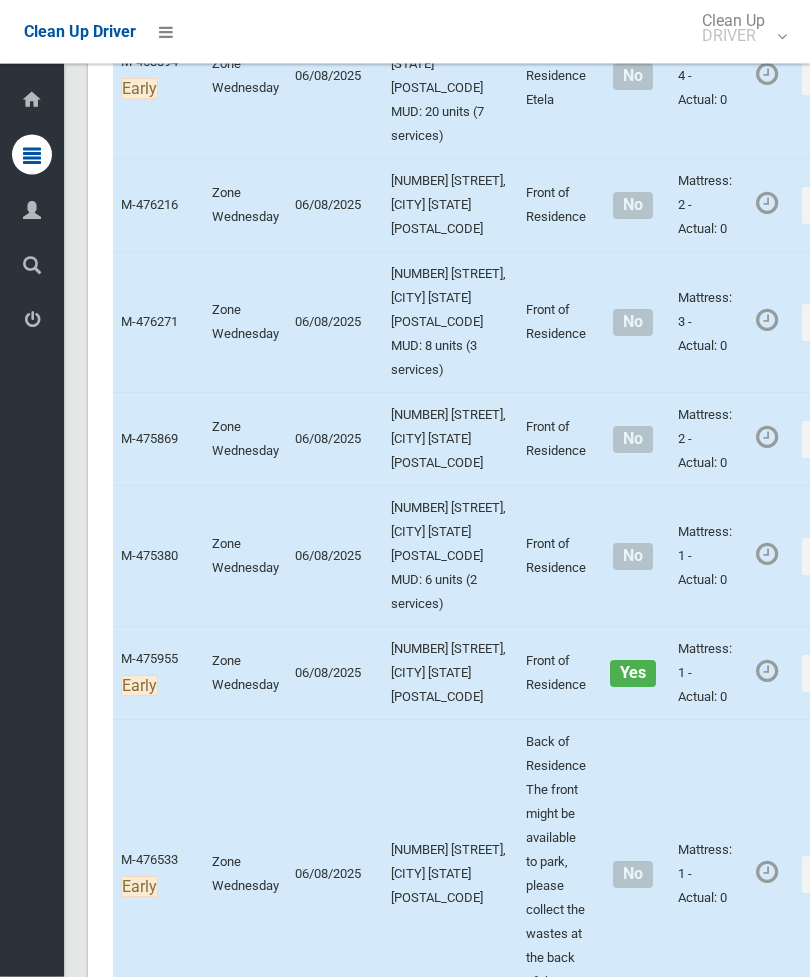 click on "Actions" at bounding box center [850, 77] 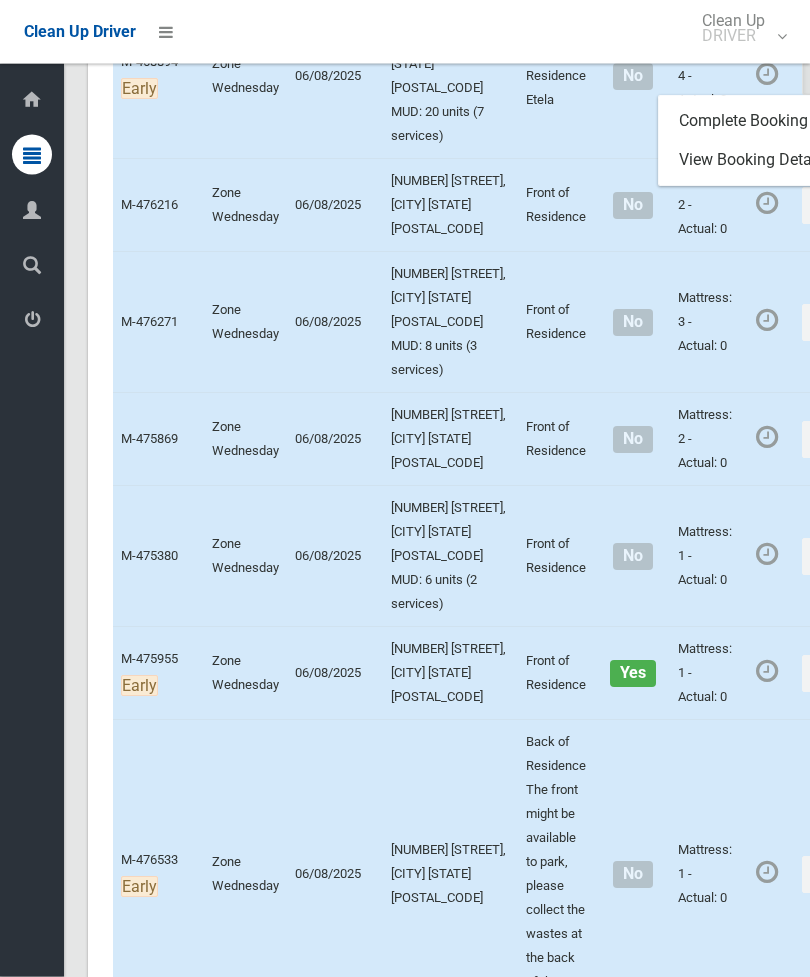 scroll, scrollTop: 3439, scrollLeft: 0, axis: vertical 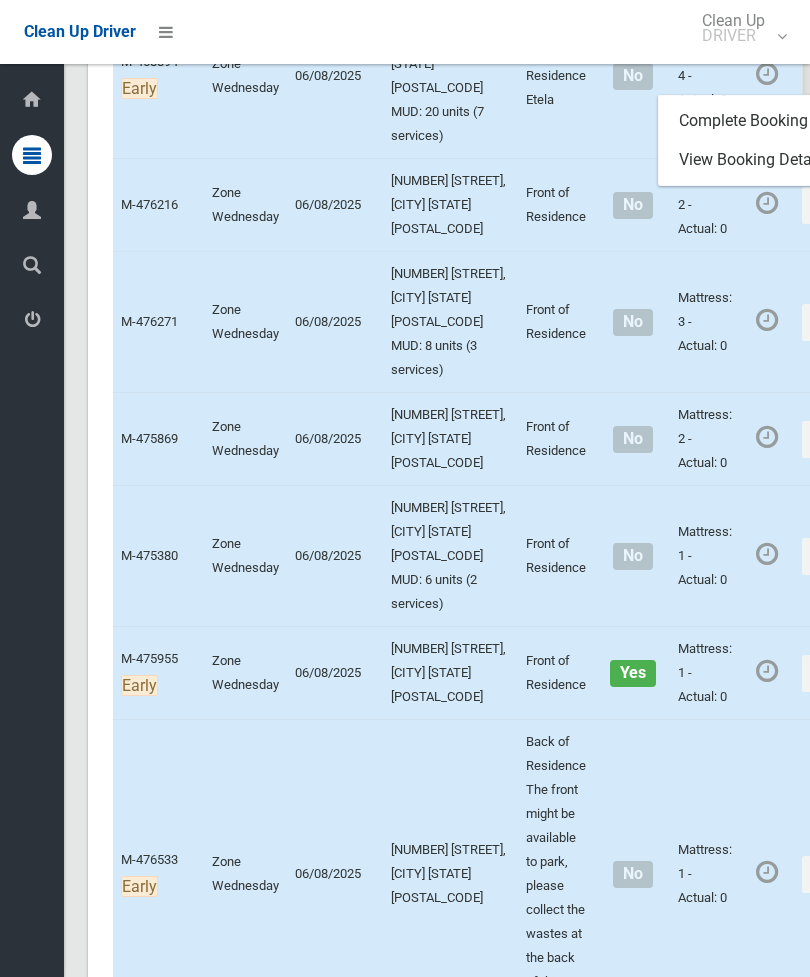 click on "Complete Booking" at bounding box center (778, 121) 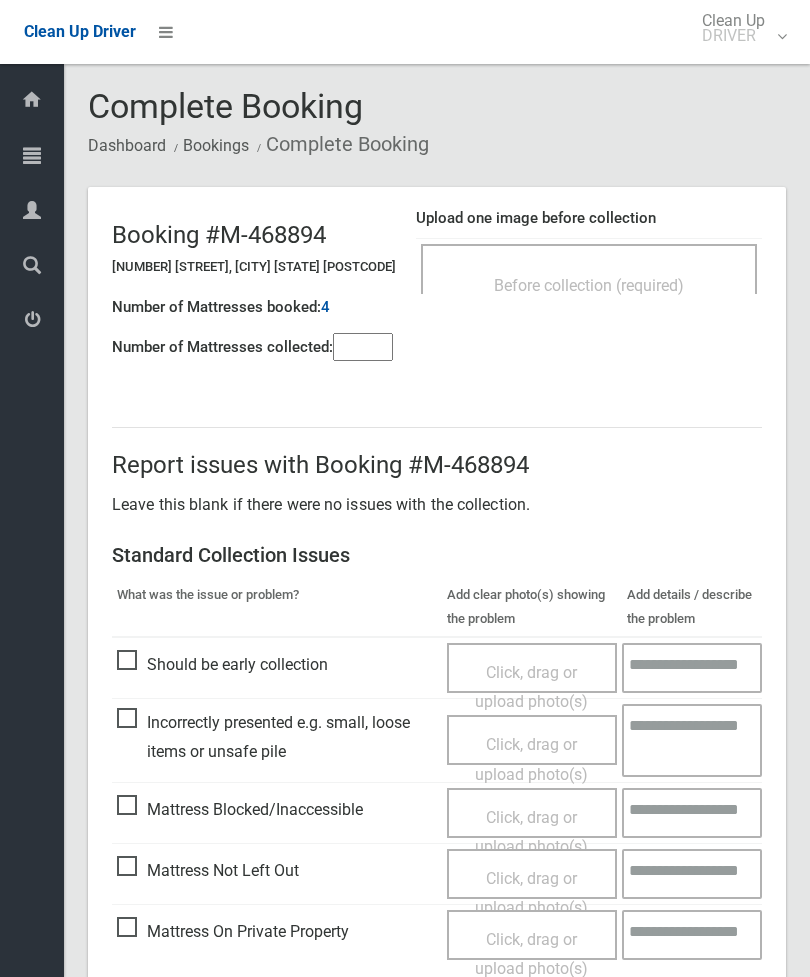 scroll, scrollTop: 0, scrollLeft: 0, axis: both 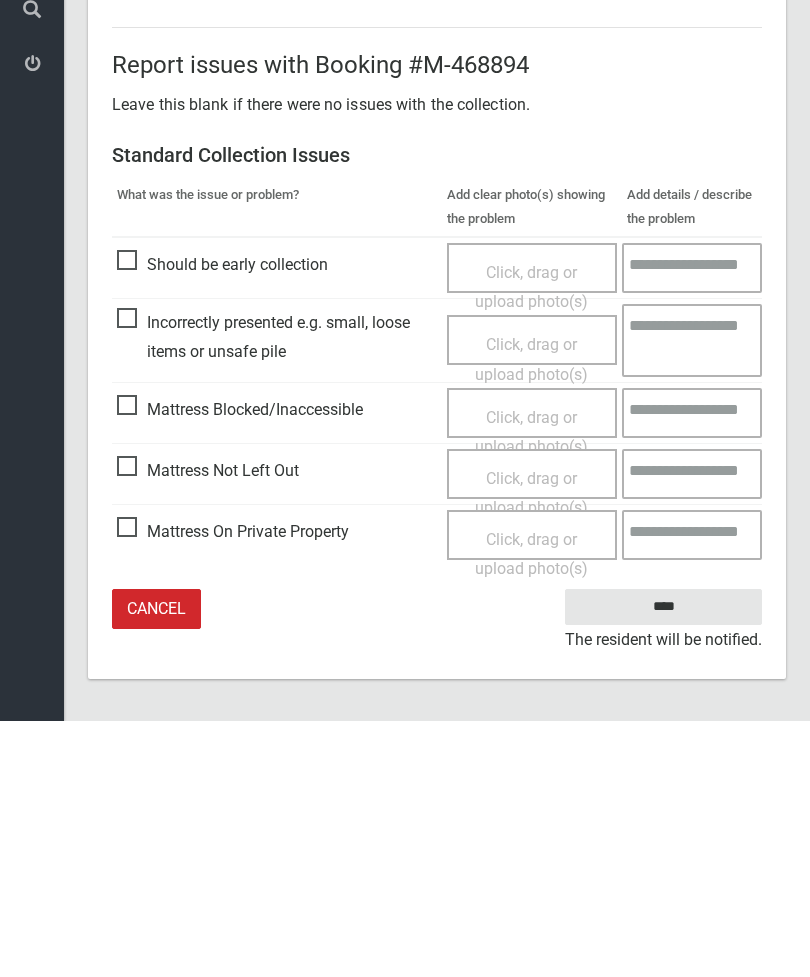 type on "*" 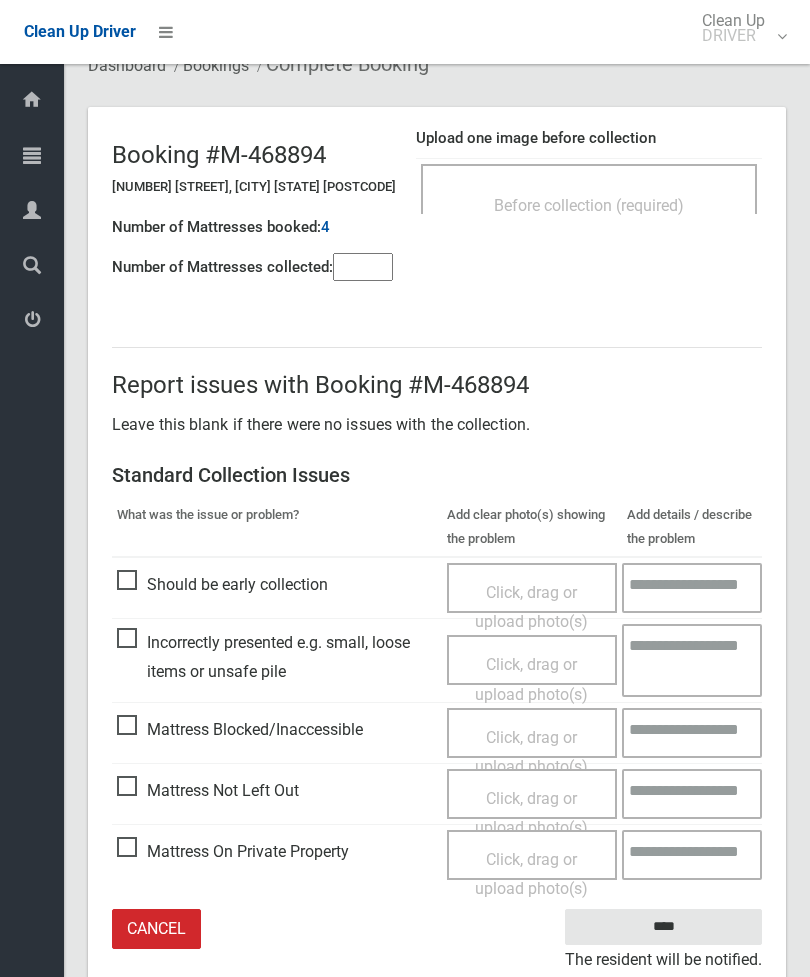 click on "Click, drag or upload photo(s)" at bounding box center [531, 813] 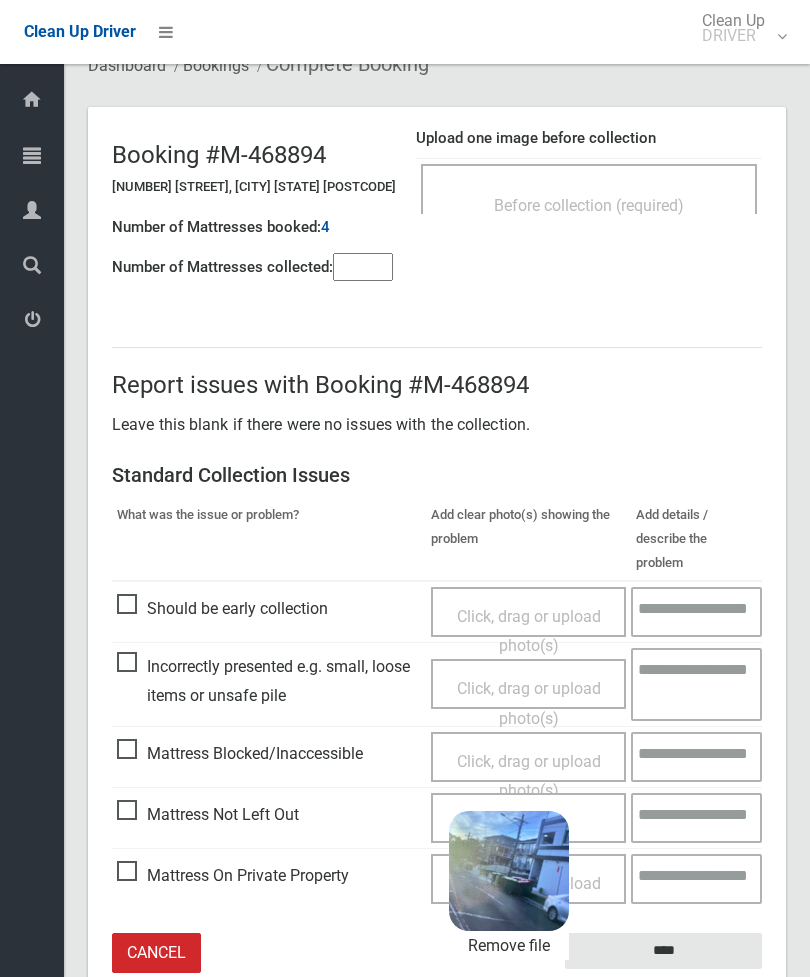 click on "****" at bounding box center (663, 951) 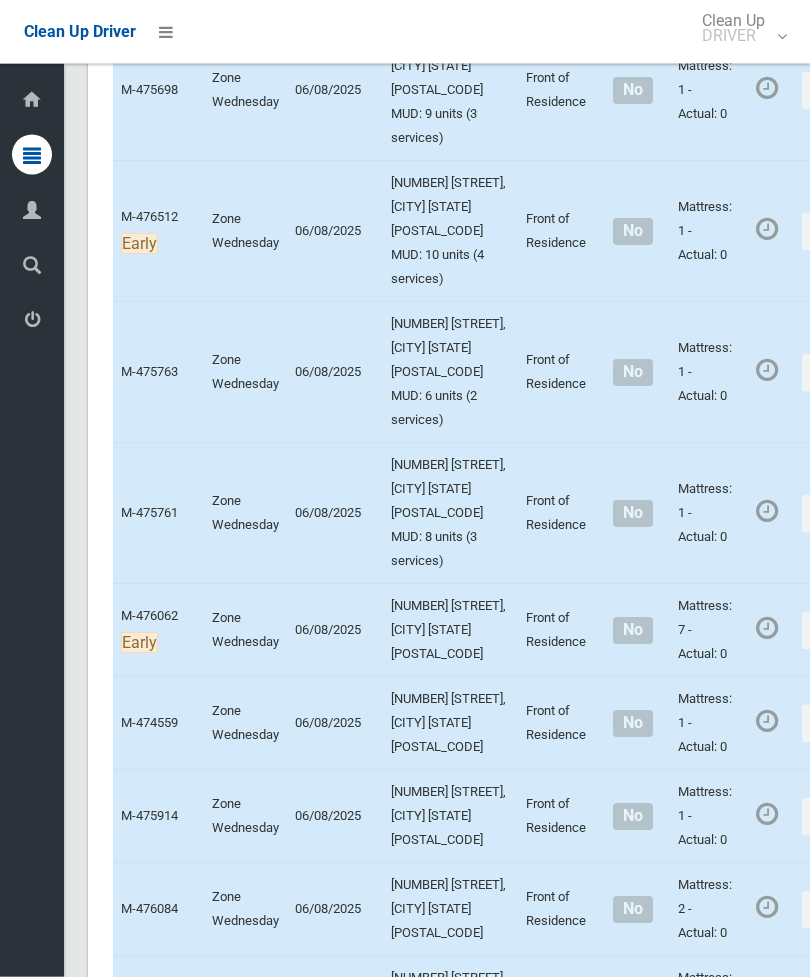 scroll, scrollTop: 6224, scrollLeft: 0, axis: vertical 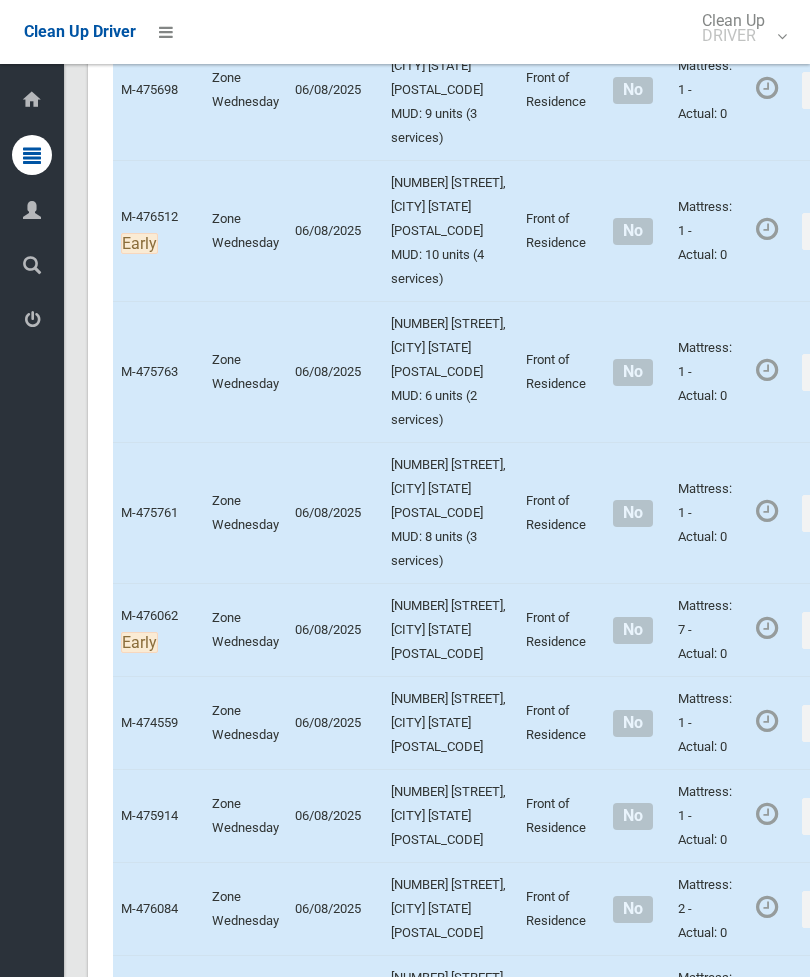 click on "Actions" at bounding box center [850, -447] 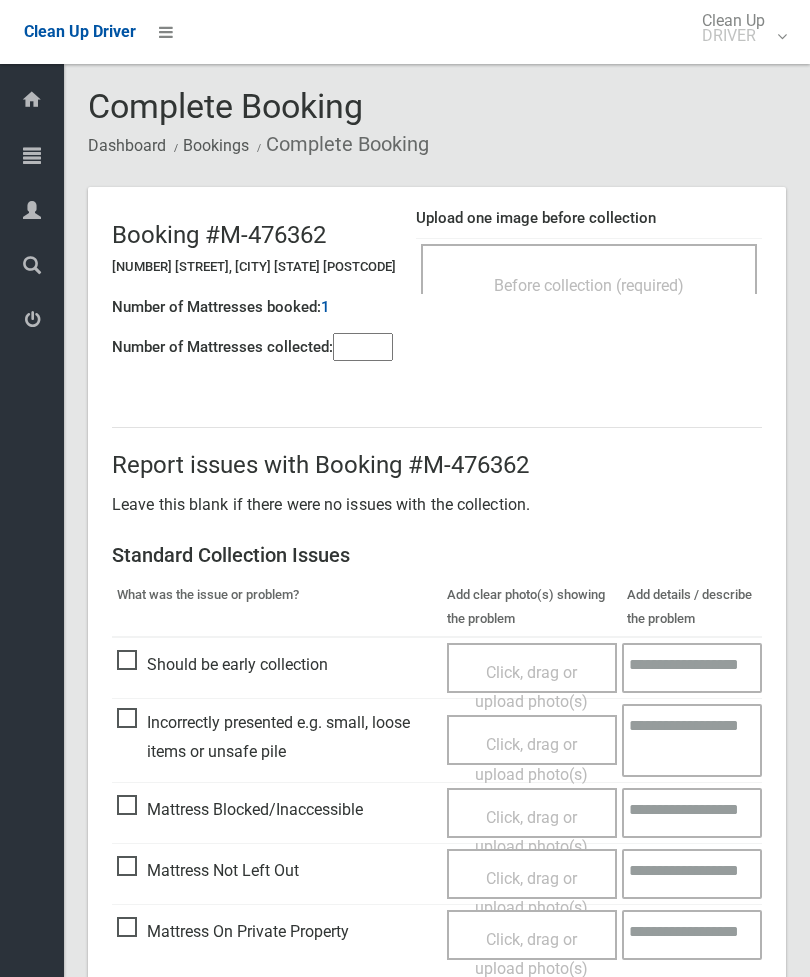 scroll, scrollTop: 0, scrollLeft: 0, axis: both 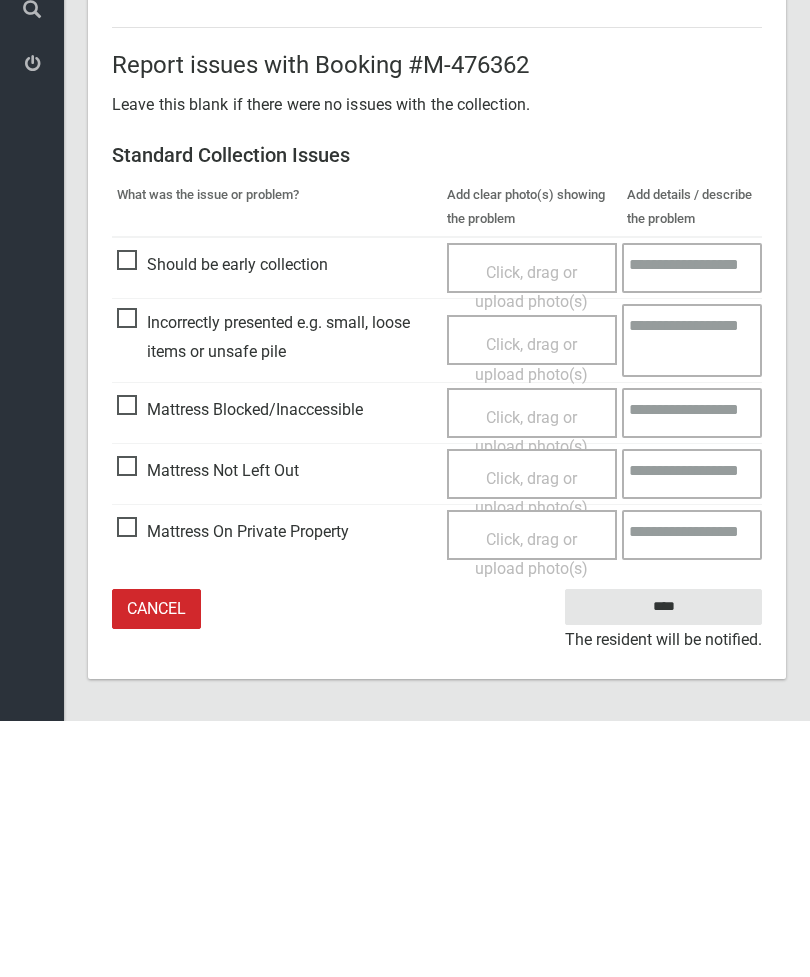 type on "*" 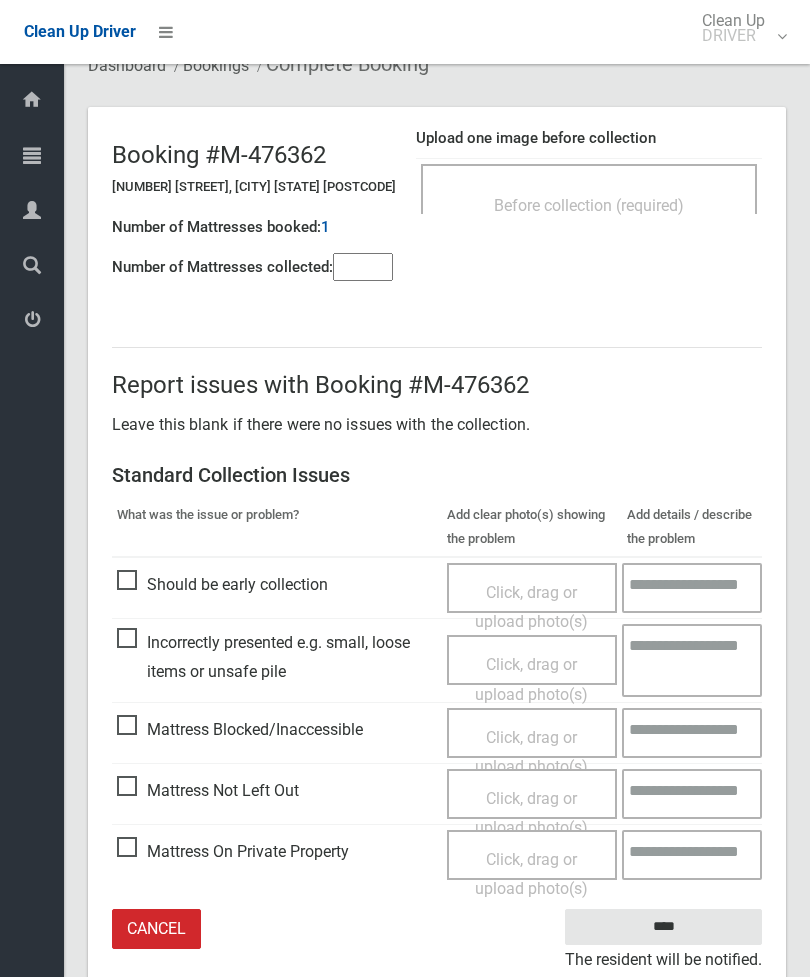 click on "Click, drag or upload photo(s)" at bounding box center [531, 813] 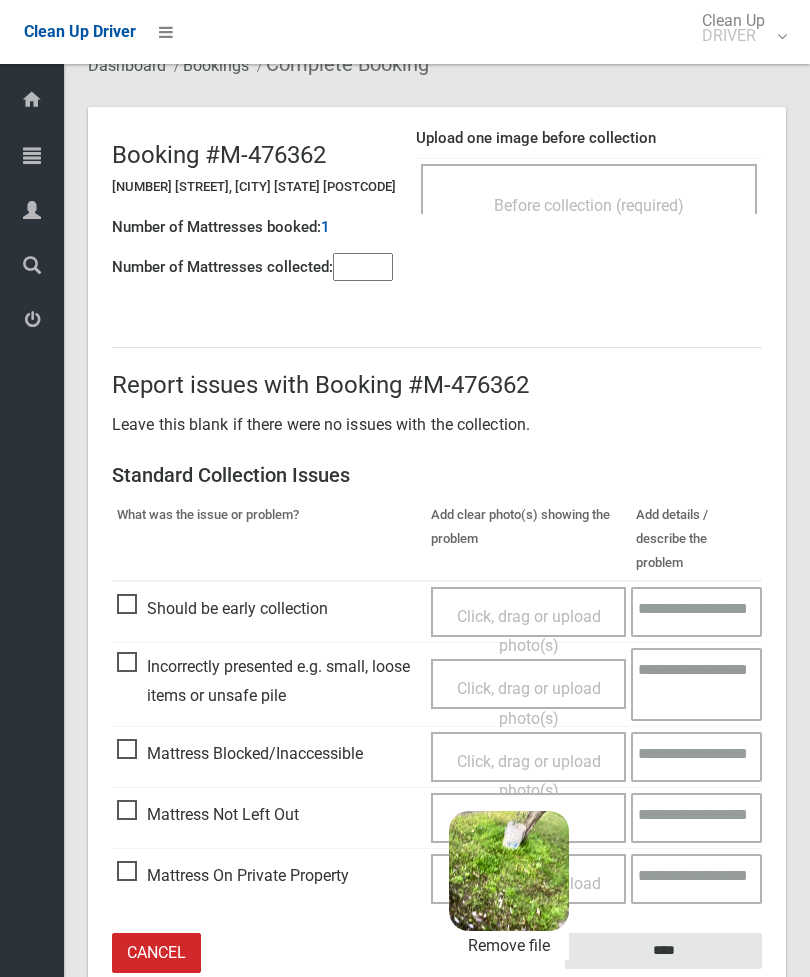 click on "****" at bounding box center [663, 951] 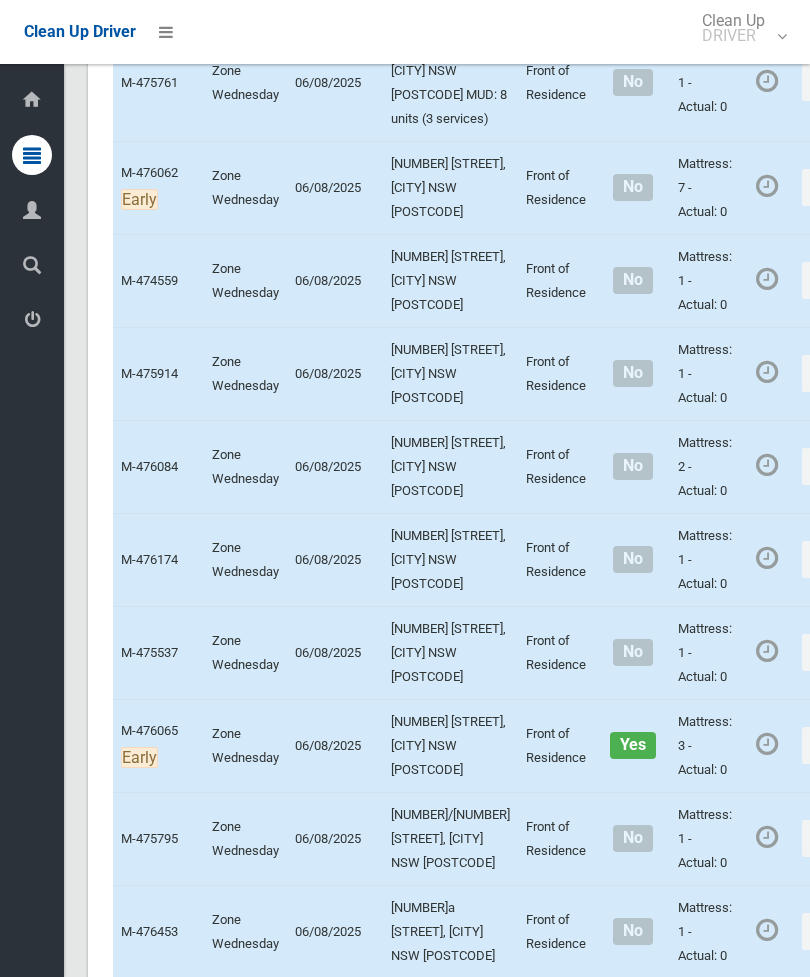 scroll, scrollTop: 6129, scrollLeft: 0, axis: vertical 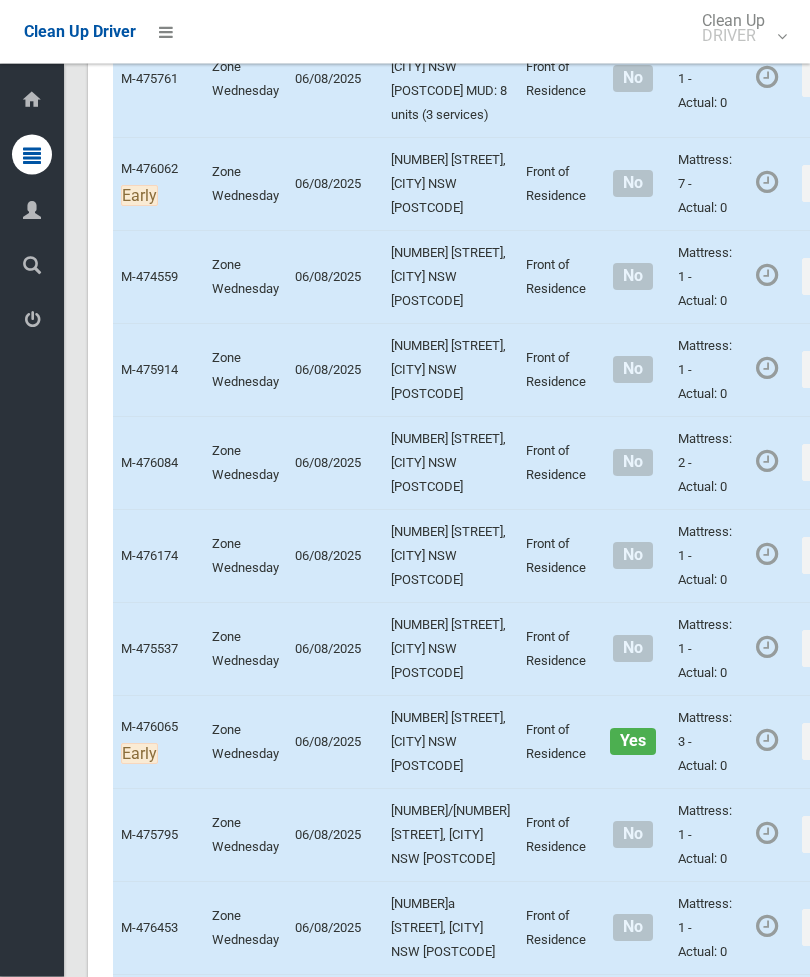 click on "Actions" at bounding box center (850, -866) 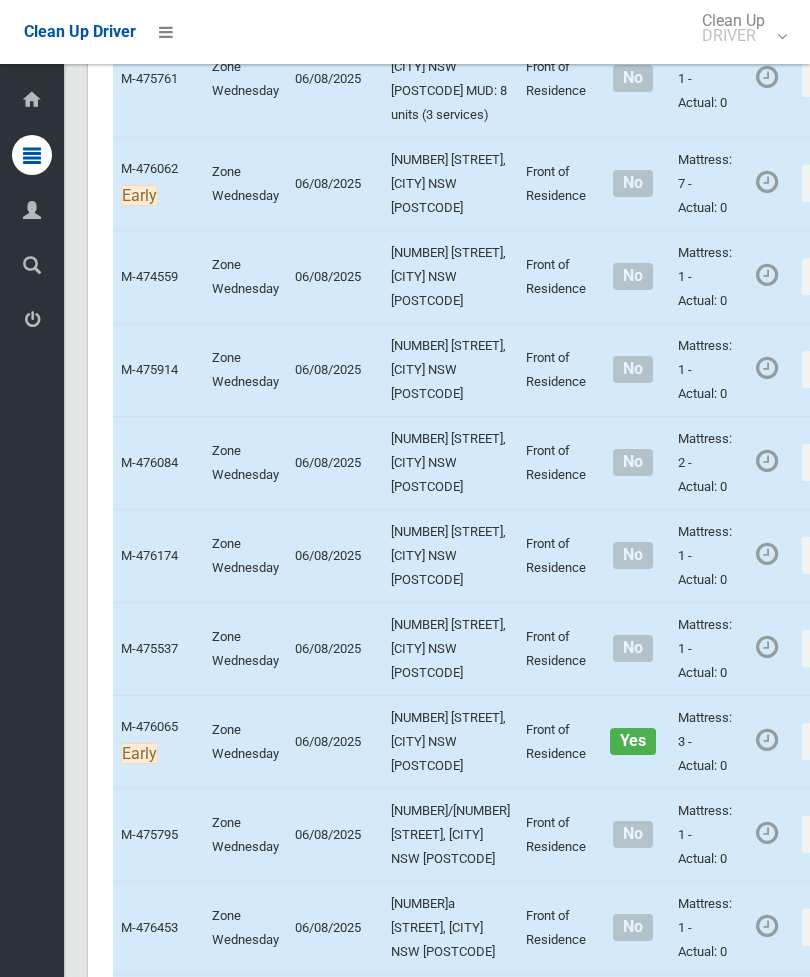 click on "Complete Booking" at bounding box center [778, -822] 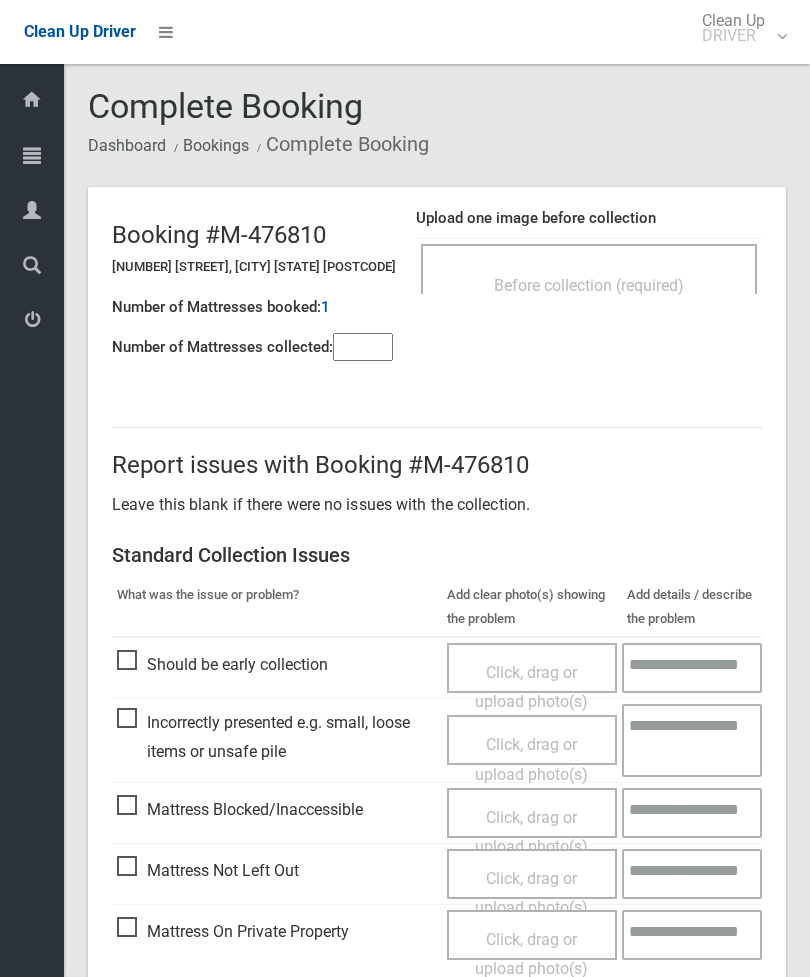 scroll, scrollTop: 0, scrollLeft: 0, axis: both 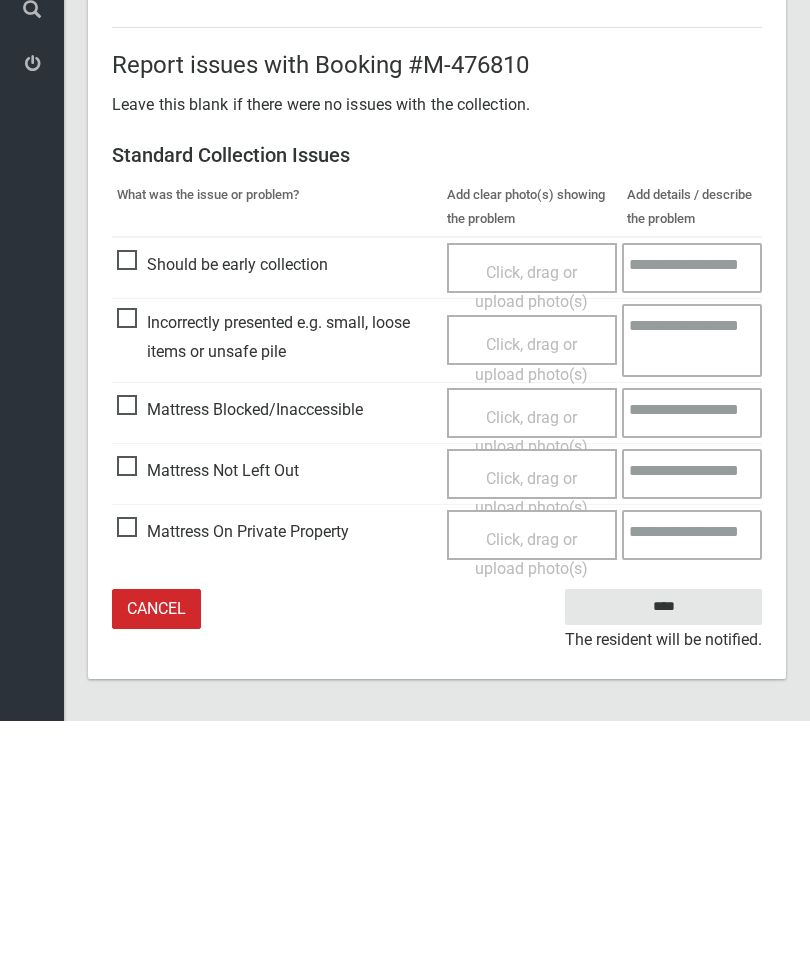 type on "*" 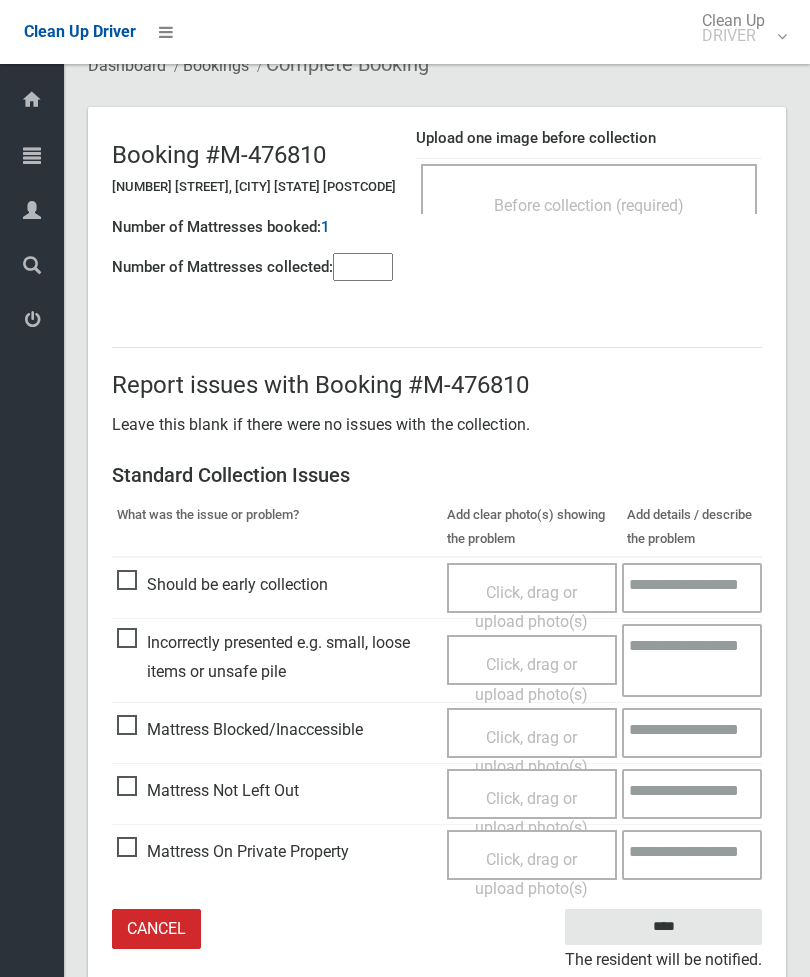 click on "Click, drag or upload photo(s)" at bounding box center [531, 813] 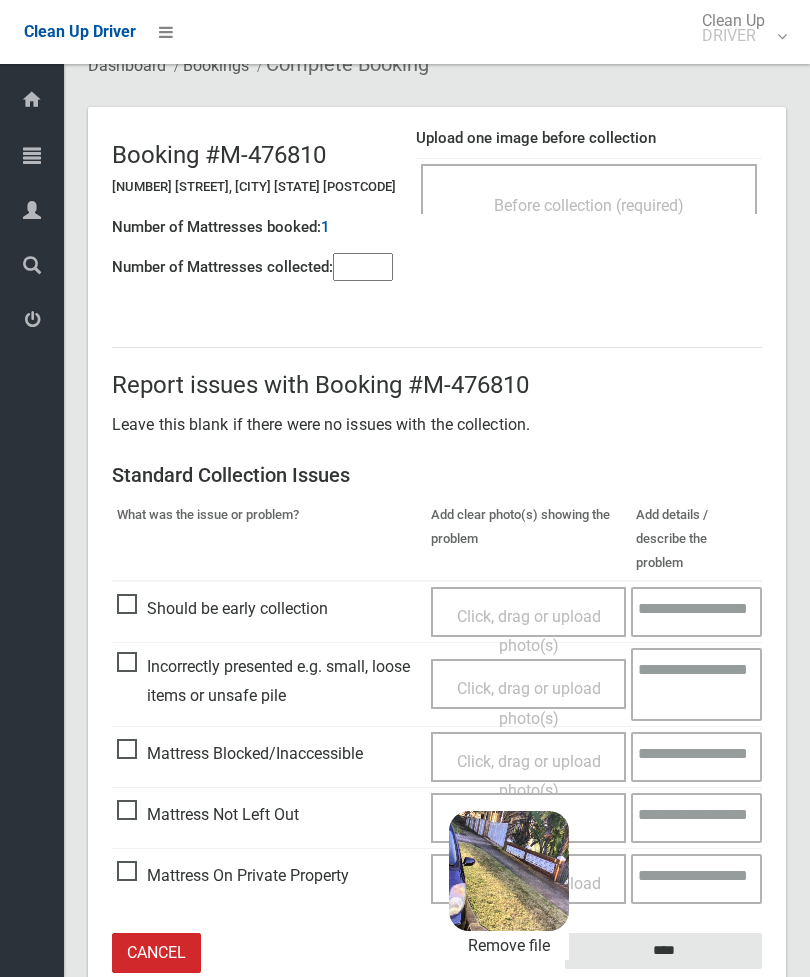 click on "****" at bounding box center [663, 951] 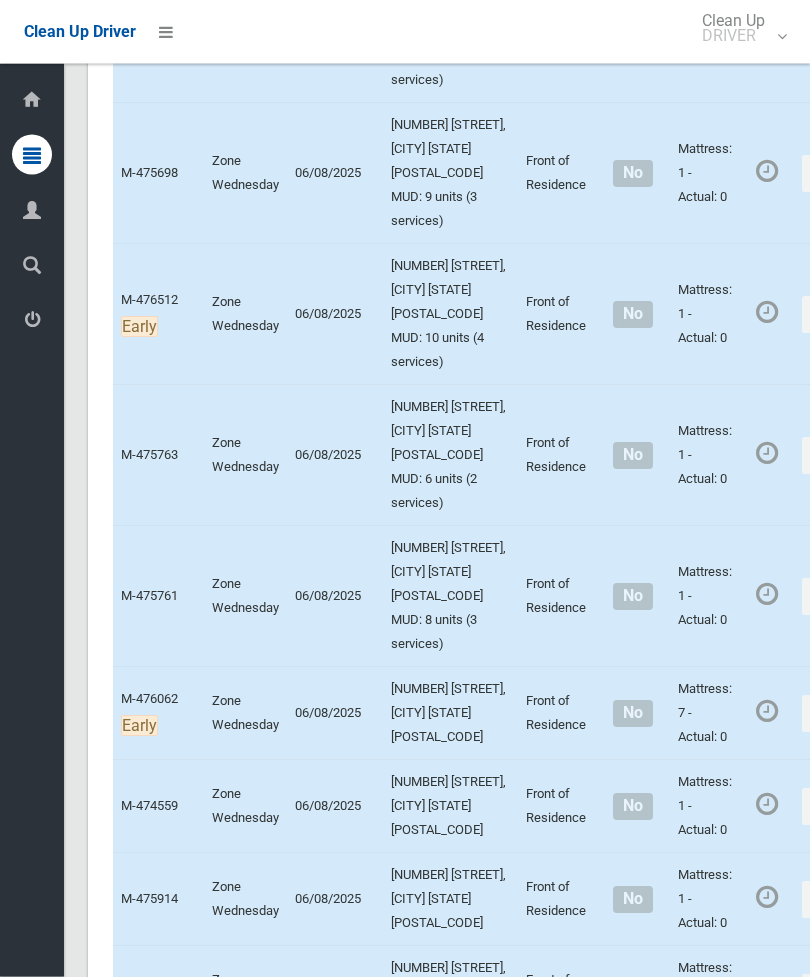 scroll, scrollTop: 6170, scrollLeft: 0, axis: vertical 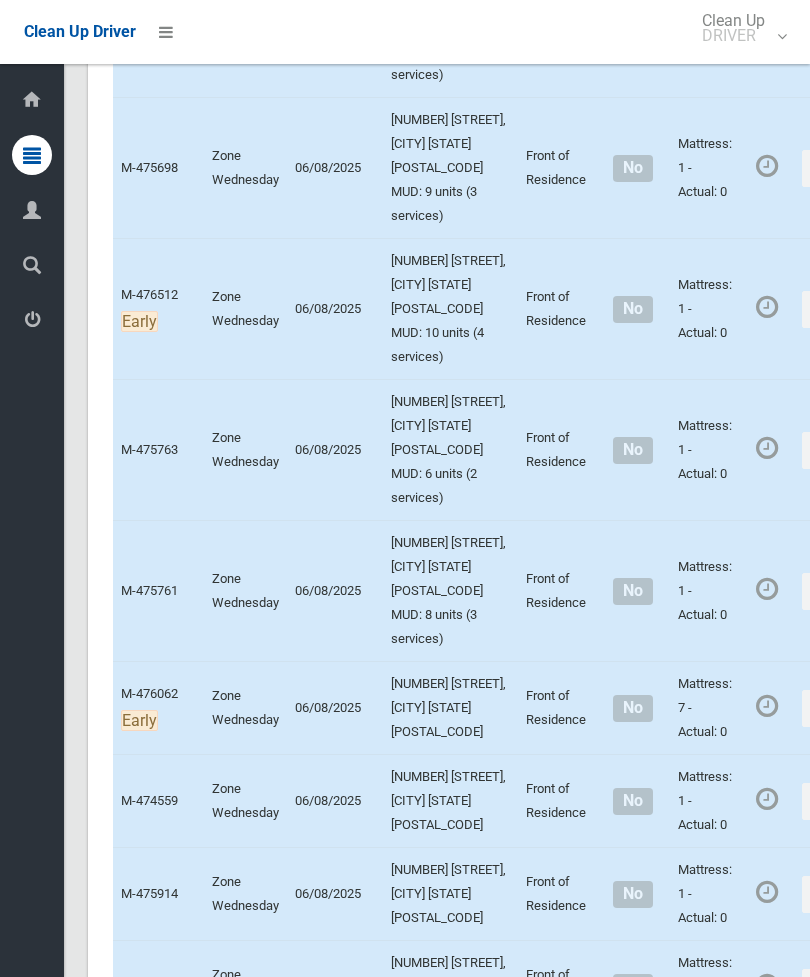 click on "Actions" at bounding box center [850, -555] 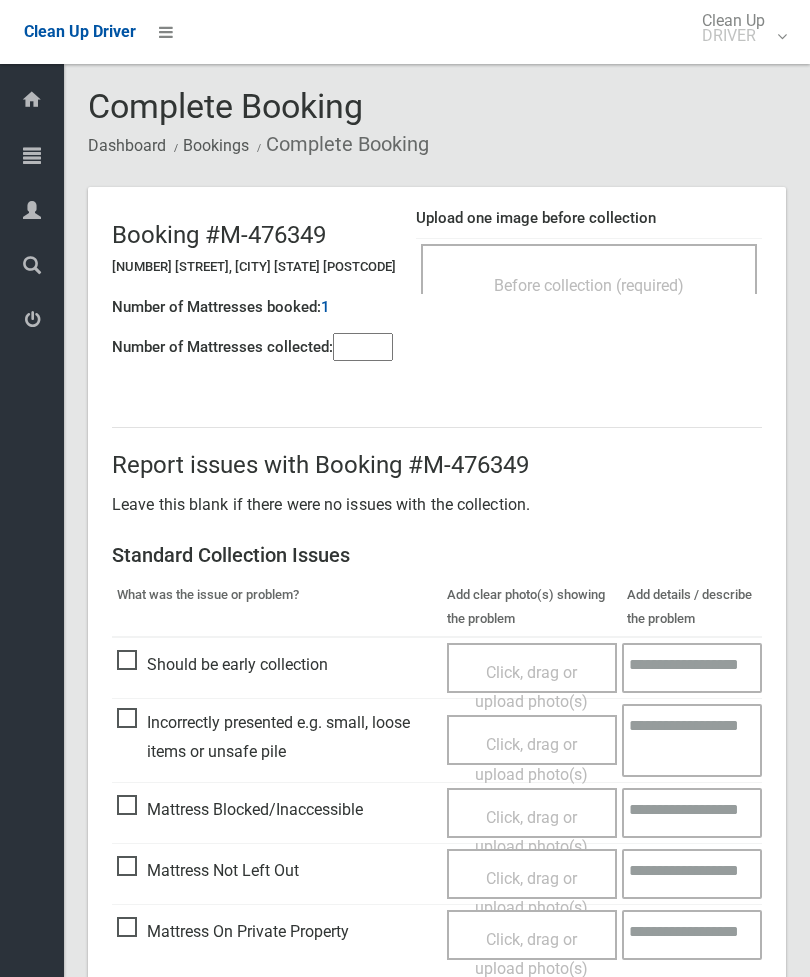 scroll, scrollTop: 0, scrollLeft: 0, axis: both 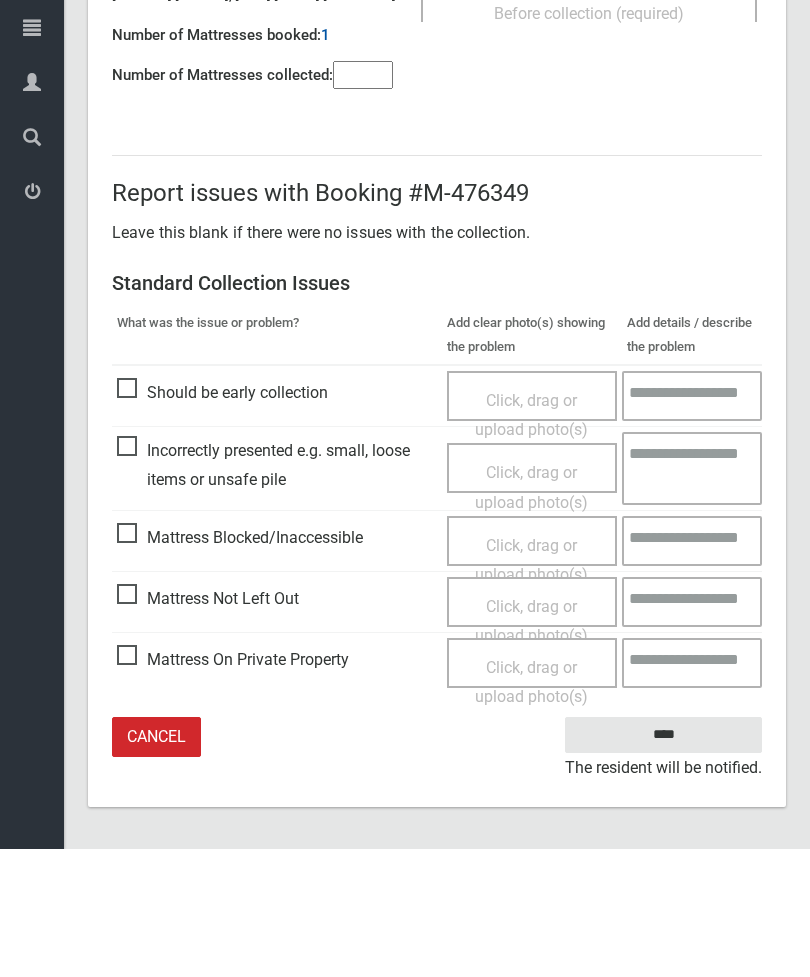 type on "*" 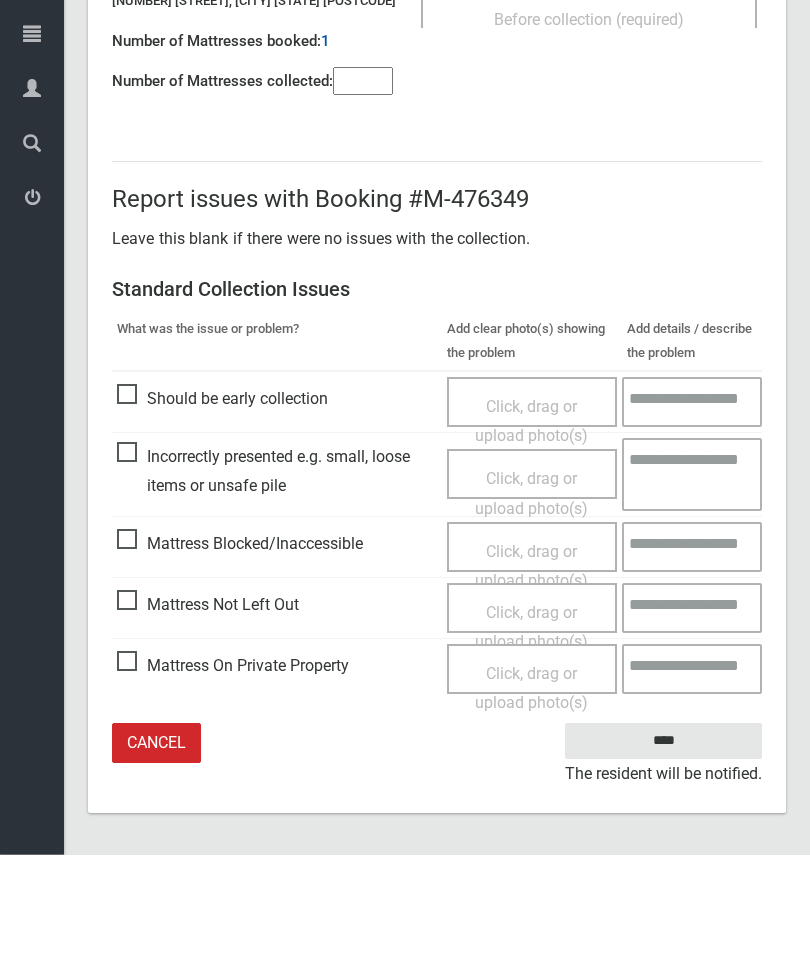 click on "Mattress Not Left Out" at bounding box center [208, 727] 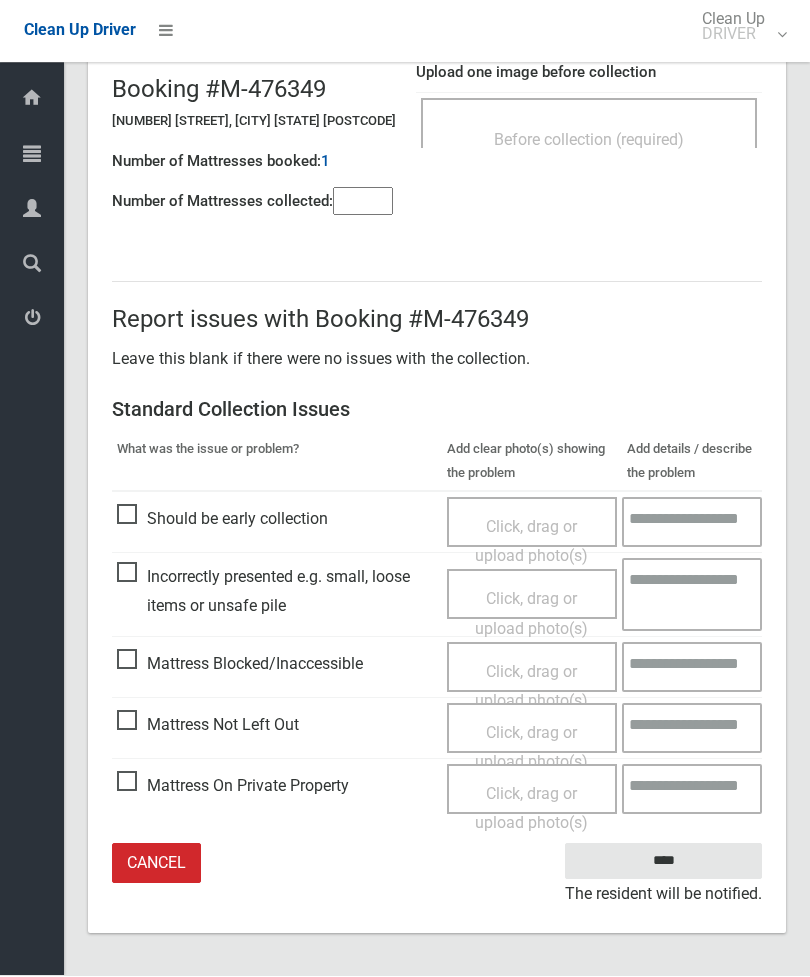 scroll, scrollTop: 80, scrollLeft: 0, axis: vertical 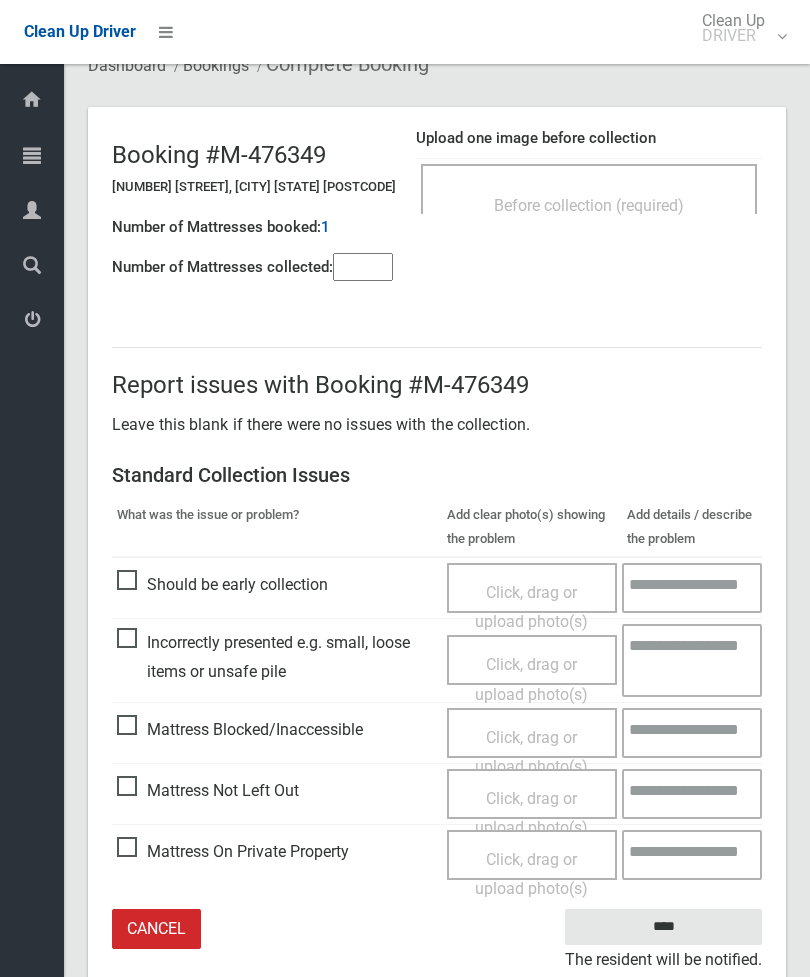 click on "Click, drag or upload photo(s)" at bounding box center (531, 813) 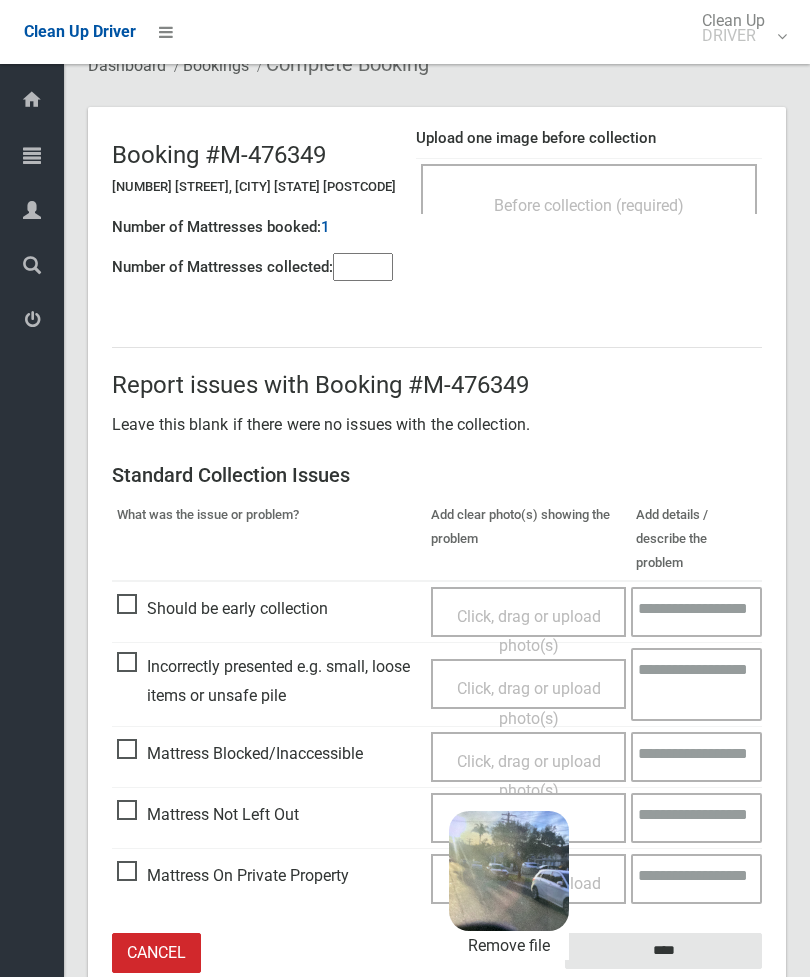 click on "****" at bounding box center [663, 951] 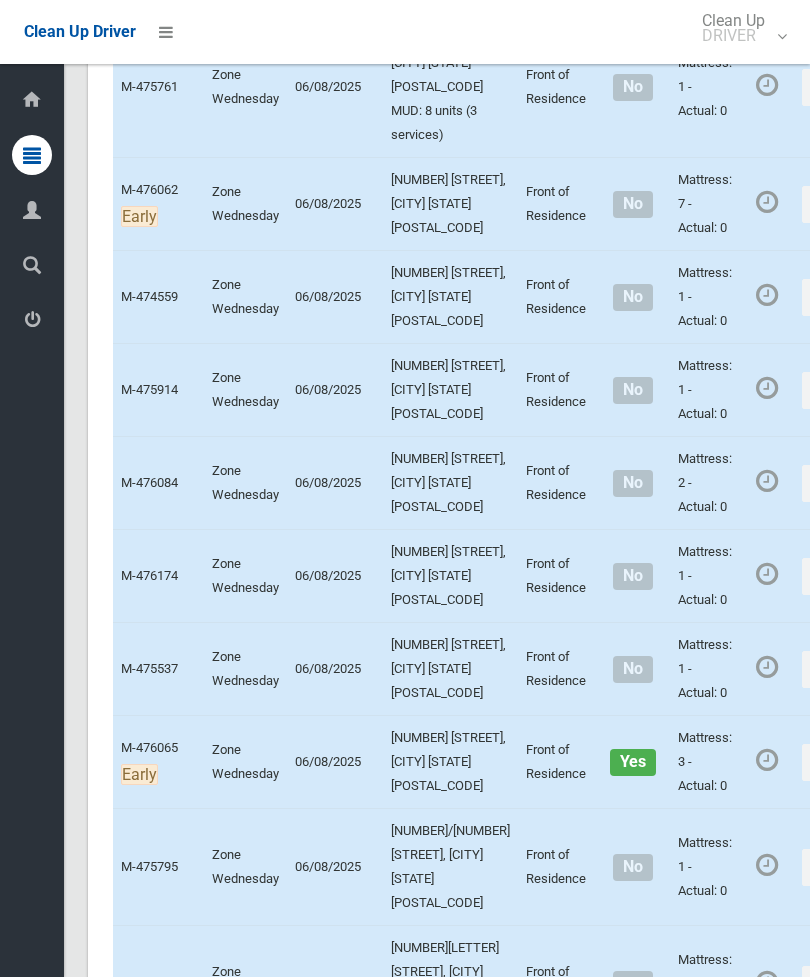 scroll, scrollTop: 6649, scrollLeft: 0, axis: vertical 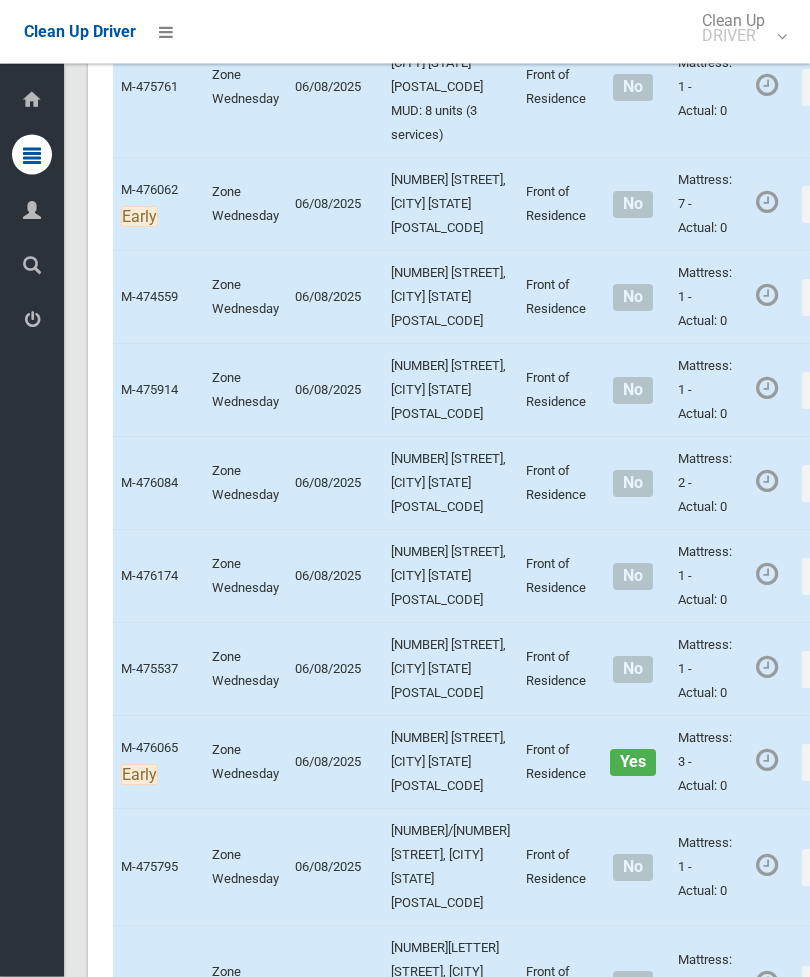 click on "Actions" at bounding box center [850, -686] 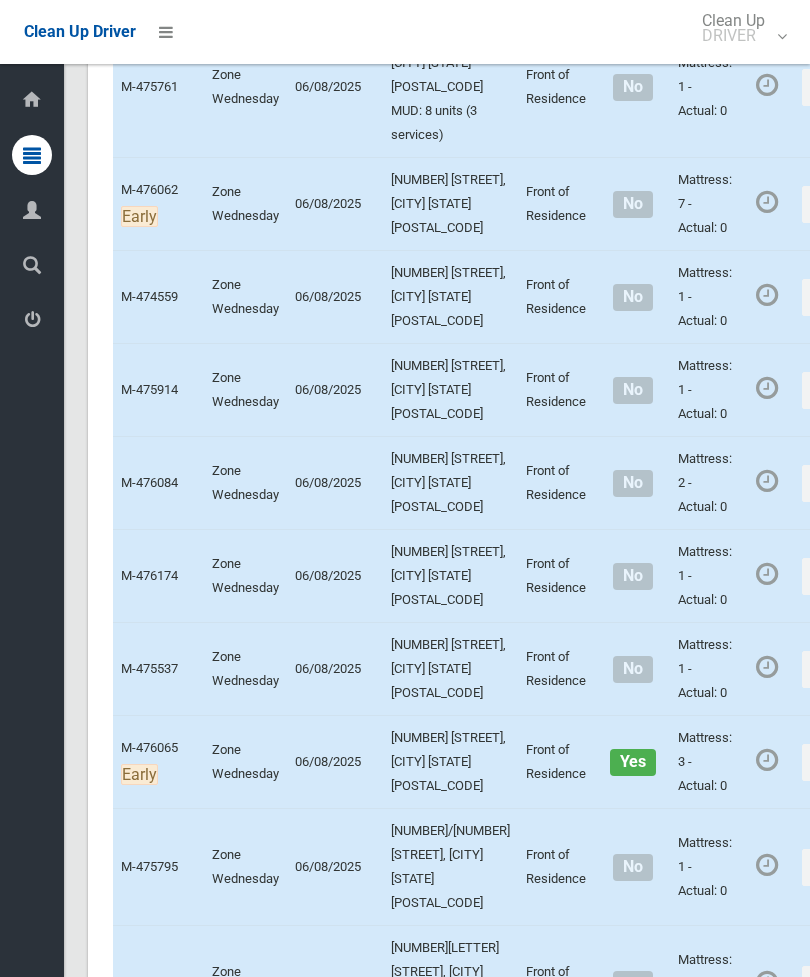 click on "Complete Booking" at bounding box center [778, -642] 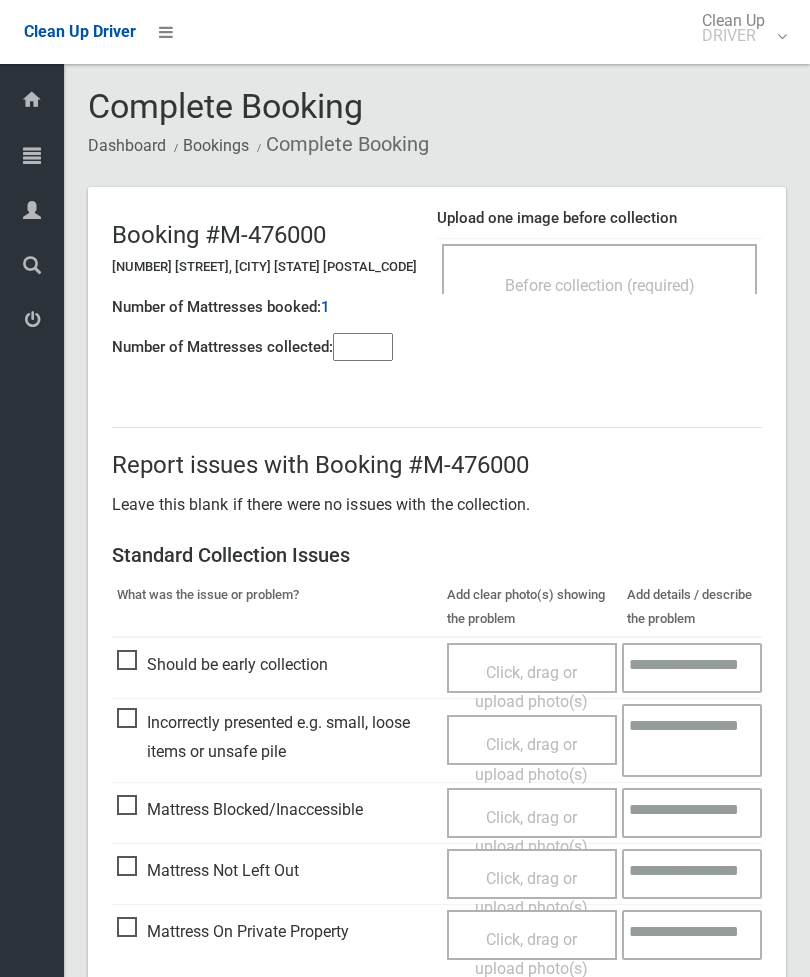 scroll, scrollTop: 0, scrollLeft: 0, axis: both 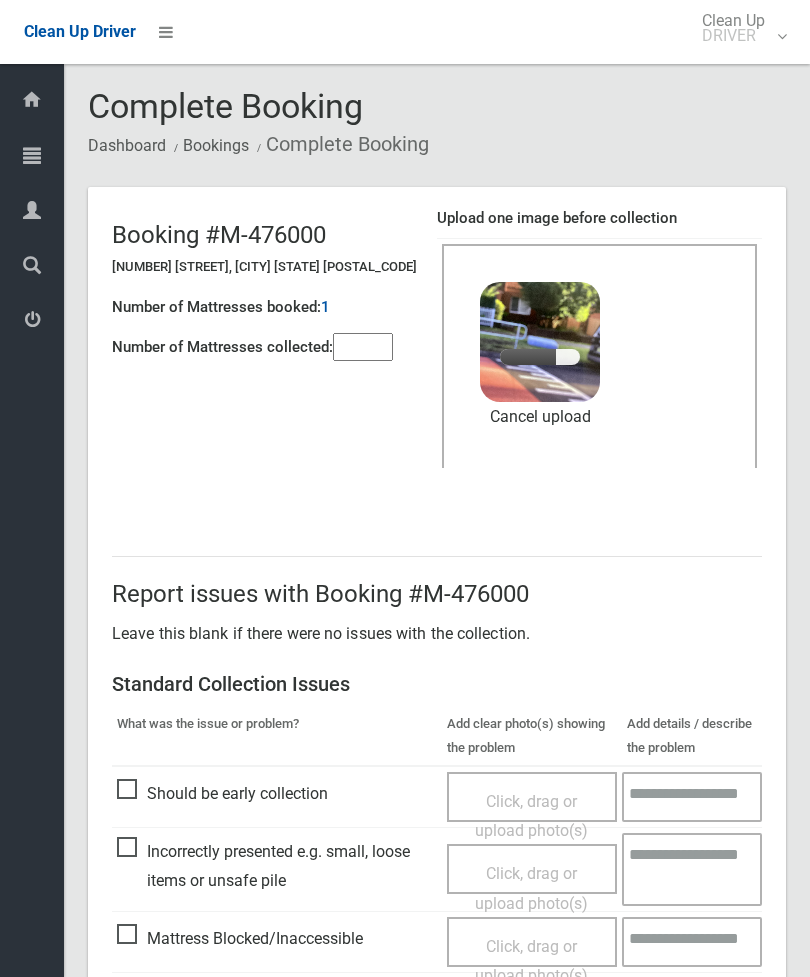 click at bounding box center (363, 347) 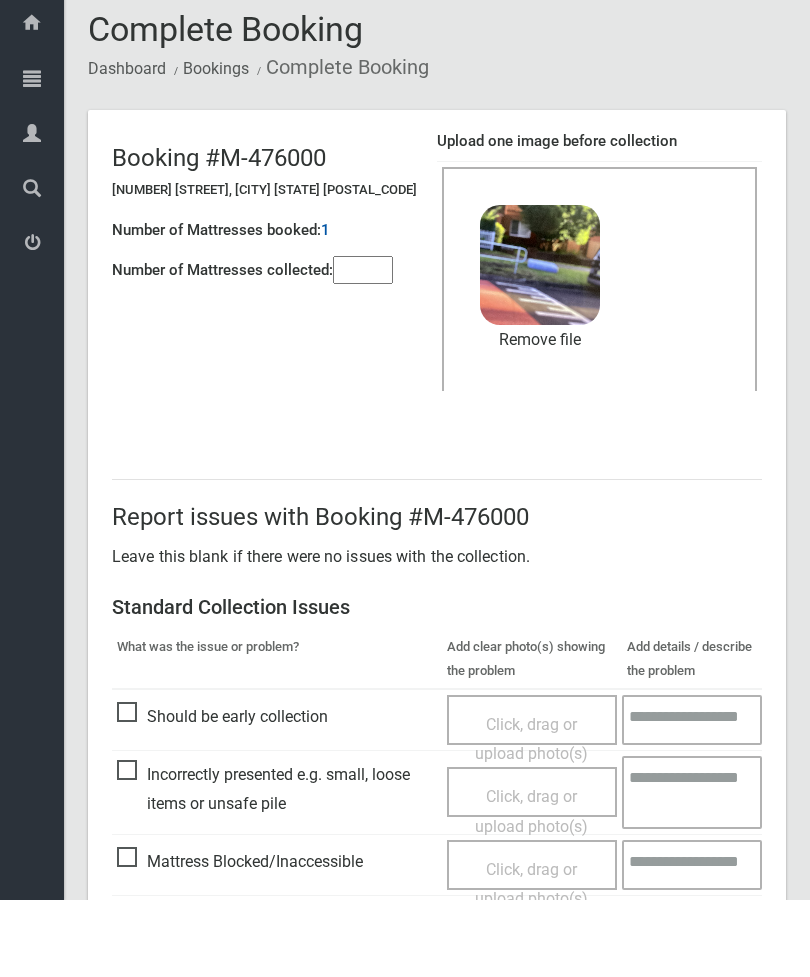 scroll, scrollTop: 274, scrollLeft: 0, axis: vertical 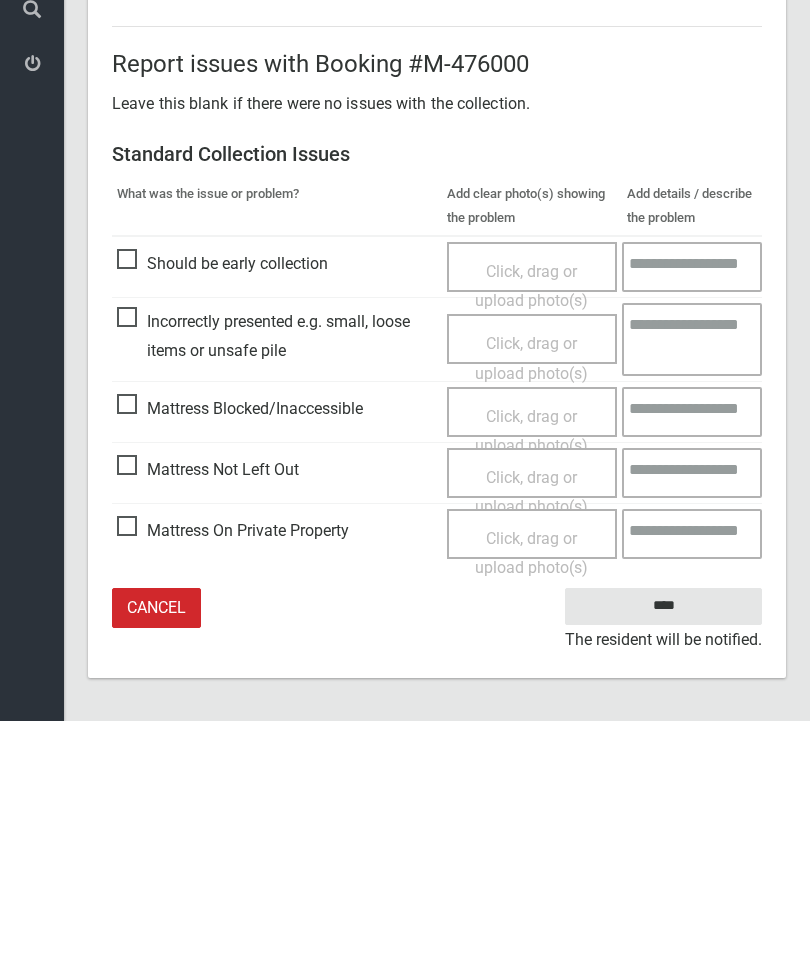 type on "*" 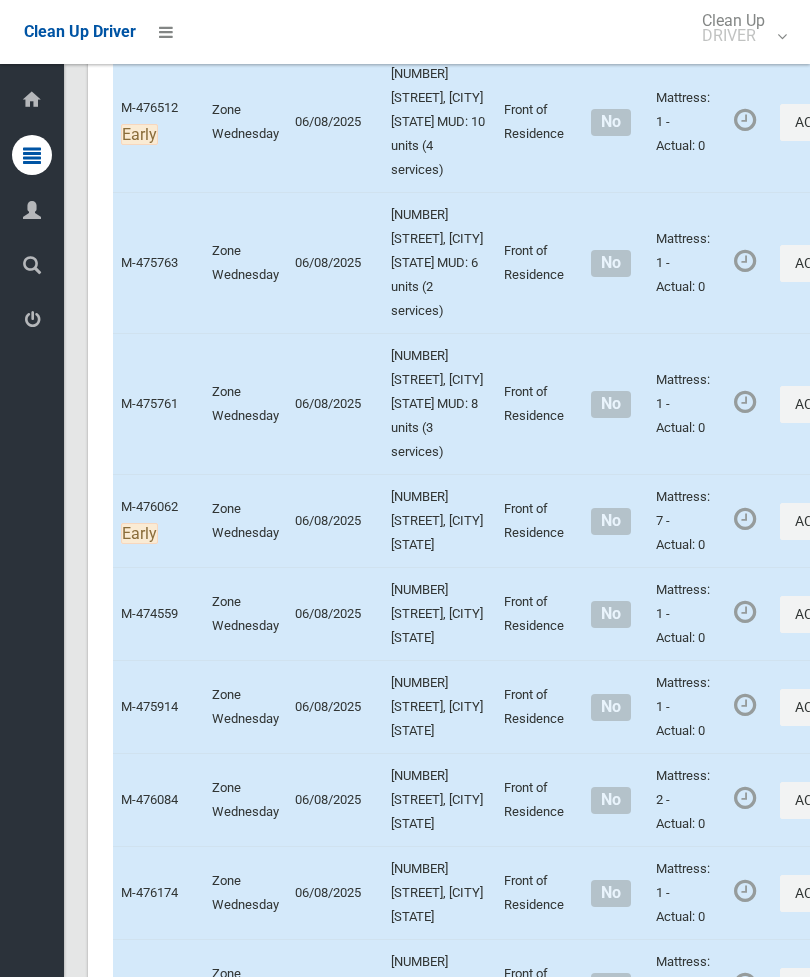 scroll, scrollTop: 6260, scrollLeft: 0, axis: vertical 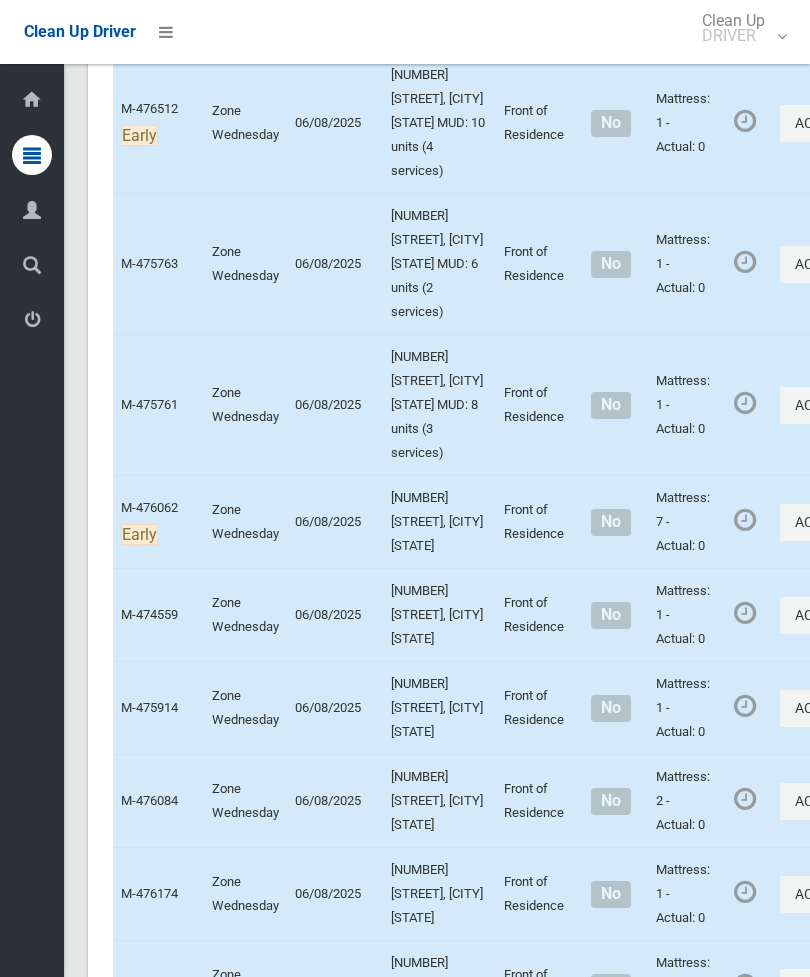 click on "Actions" at bounding box center [828, -462] 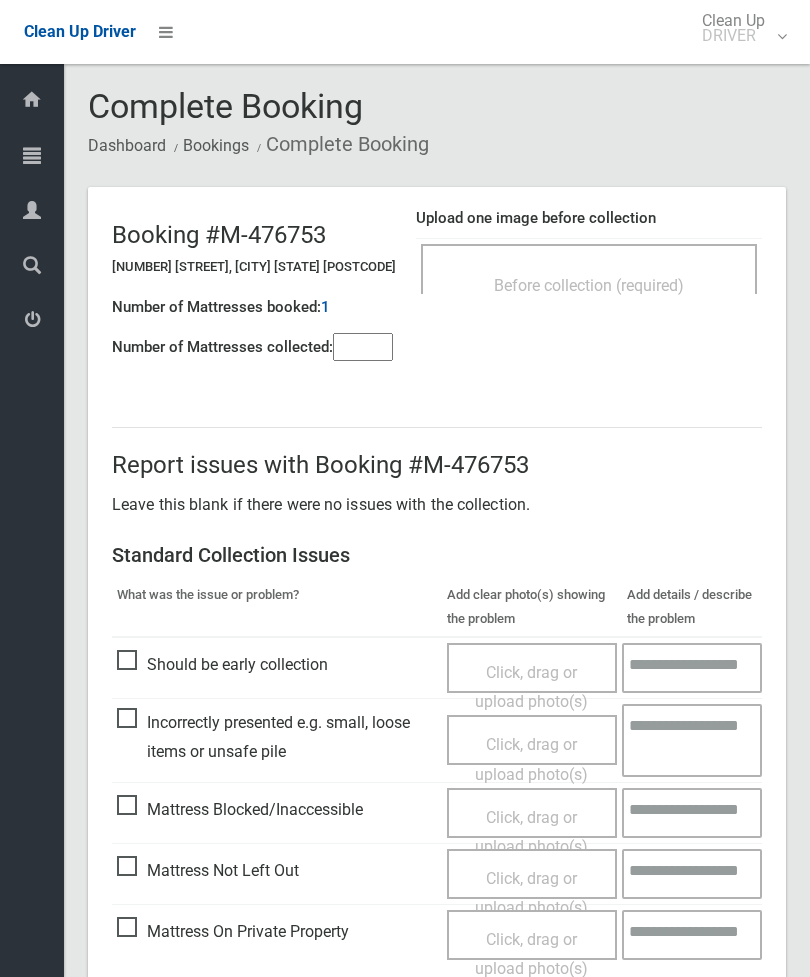 scroll, scrollTop: 0, scrollLeft: 0, axis: both 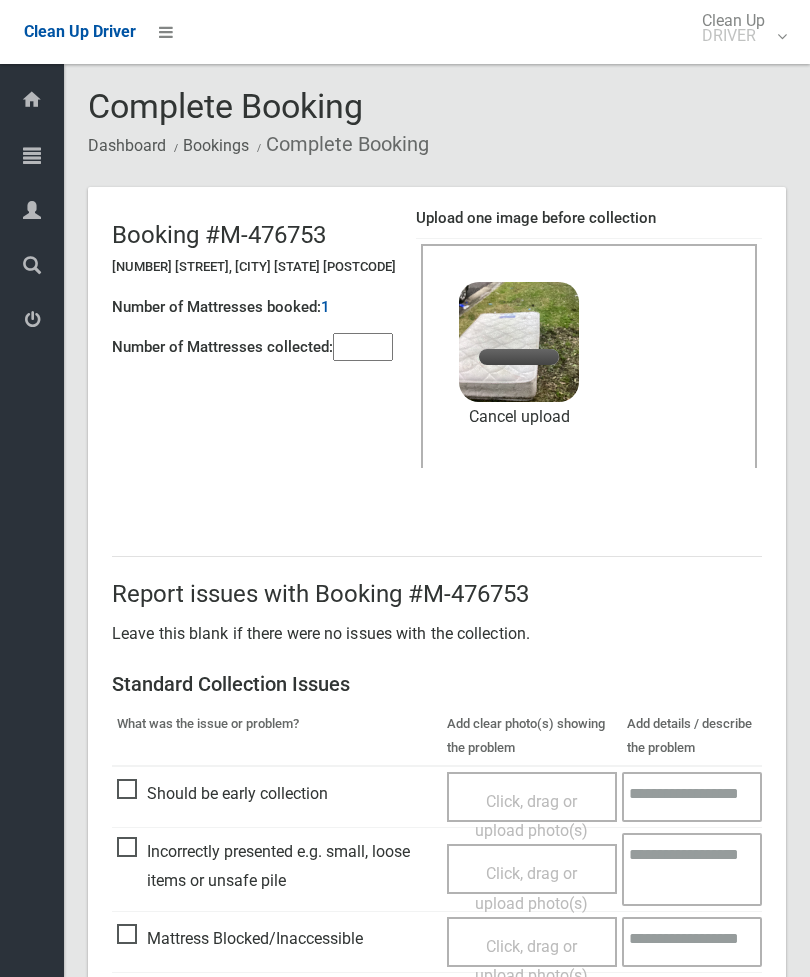 click at bounding box center [363, 347] 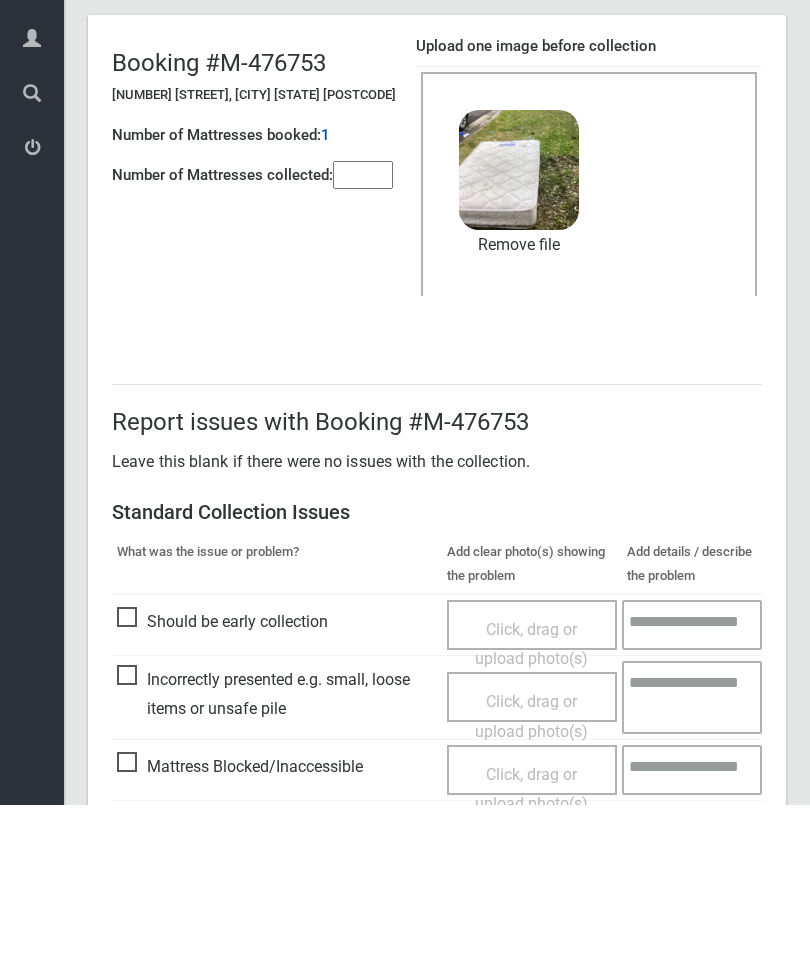 scroll, scrollTop: 274, scrollLeft: 0, axis: vertical 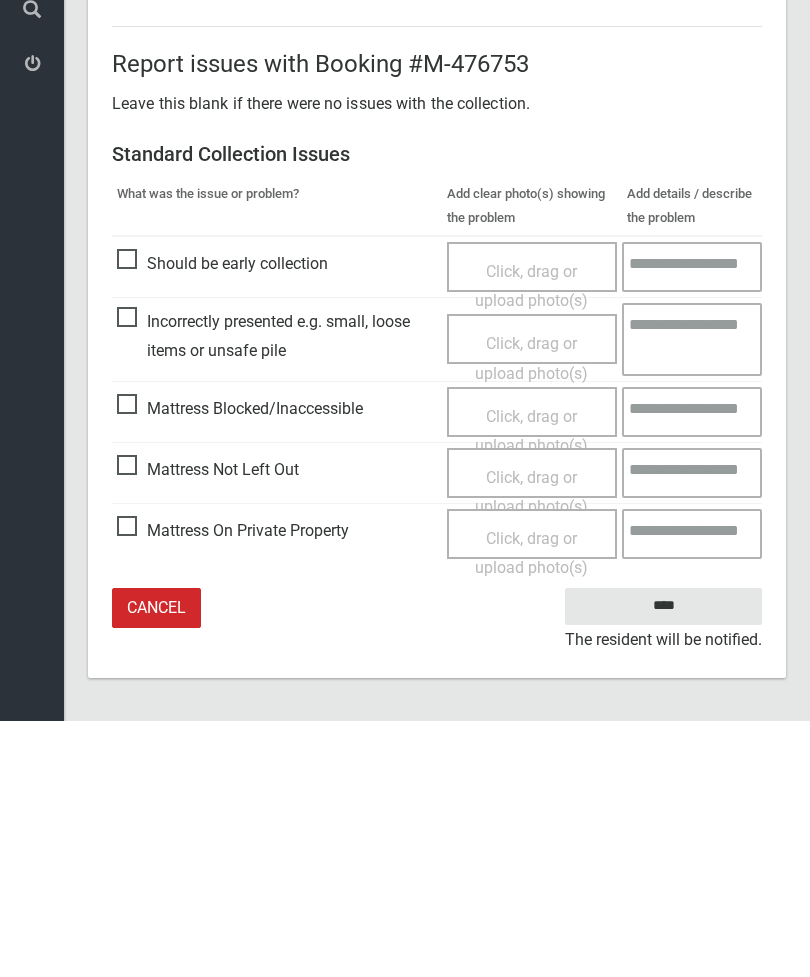 type on "*" 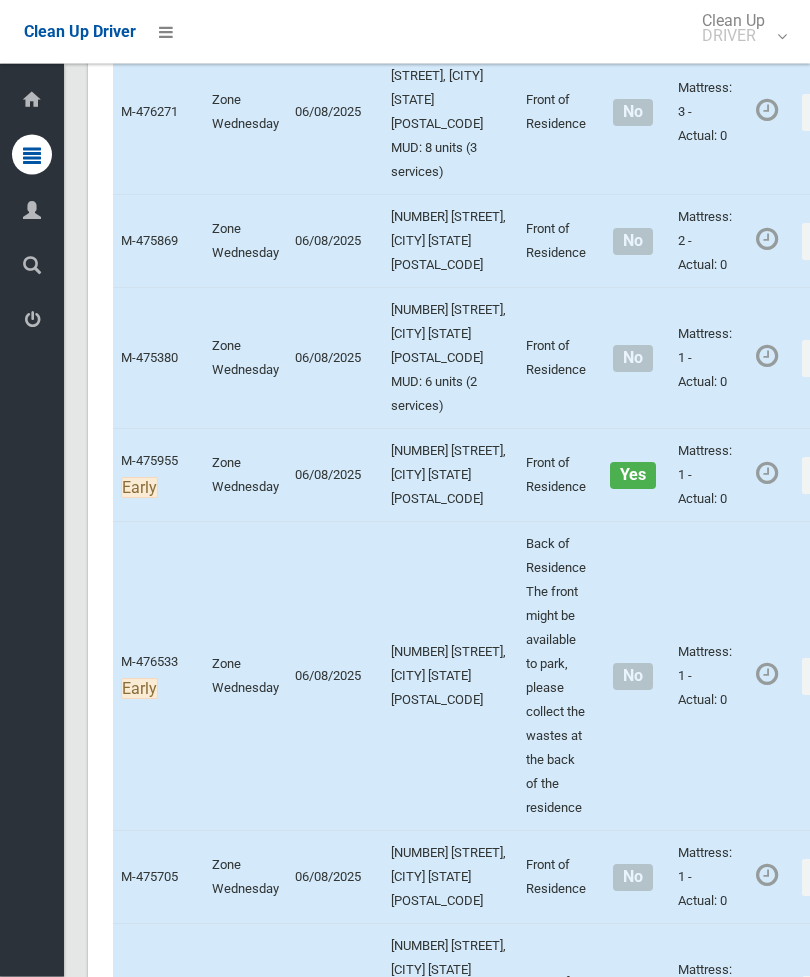scroll, scrollTop: 3692, scrollLeft: 0, axis: vertical 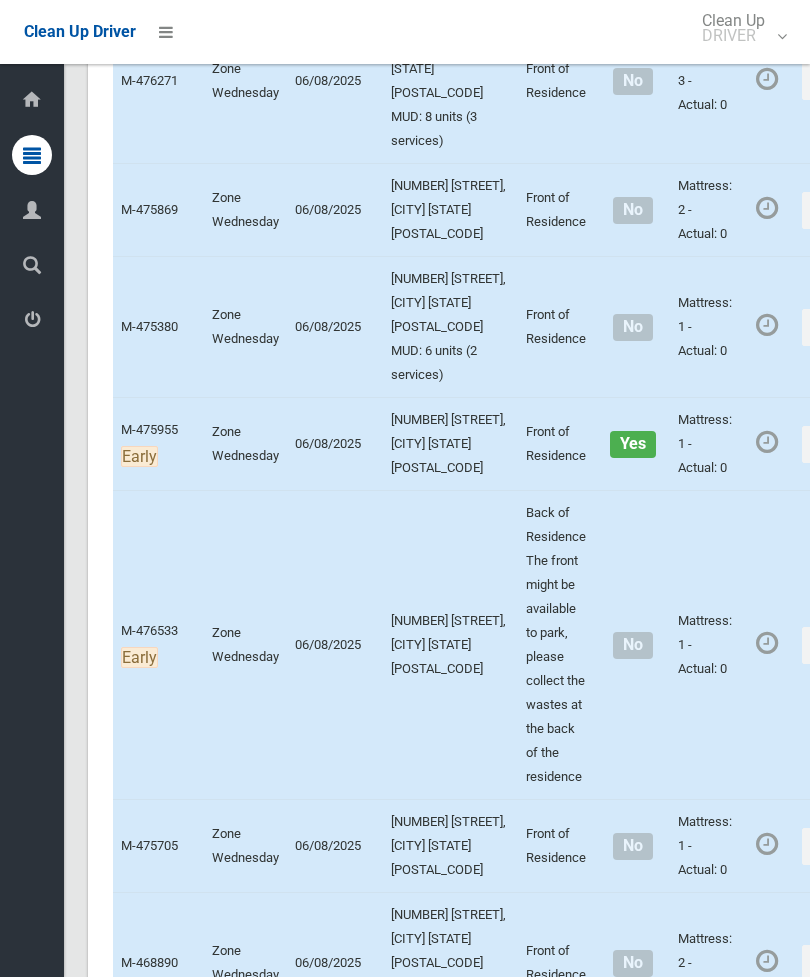 click on "Actions" at bounding box center (850, 81) 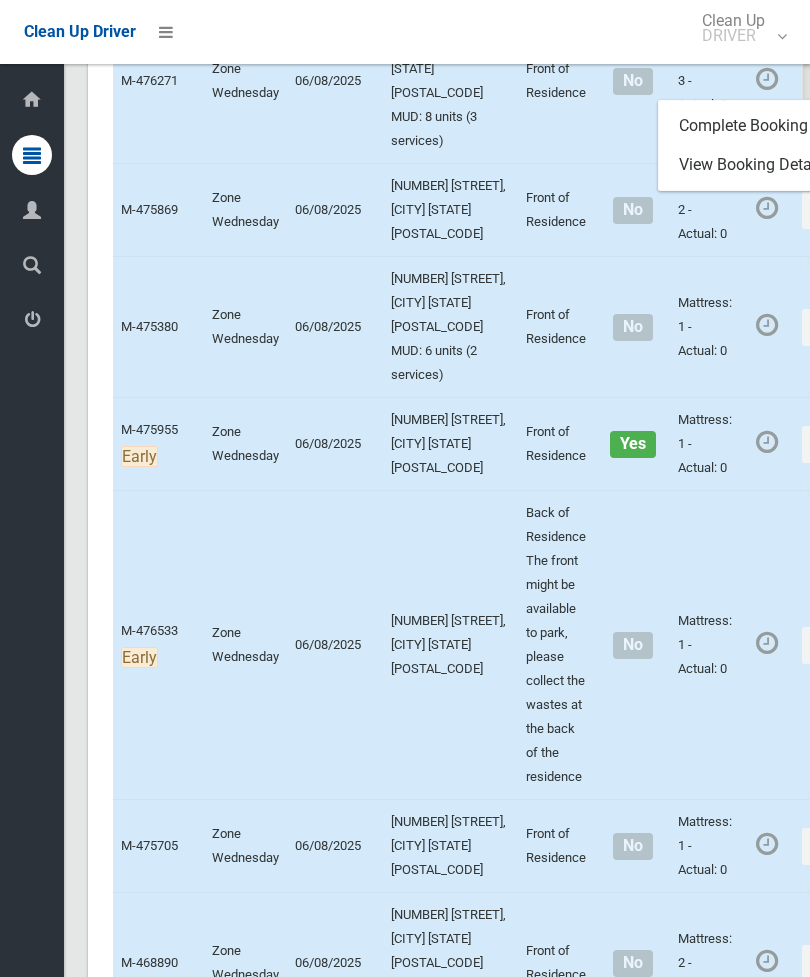 click on "Complete Booking" at bounding box center [778, 126] 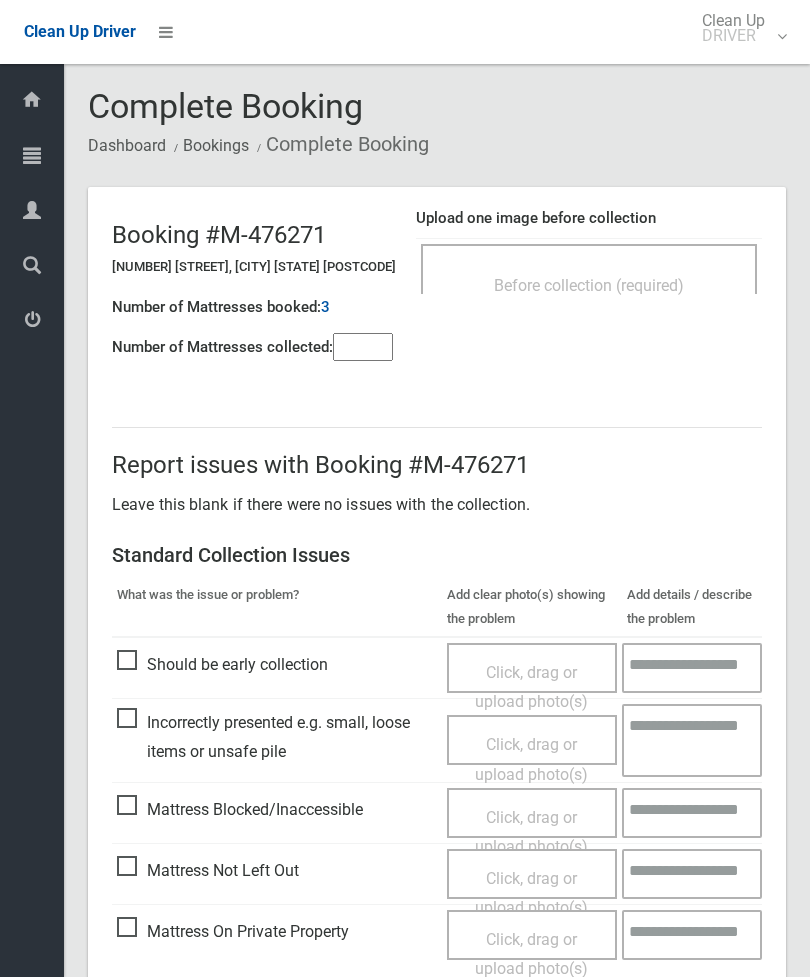 scroll, scrollTop: 0, scrollLeft: 0, axis: both 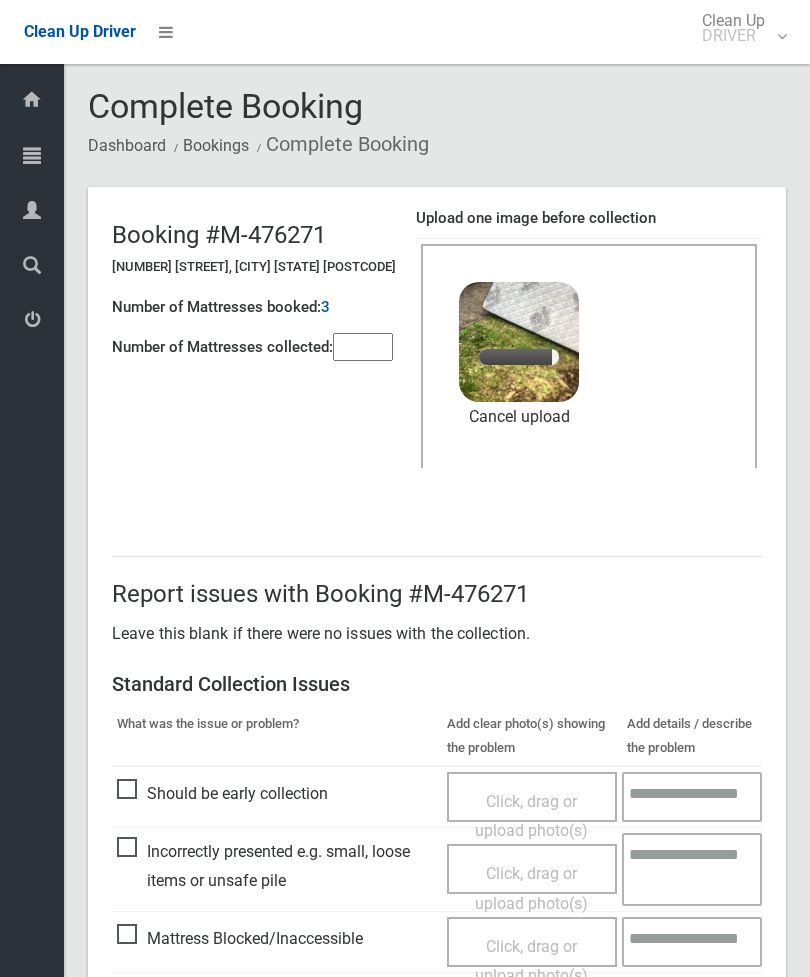 click at bounding box center [363, 347] 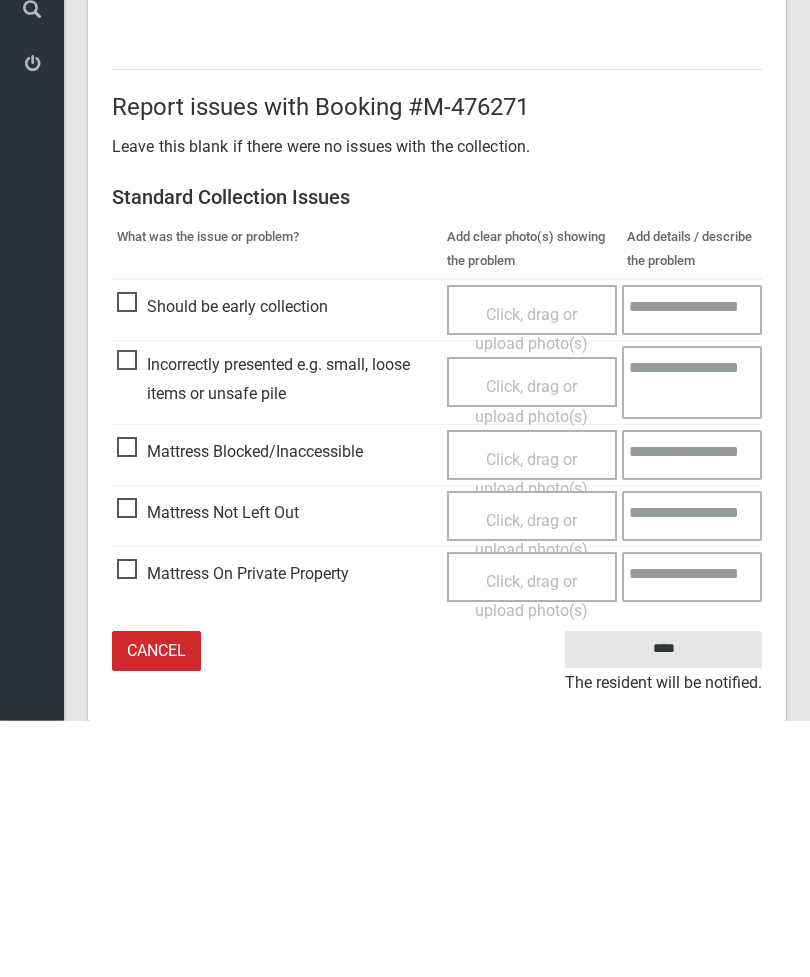 scroll, scrollTop: 274, scrollLeft: 0, axis: vertical 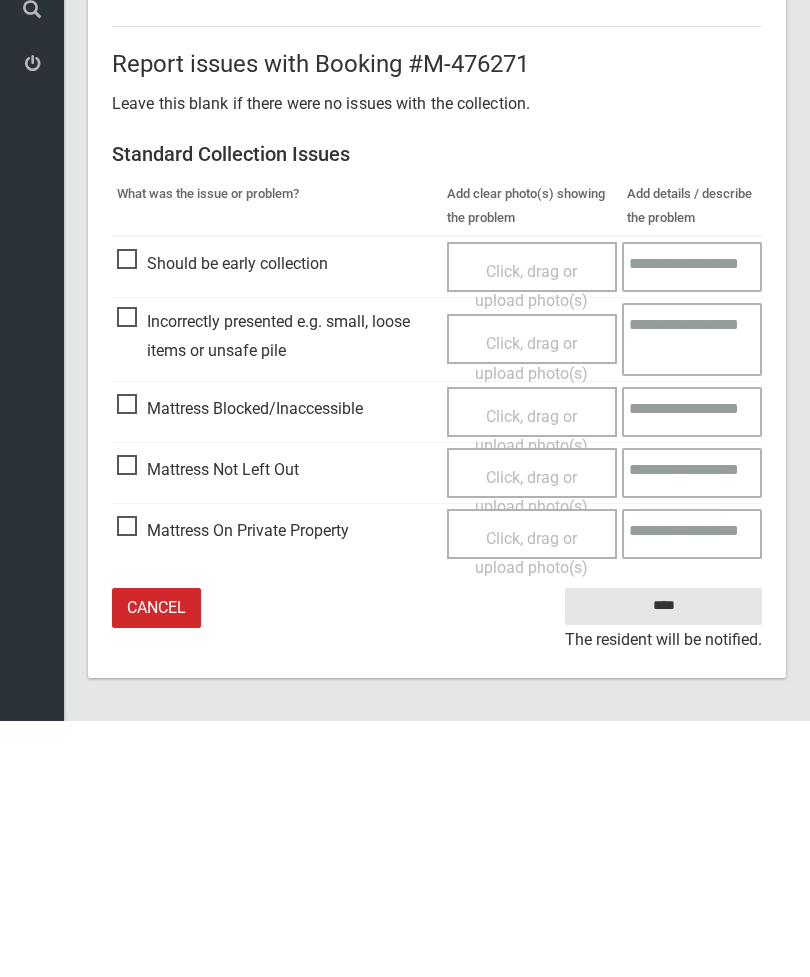 type on "*" 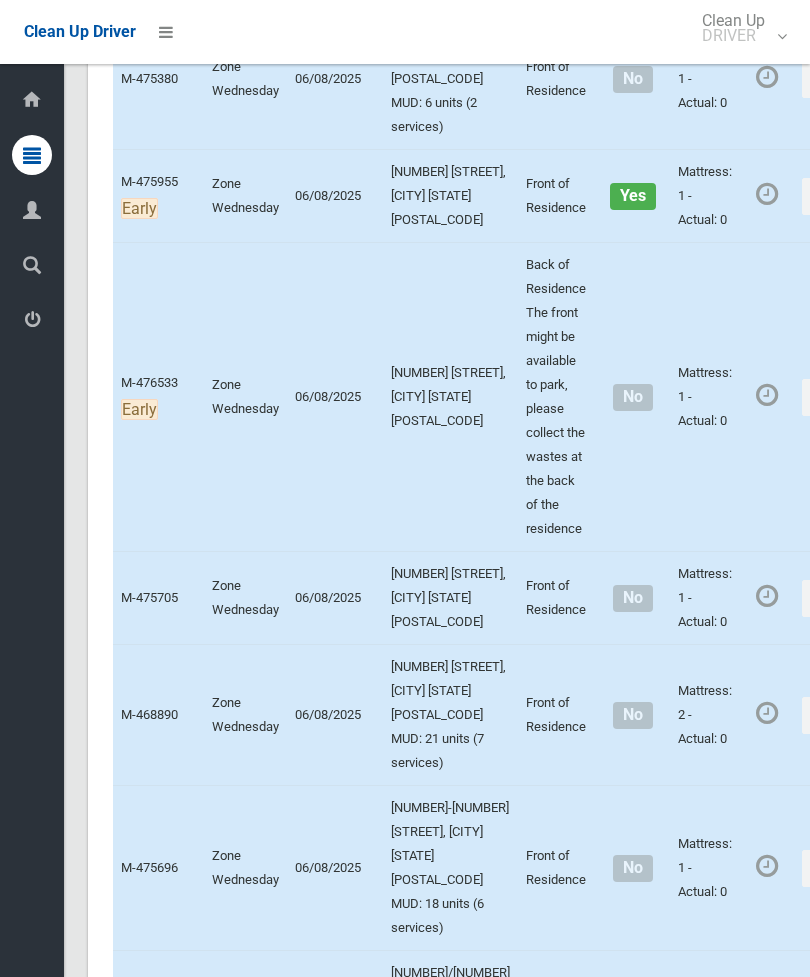 scroll, scrollTop: 3915, scrollLeft: 0, axis: vertical 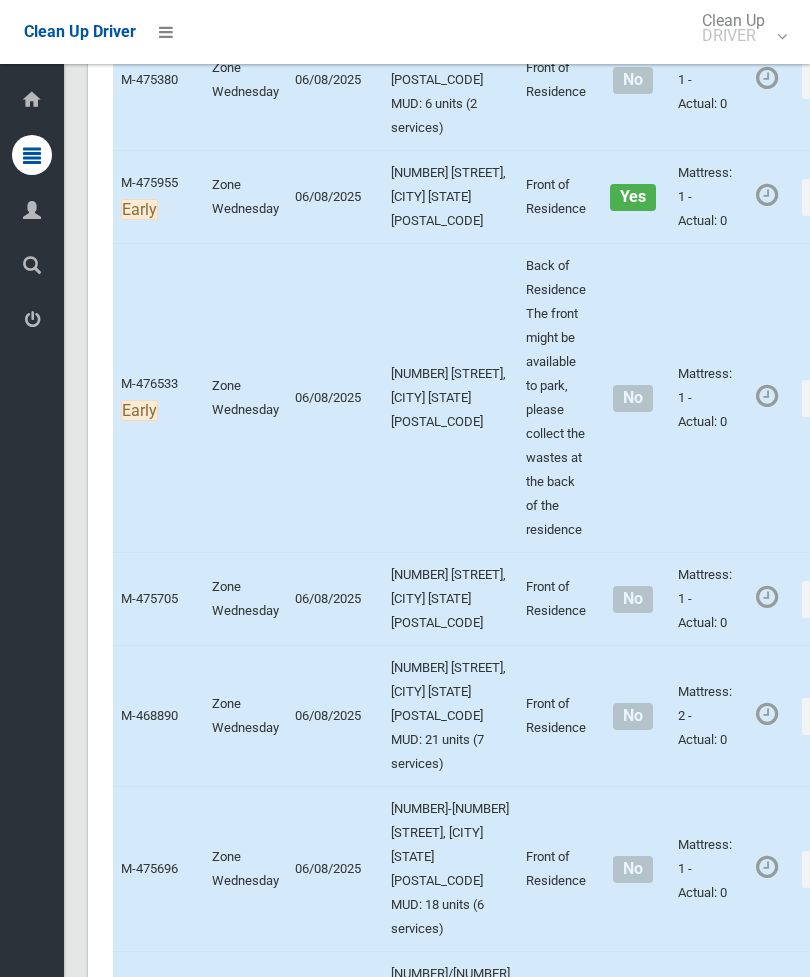 click on "Actions" at bounding box center [850, -271] 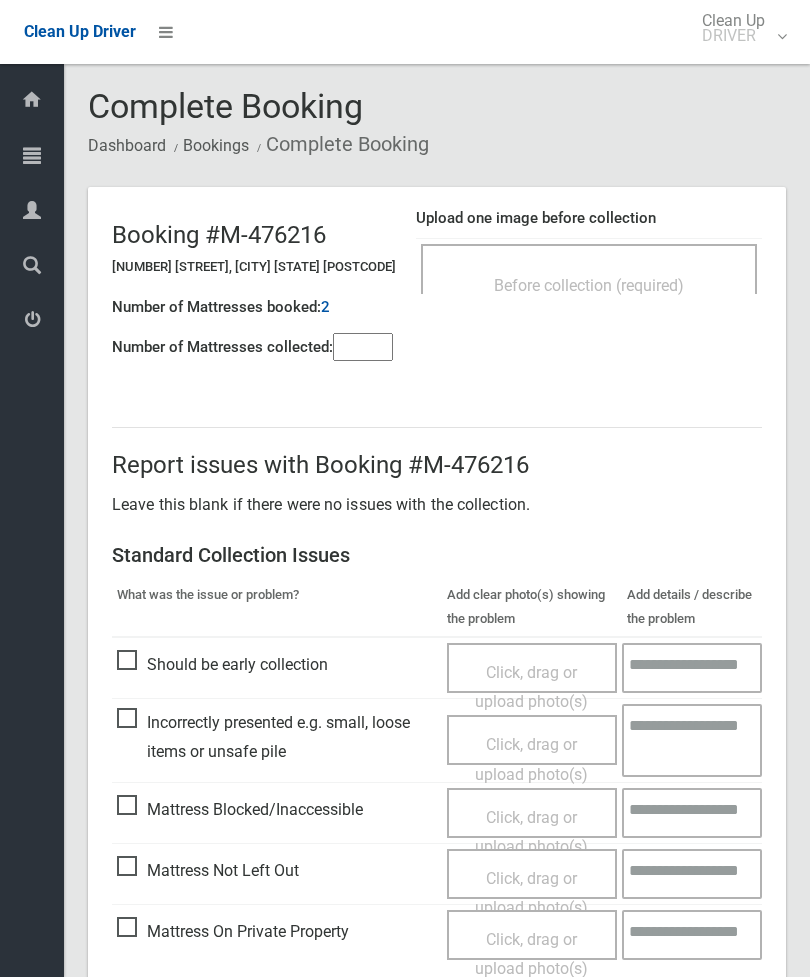 scroll, scrollTop: 0, scrollLeft: 0, axis: both 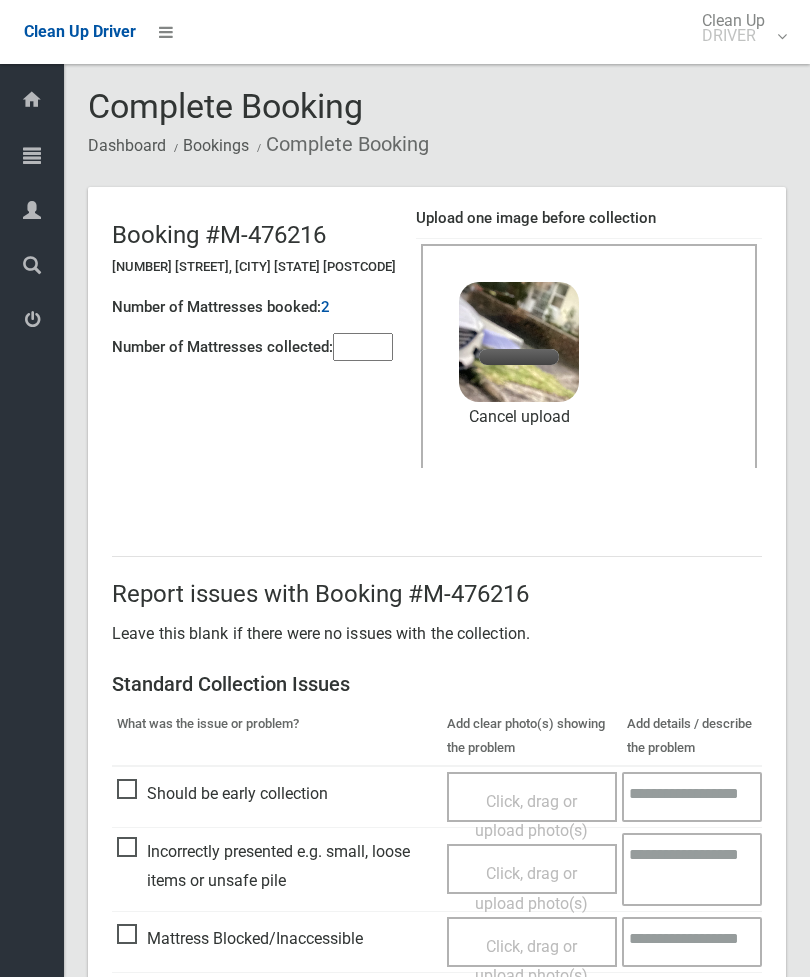 click at bounding box center (363, 347) 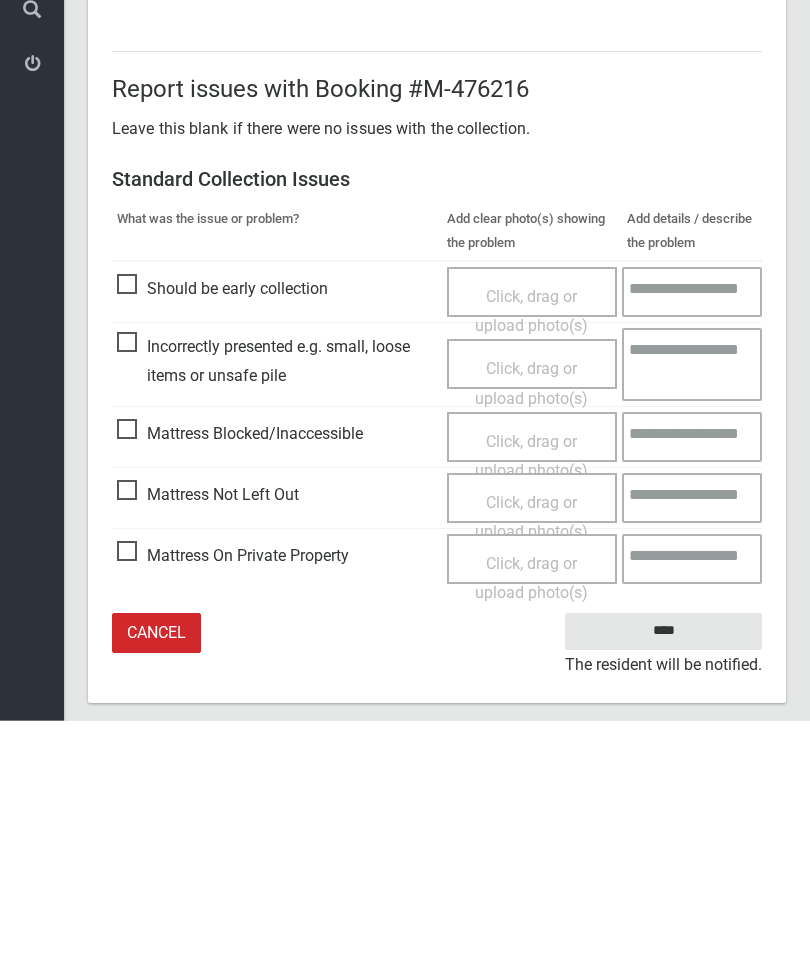 scroll, scrollTop: 274, scrollLeft: 0, axis: vertical 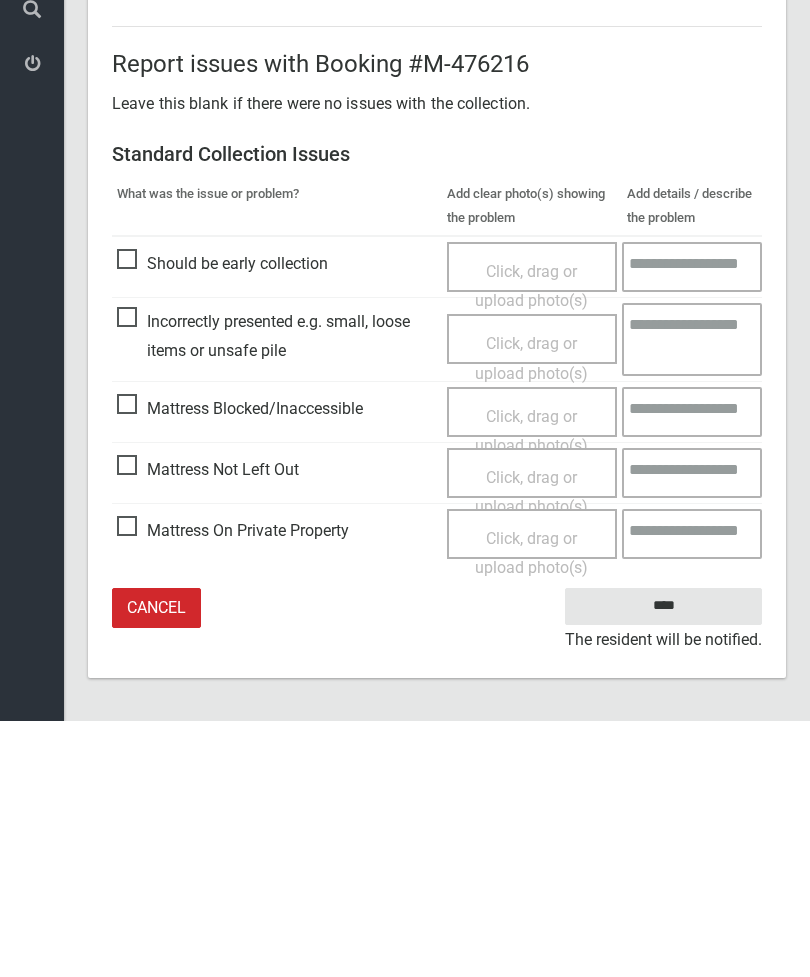 type on "*" 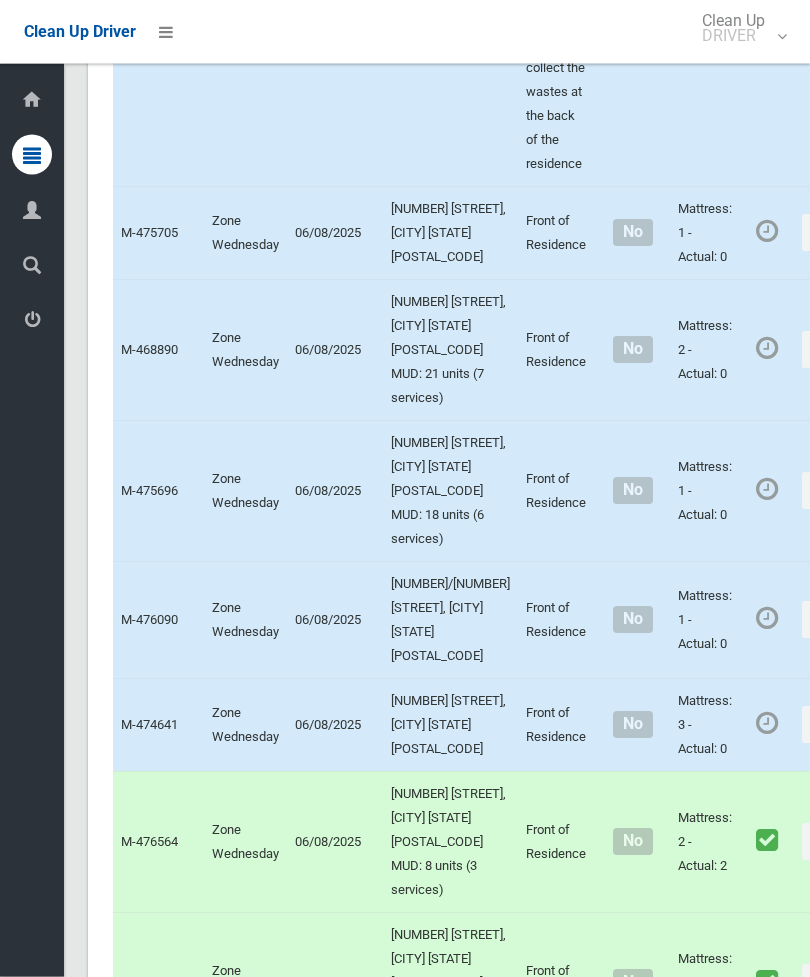 scroll, scrollTop: 4269, scrollLeft: 0, axis: vertical 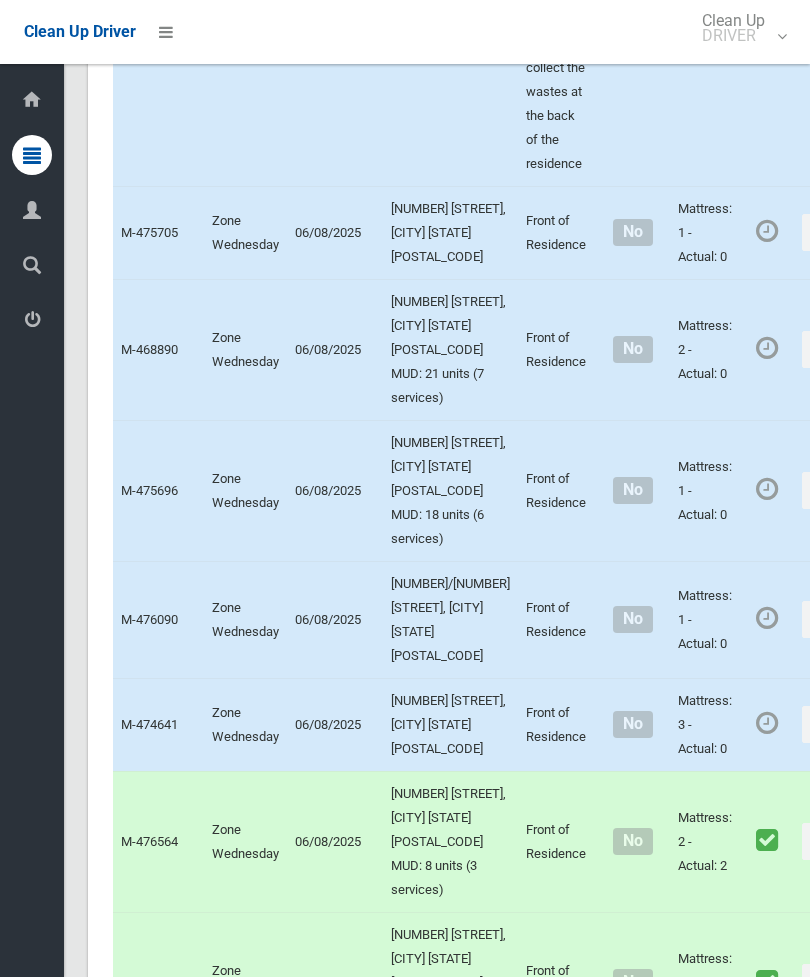 click on "Actions" at bounding box center [850, -404] 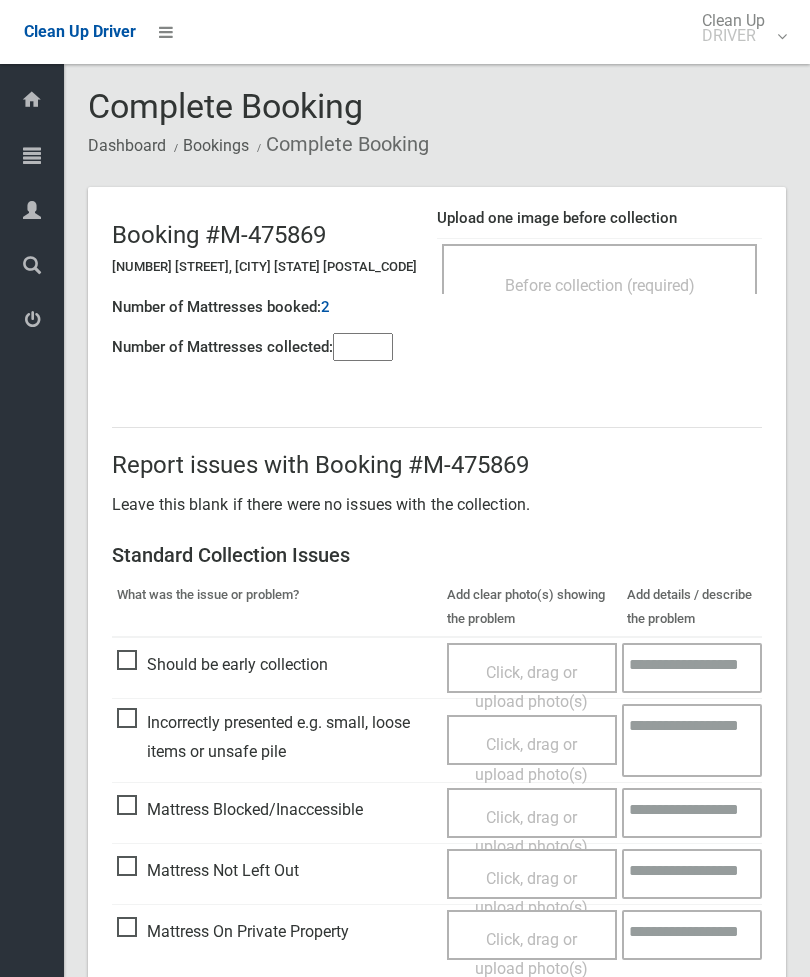 scroll, scrollTop: 0, scrollLeft: 0, axis: both 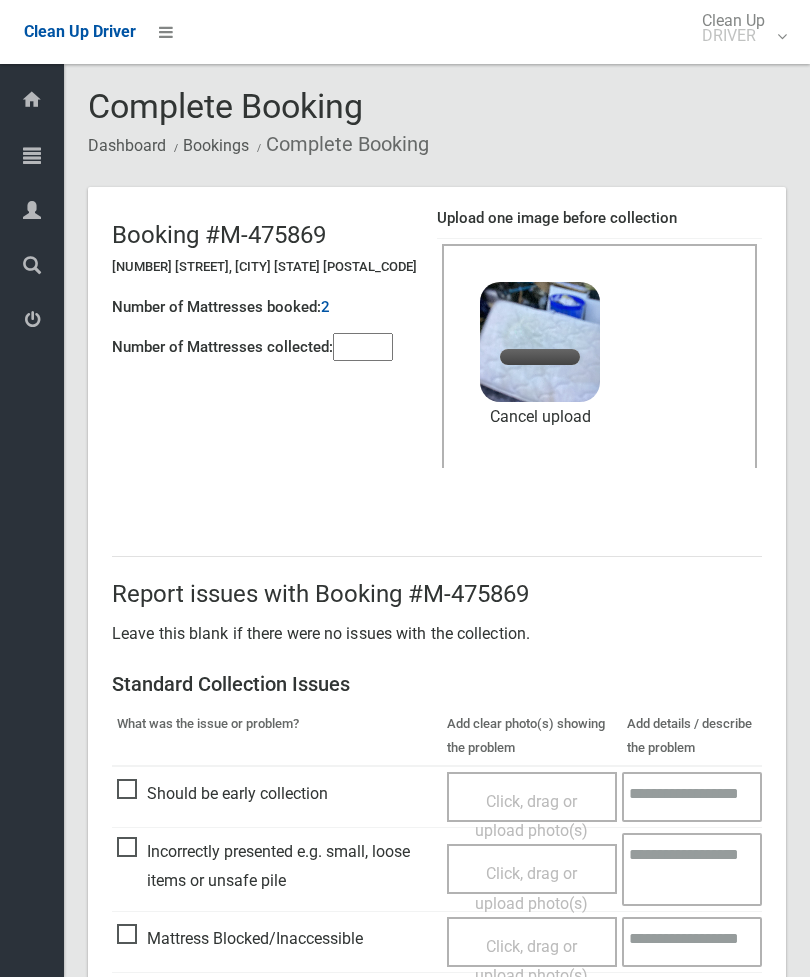 click at bounding box center (363, 347) 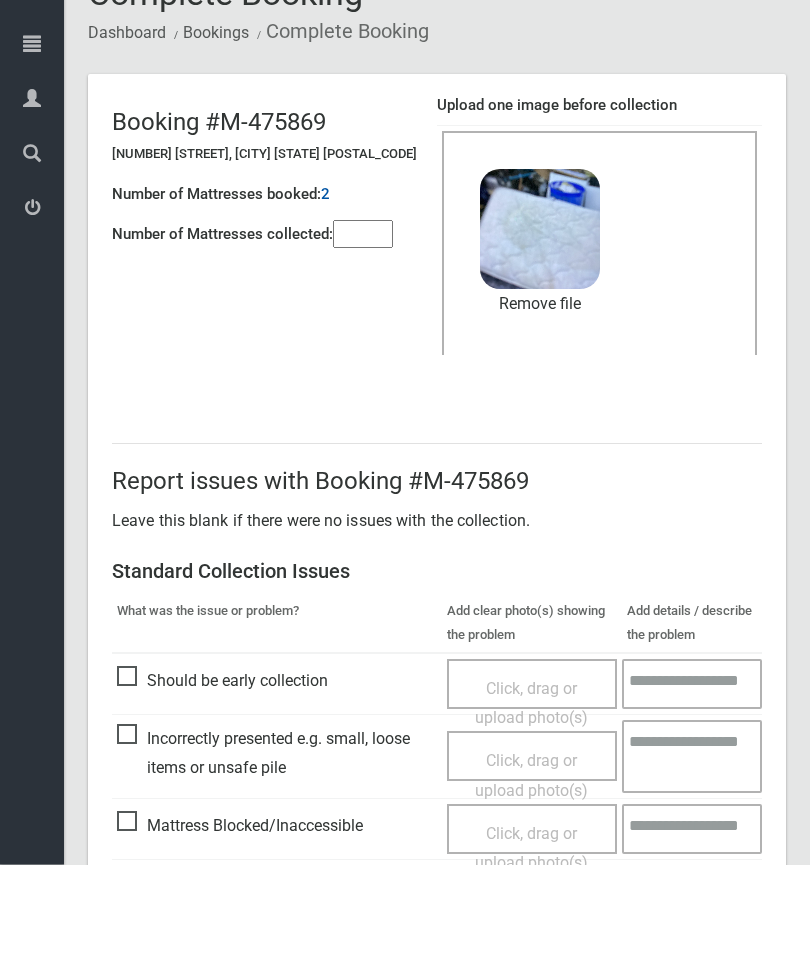 scroll, scrollTop: 274, scrollLeft: 0, axis: vertical 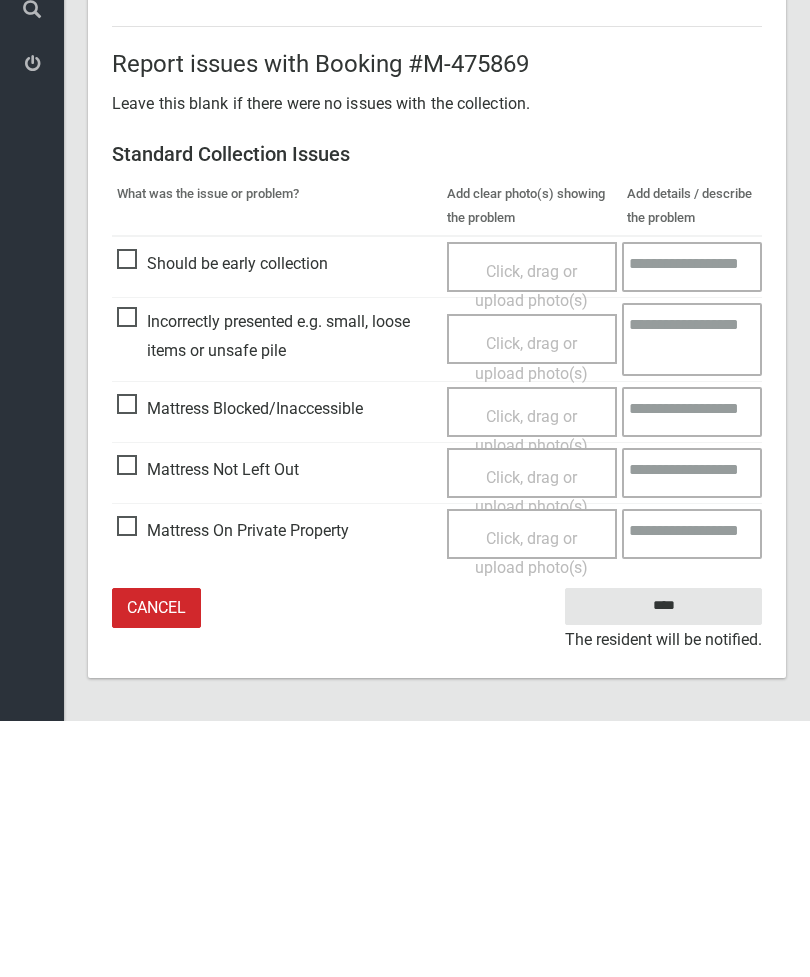 type on "*" 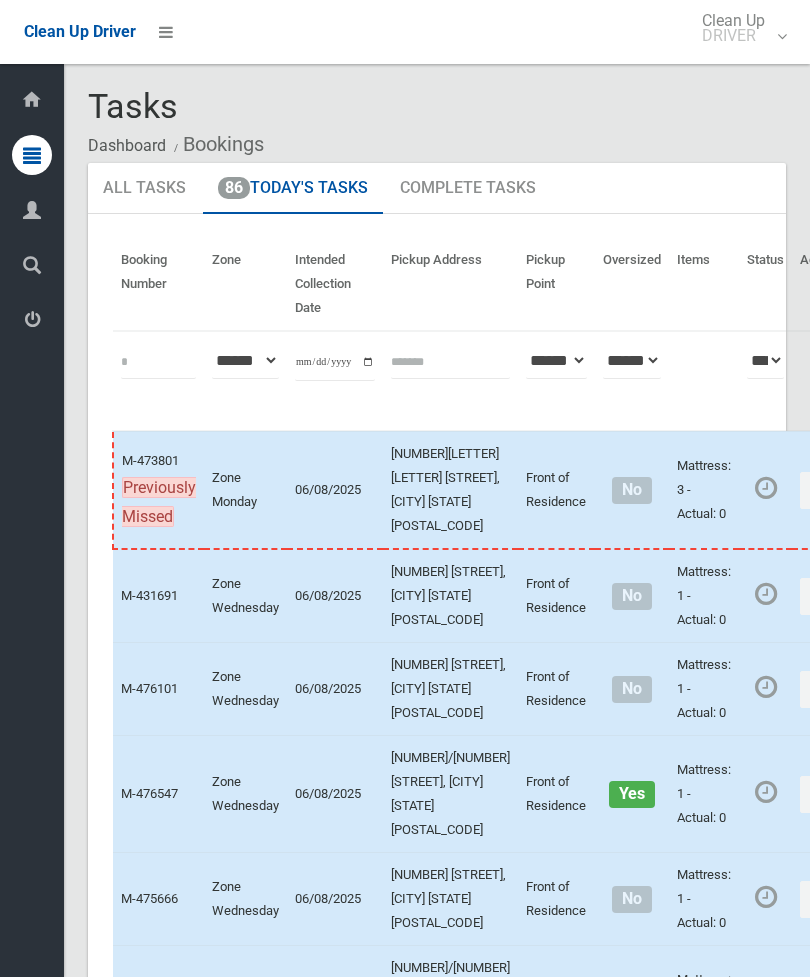 scroll, scrollTop: 0, scrollLeft: 0, axis: both 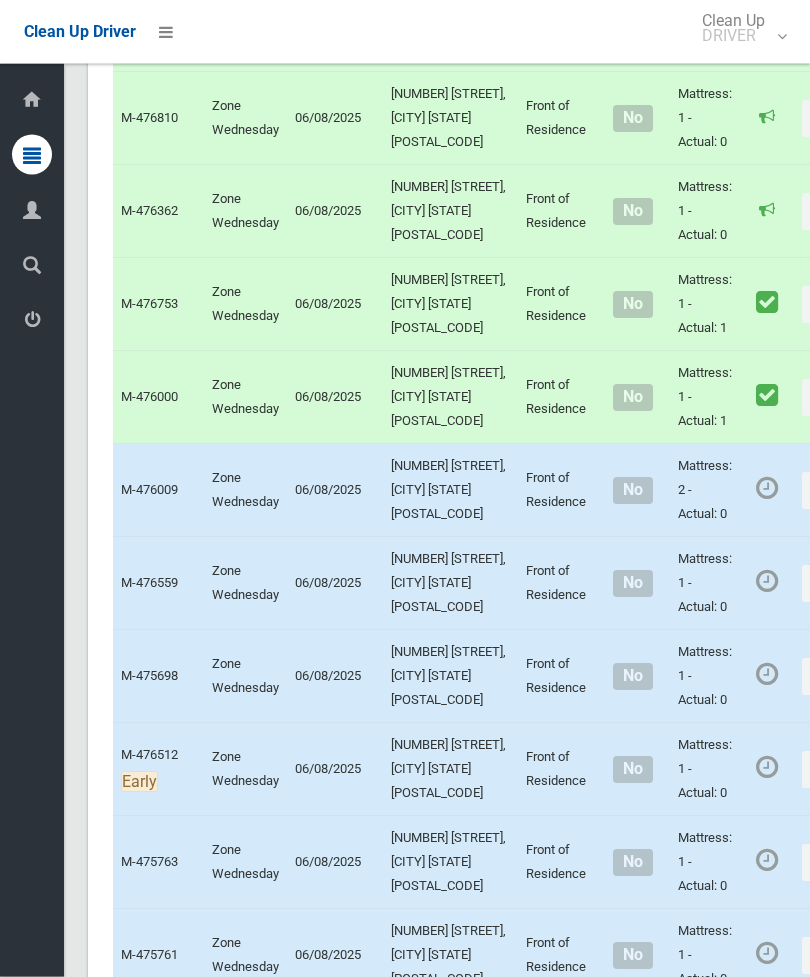 click on "Actions" at bounding box center [850, -859] 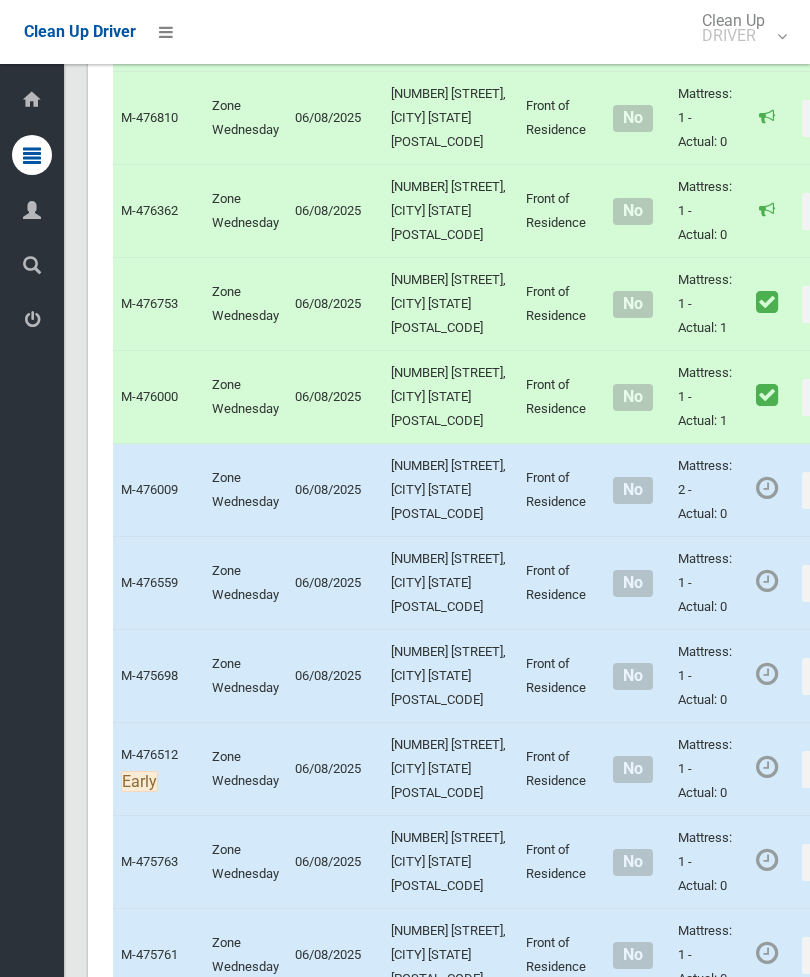 click on "Complete Booking" at bounding box center (778, -815) 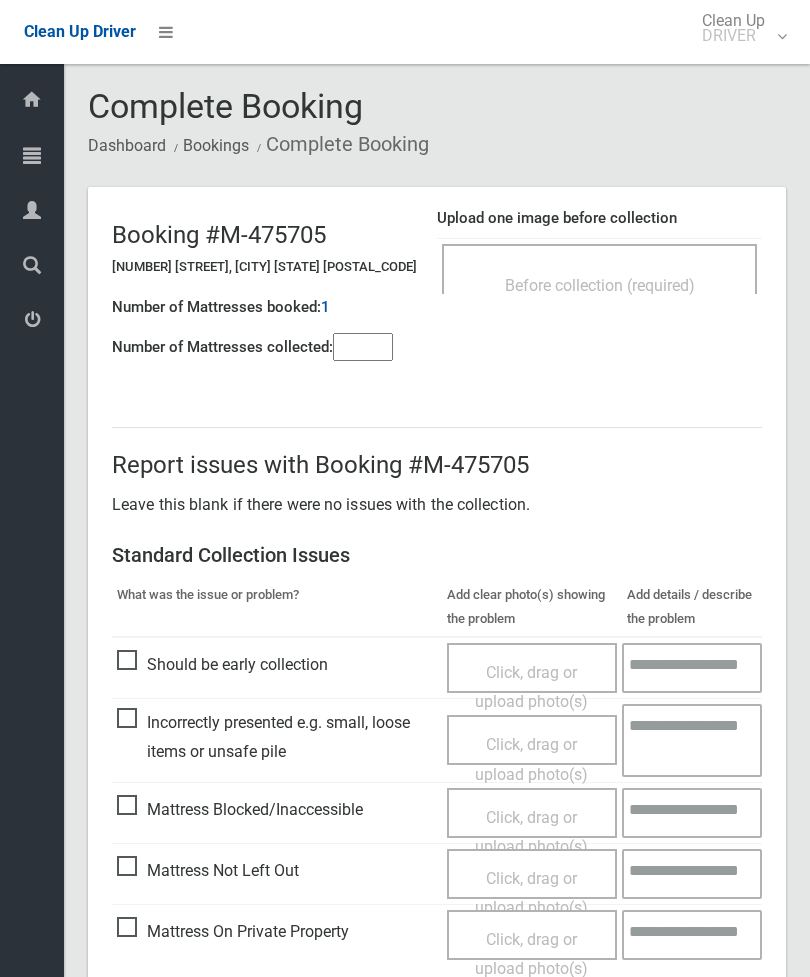 scroll, scrollTop: 0, scrollLeft: 0, axis: both 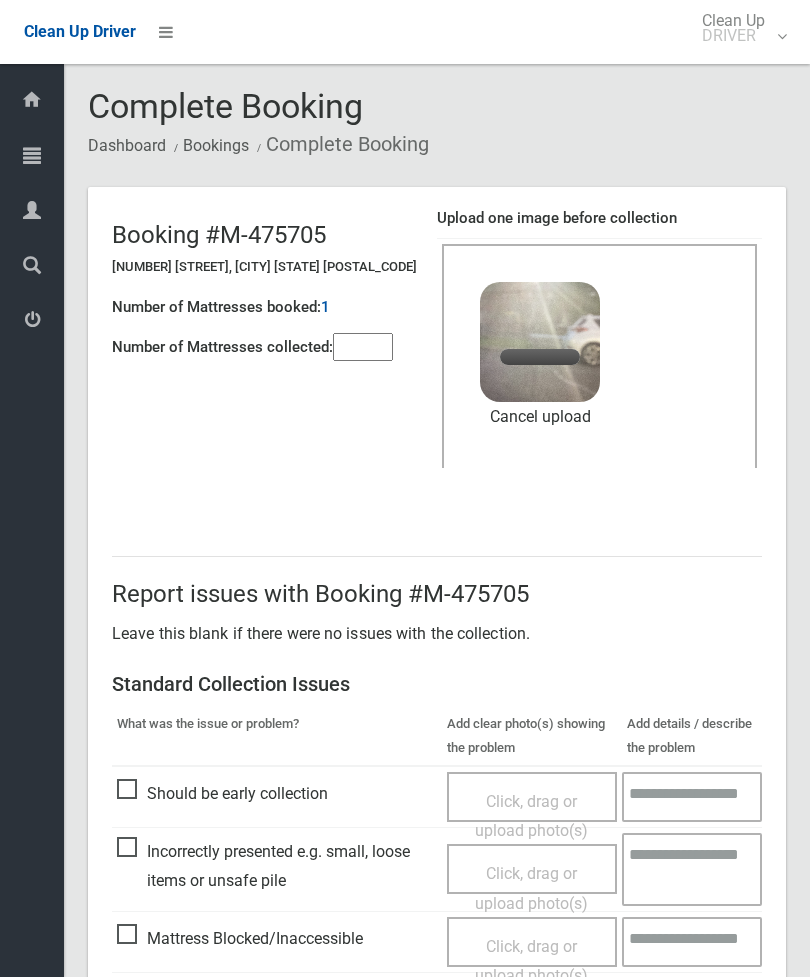 click at bounding box center [363, 347] 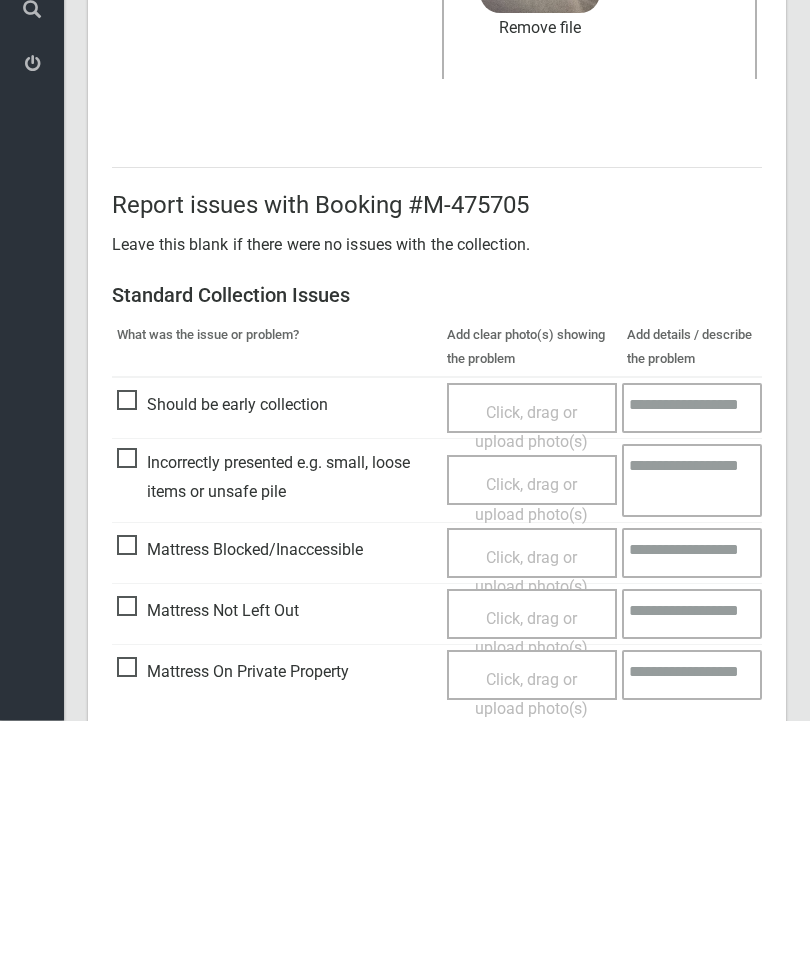 scroll, scrollTop: 274, scrollLeft: 0, axis: vertical 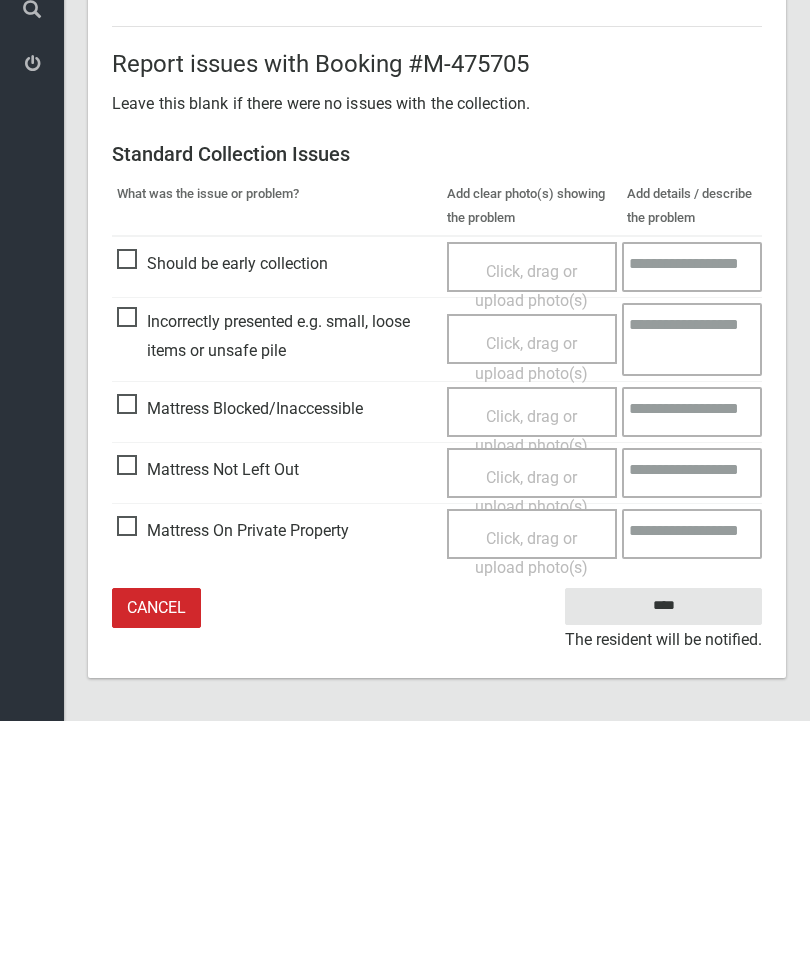 type on "*" 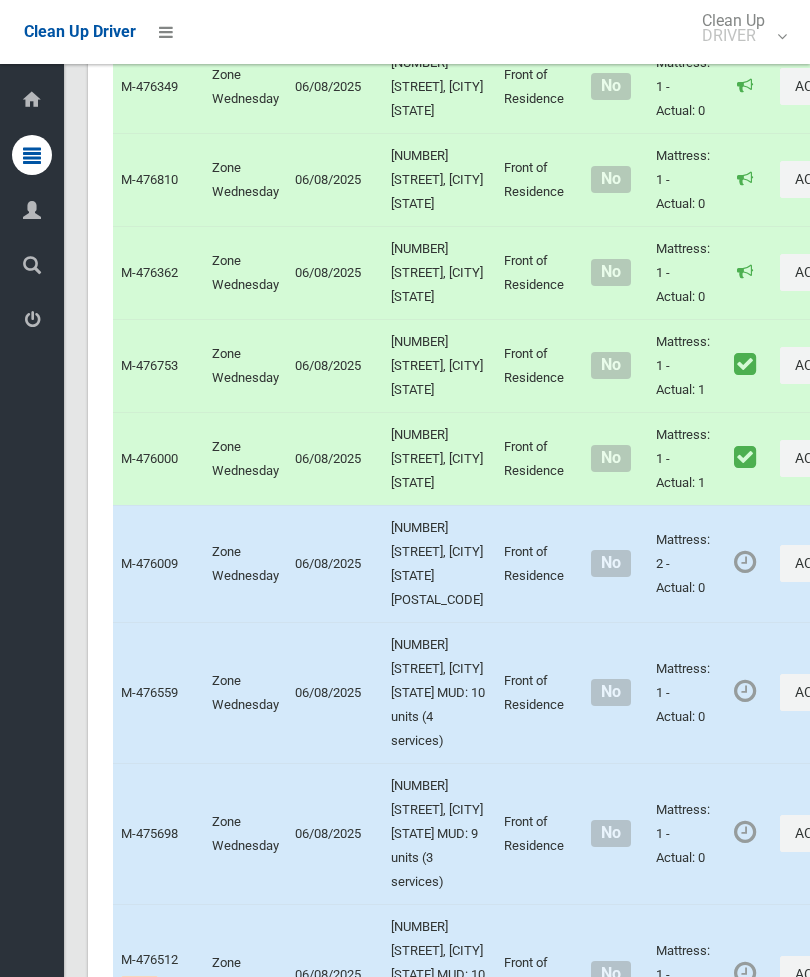scroll, scrollTop: 5397, scrollLeft: 0, axis: vertical 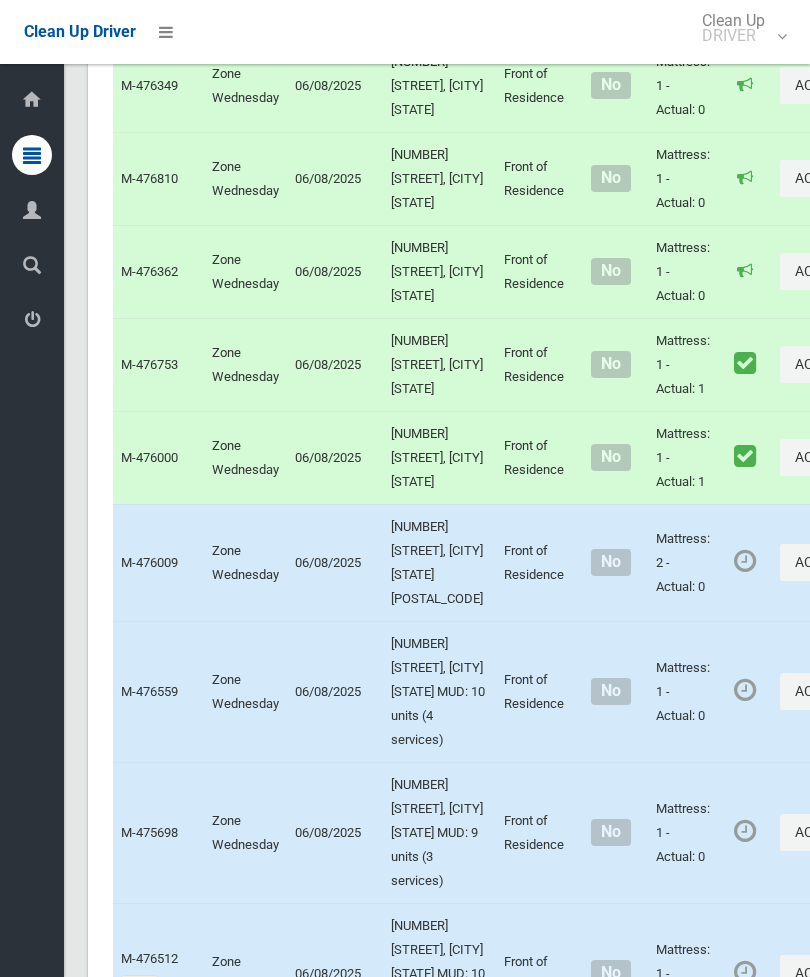 click on "Actions" at bounding box center (828, -569) 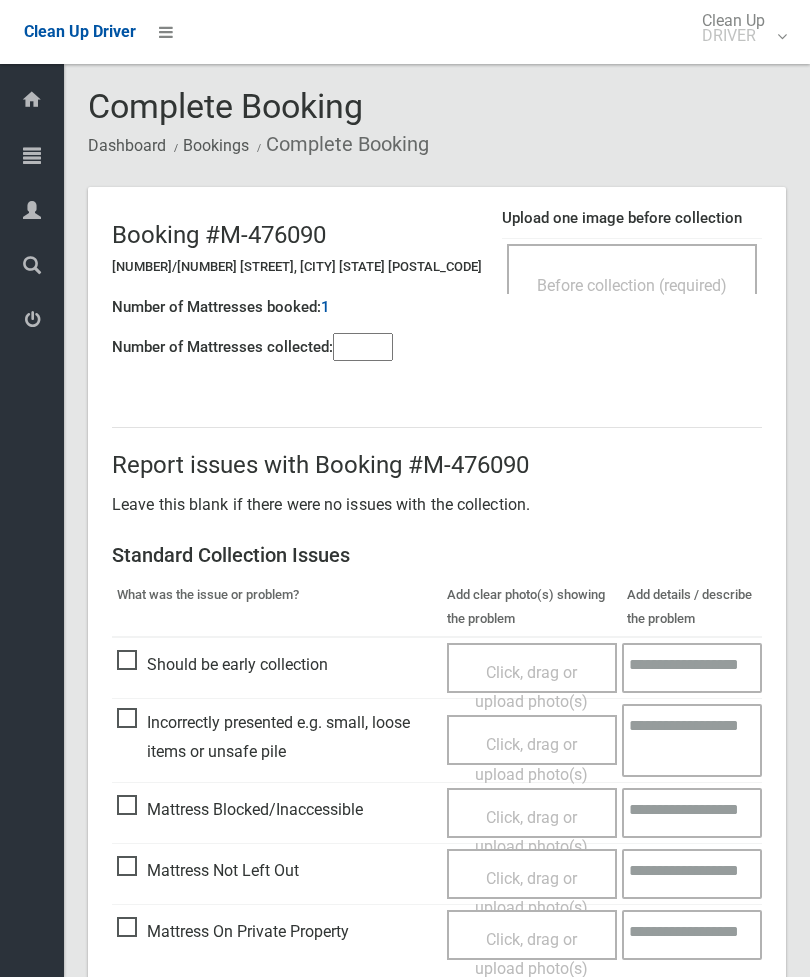 scroll, scrollTop: 0, scrollLeft: 0, axis: both 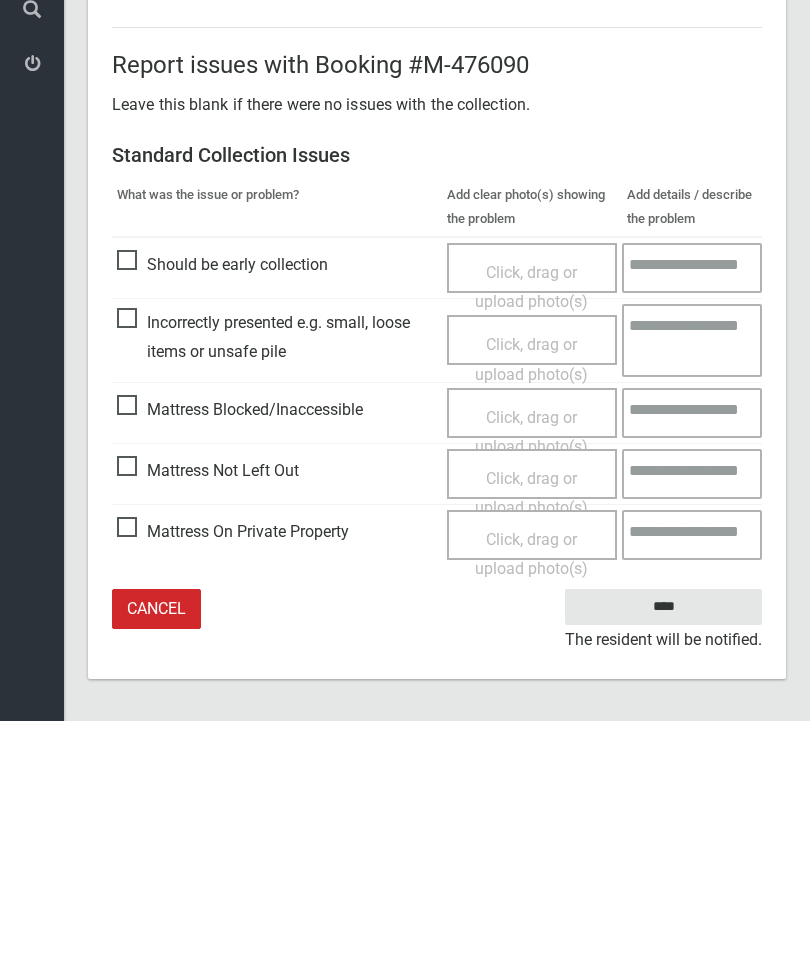 type on "*" 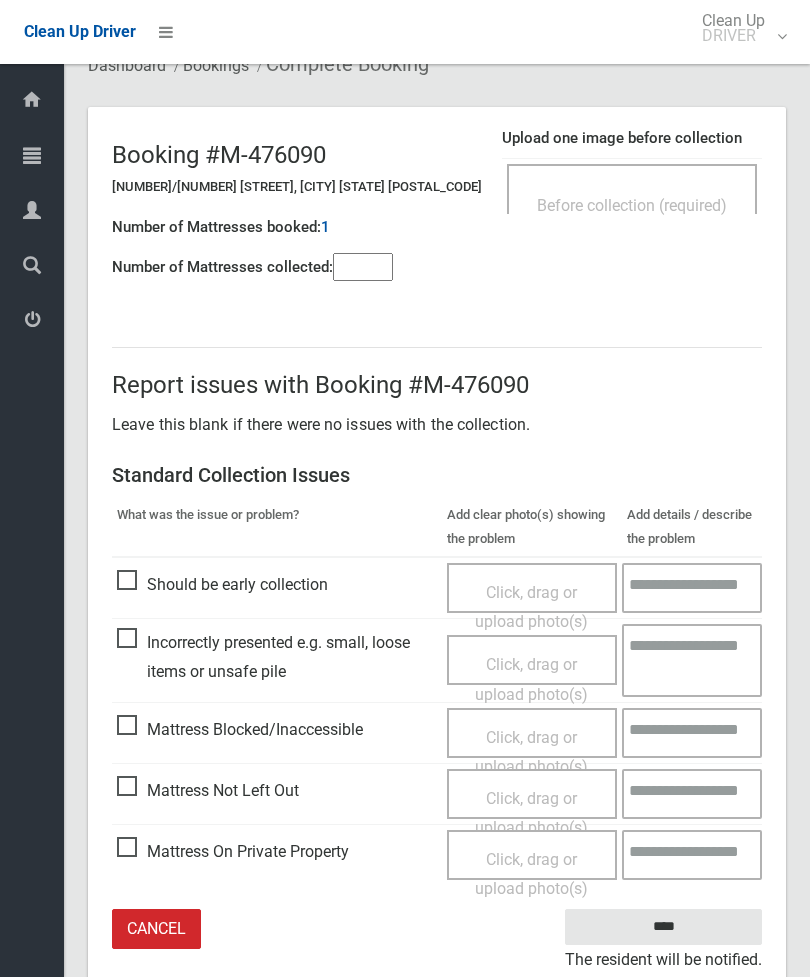 click on "Click, drag or upload photo(s)" at bounding box center (531, 813) 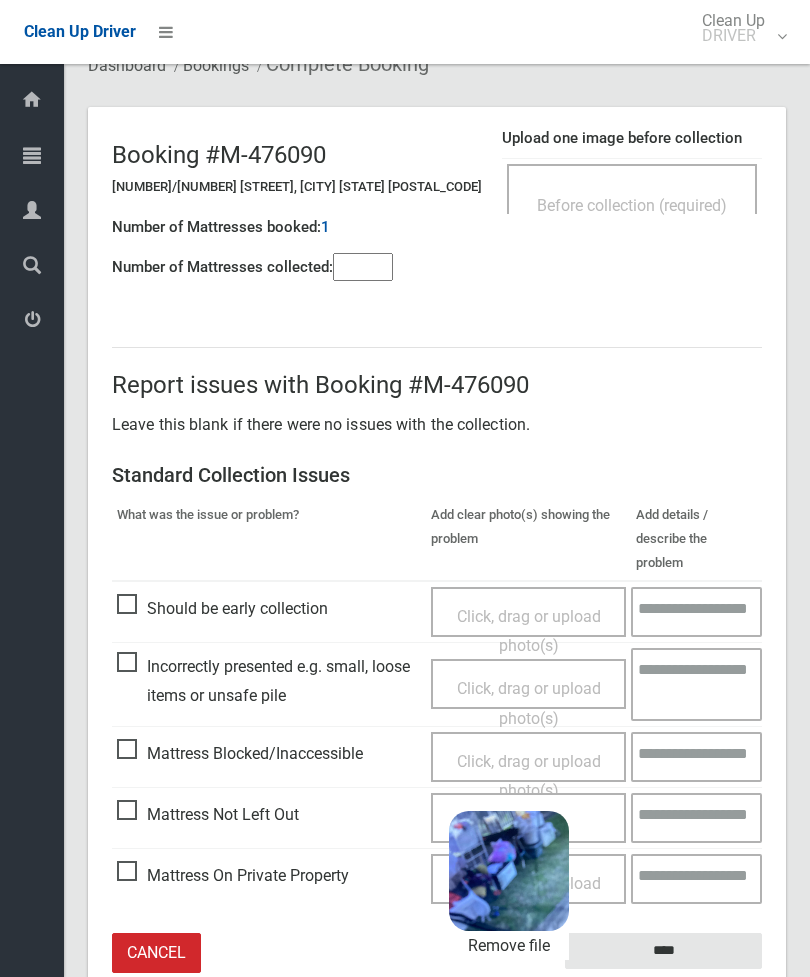 click on "****" at bounding box center [663, 951] 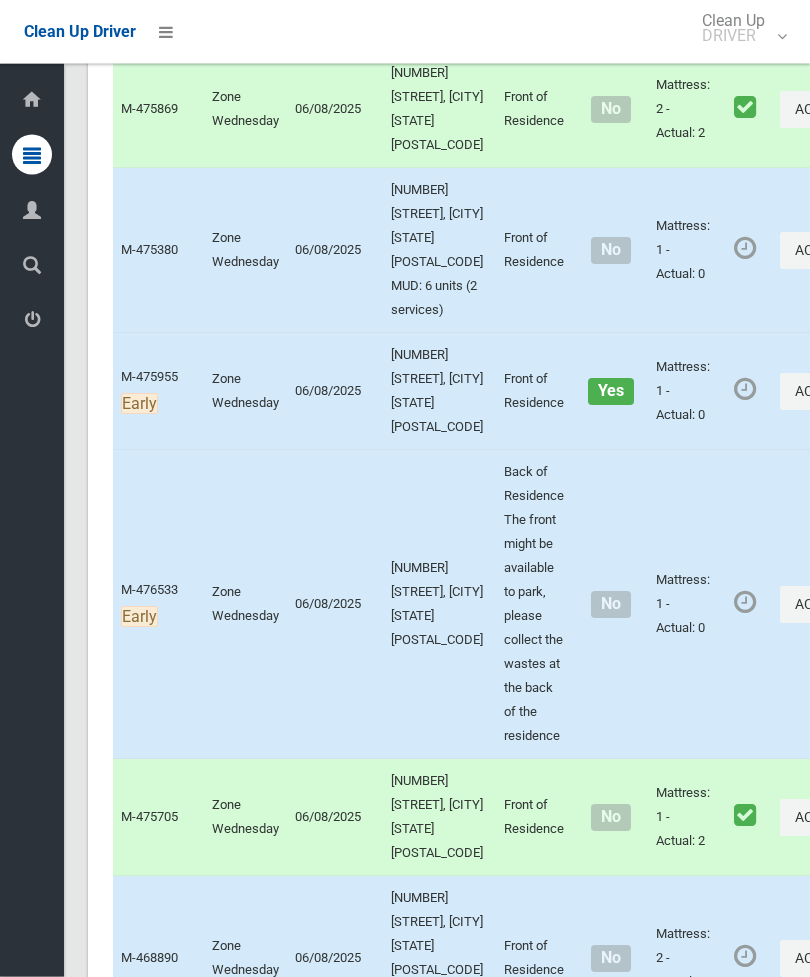 scroll, scrollTop: 4334, scrollLeft: 0, axis: vertical 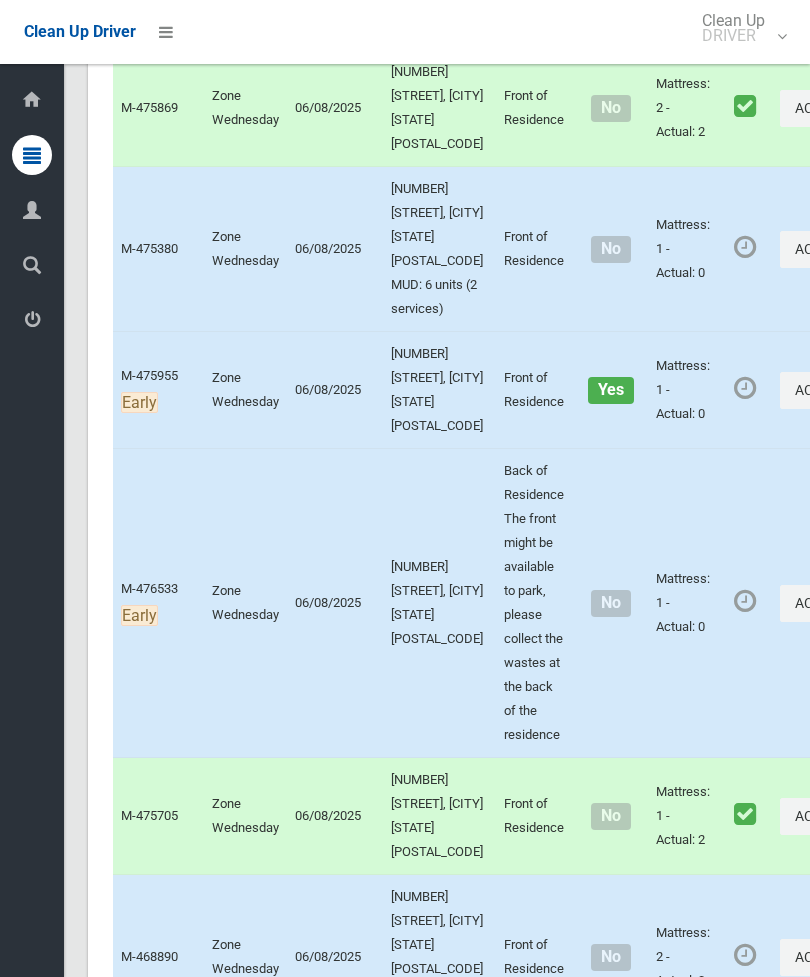 click on "Actions" at bounding box center (828, 390) 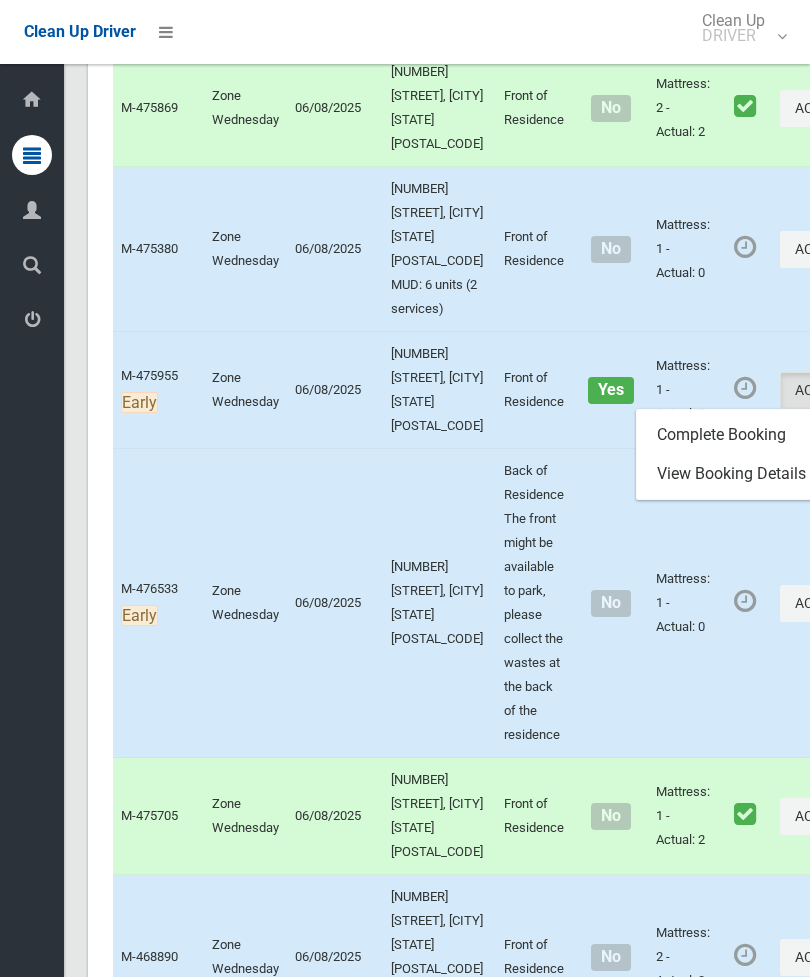 click on "Complete Booking" at bounding box center (756, 435) 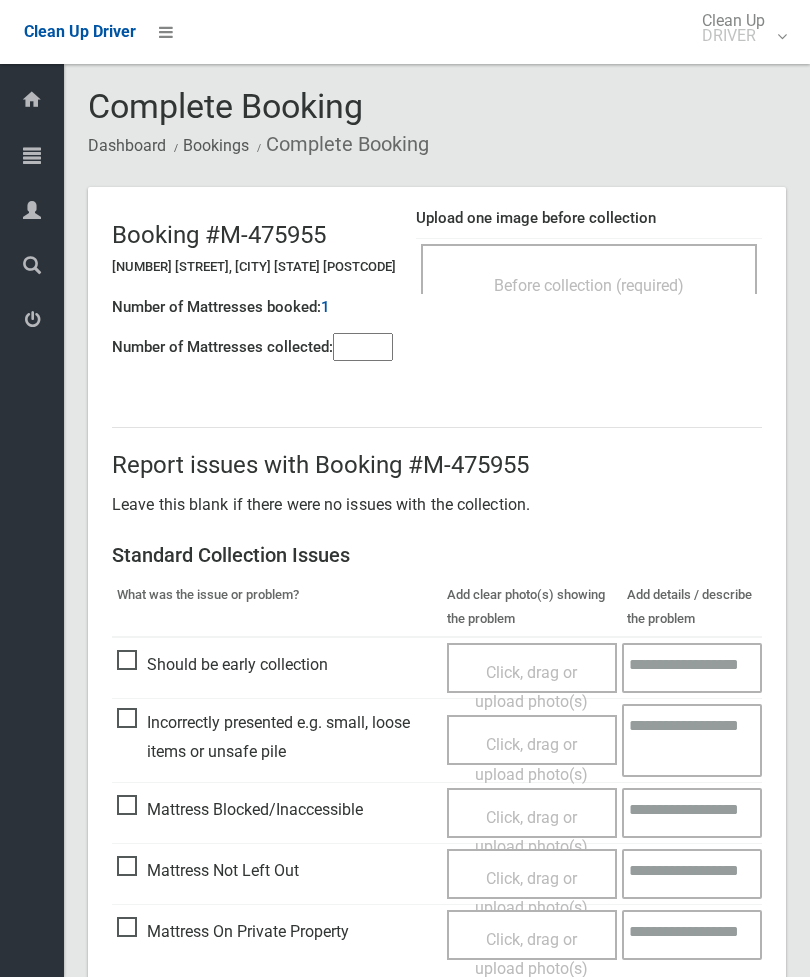 scroll, scrollTop: 0, scrollLeft: 0, axis: both 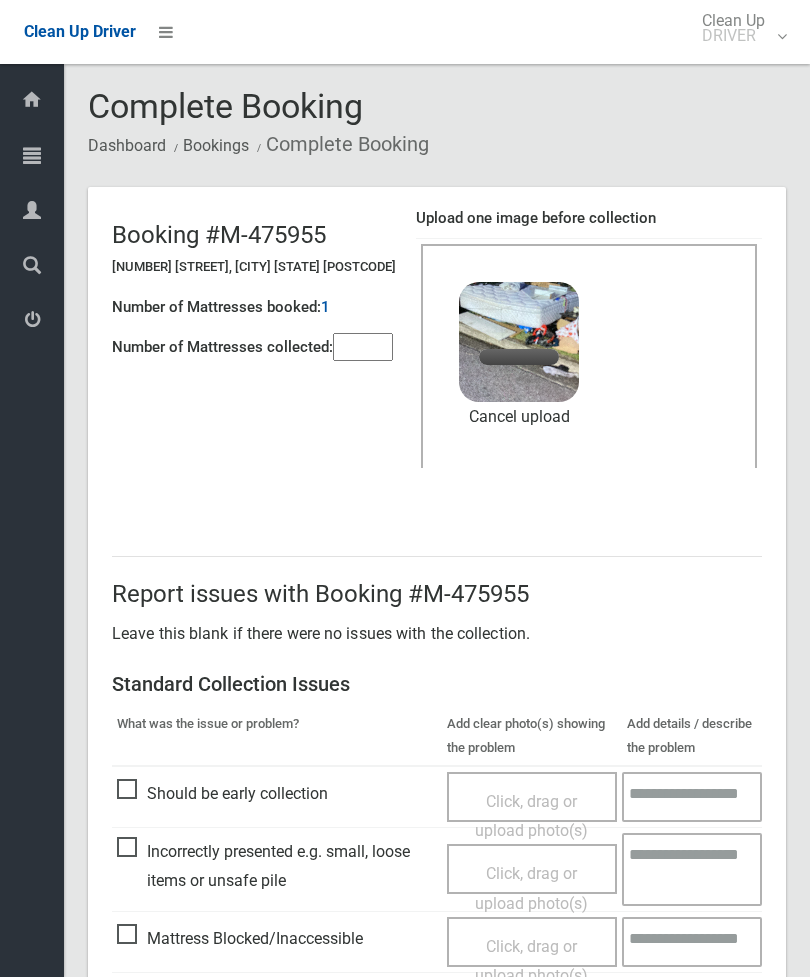 click at bounding box center (363, 347) 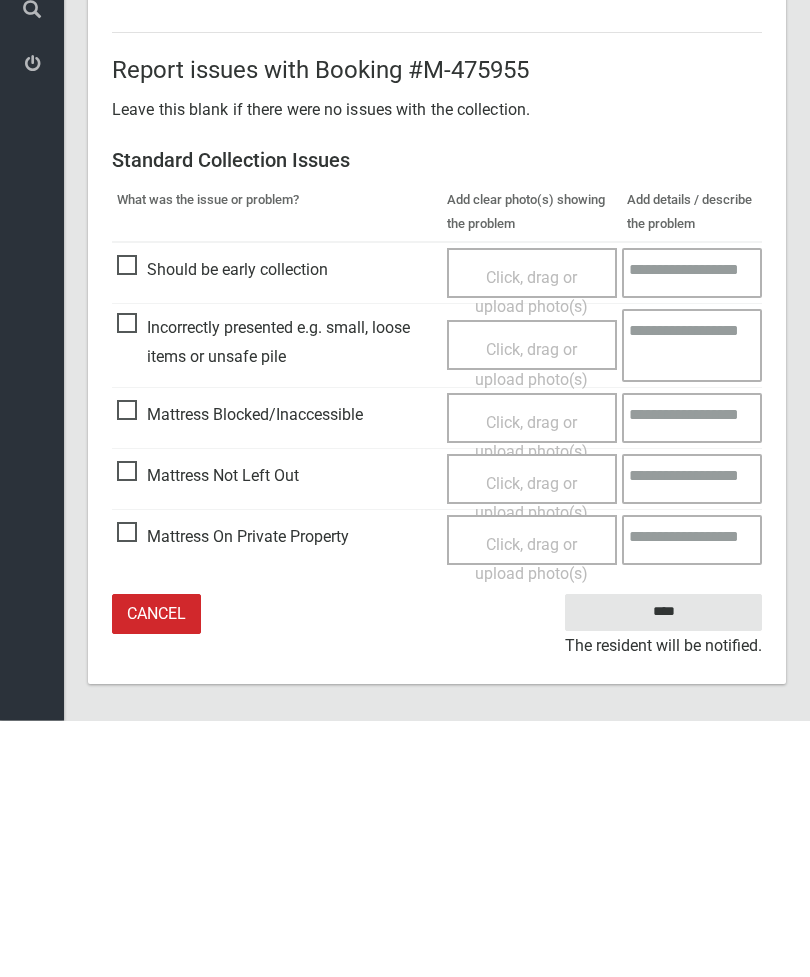 scroll, scrollTop: 274, scrollLeft: 0, axis: vertical 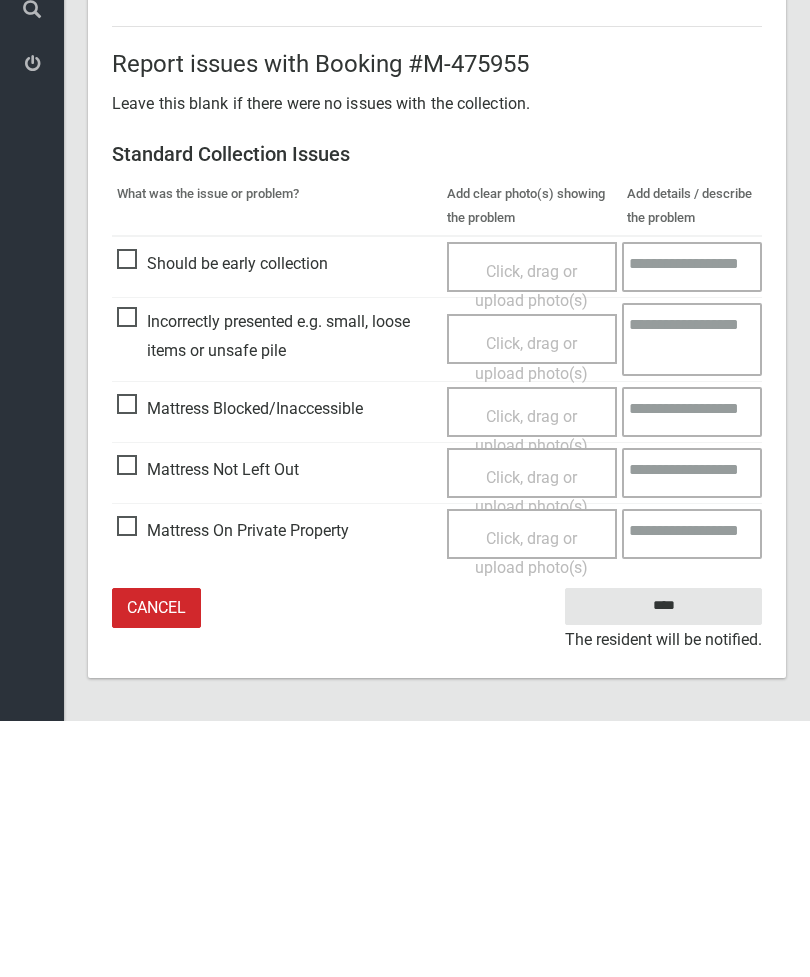 type on "*" 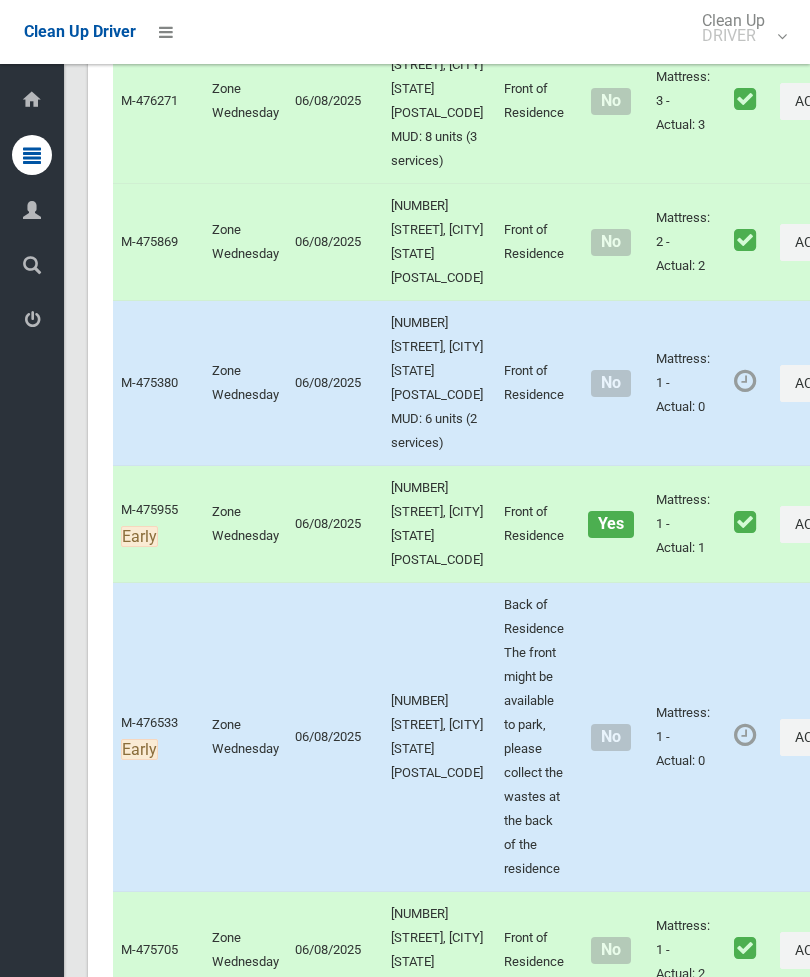 scroll, scrollTop: 4202, scrollLeft: 0, axis: vertical 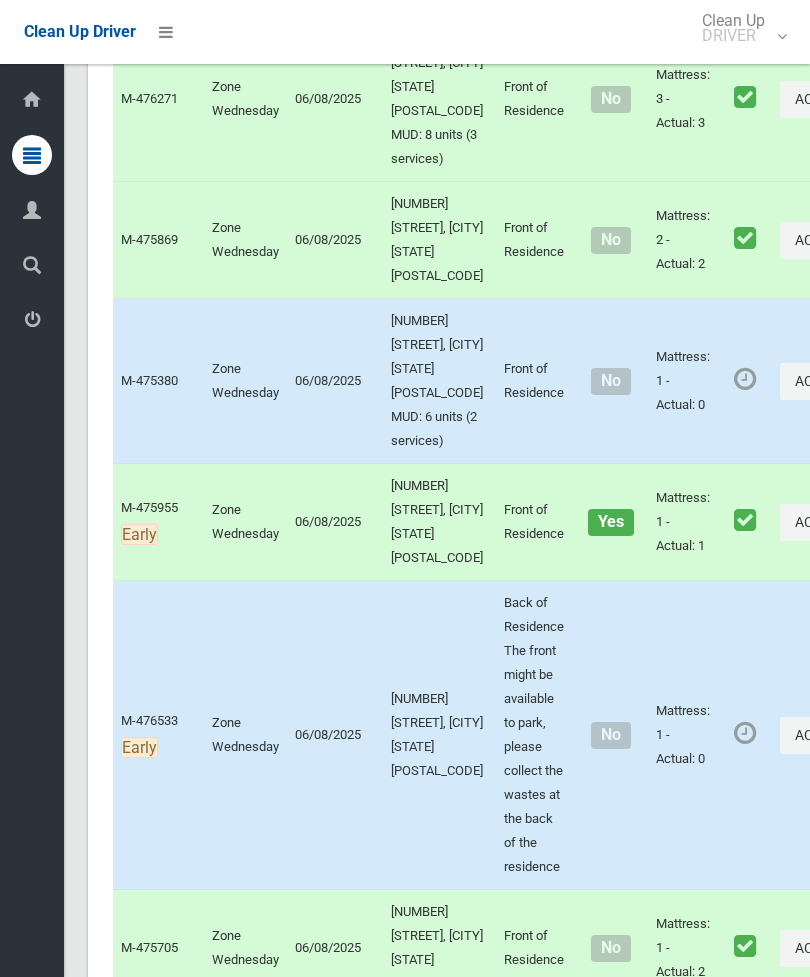 click on "Actions" at bounding box center [828, 381] 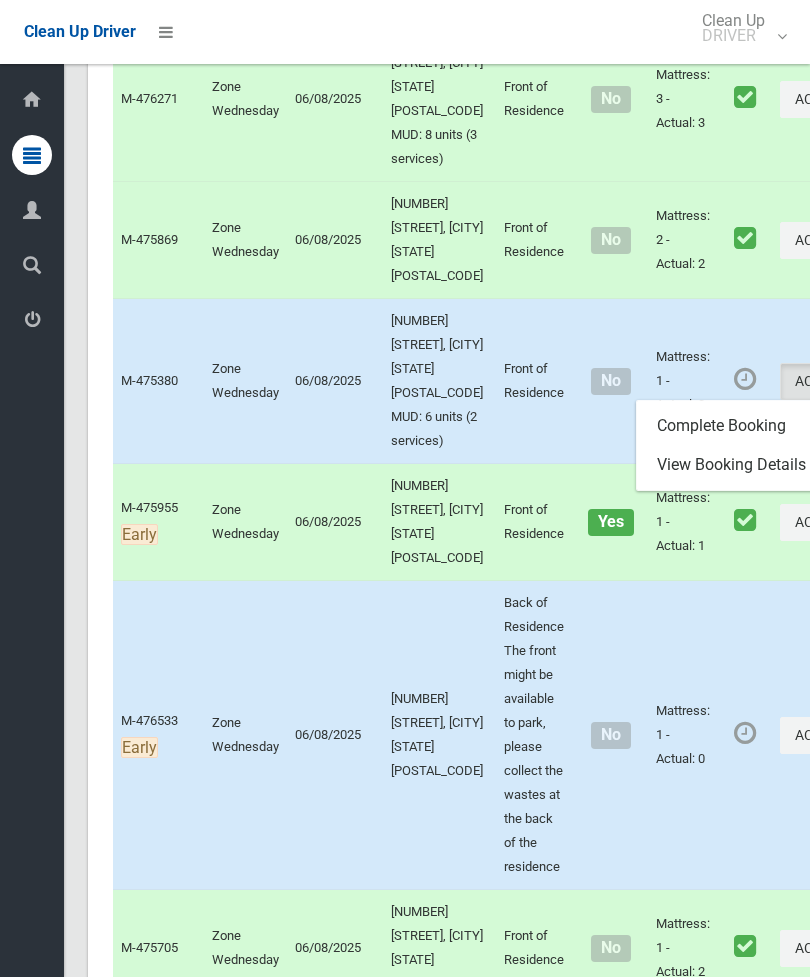 click on "Complete Booking" at bounding box center (756, 426) 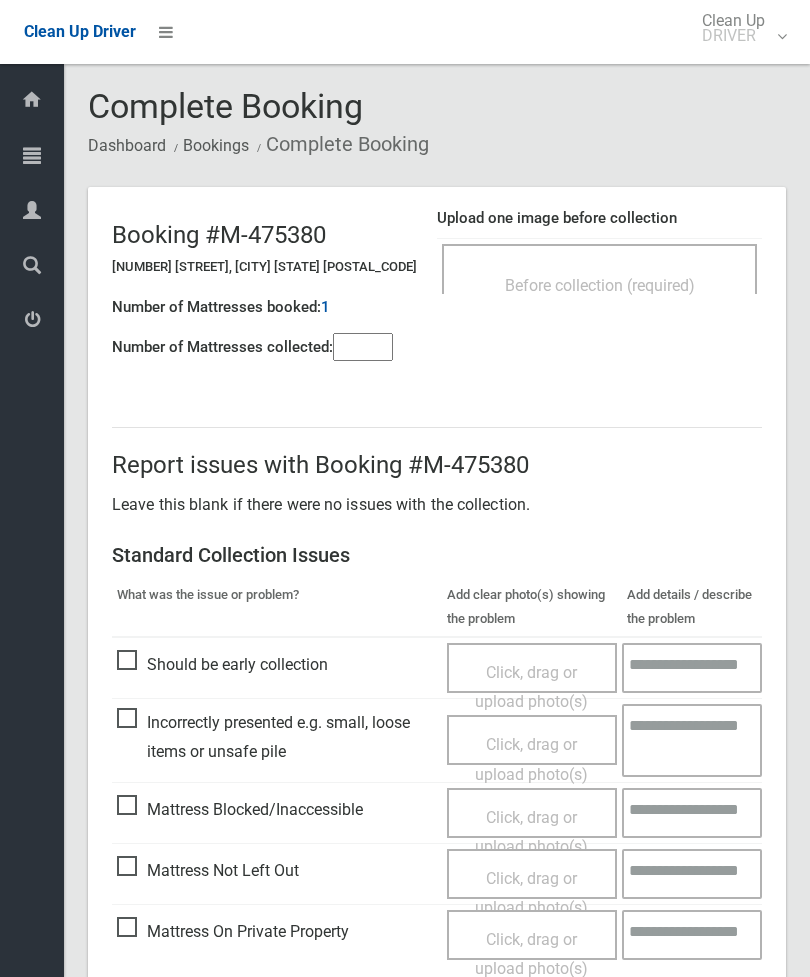 scroll, scrollTop: 0, scrollLeft: 0, axis: both 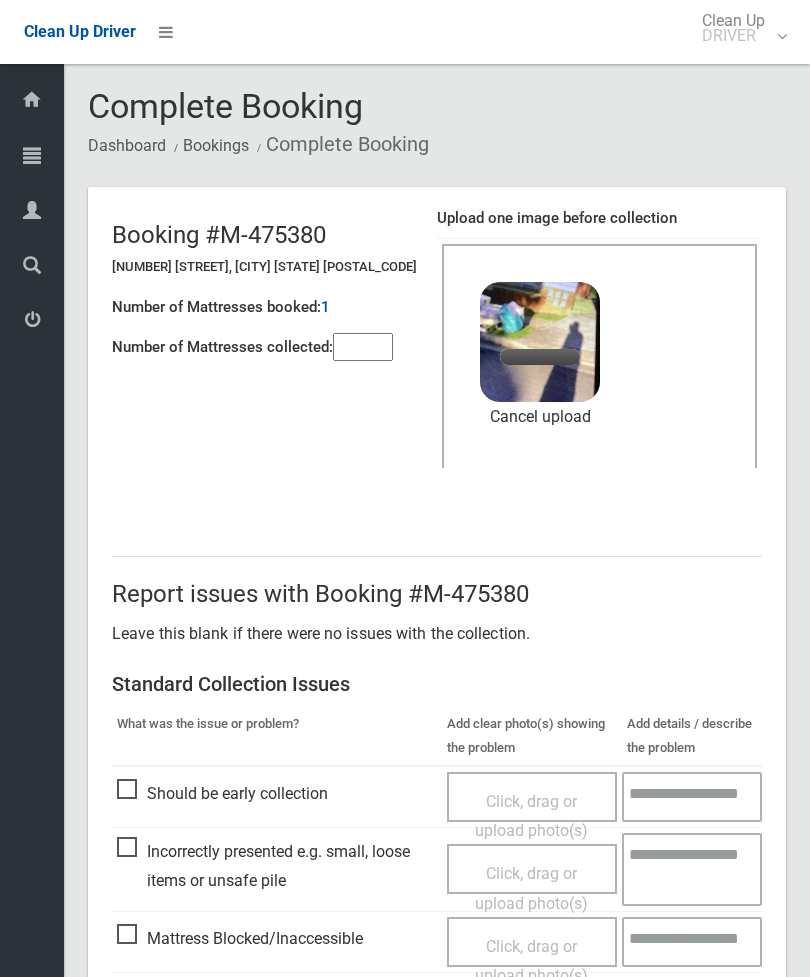 click at bounding box center (363, 347) 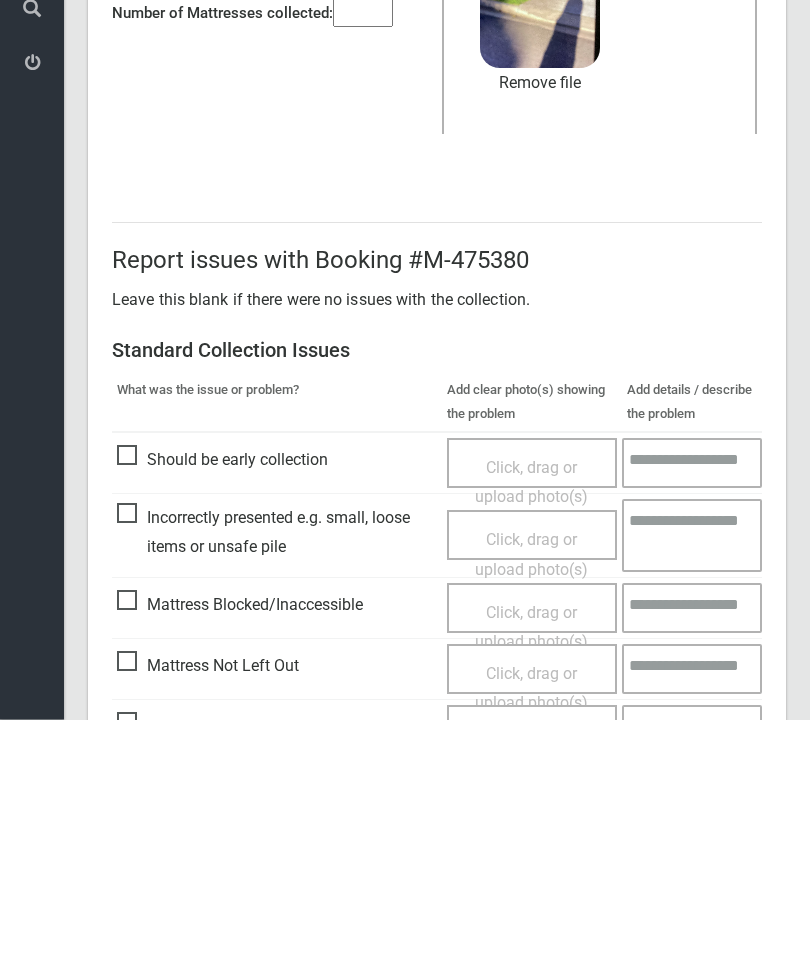 scroll, scrollTop: 274, scrollLeft: 0, axis: vertical 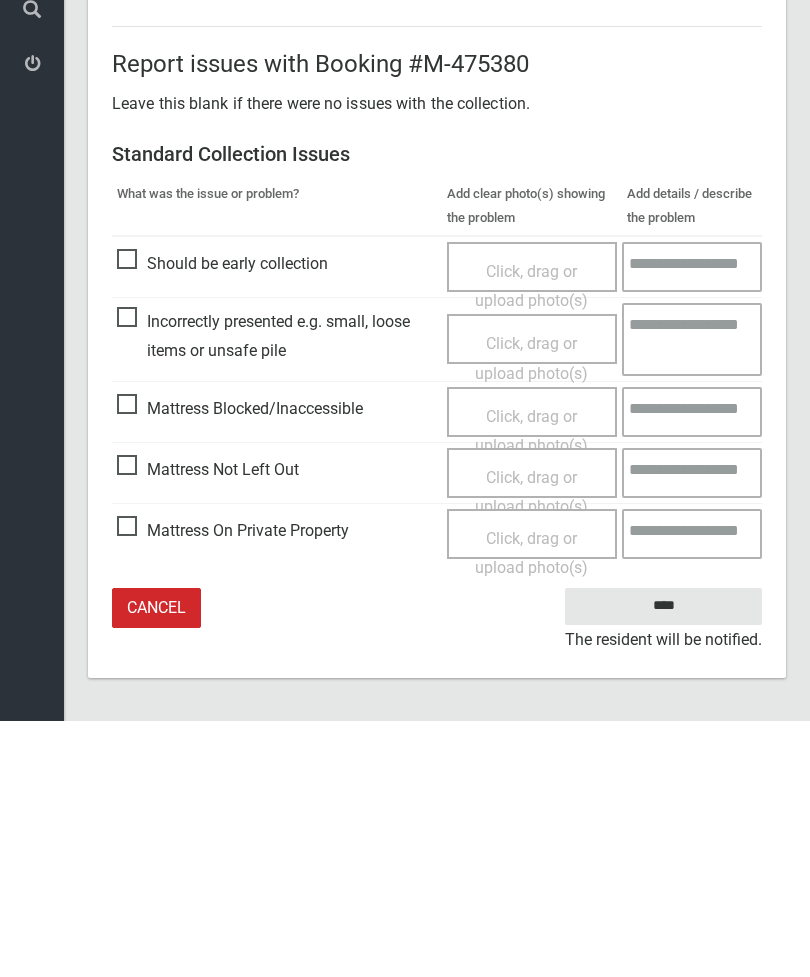 type on "*" 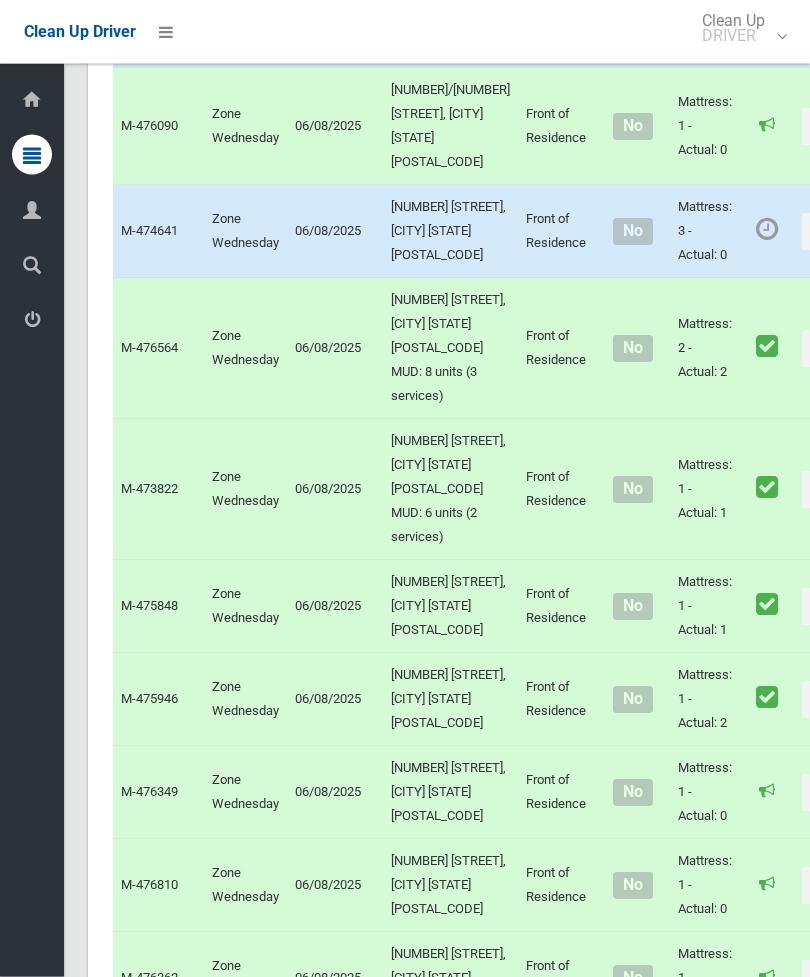 scroll, scrollTop: 4862, scrollLeft: 0, axis: vertical 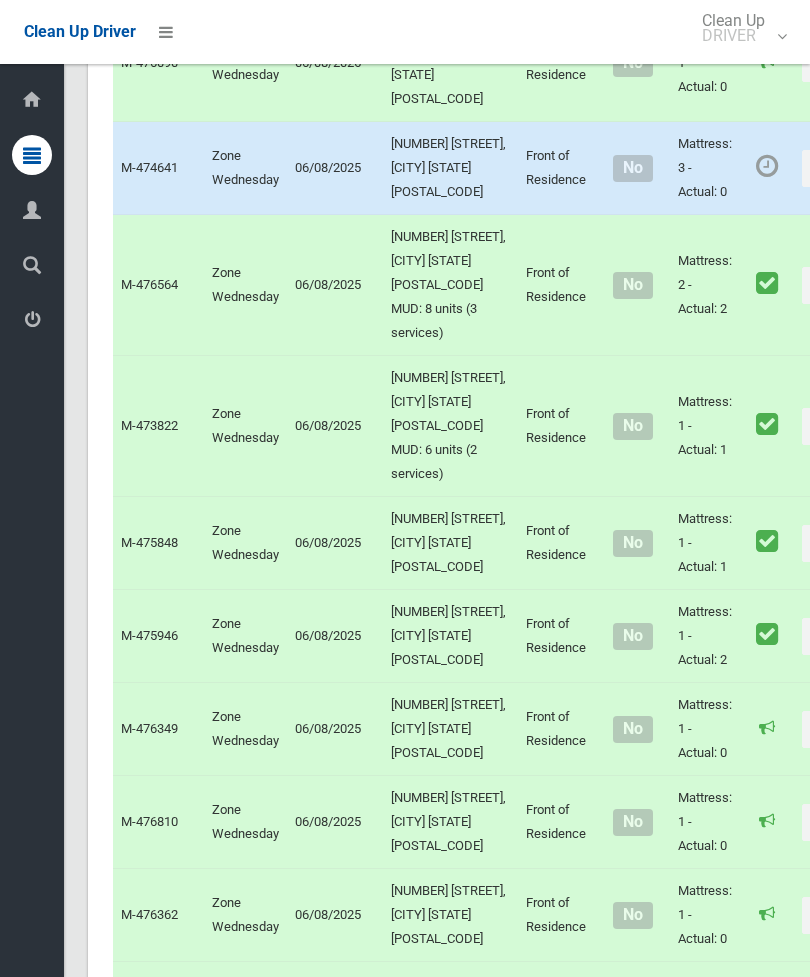 click on "Actions" at bounding box center [850, -231] 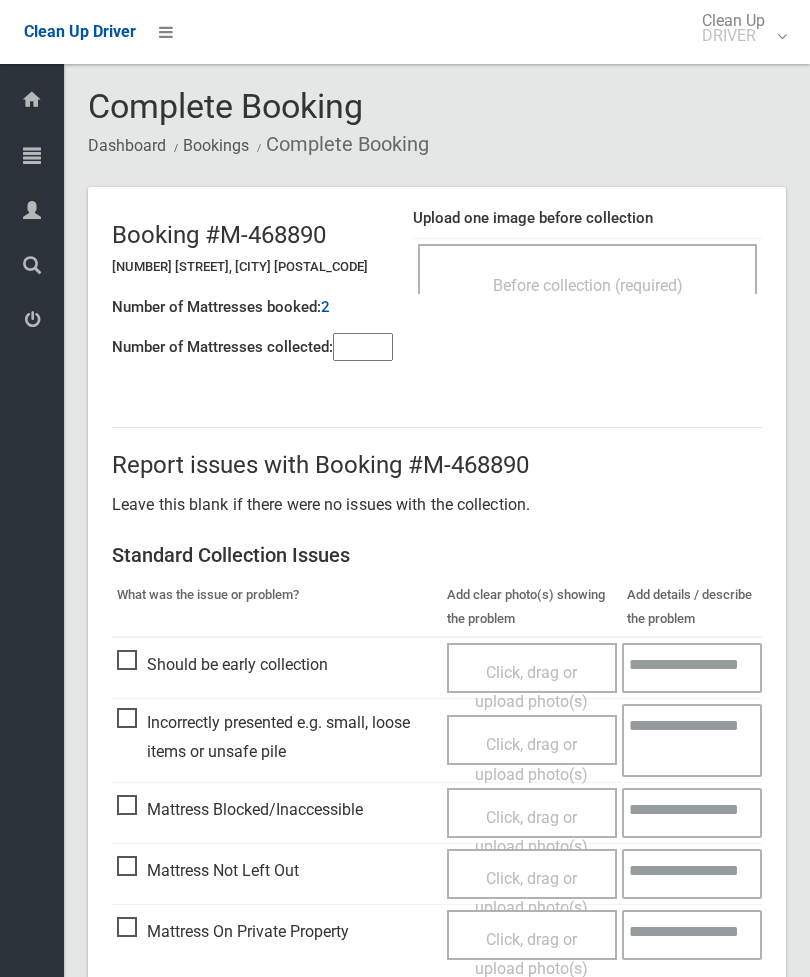 scroll, scrollTop: 0, scrollLeft: 0, axis: both 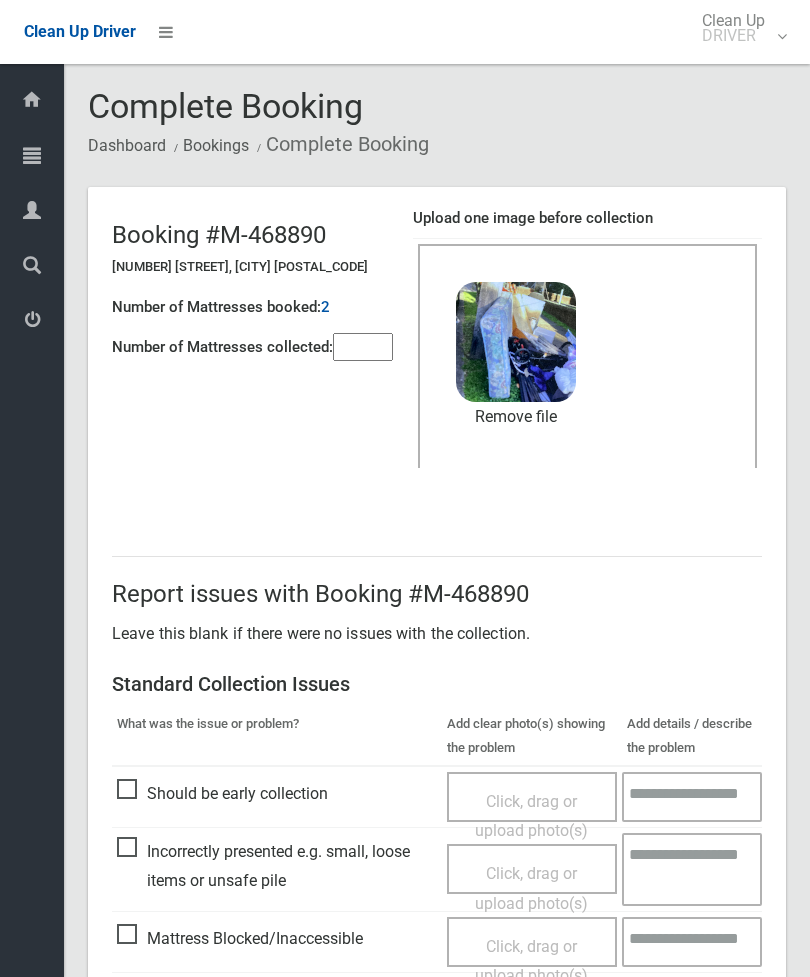 click at bounding box center (363, 347) 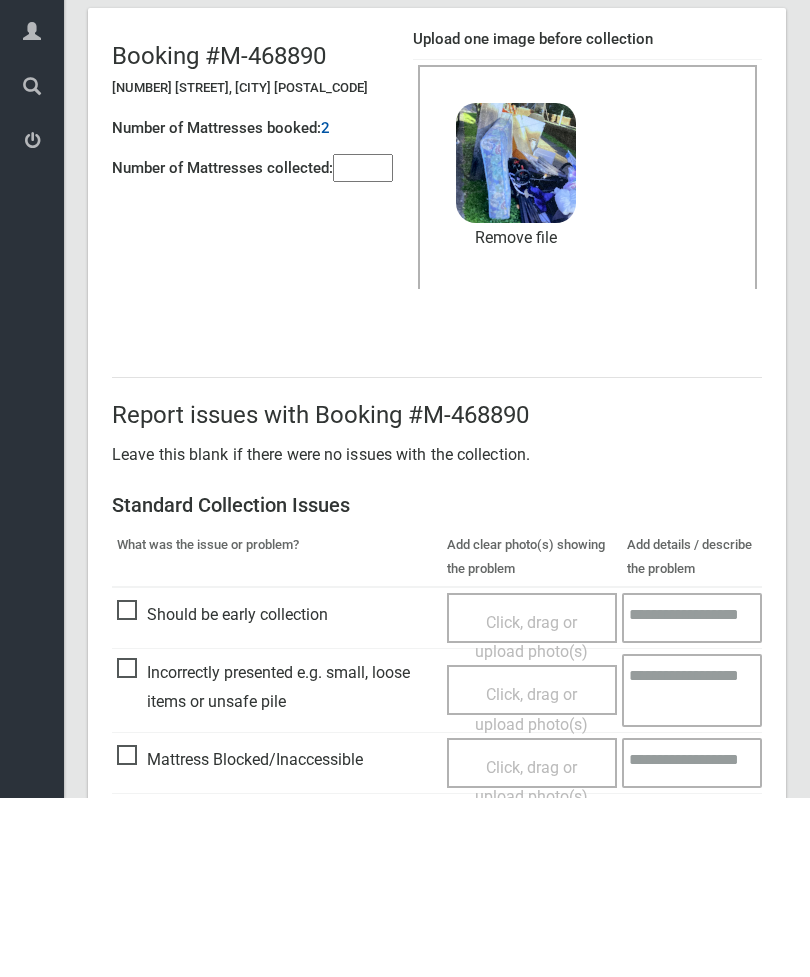 scroll, scrollTop: 274, scrollLeft: 0, axis: vertical 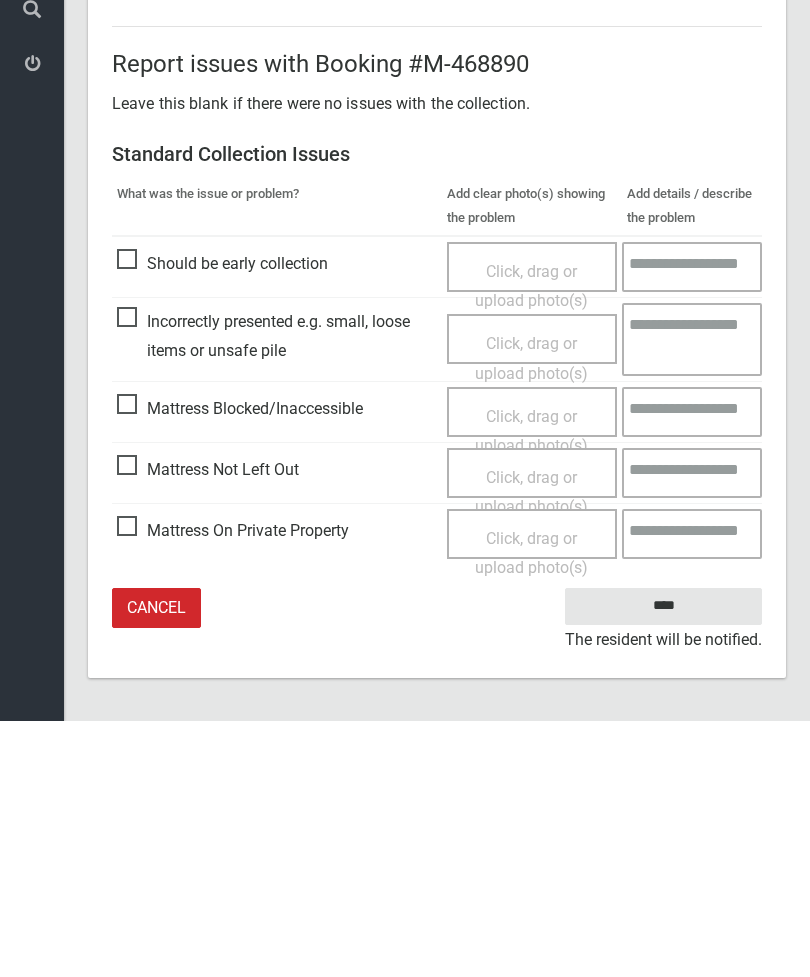 type on "*" 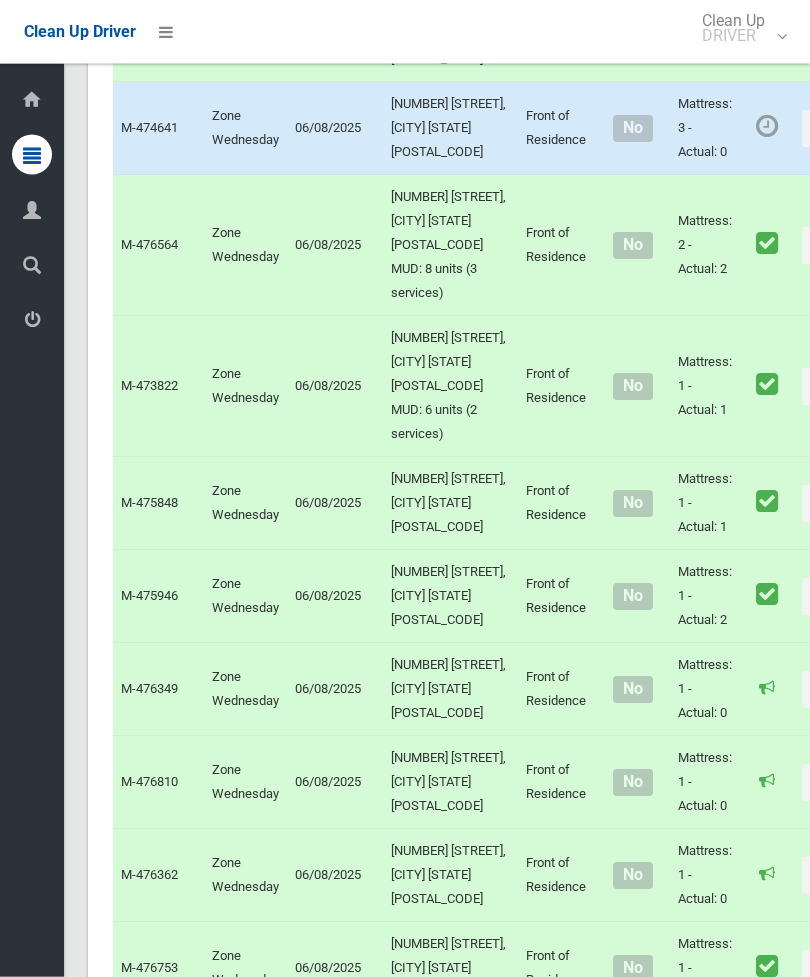 scroll, scrollTop: 4926, scrollLeft: 0, axis: vertical 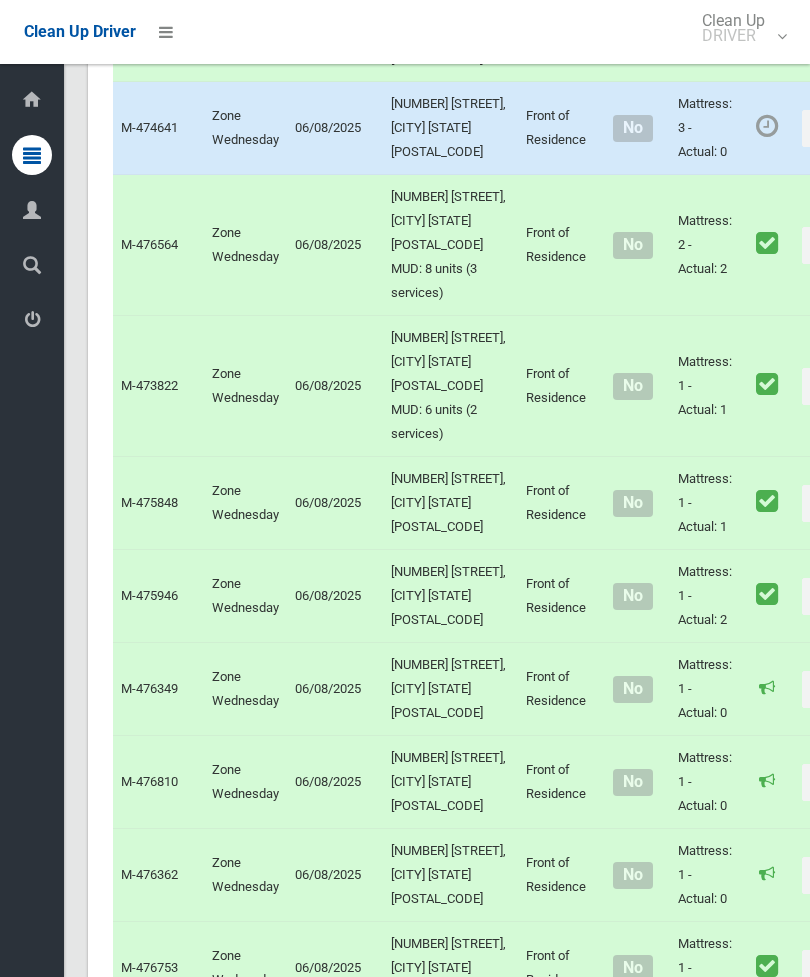 click on "Actions" at bounding box center (850, -118) 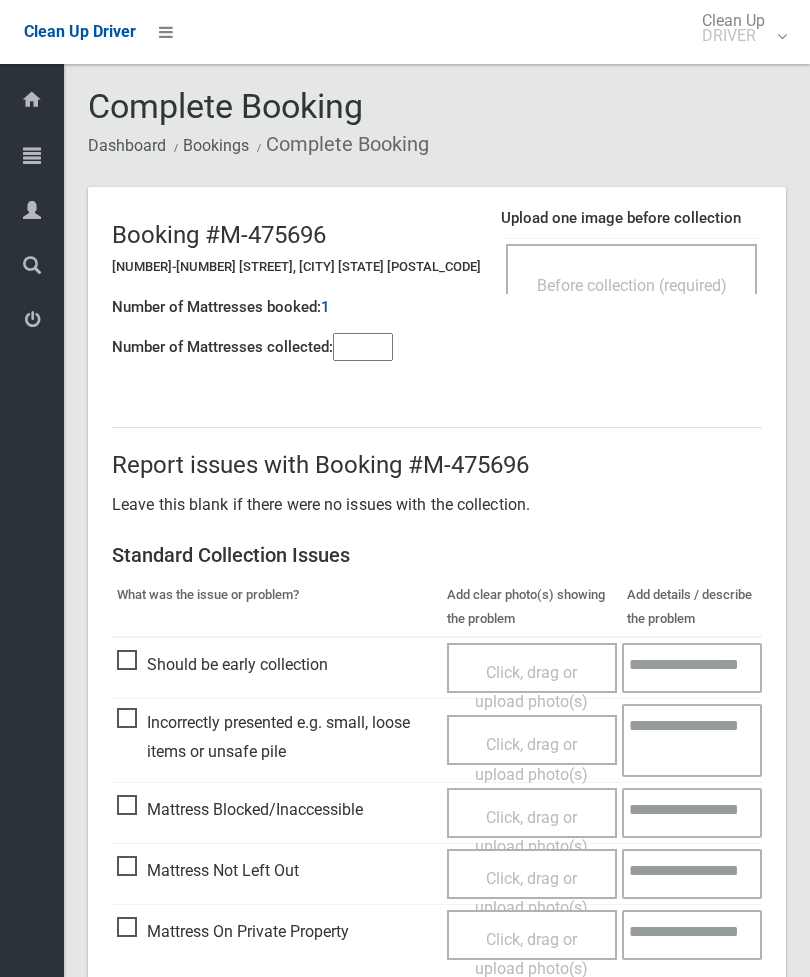 scroll, scrollTop: 0, scrollLeft: 0, axis: both 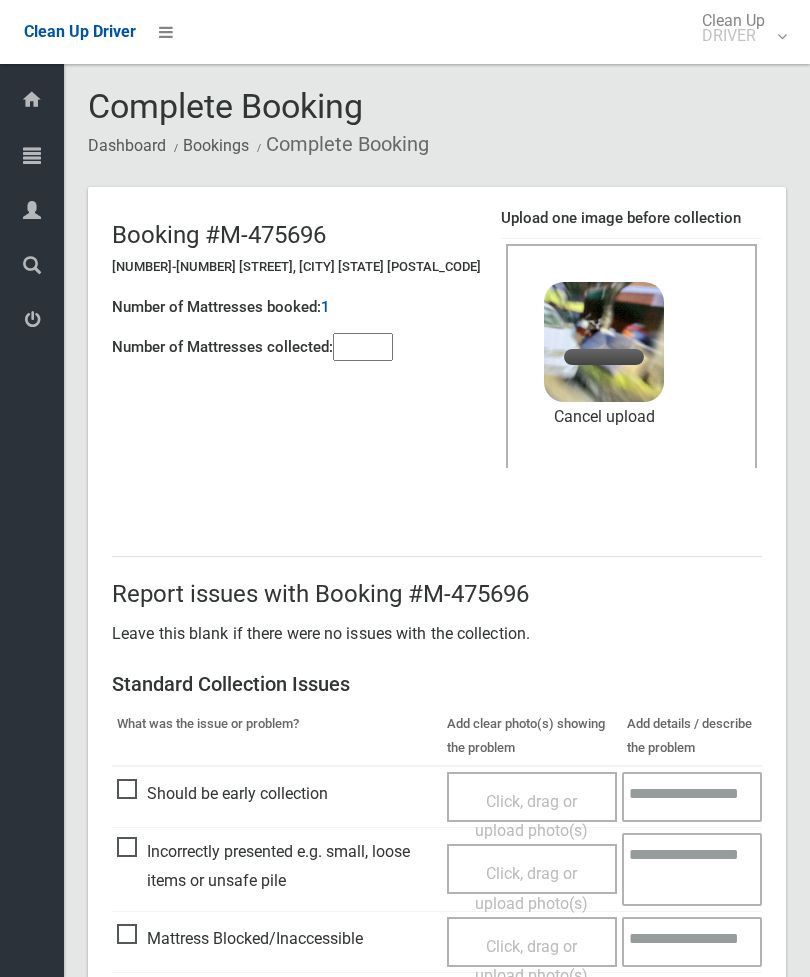 click at bounding box center (363, 347) 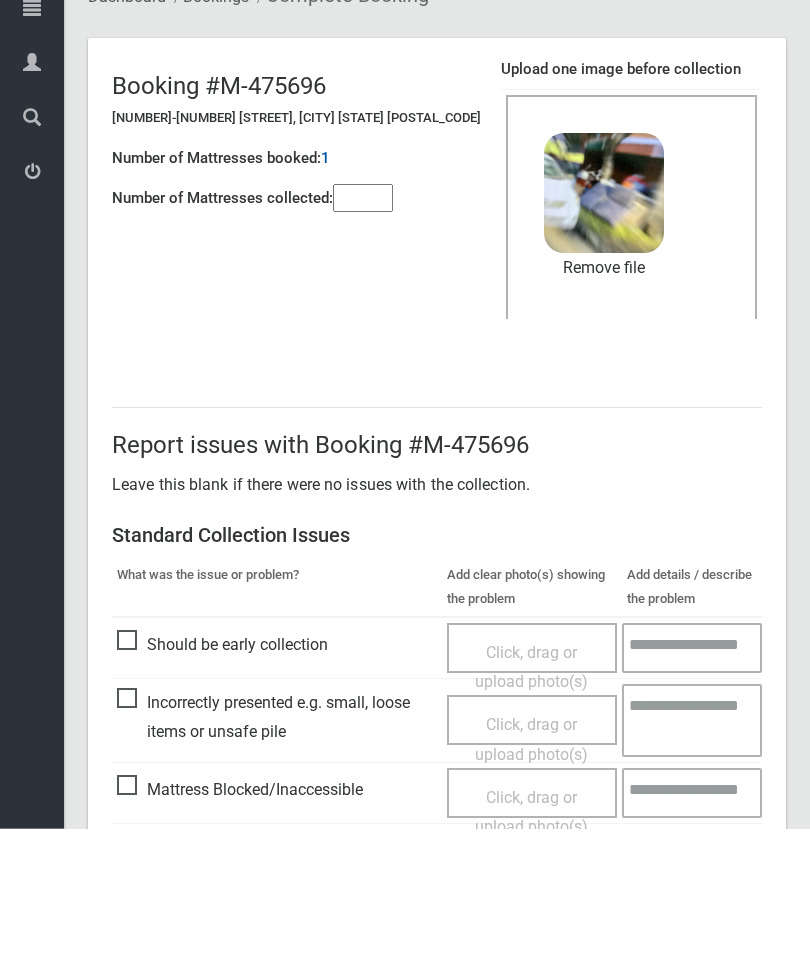 scroll, scrollTop: 274, scrollLeft: 0, axis: vertical 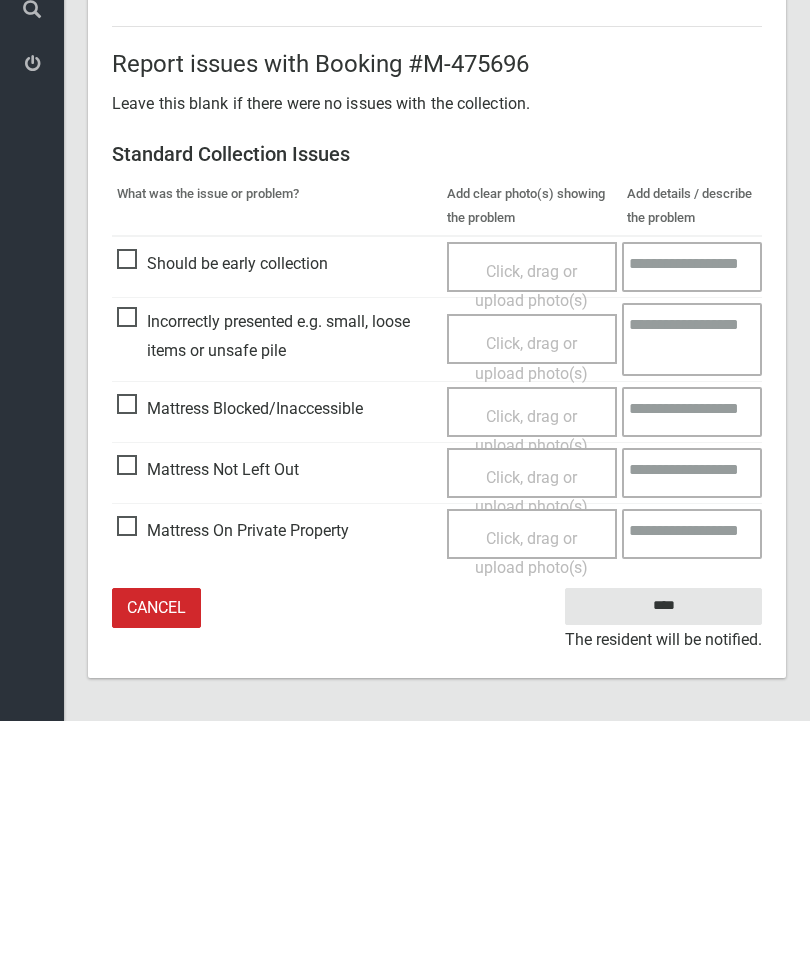 type on "*" 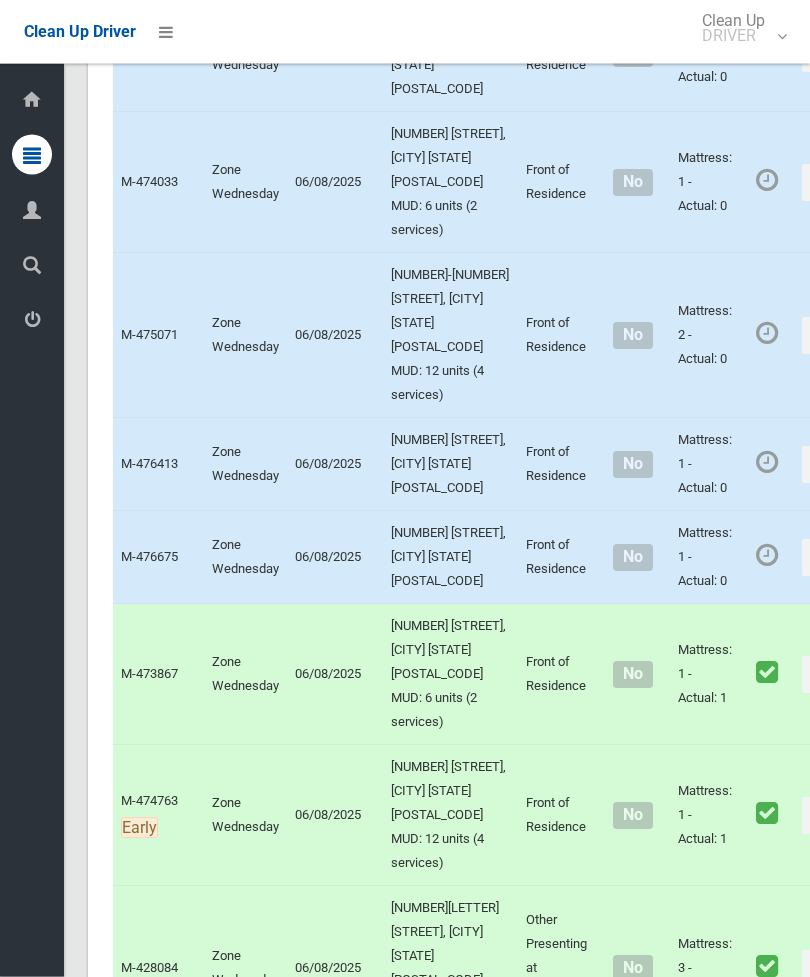 scroll, scrollTop: 7581, scrollLeft: 0, axis: vertical 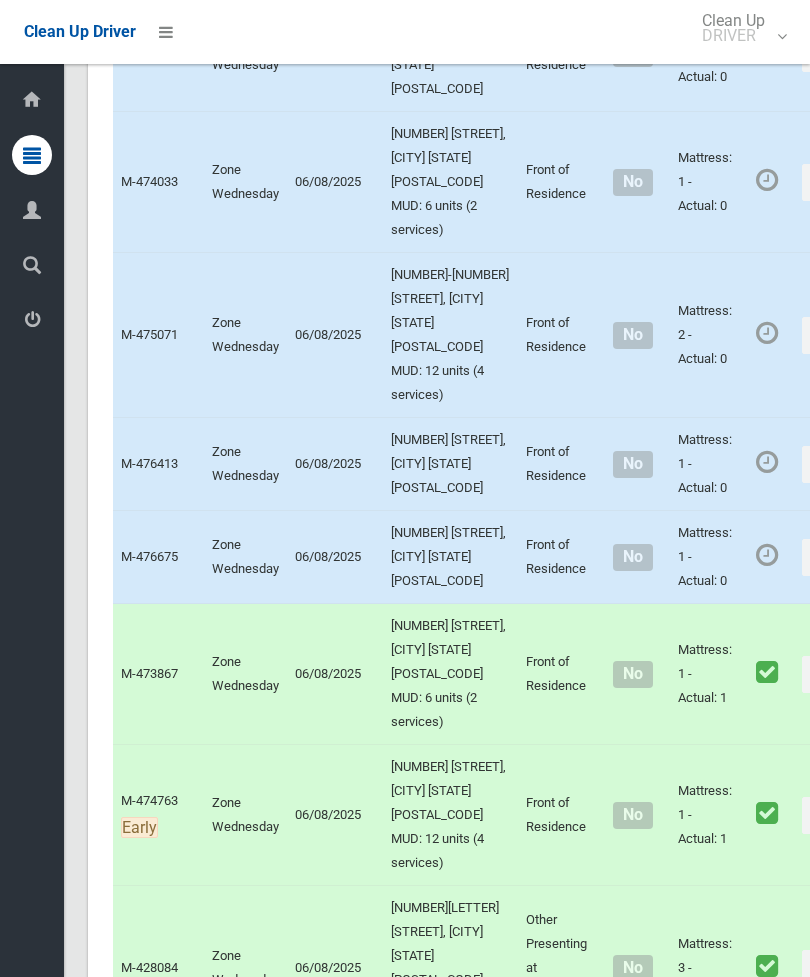 click on "Actions" at bounding box center (850, -541) 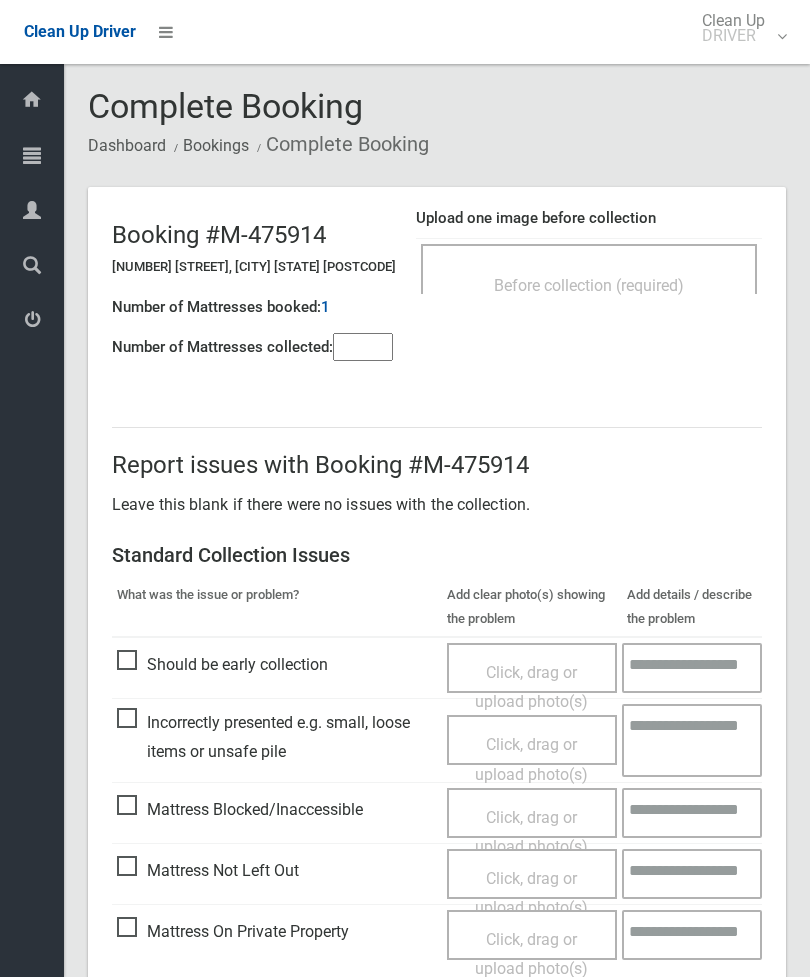 scroll, scrollTop: 0, scrollLeft: 0, axis: both 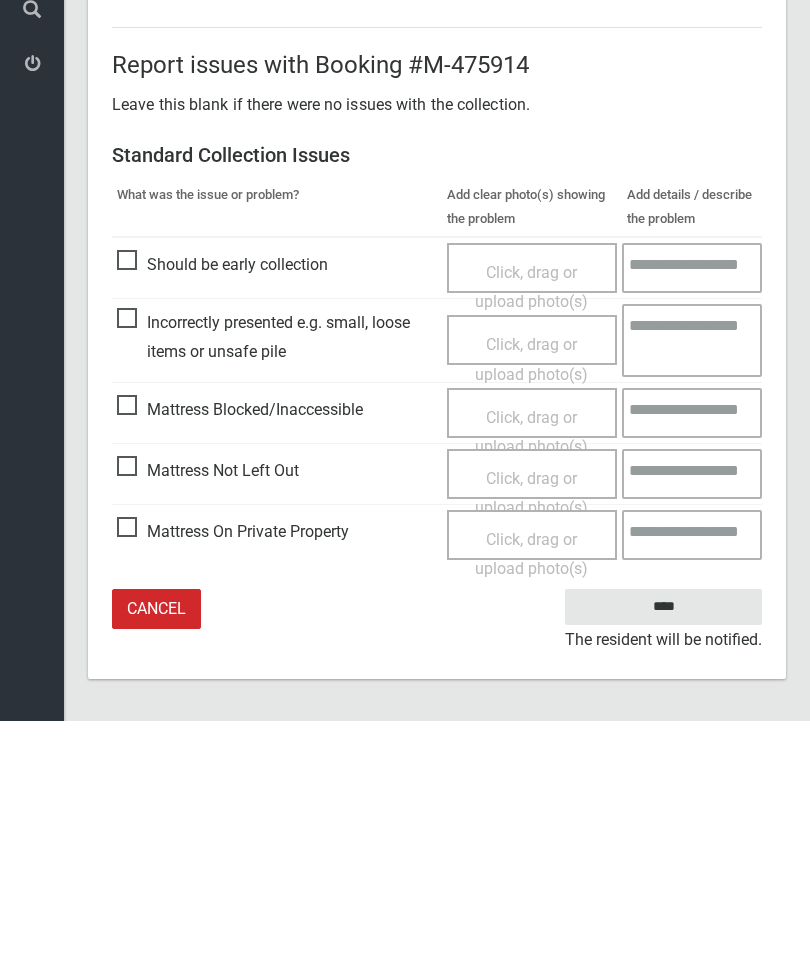 type on "*" 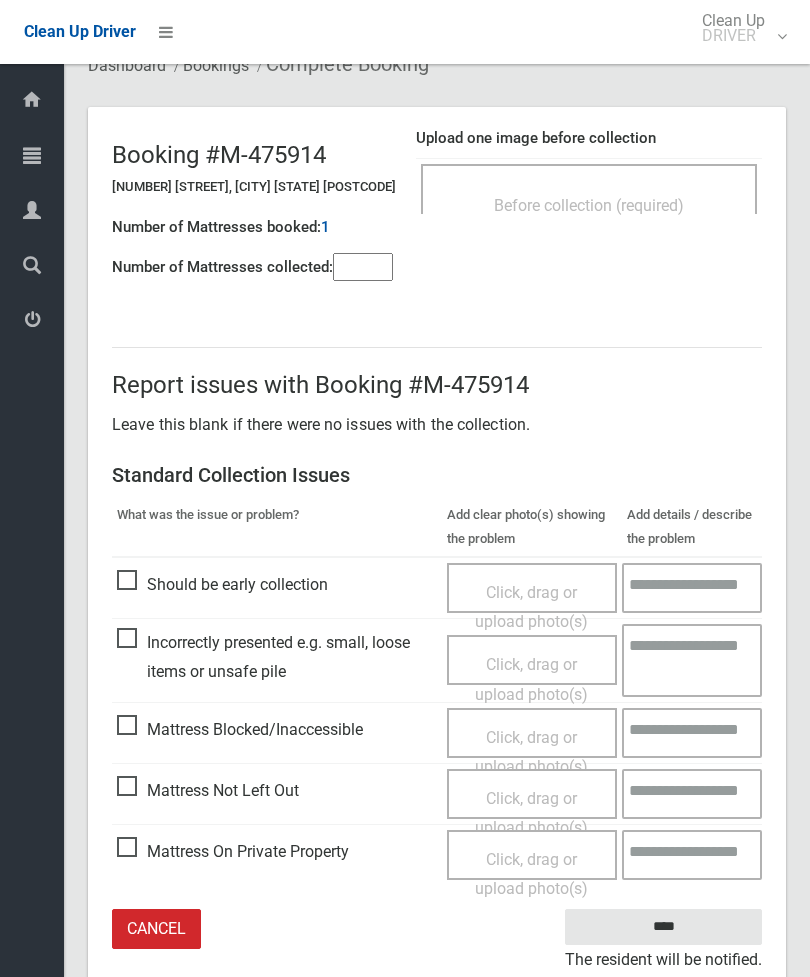 click on "Click, drag or upload photo(s)" at bounding box center (531, 813) 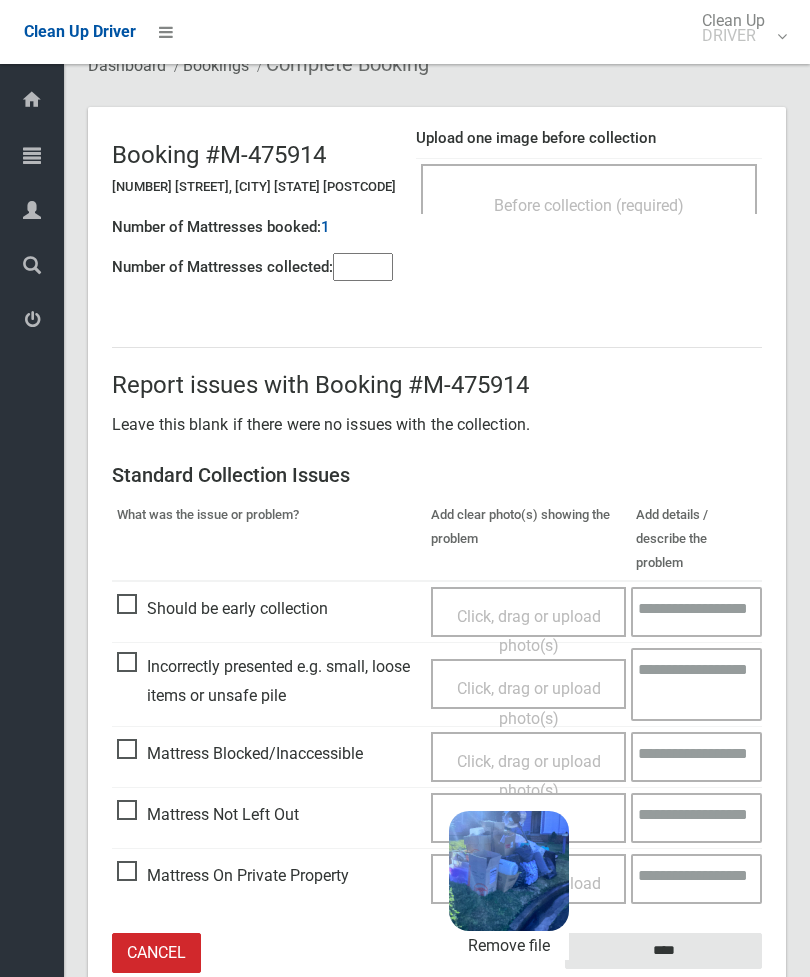 click on "****" at bounding box center (663, 951) 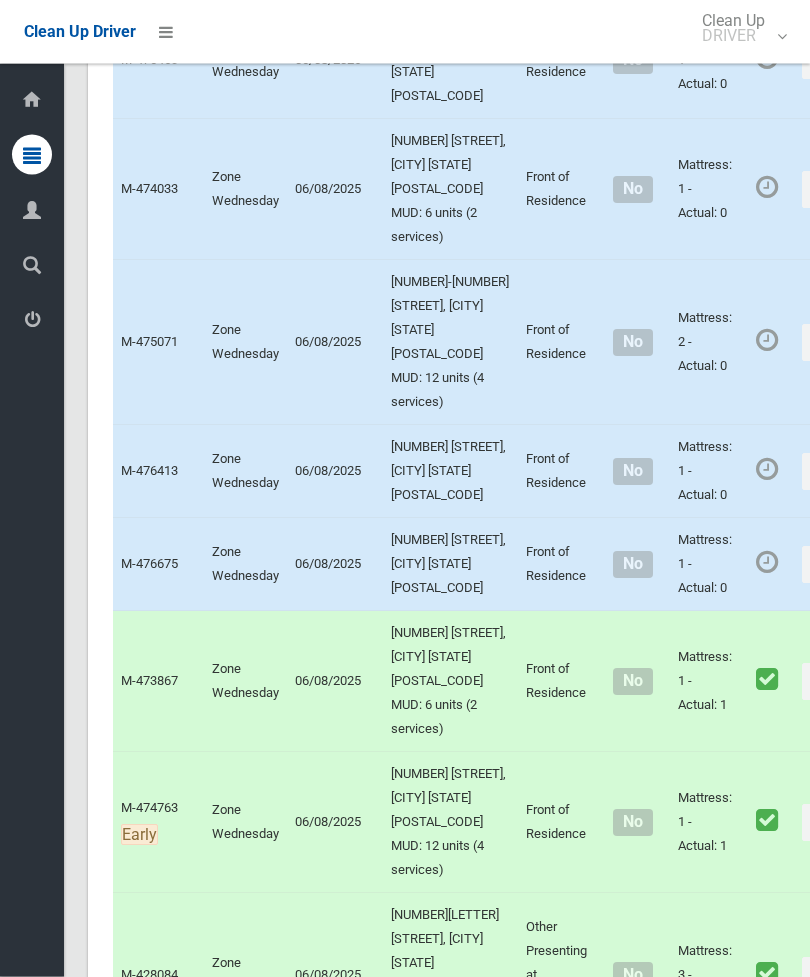 scroll, scrollTop: 7574, scrollLeft: 0, axis: vertical 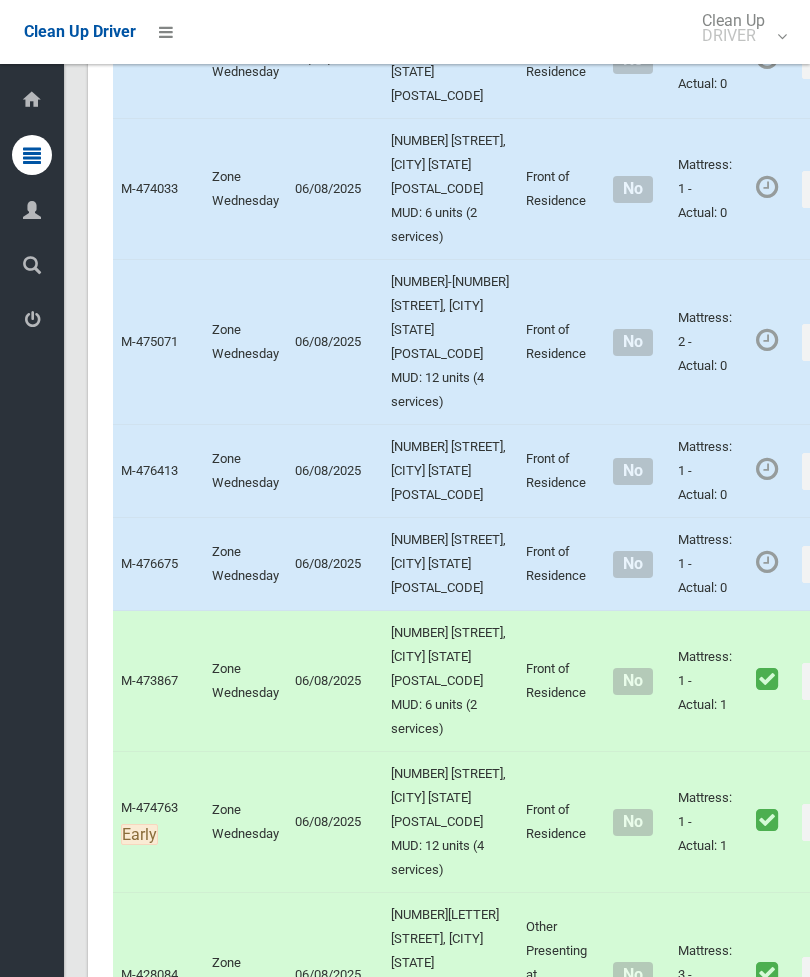 click on "Actions" at bounding box center [850, -627] 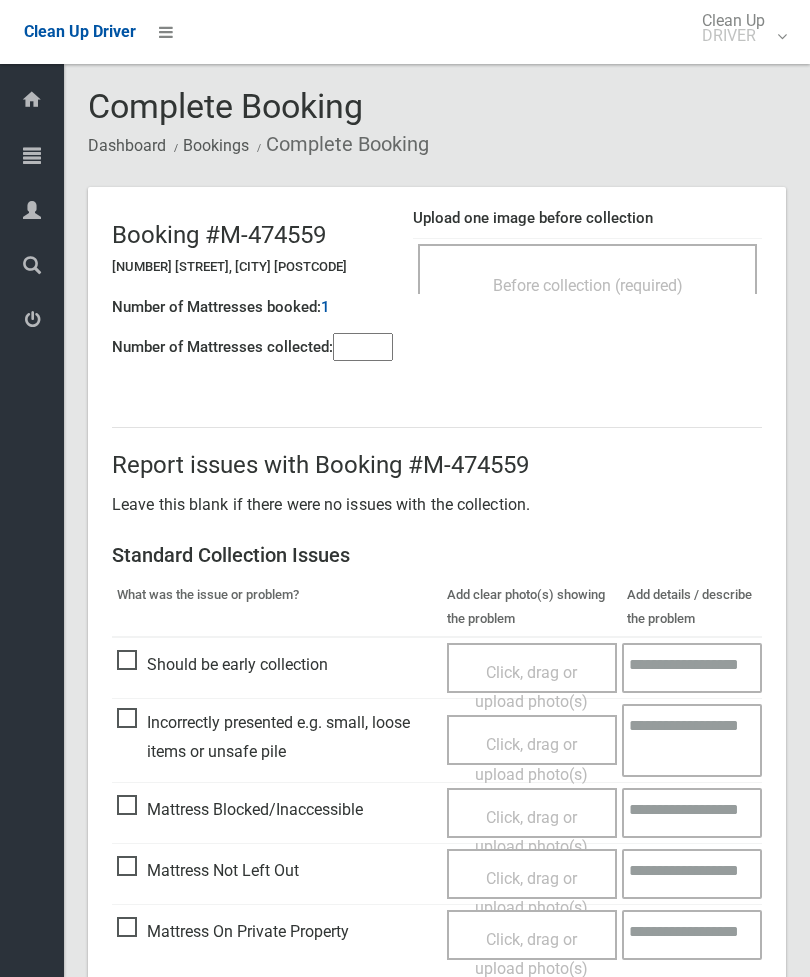 scroll, scrollTop: 0, scrollLeft: 0, axis: both 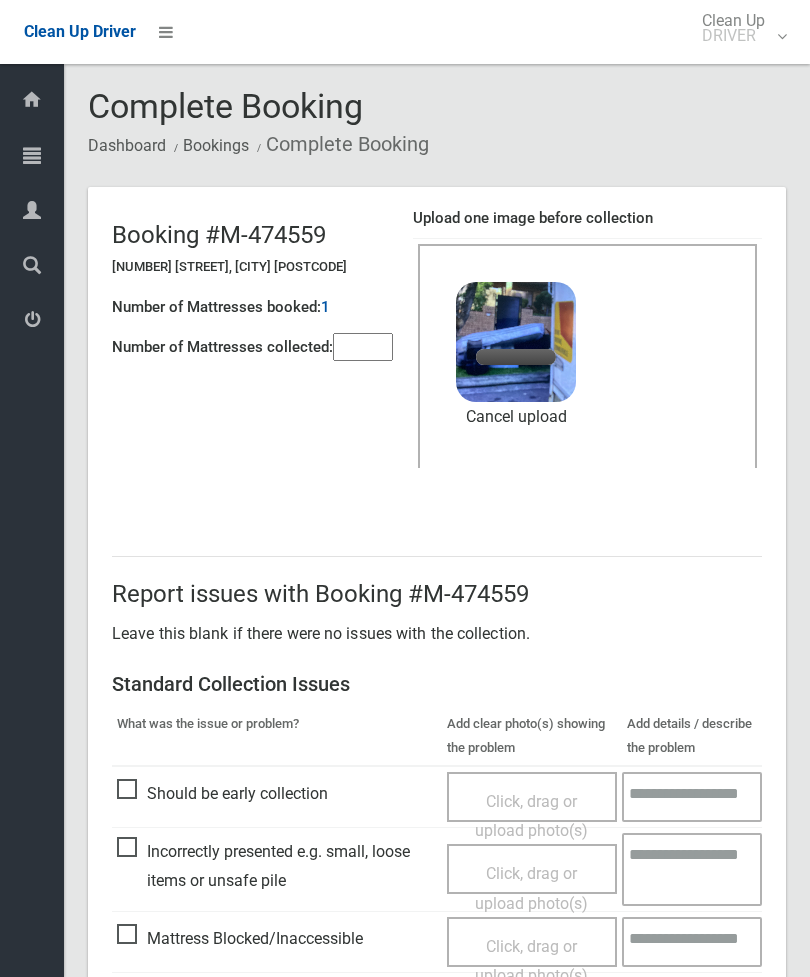 click at bounding box center (363, 347) 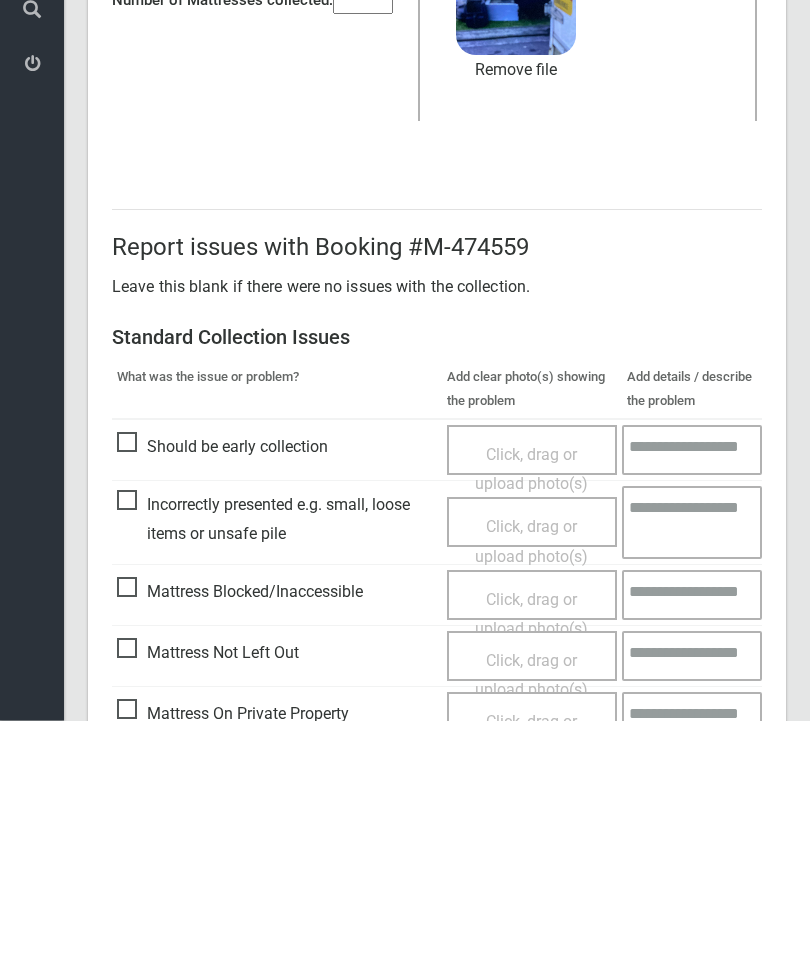 scroll, scrollTop: 274, scrollLeft: 0, axis: vertical 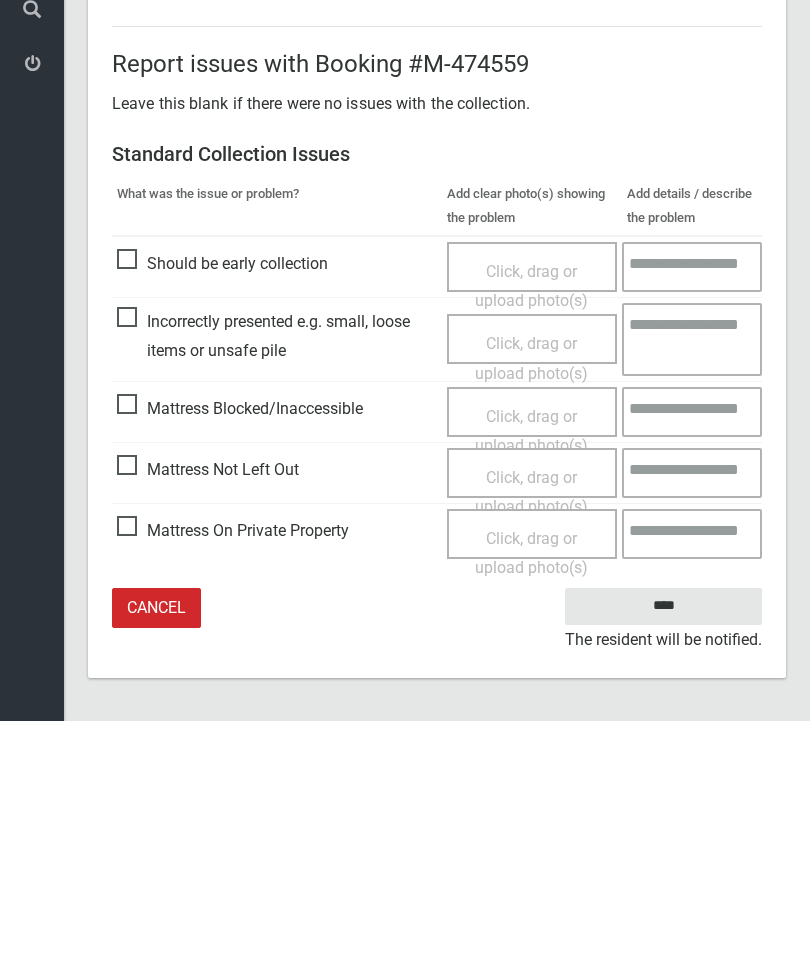 type on "*" 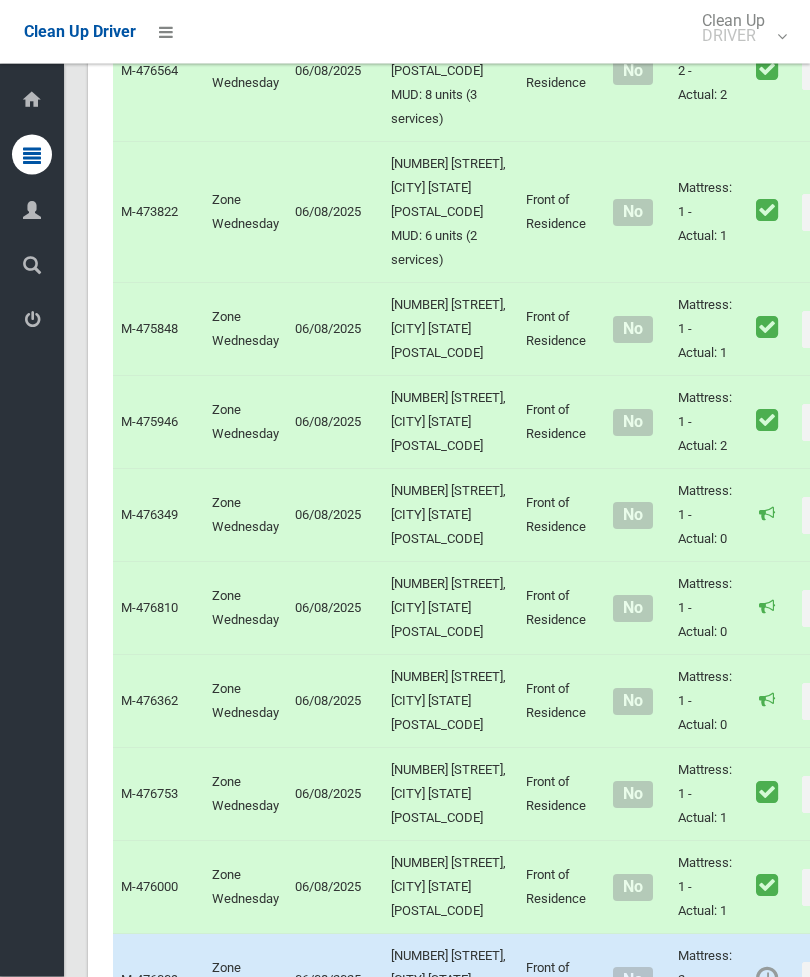 scroll, scrollTop: 5455, scrollLeft: 0, axis: vertical 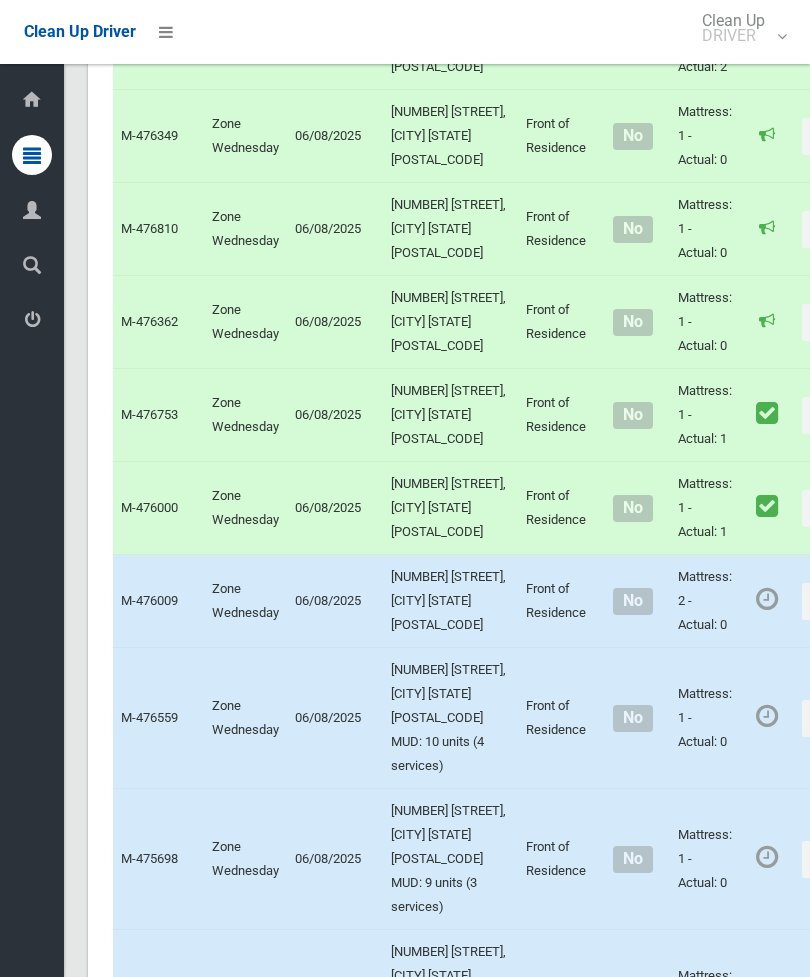 click on "Actions" at bounding box center (850, -425) 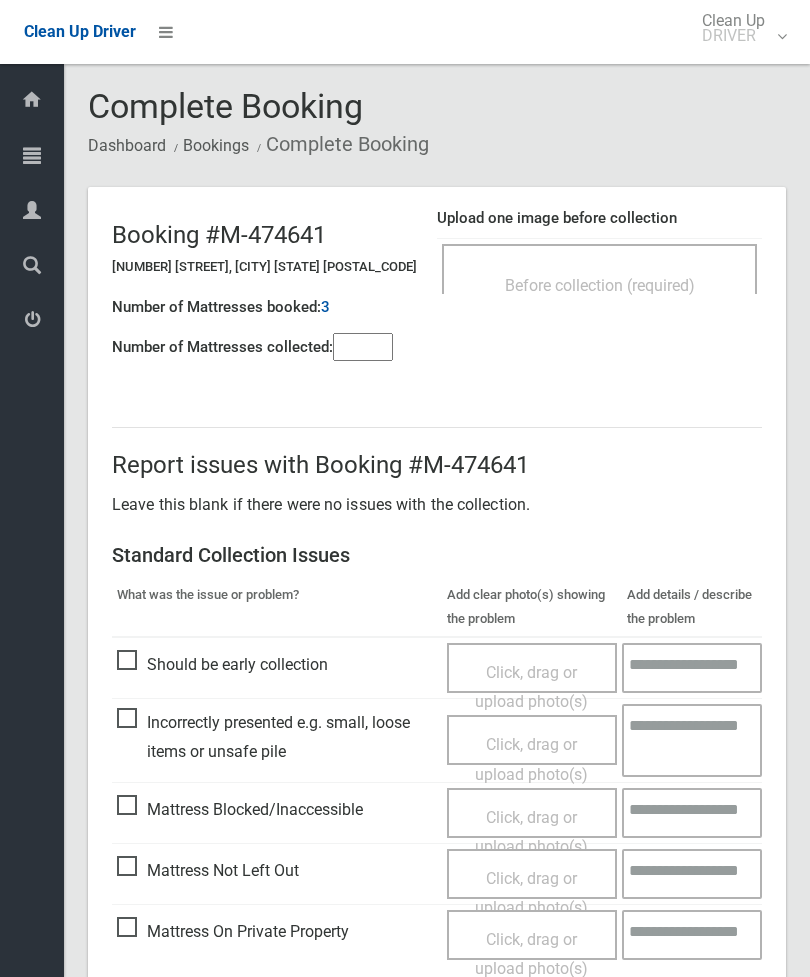 scroll, scrollTop: 0, scrollLeft: 0, axis: both 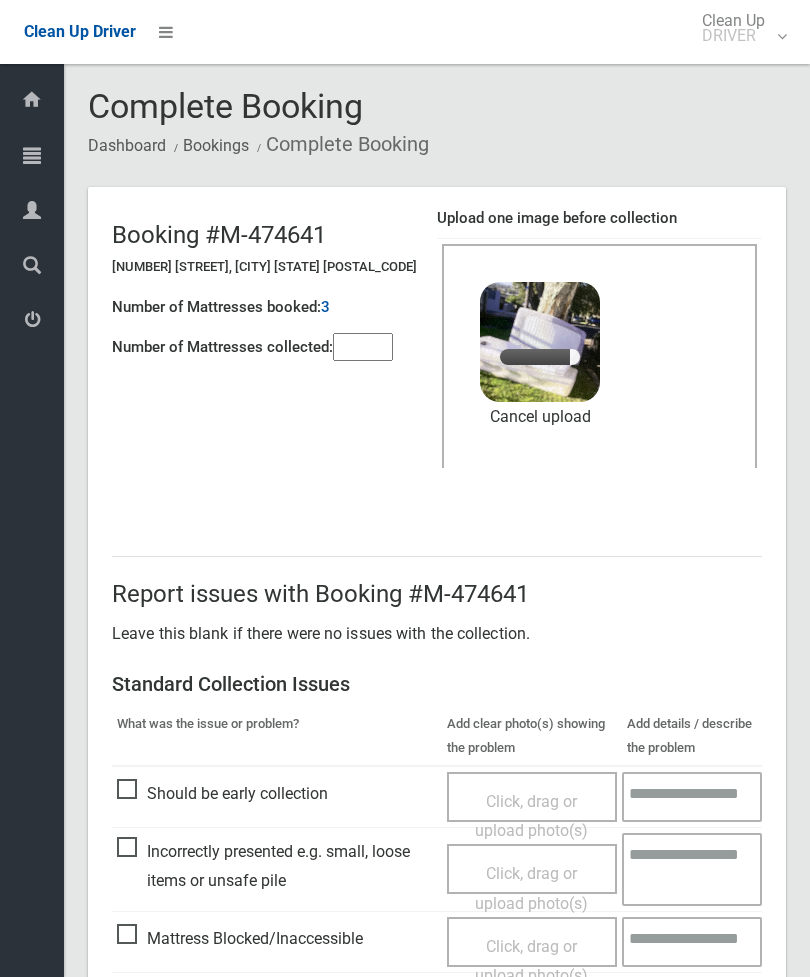 click at bounding box center [363, 347] 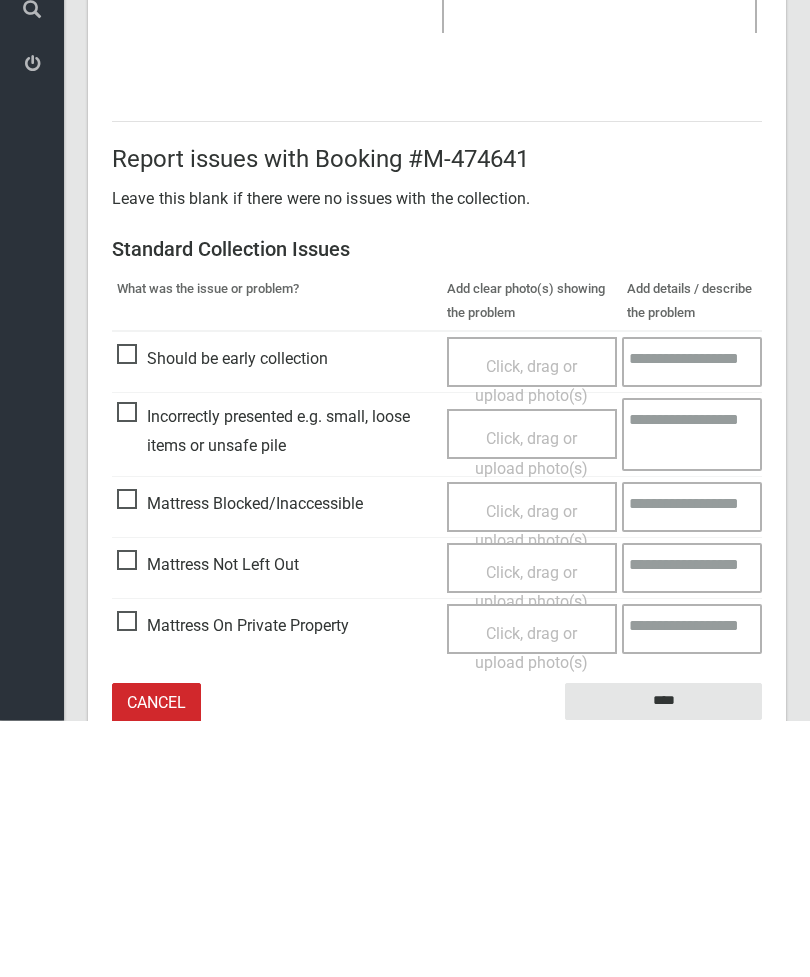 scroll, scrollTop: 274, scrollLeft: 0, axis: vertical 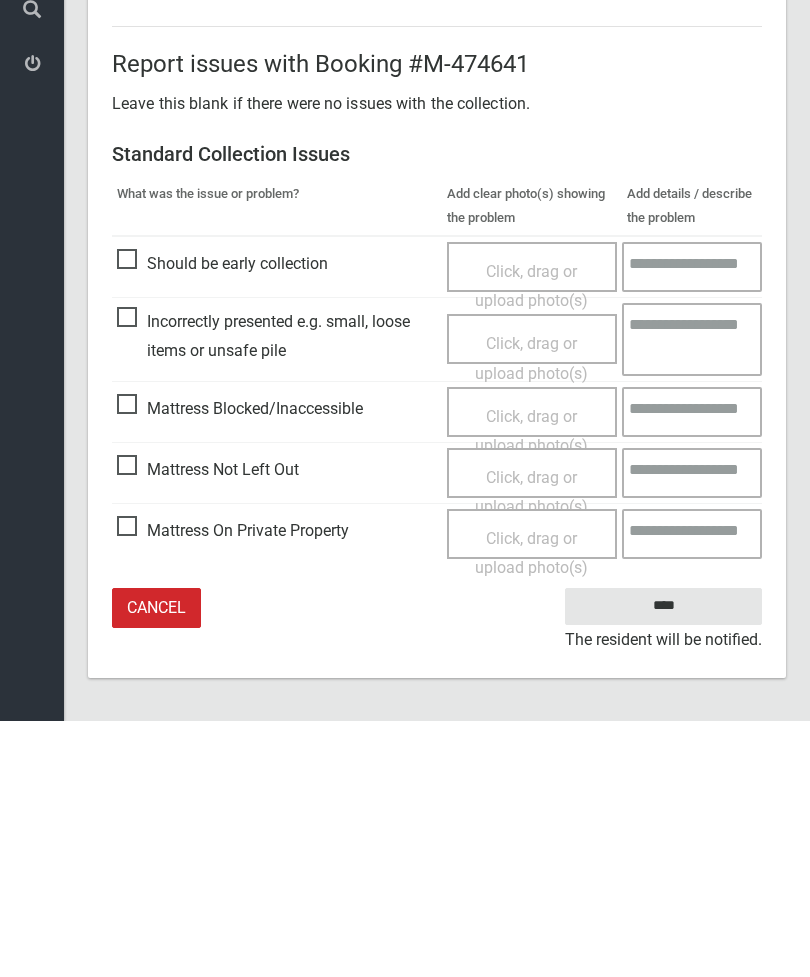 type on "*" 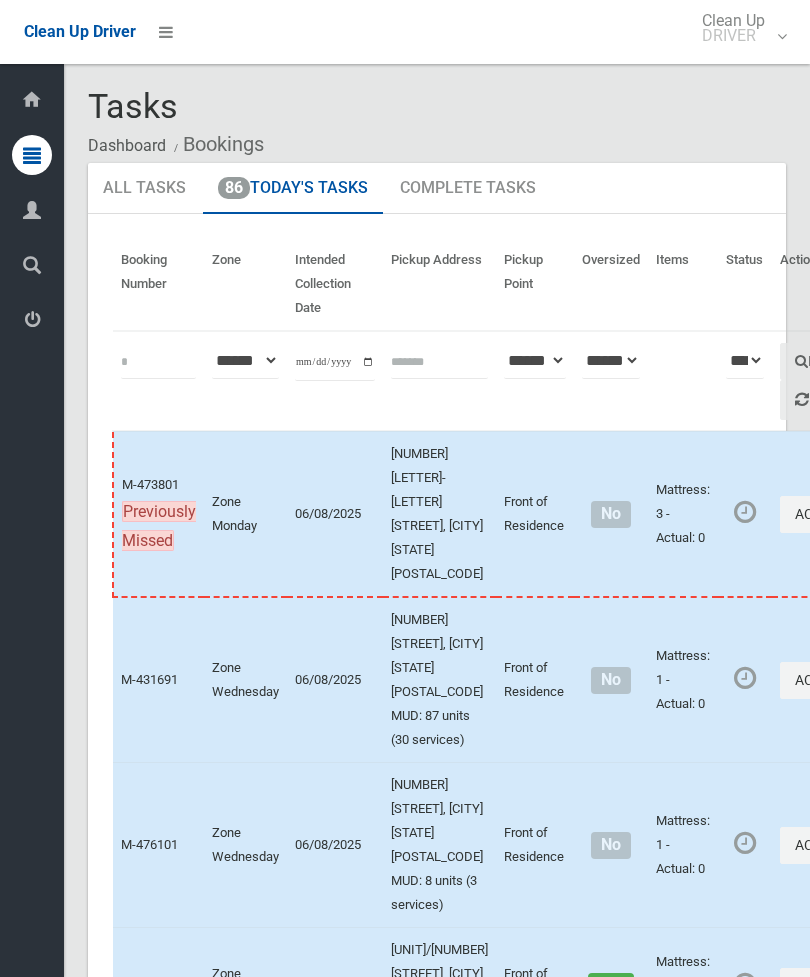 scroll, scrollTop: 0, scrollLeft: 0, axis: both 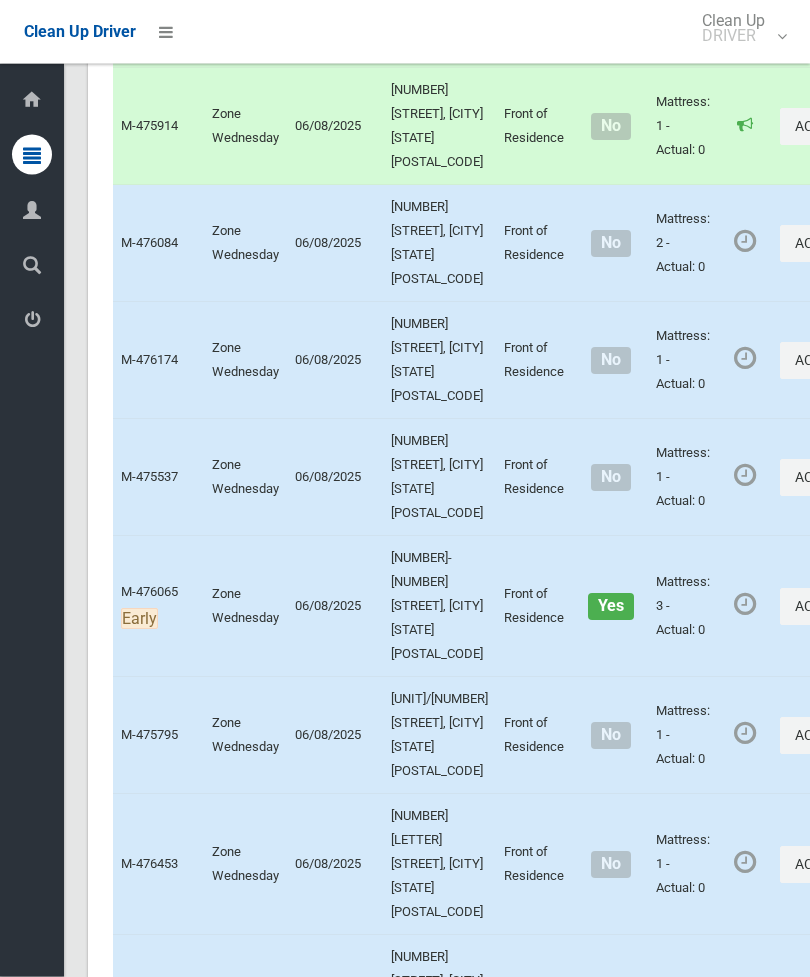 click on "Actions" at bounding box center (828, 361) 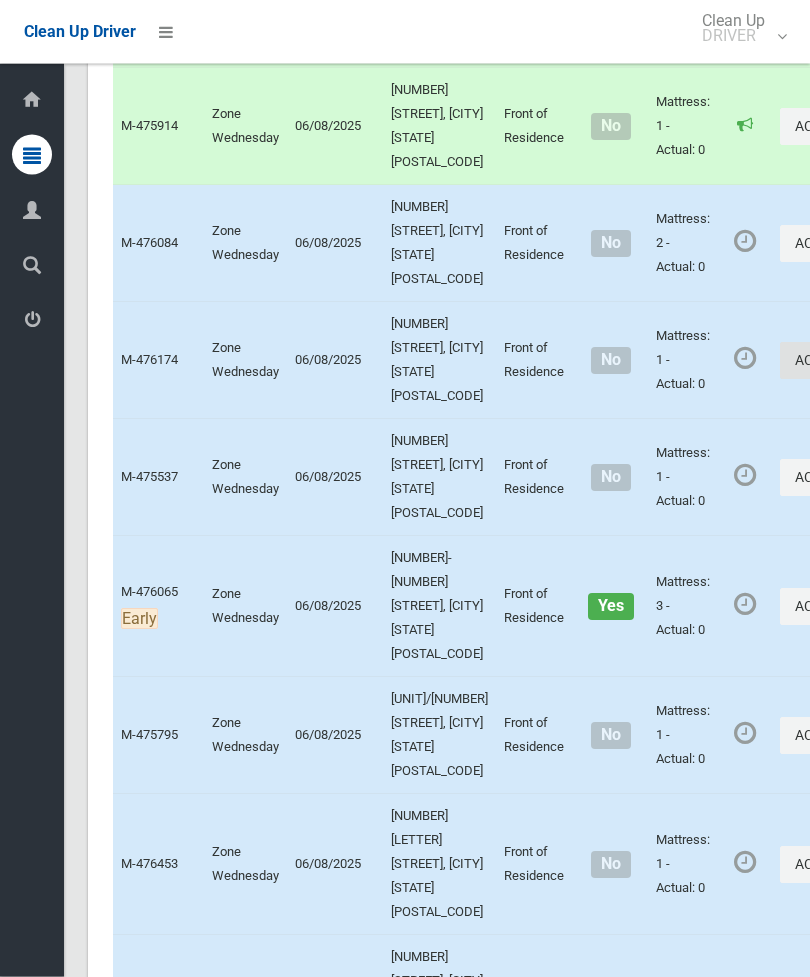 scroll, scrollTop: 8078, scrollLeft: 0, axis: vertical 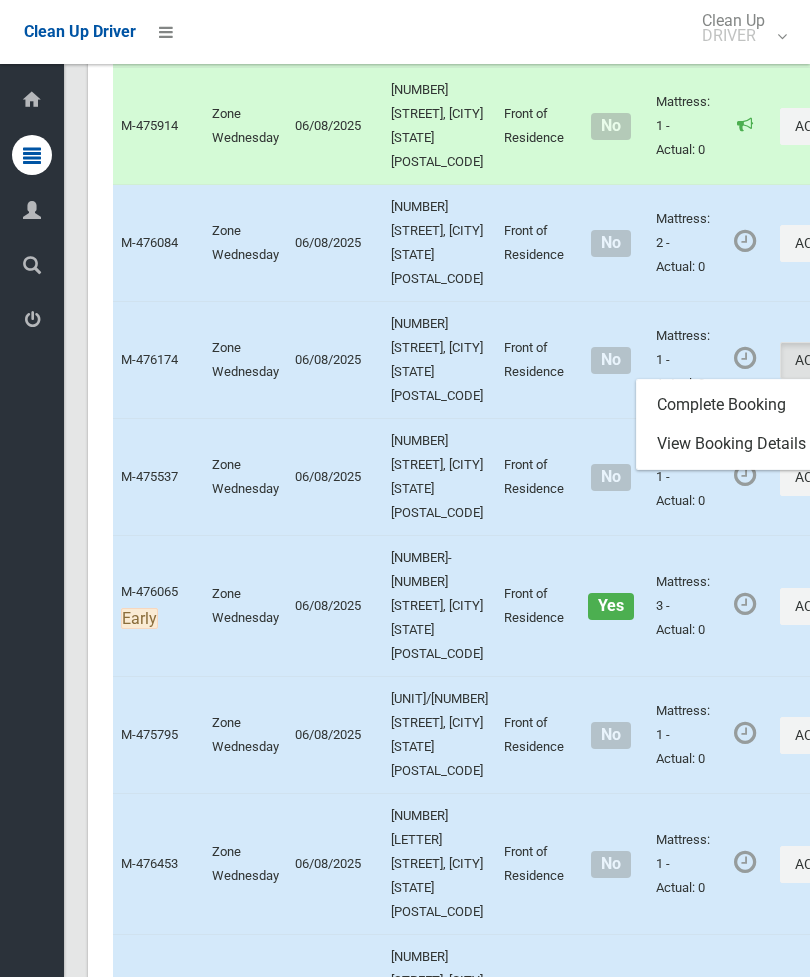 click on "Complete Booking" at bounding box center [756, 405] 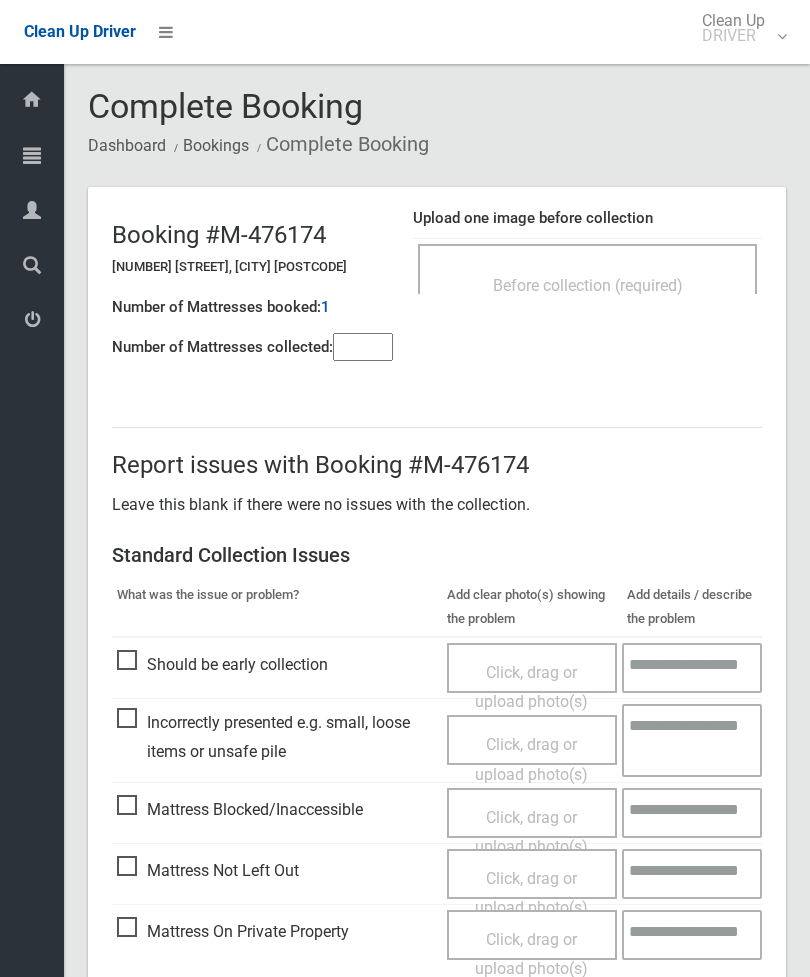 scroll, scrollTop: 0, scrollLeft: 0, axis: both 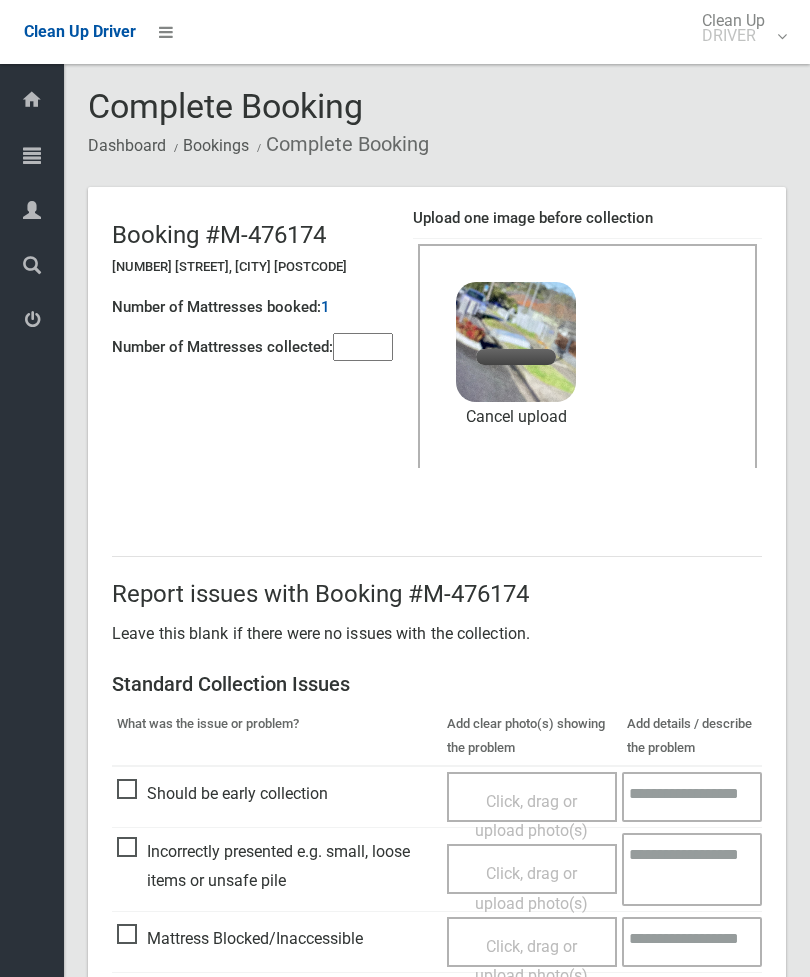 click at bounding box center [363, 347] 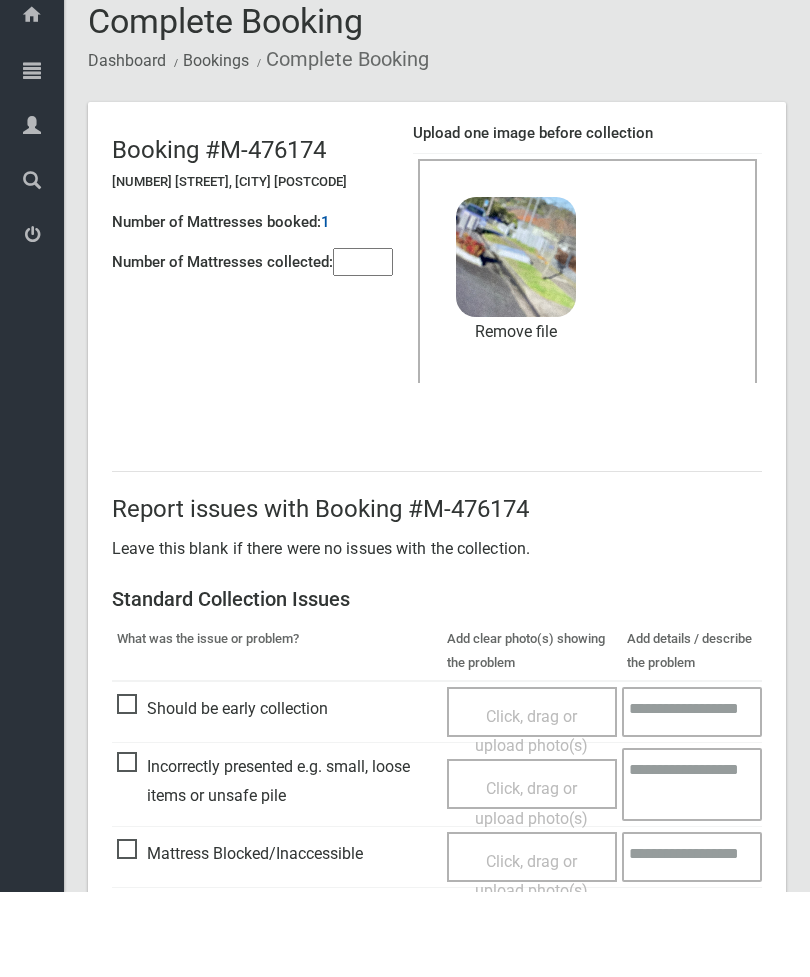 scroll, scrollTop: 274, scrollLeft: 0, axis: vertical 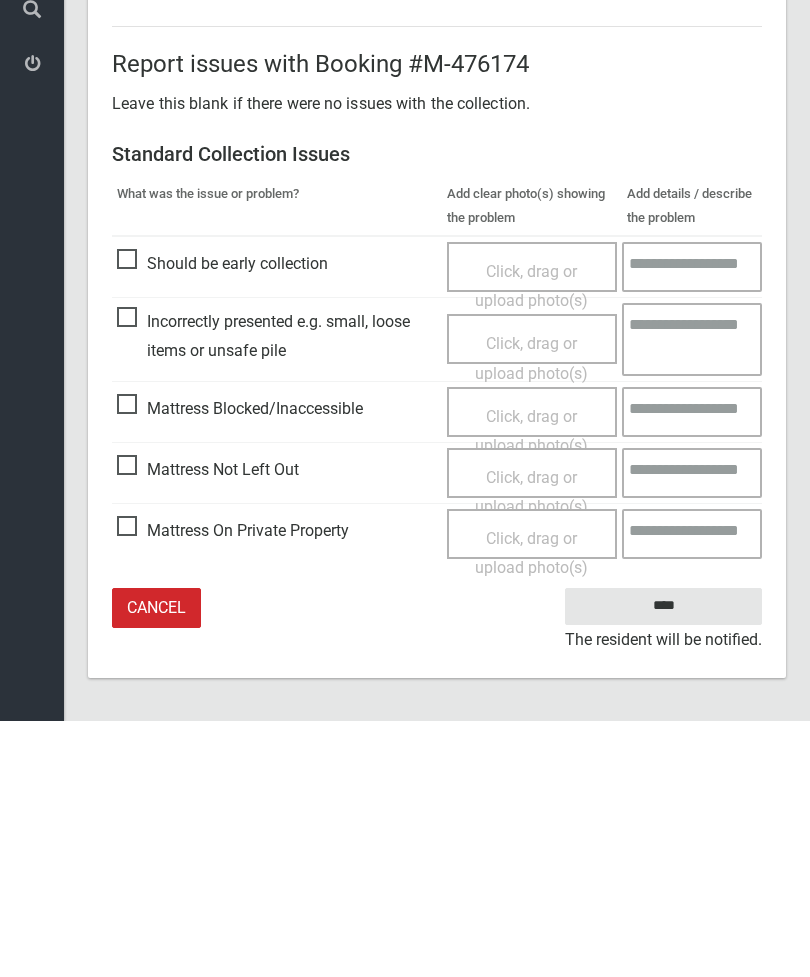 type on "*" 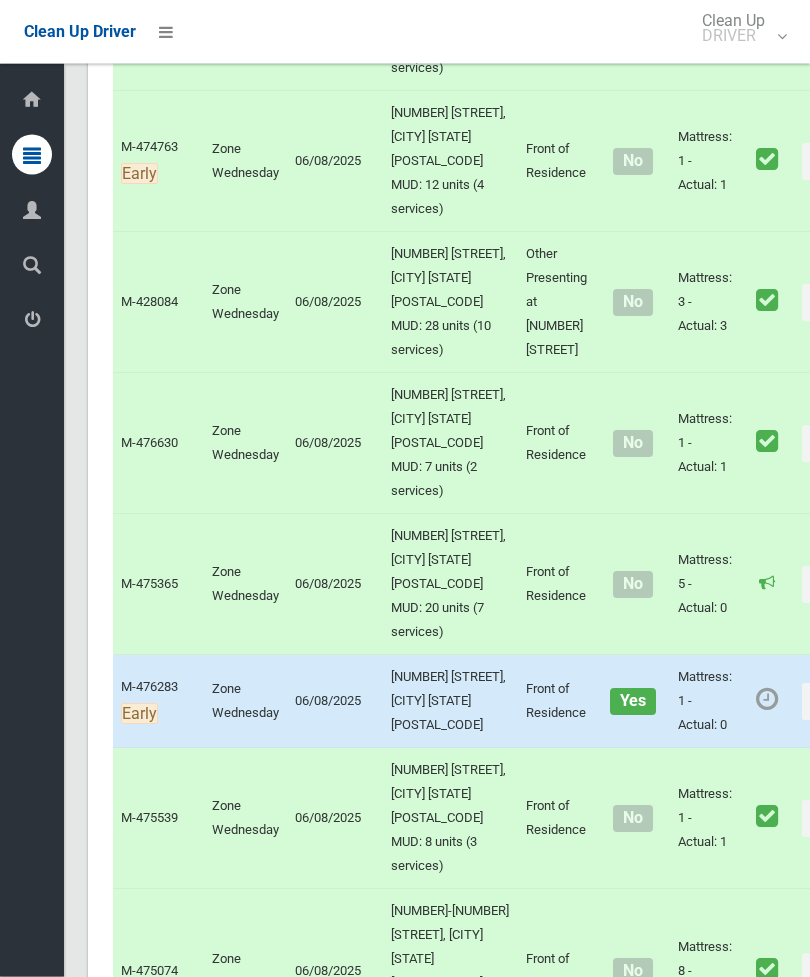 scroll, scrollTop: 8235, scrollLeft: 0, axis: vertical 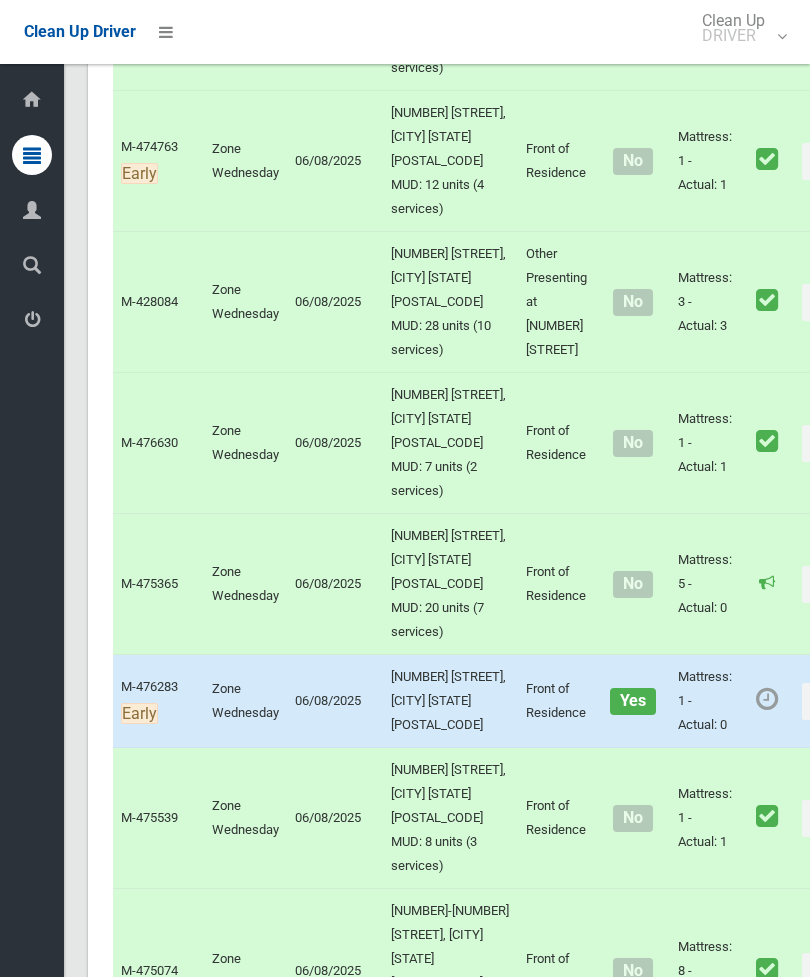click on "Actions" at bounding box center [850, -916] 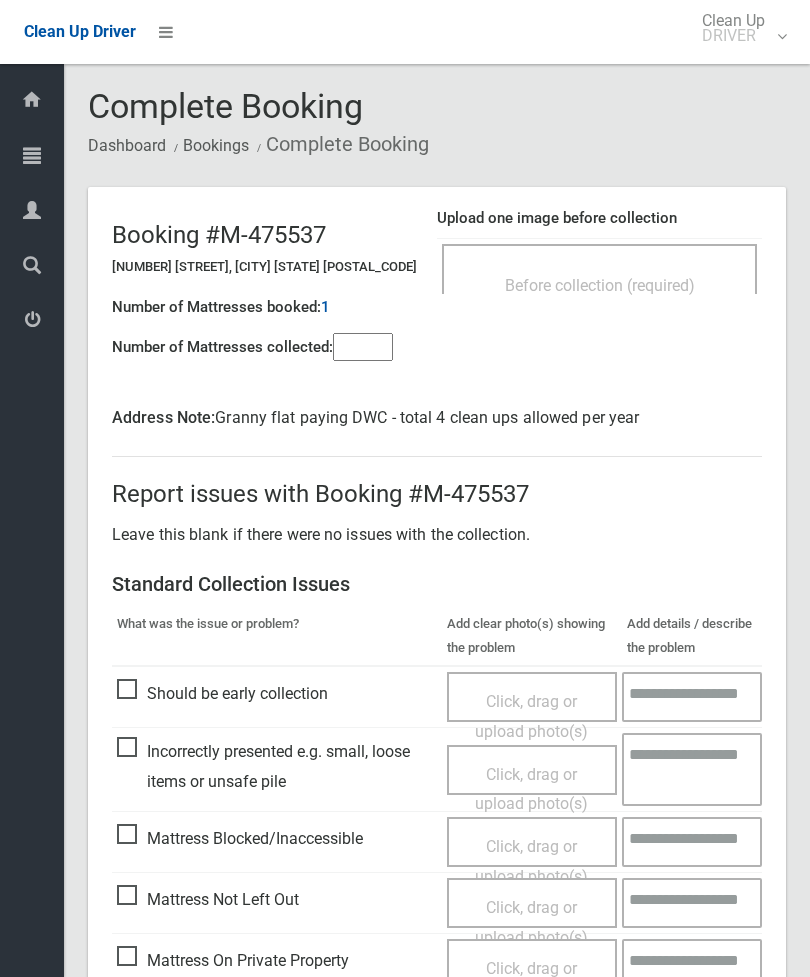 scroll, scrollTop: 0, scrollLeft: 0, axis: both 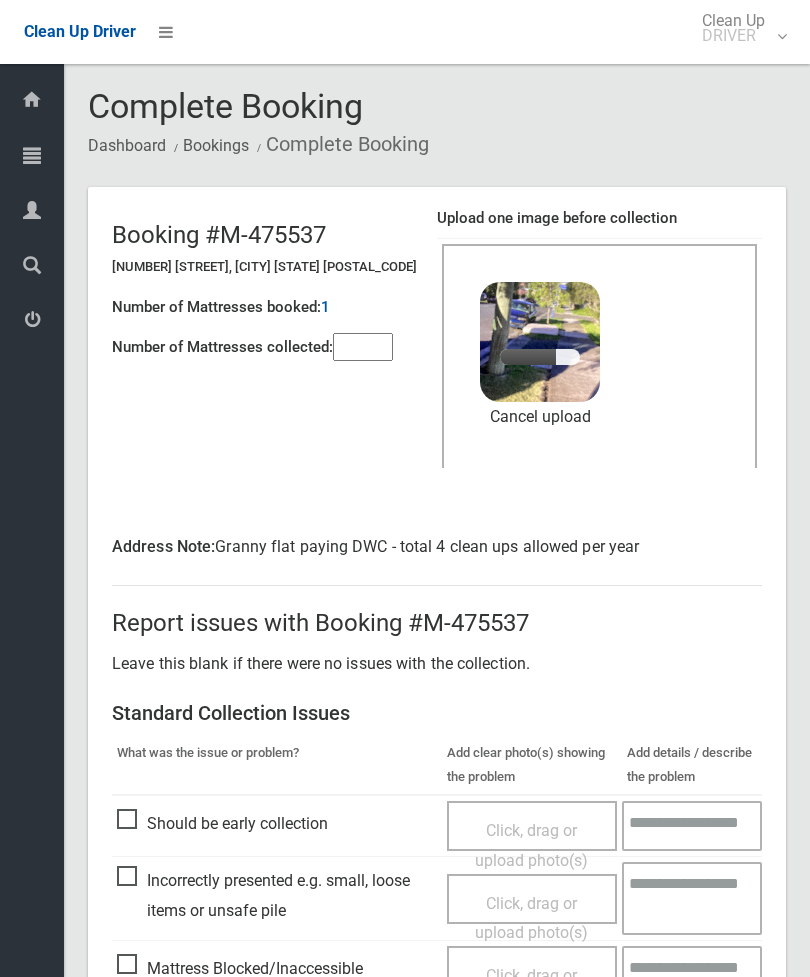 click at bounding box center [363, 347] 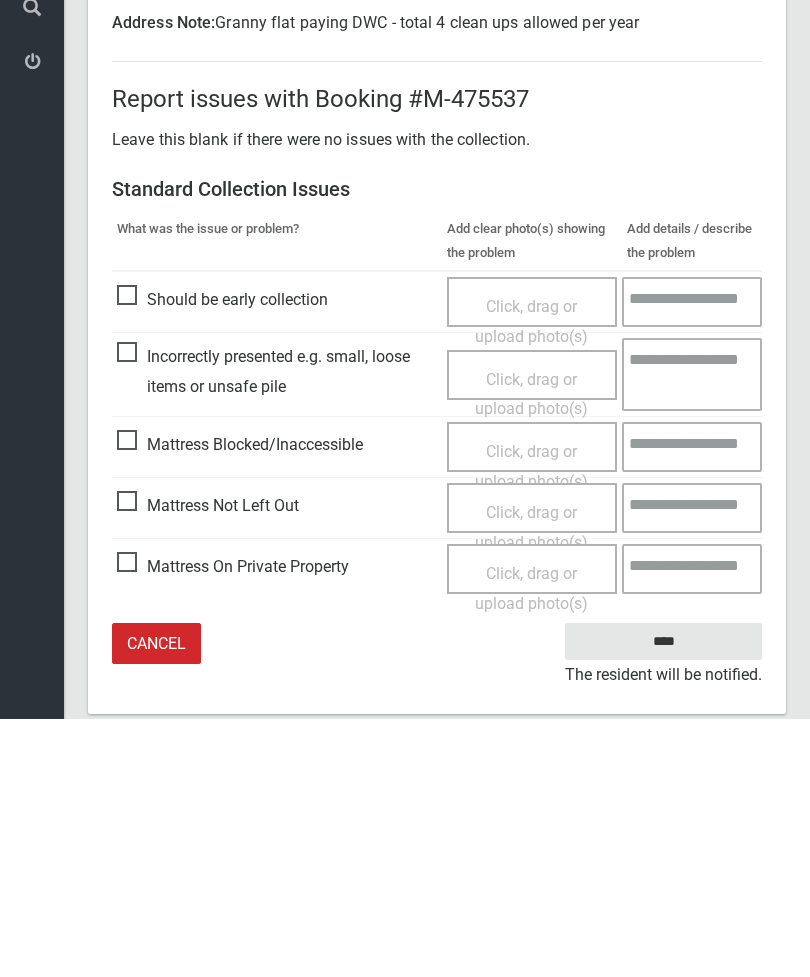 scroll, scrollTop: 303, scrollLeft: 0, axis: vertical 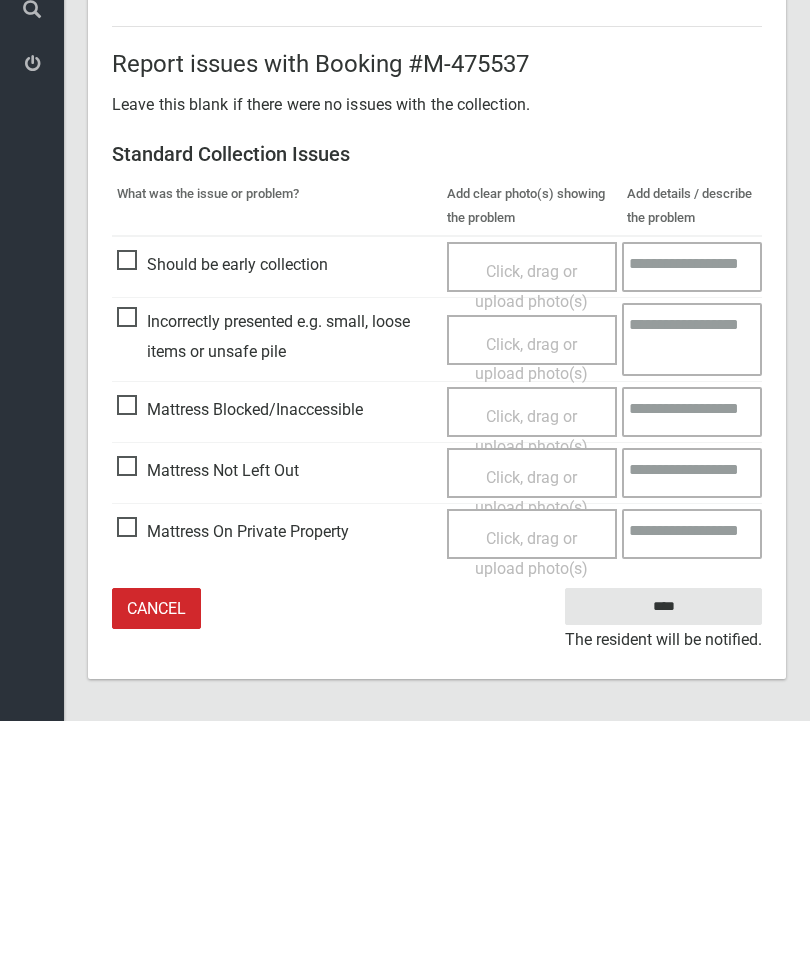 type on "*" 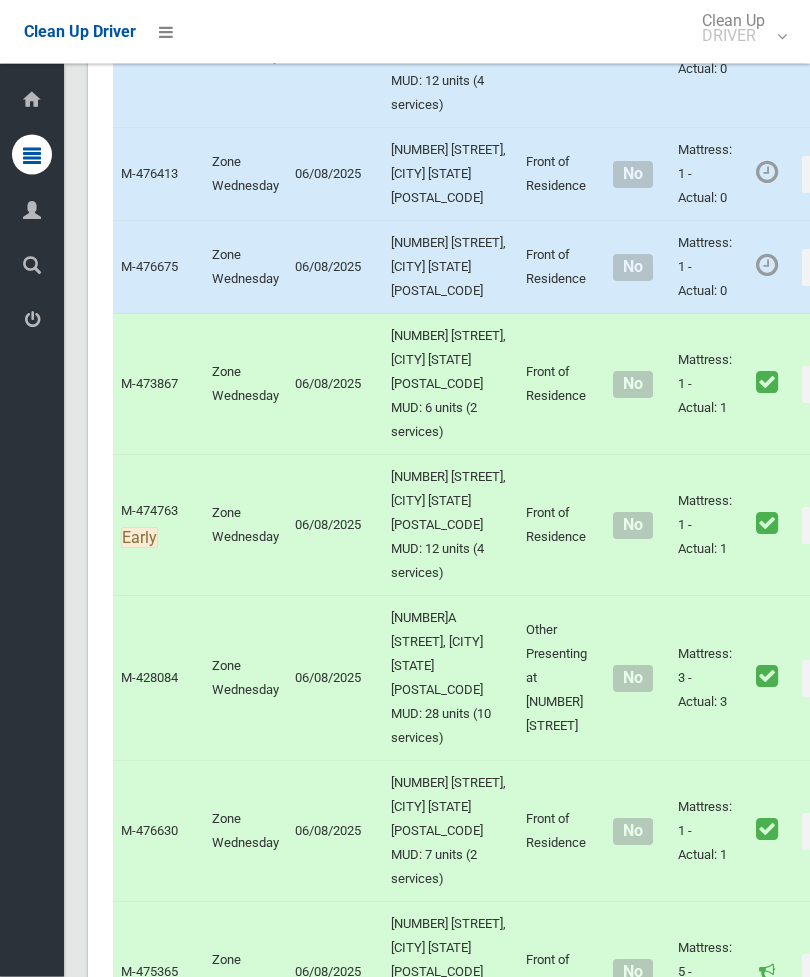 scroll, scrollTop: 7895, scrollLeft: 0, axis: vertical 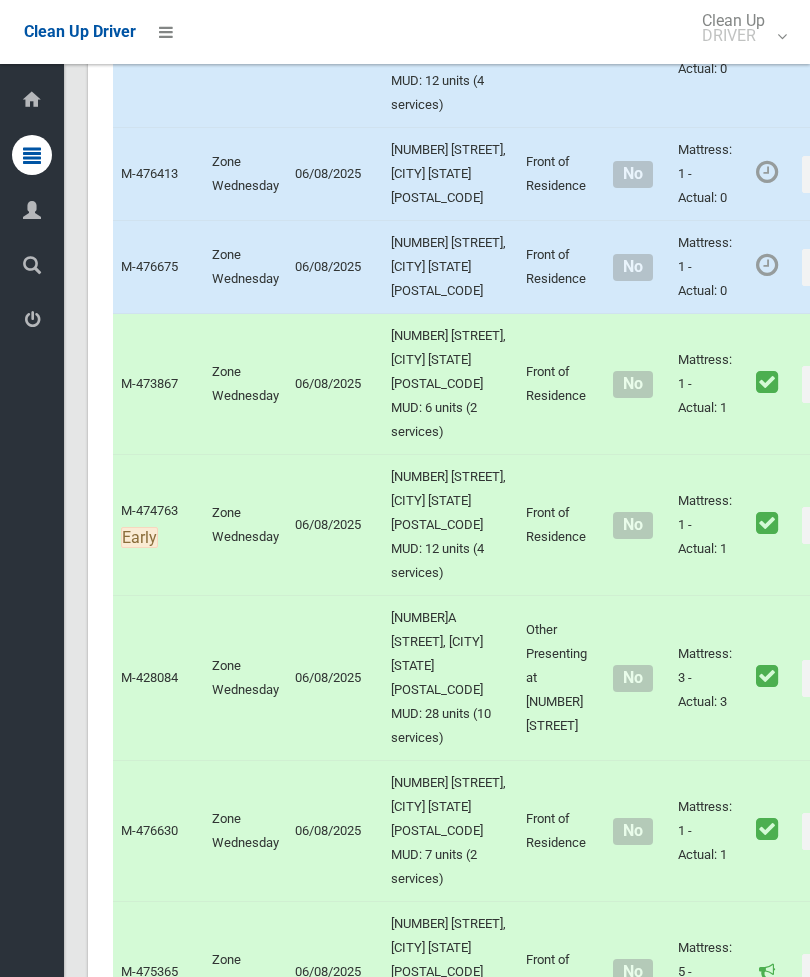 click on "Actions" at bounding box center (850, -762) 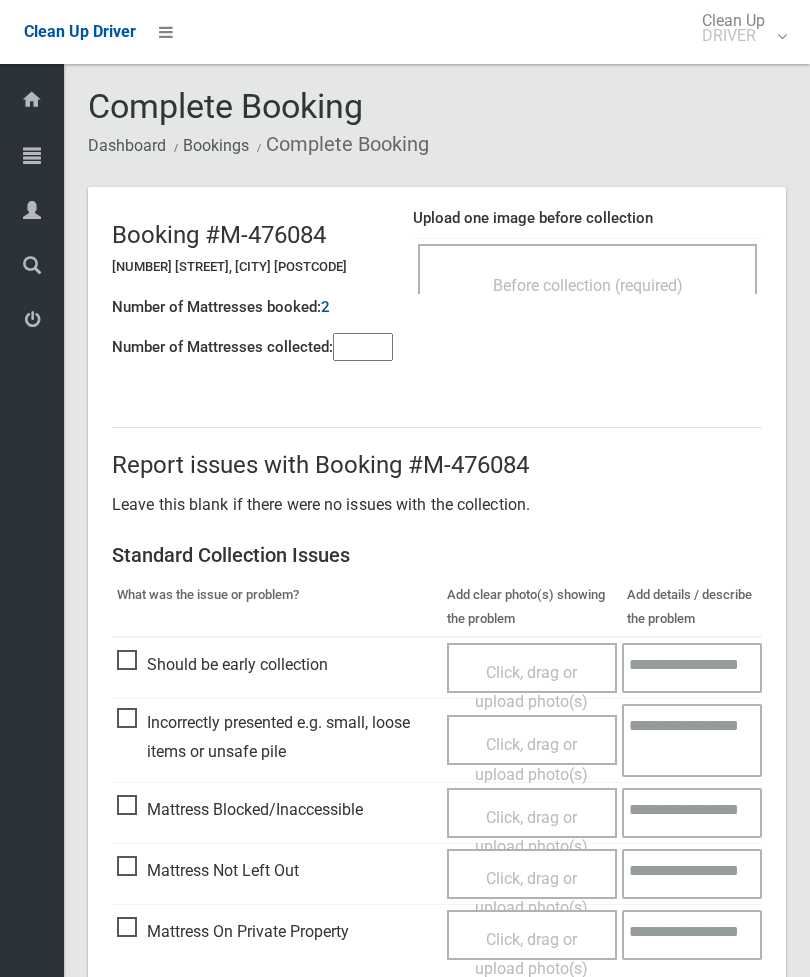 scroll, scrollTop: 0, scrollLeft: 0, axis: both 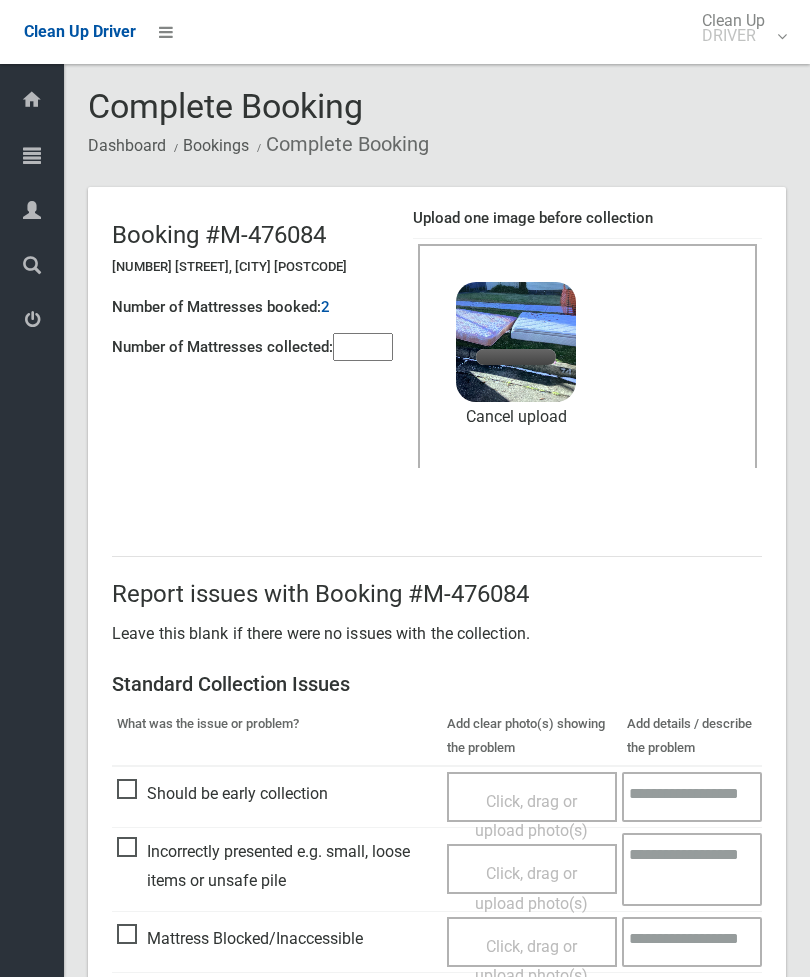 click at bounding box center [363, 347] 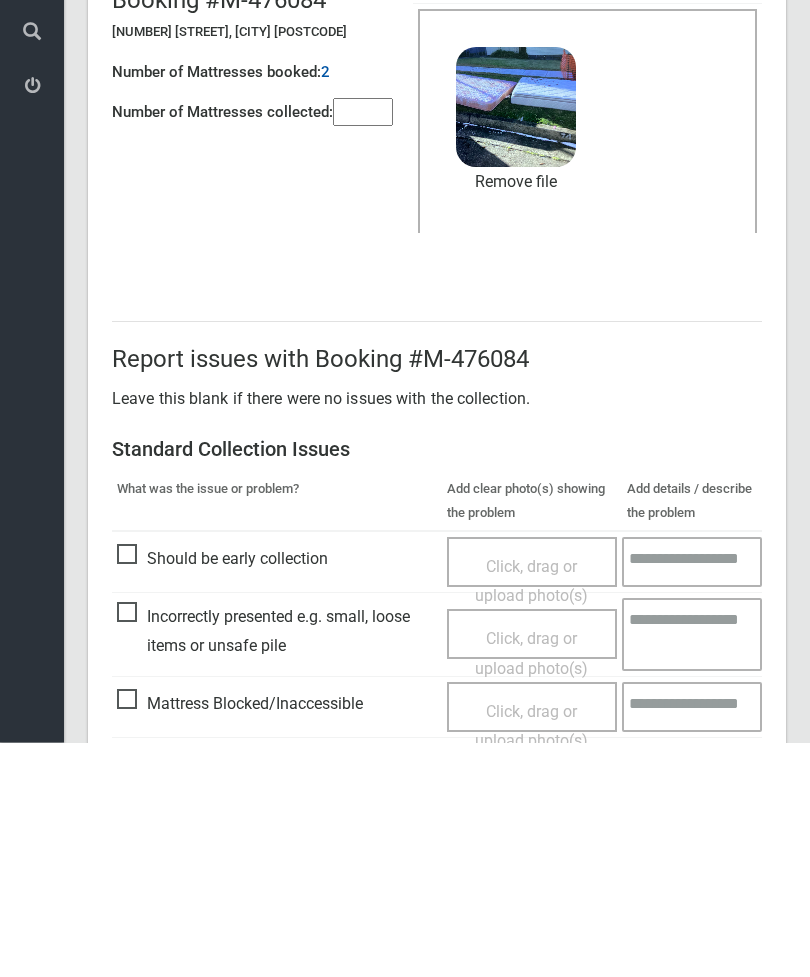 scroll, scrollTop: 274, scrollLeft: 0, axis: vertical 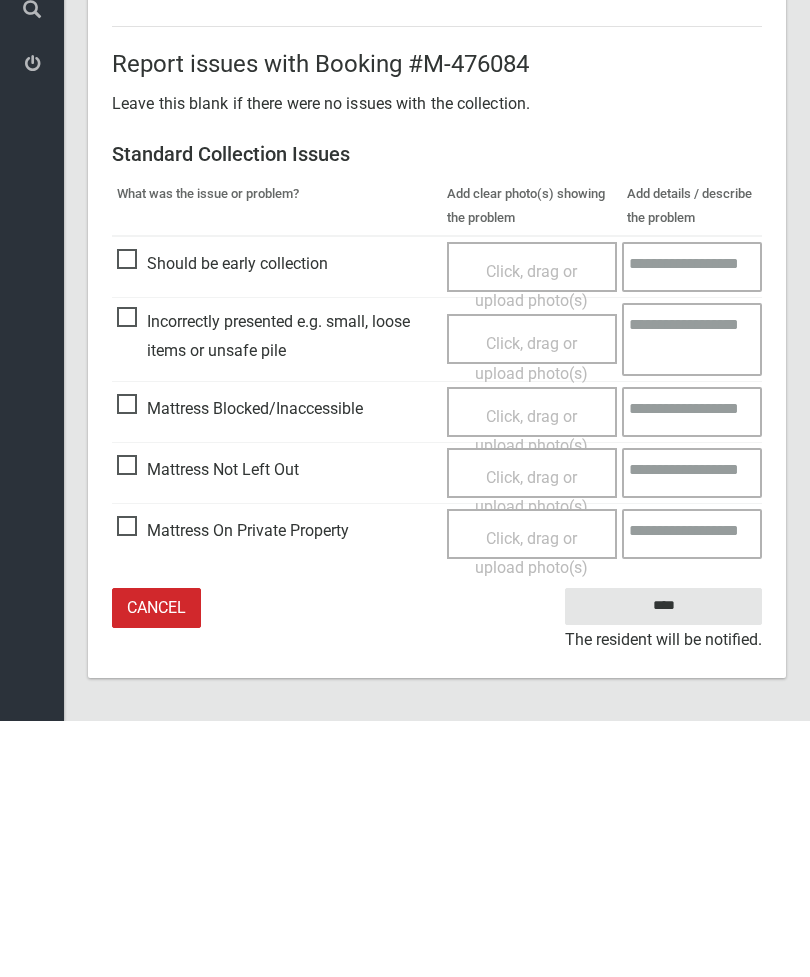 type on "*" 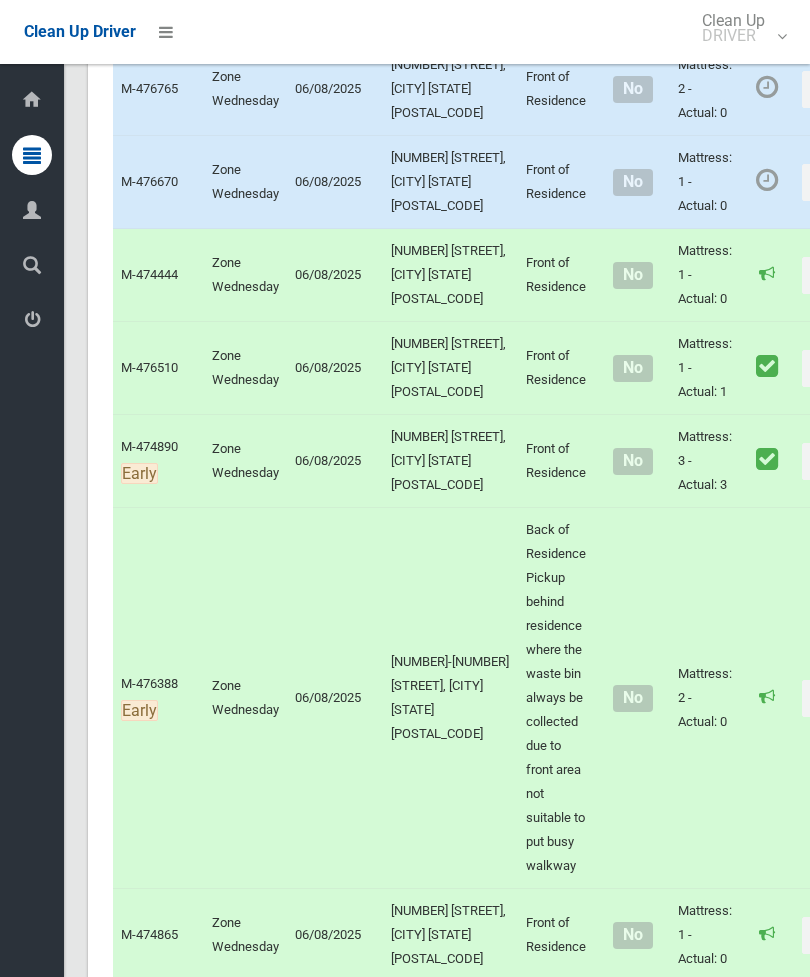 scroll, scrollTop: 2111, scrollLeft: 0, axis: vertical 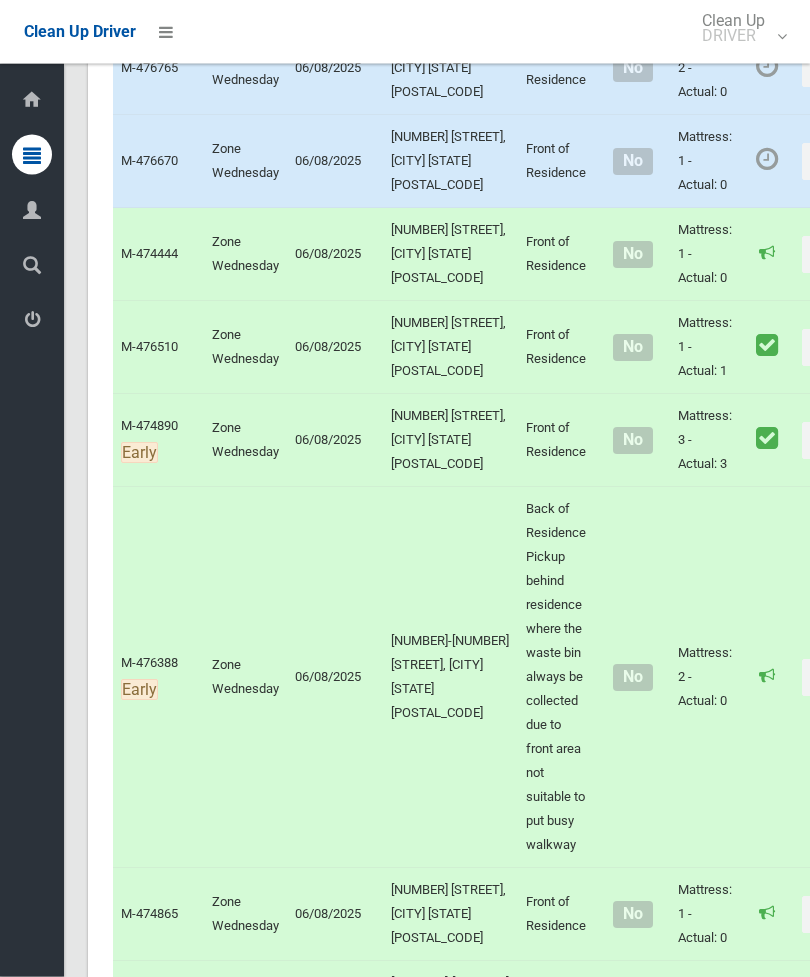 click on "Actions" at bounding box center [850, -210] 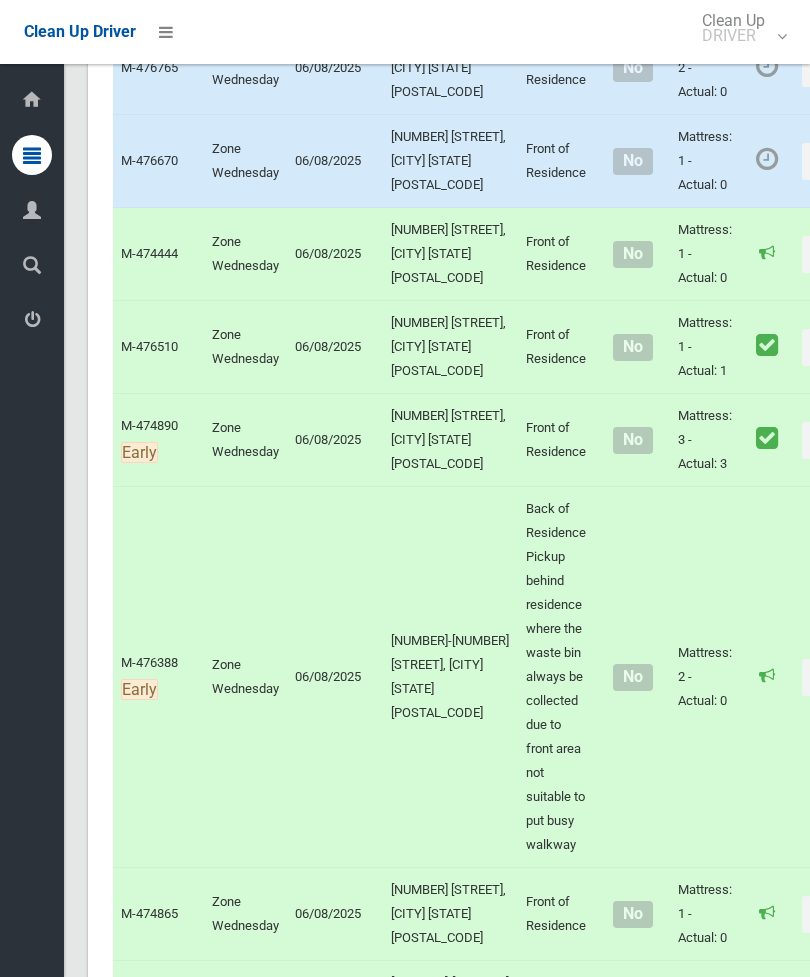 click on "Complete Booking" at bounding box center [778, -166] 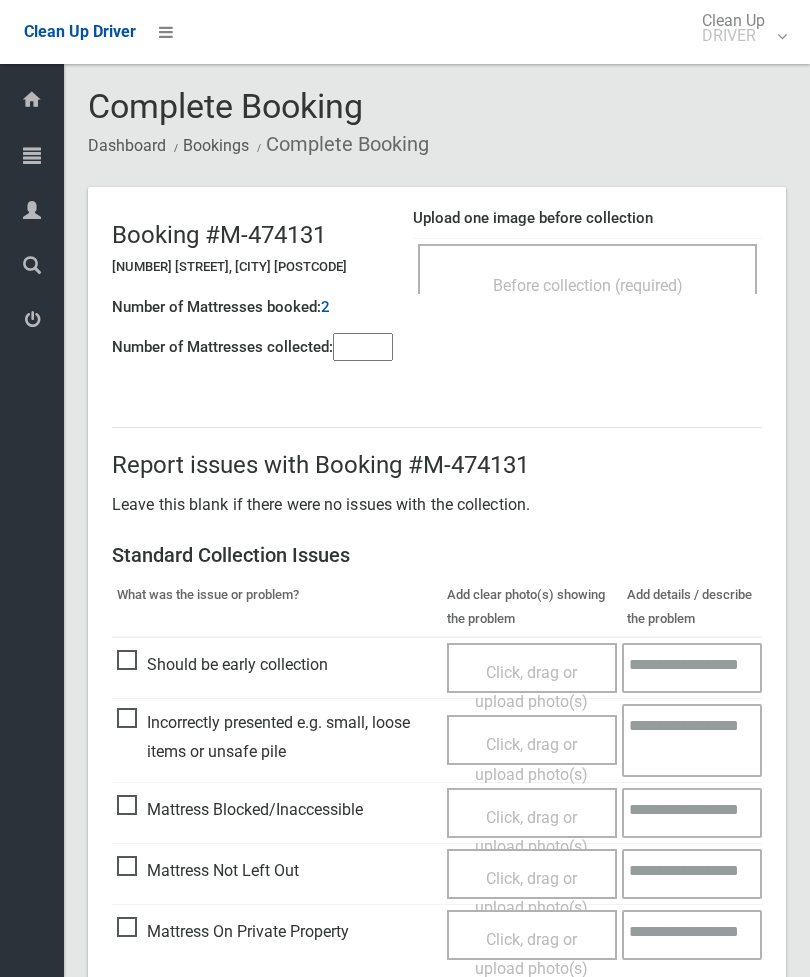 scroll, scrollTop: 0, scrollLeft: 0, axis: both 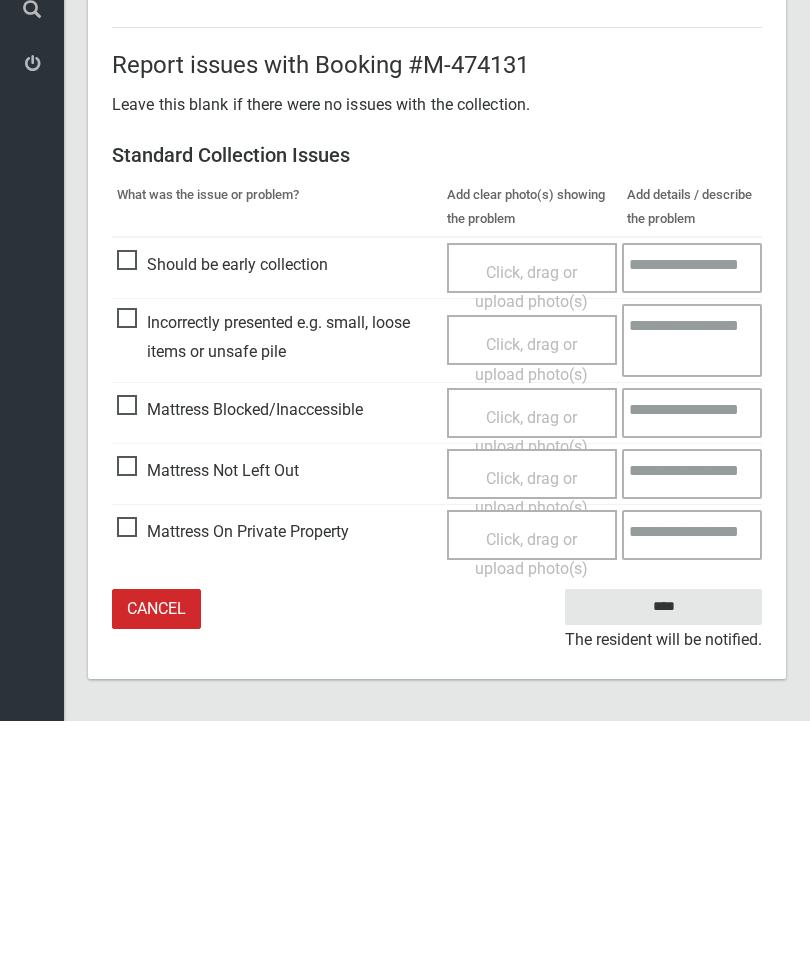 type on "*" 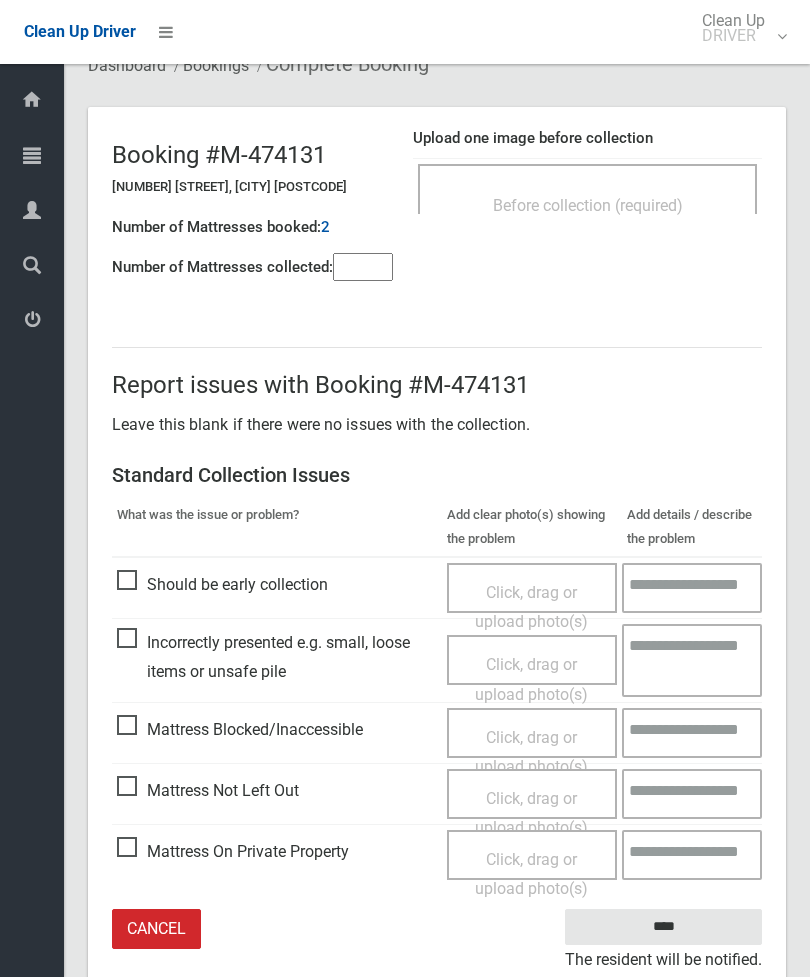 click on "Click, drag or upload photo(s)" at bounding box center (531, 813) 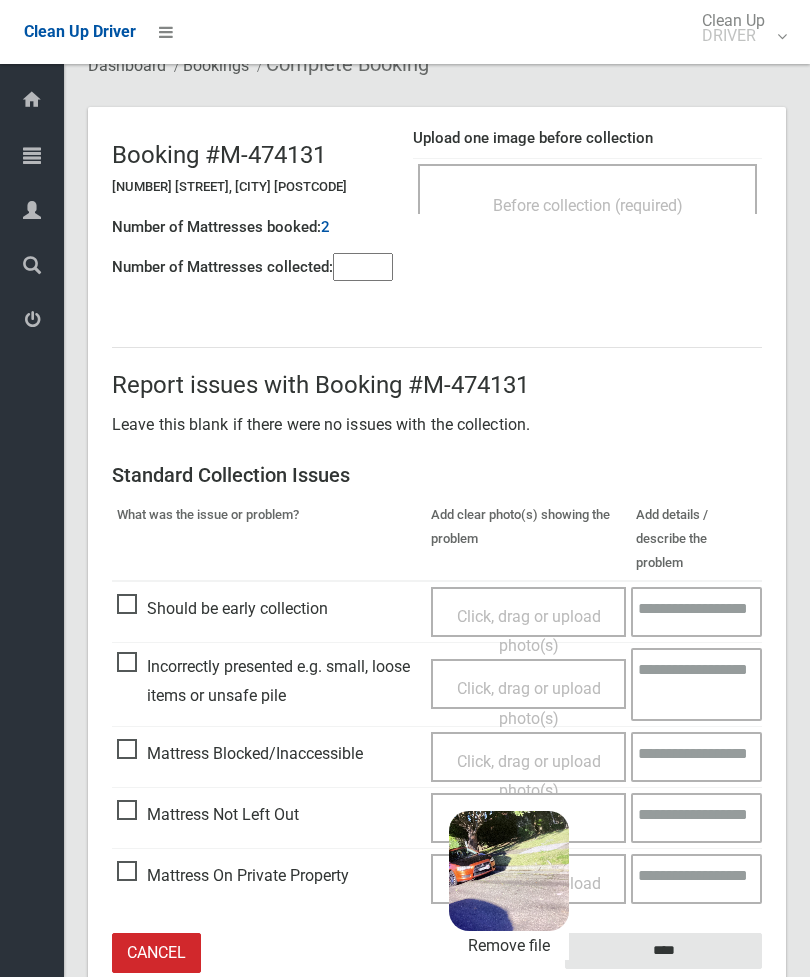 click on "****" at bounding box center (663, 951) 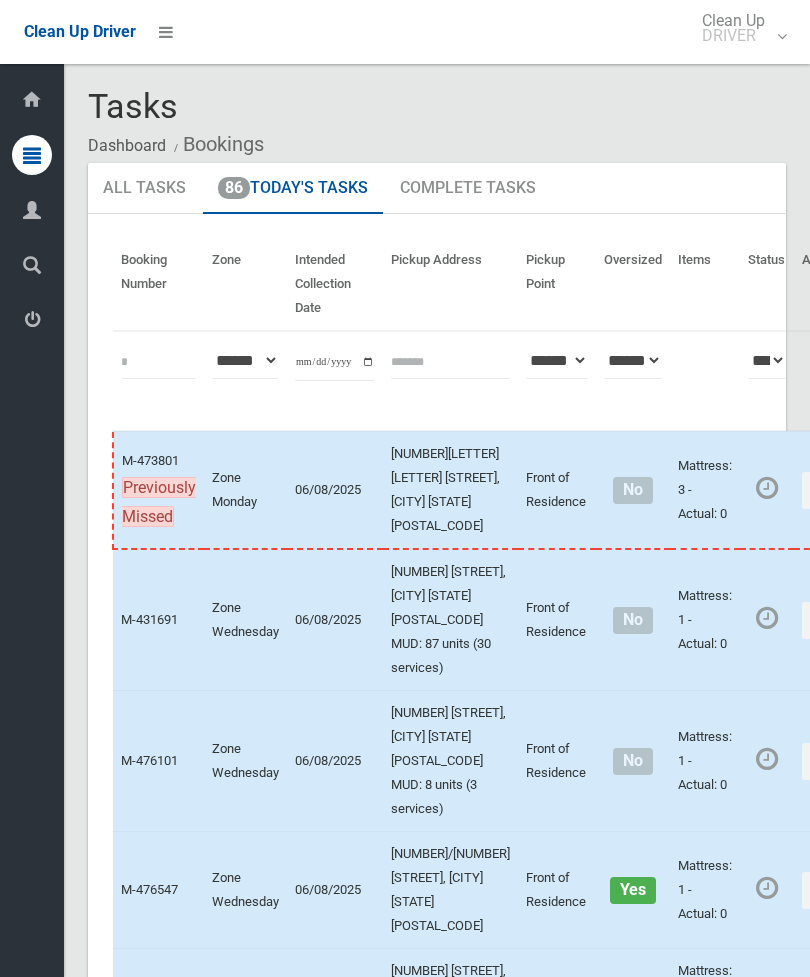 scroll, scrollTop: 0, scrollLeft: 0, axis: both 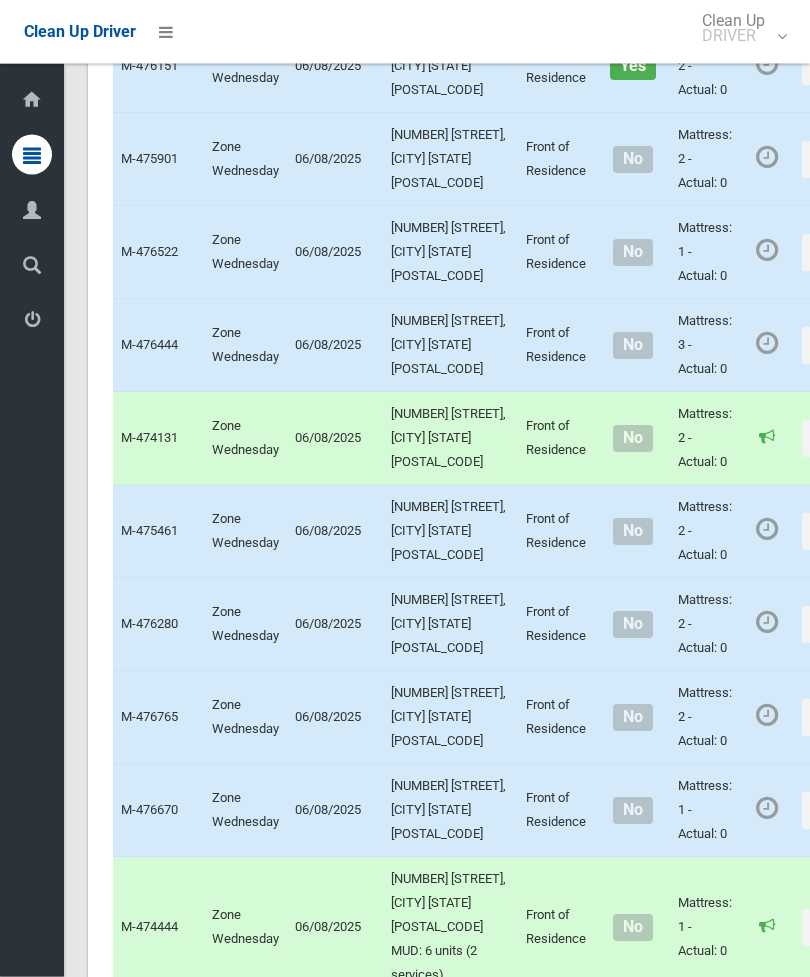 click on "Actions" at bounding box center (850, 346) 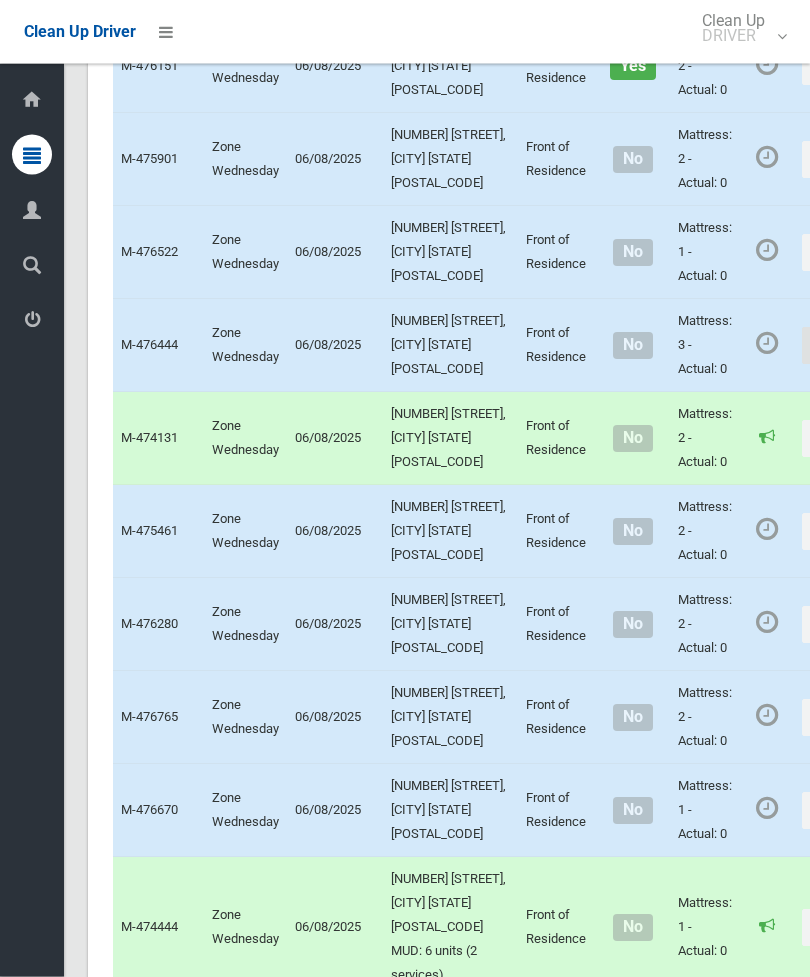 scroll, scrollTop: 1679, scrollLeft: 0, axis: vertical 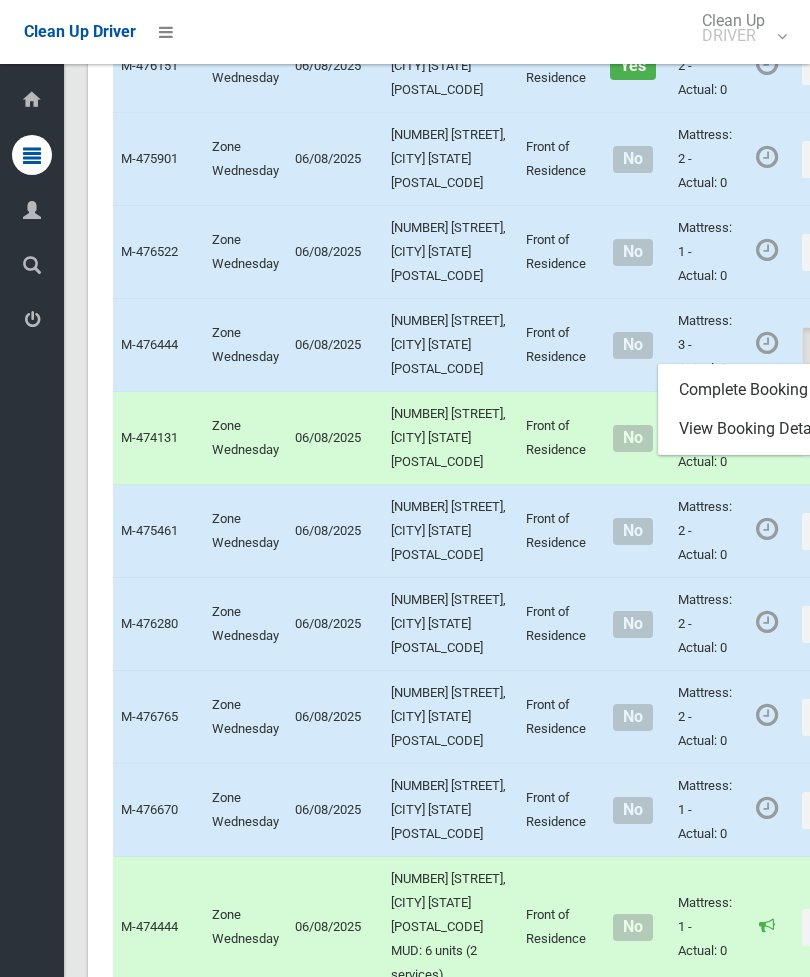 click on "Complete Booking" at bounding box center (778, 390) 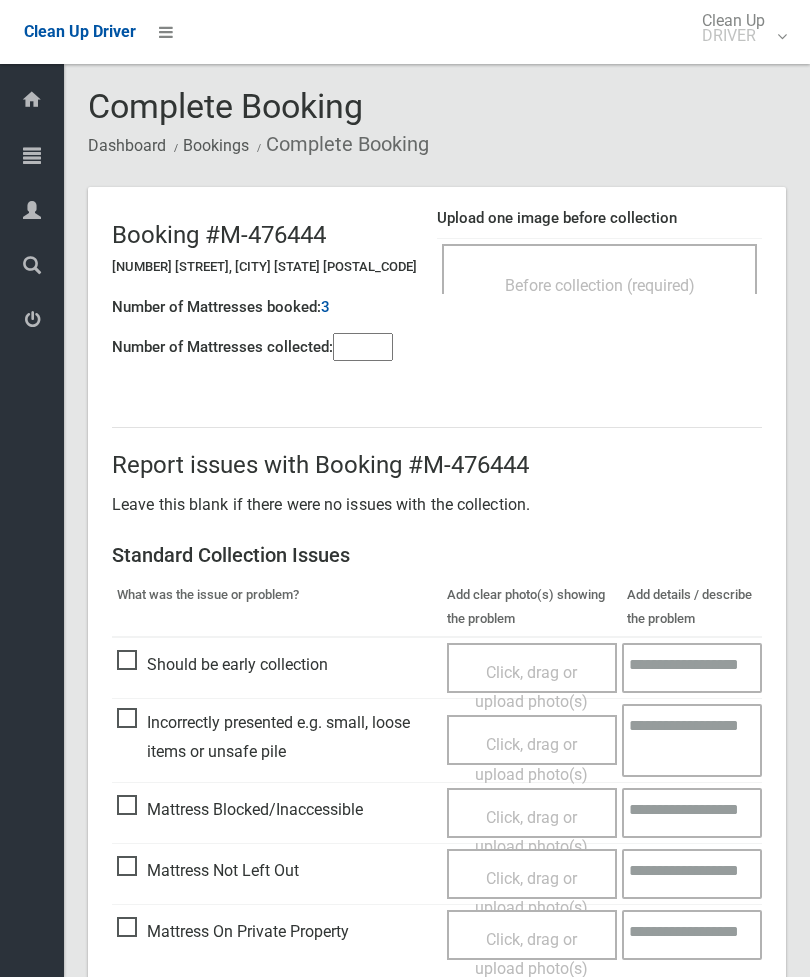 scroll, scrollTop: 0, scrollLeft: 0, axis: both 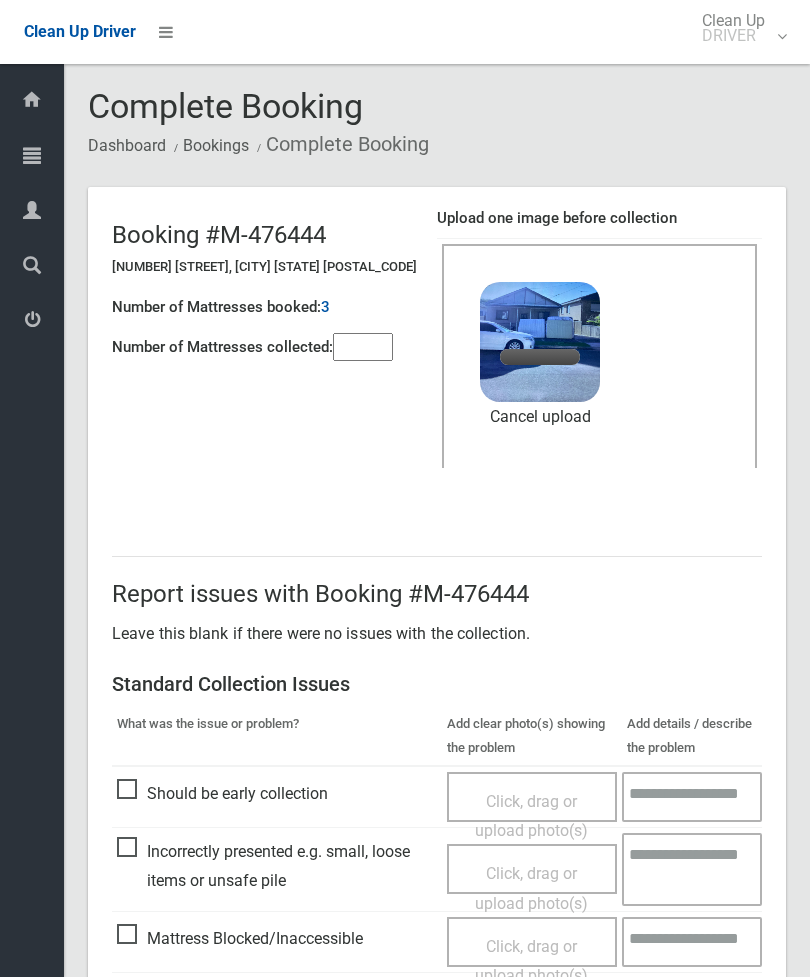 click at bounding box center (363, 347) 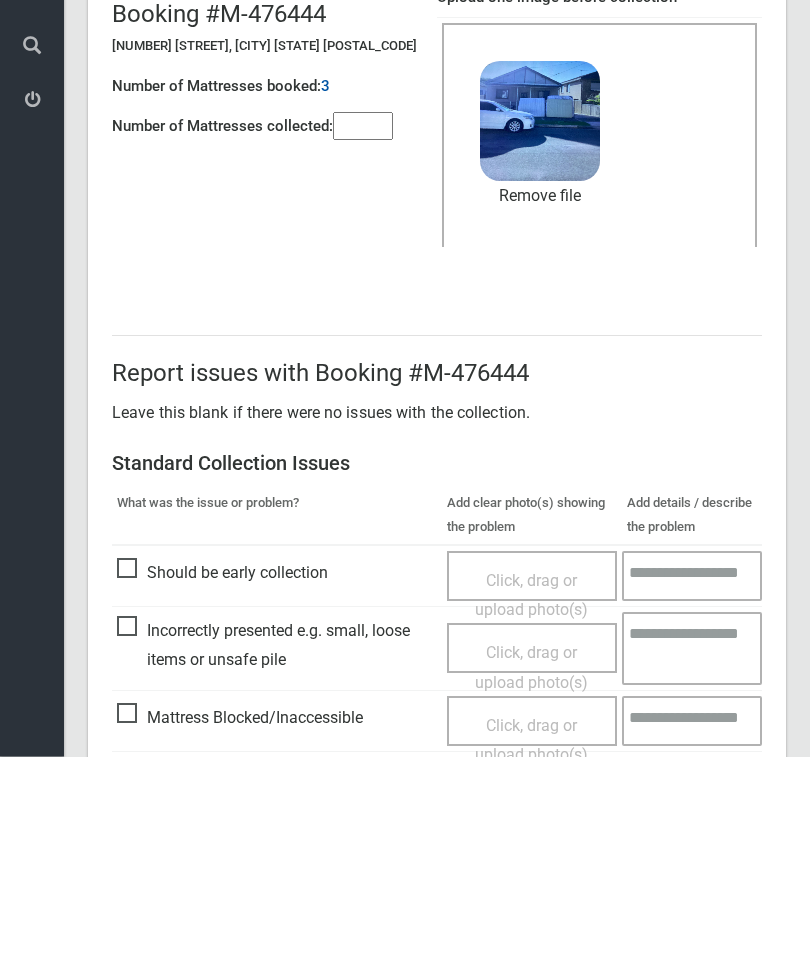 scroll, scrollTop: 274, scrollLeft: 0, axis: vertical 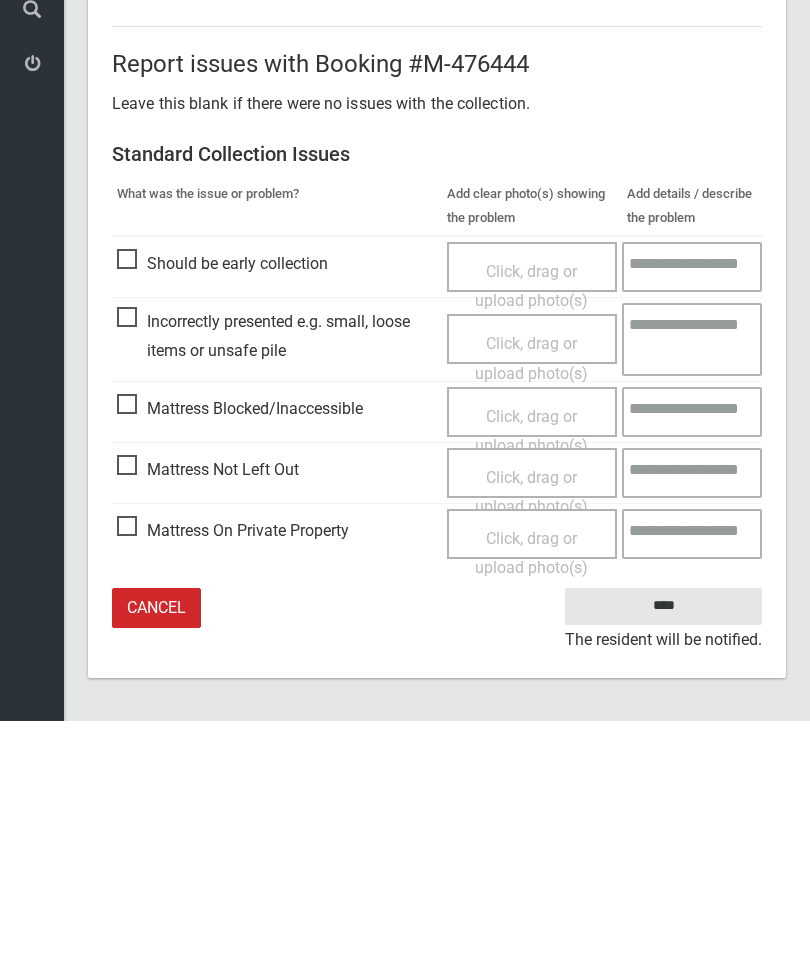type on "*" 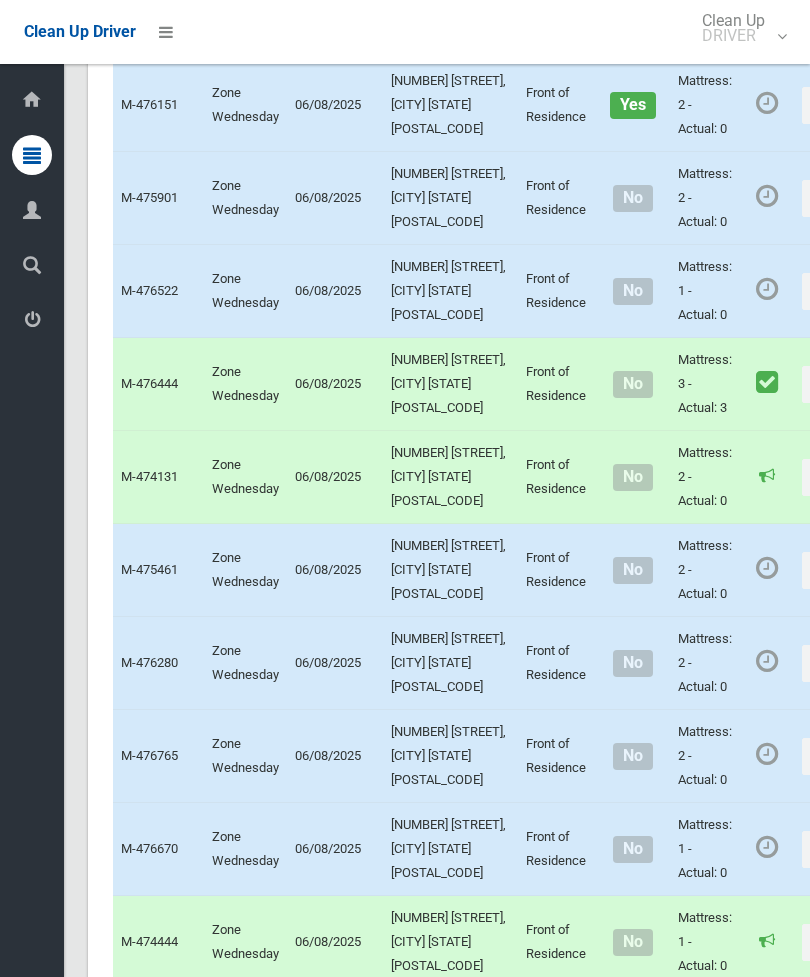 scroll, scrollTop: 1497, scrollLeft: 0, axis: vertical 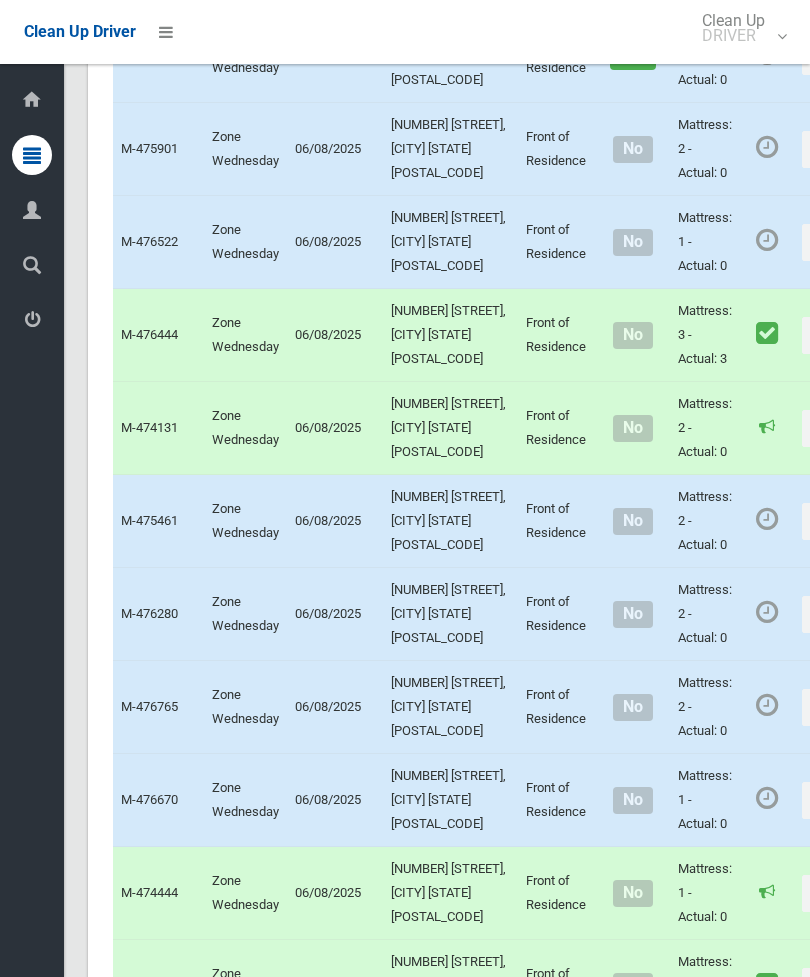 click on "Actions" at bounding box center (850, 242) 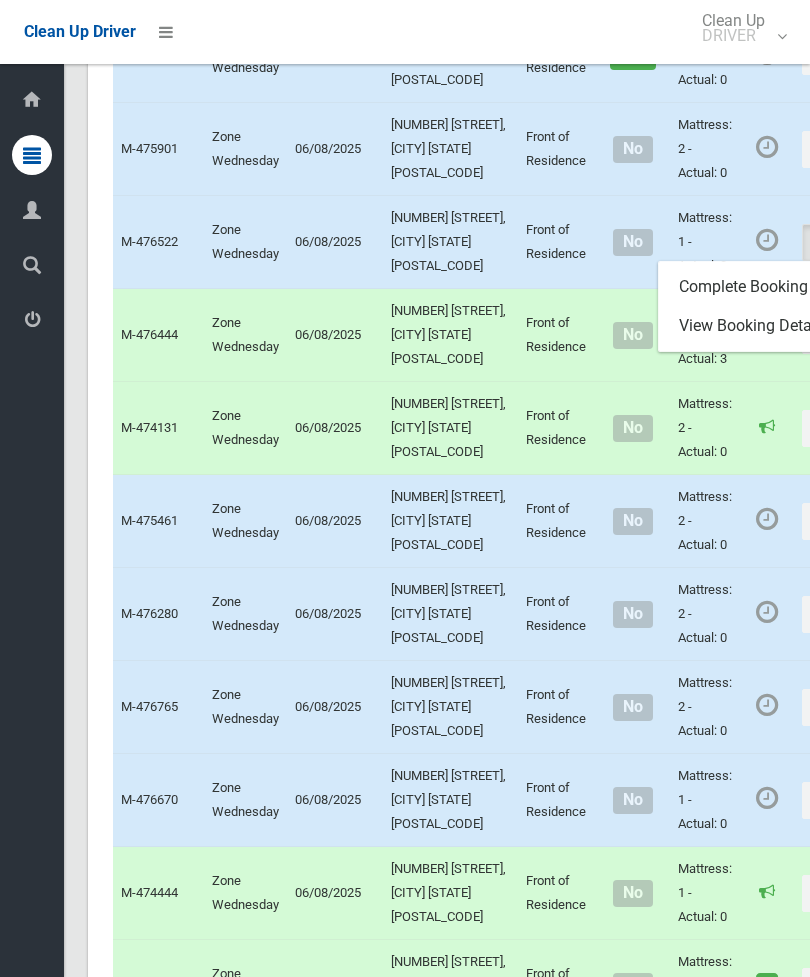 click on "Complete Booking" at bounding box center (778, 287) 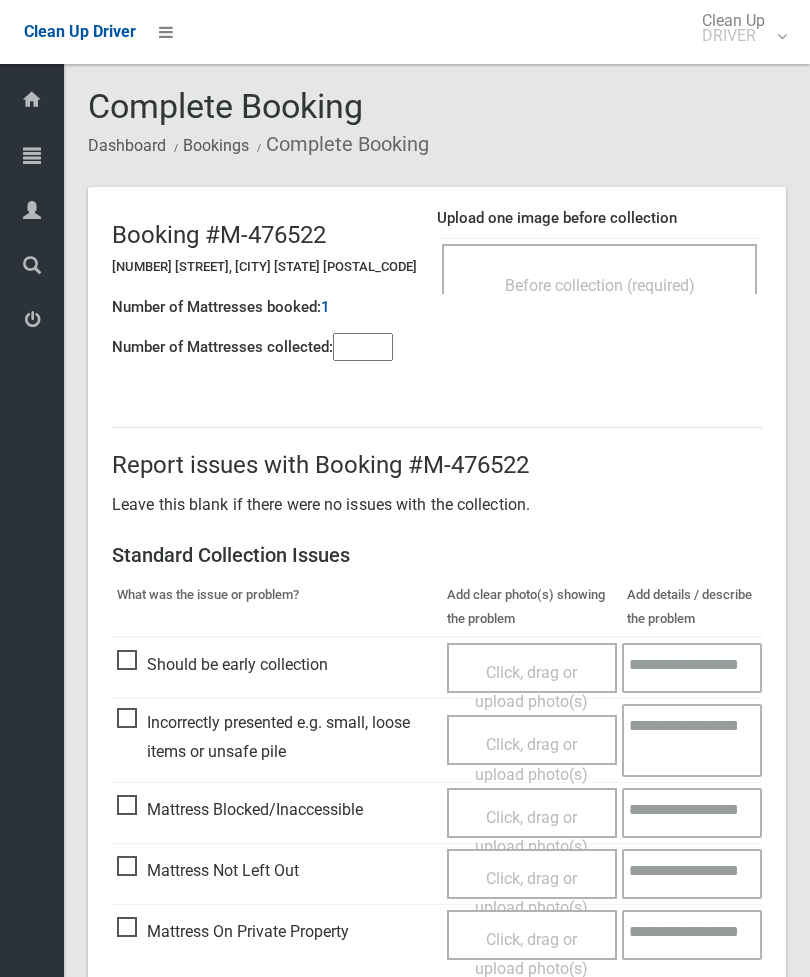 scroll, scrollTop: 0, scrollLeft: 0, axis: both 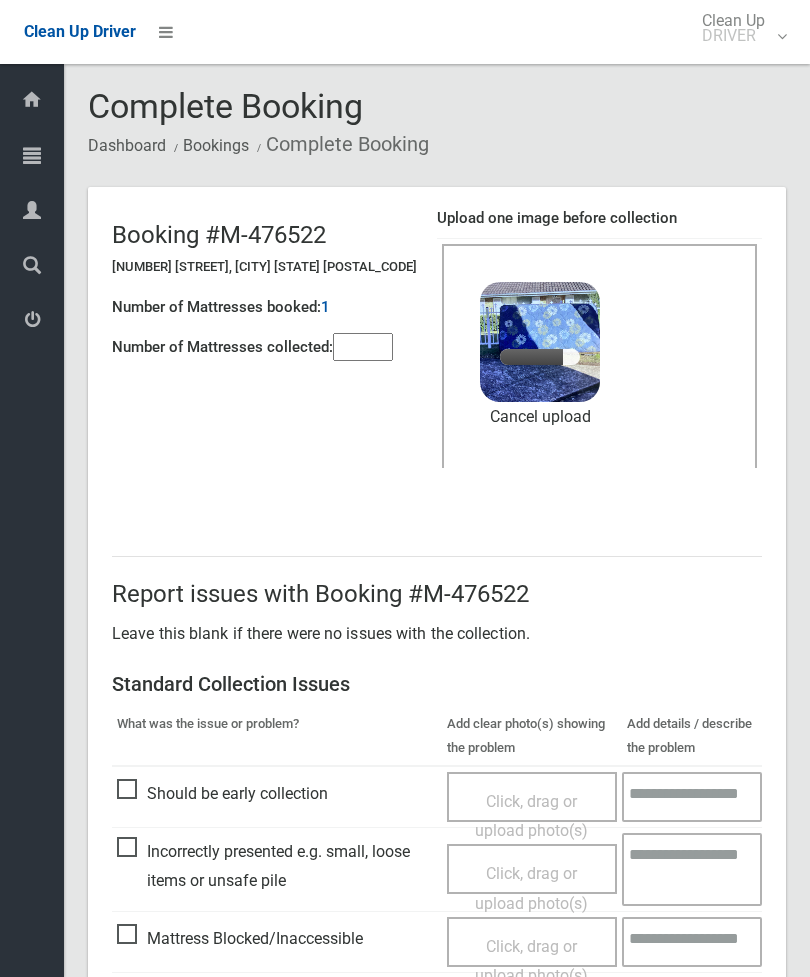 click at bounding box center (363, 347) 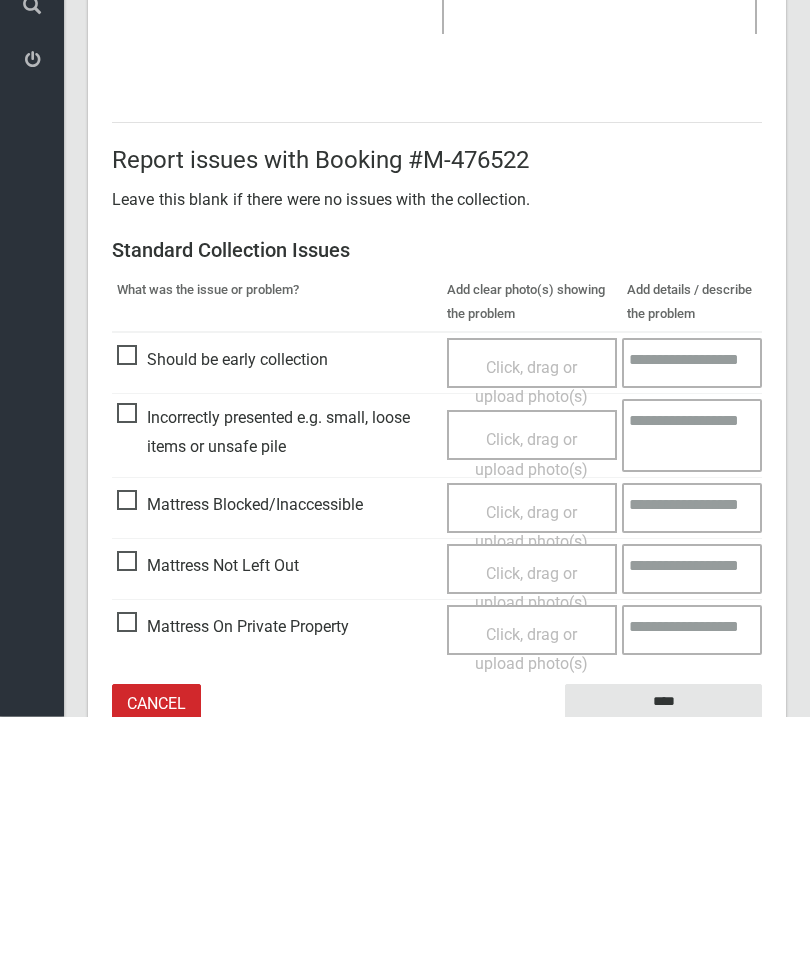 scroll, scrollTop: 274, scrollLeft: 0, axis: vertical 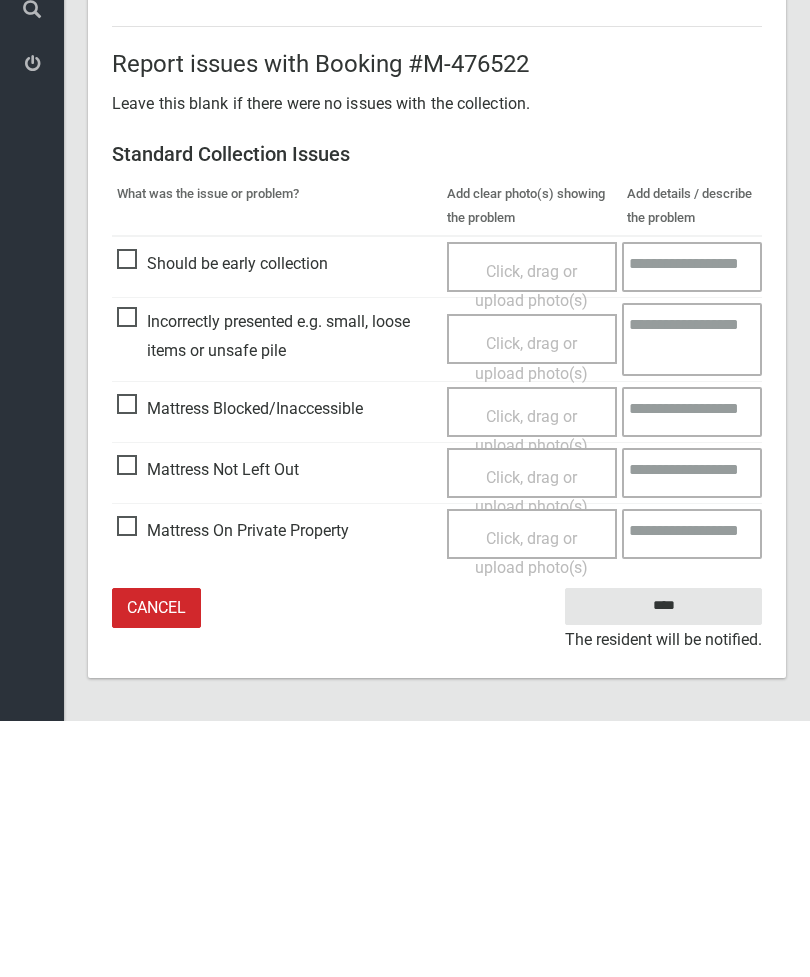 type on "*" 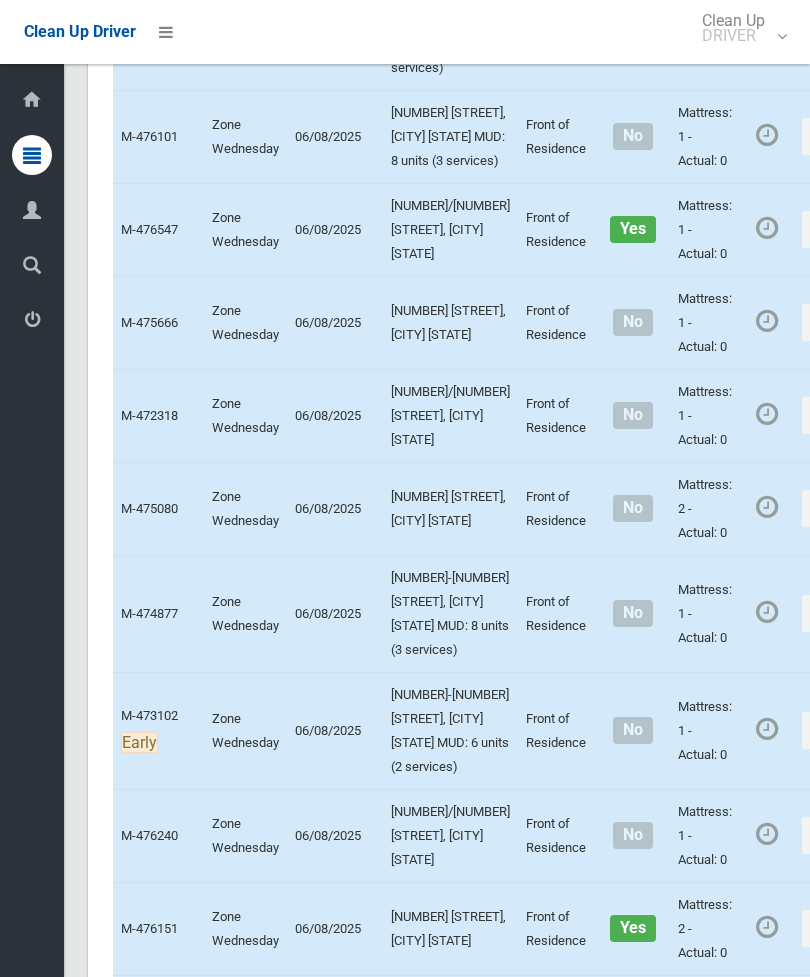 scroll, scrollTop: 564, scrollLeft: 0, axis: vertical 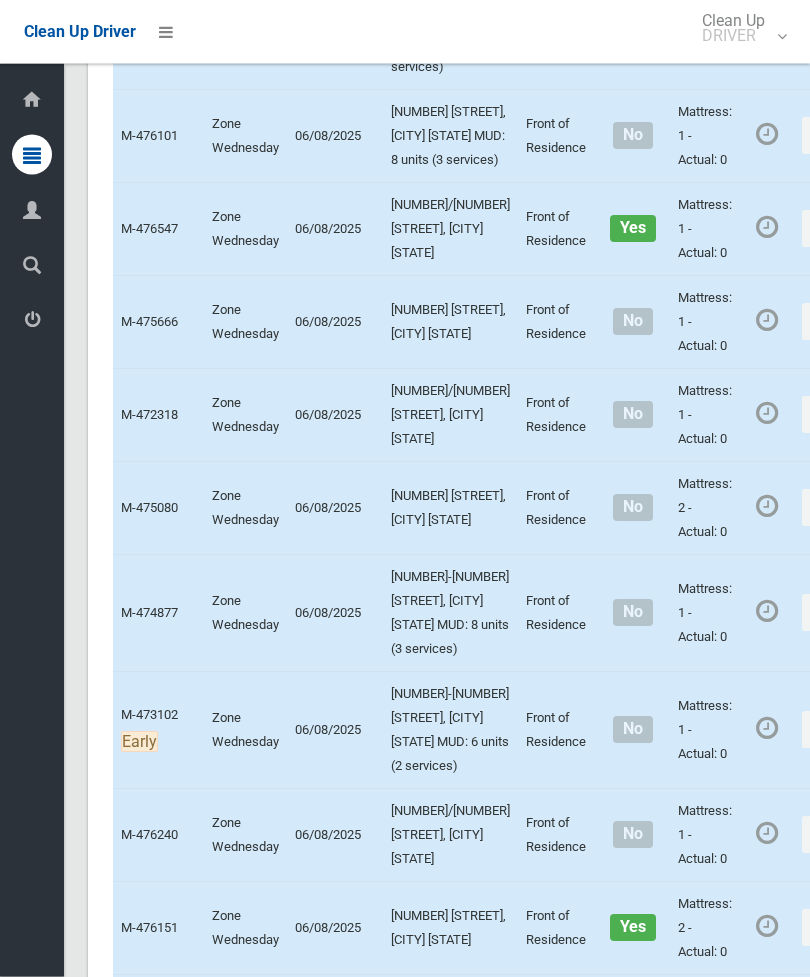 click on "Actions" at bounding box center [850, 136] 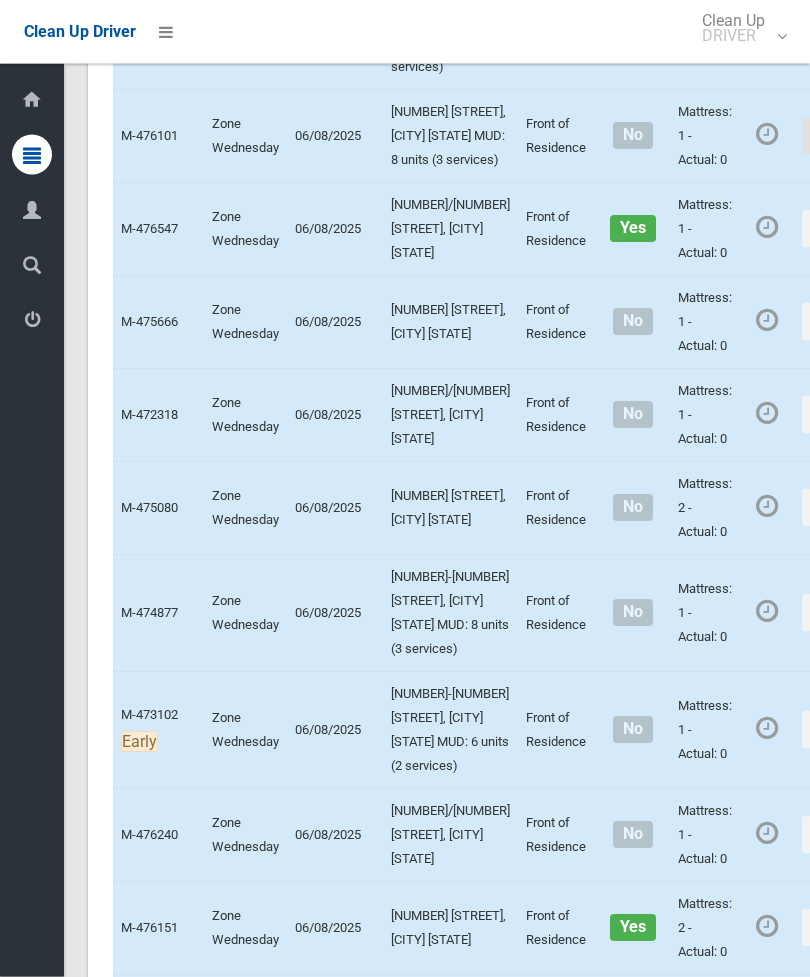 scroll, scrollTop: 565, scrollLeft: 0, axis: vertical 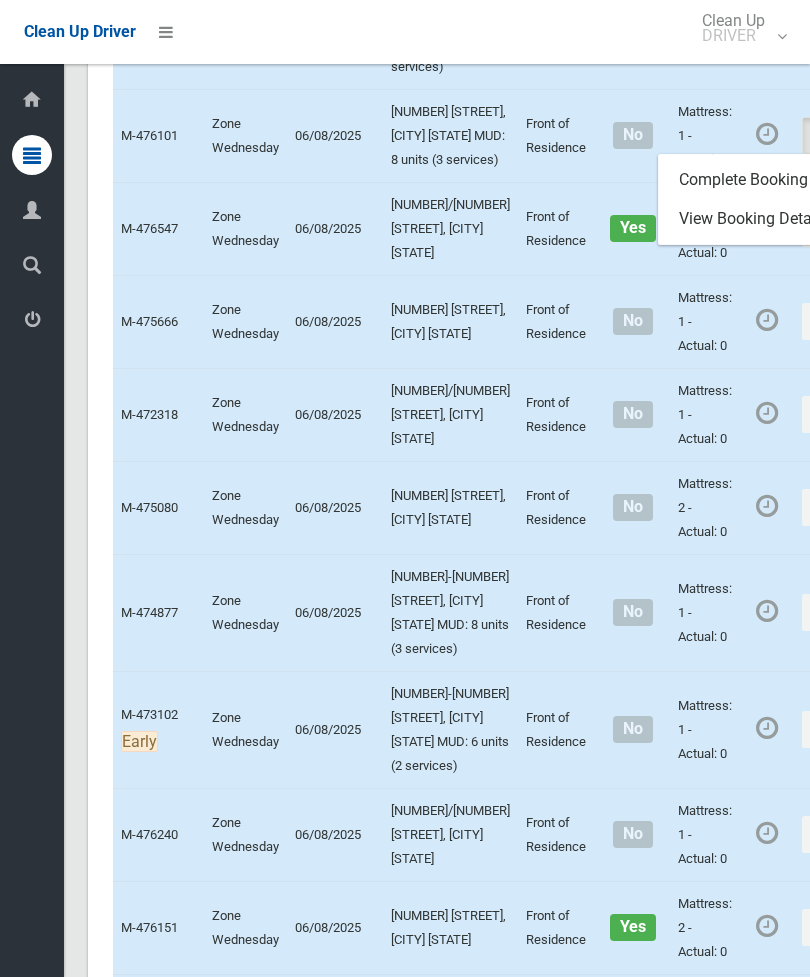 click on "Complete Booking" at bounding box center [778, 180] 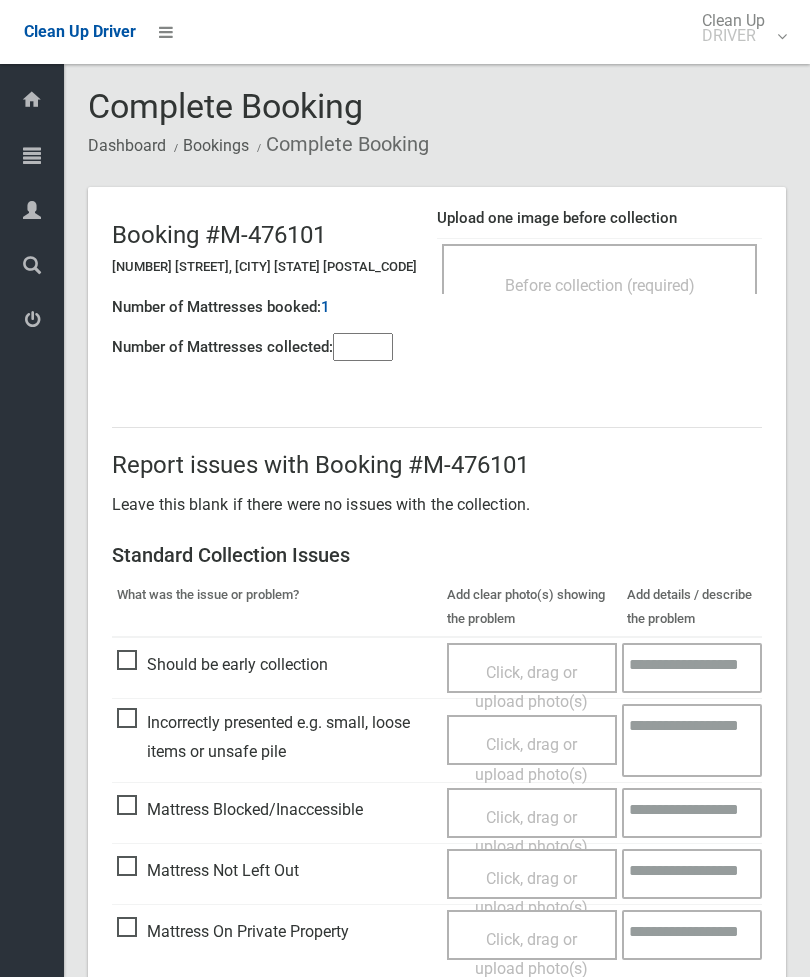 scroll, scrollTop: 0, scrollLeft: 0, axis: both 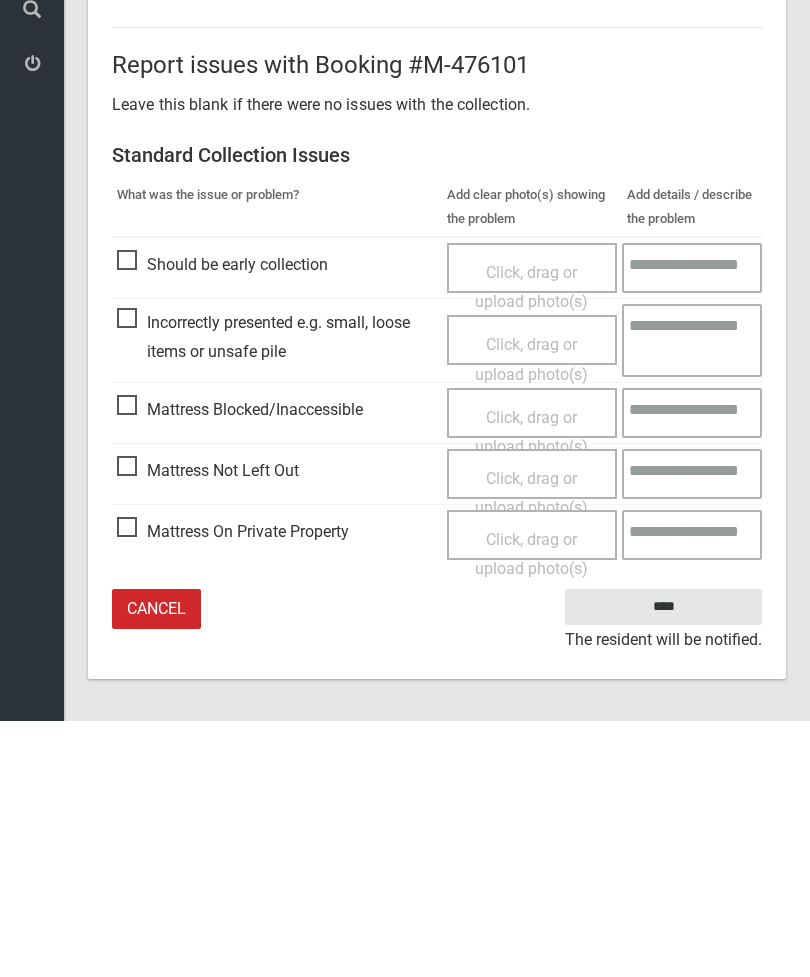 type on "*" 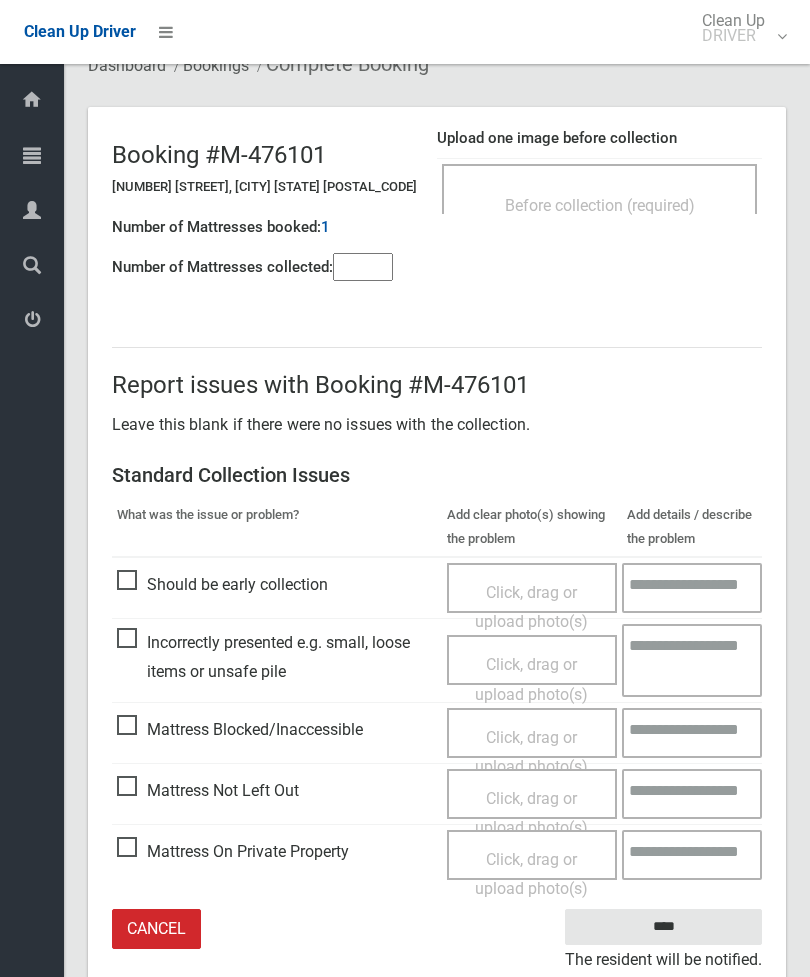 click on "Click, drag or upload photo(s)" at bounding box center (531, 813) 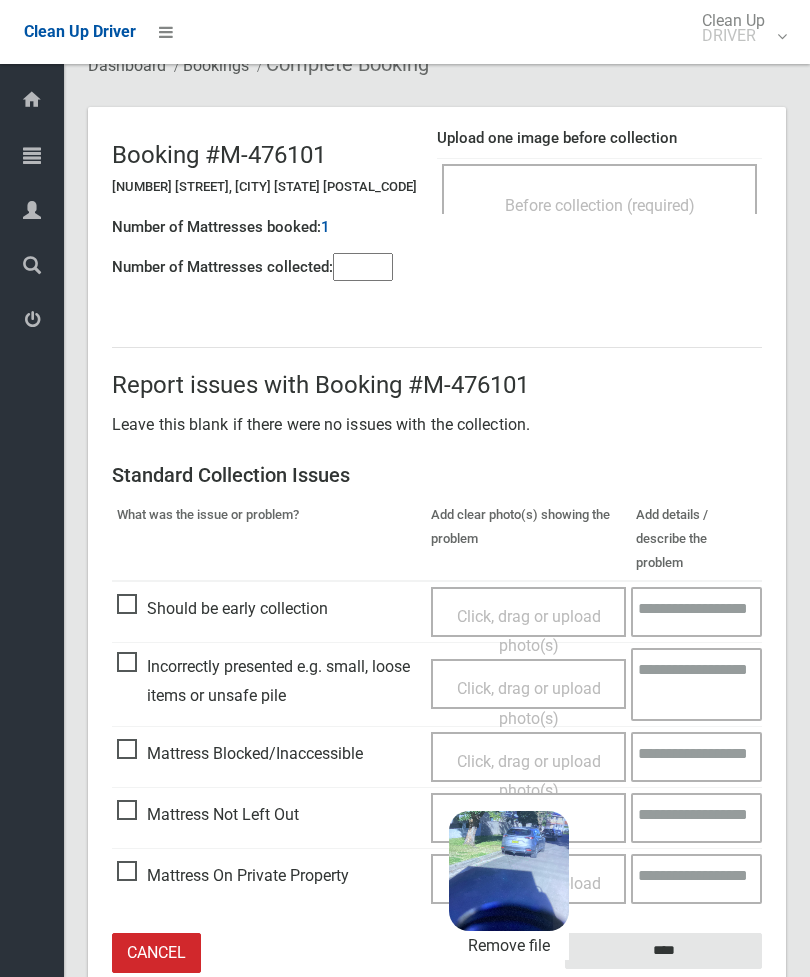 click on "****" at bounding box center [663, 951] 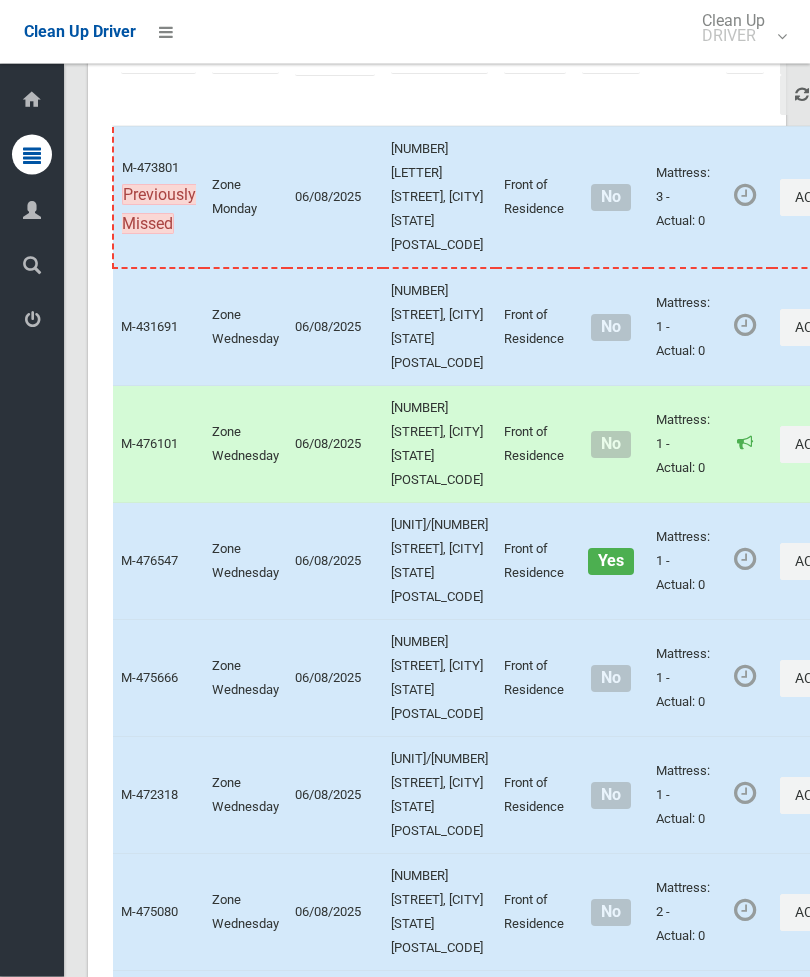 scroll, scrollTop: 345, scrollLeft: 0, axis: vertical 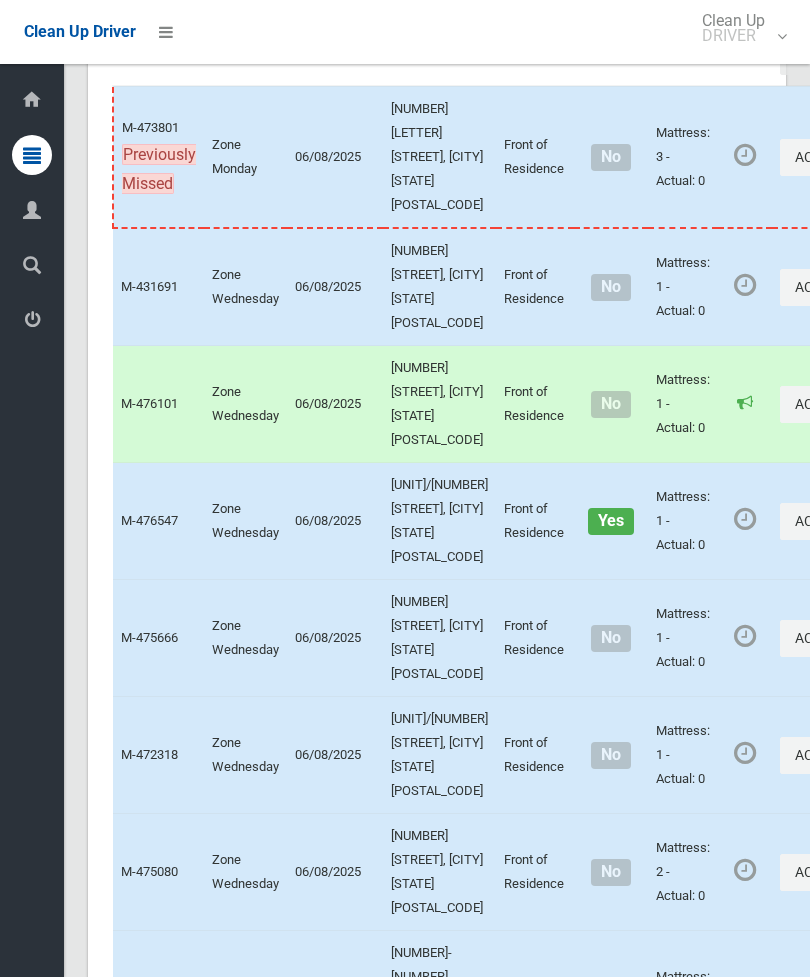 click on "Actions" at bounding box center [828, 521] 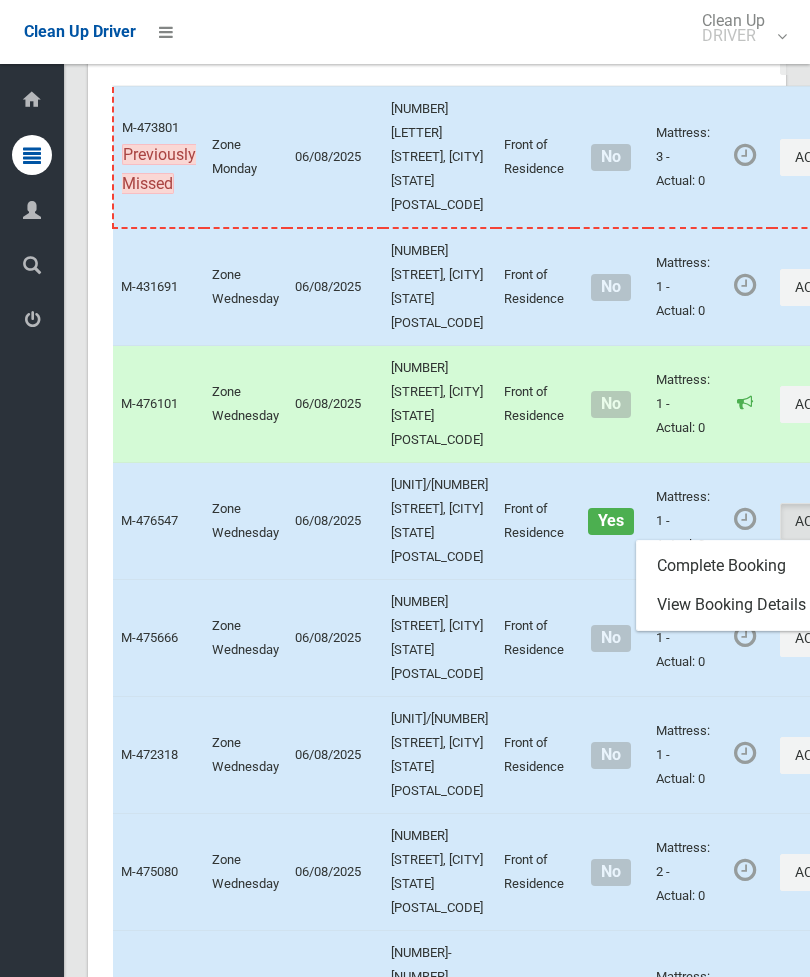 click on "Complete Booking" at bounding box center (756, 566) 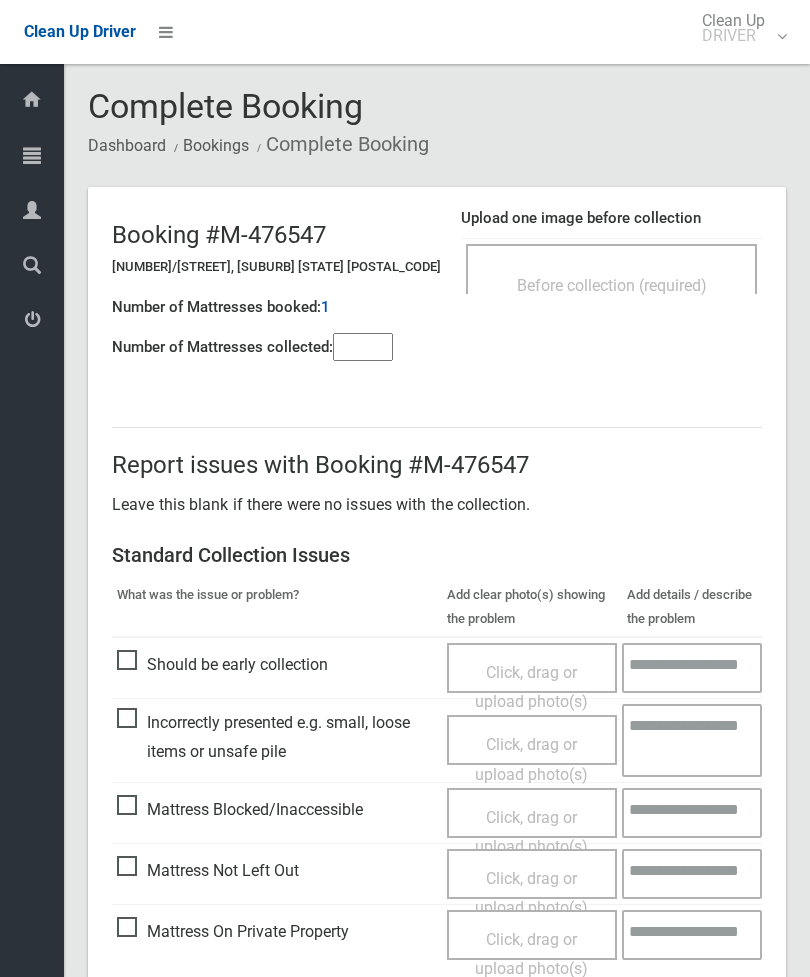 scroll, scrollTop: 0, scrollLeft: 0, axis: both 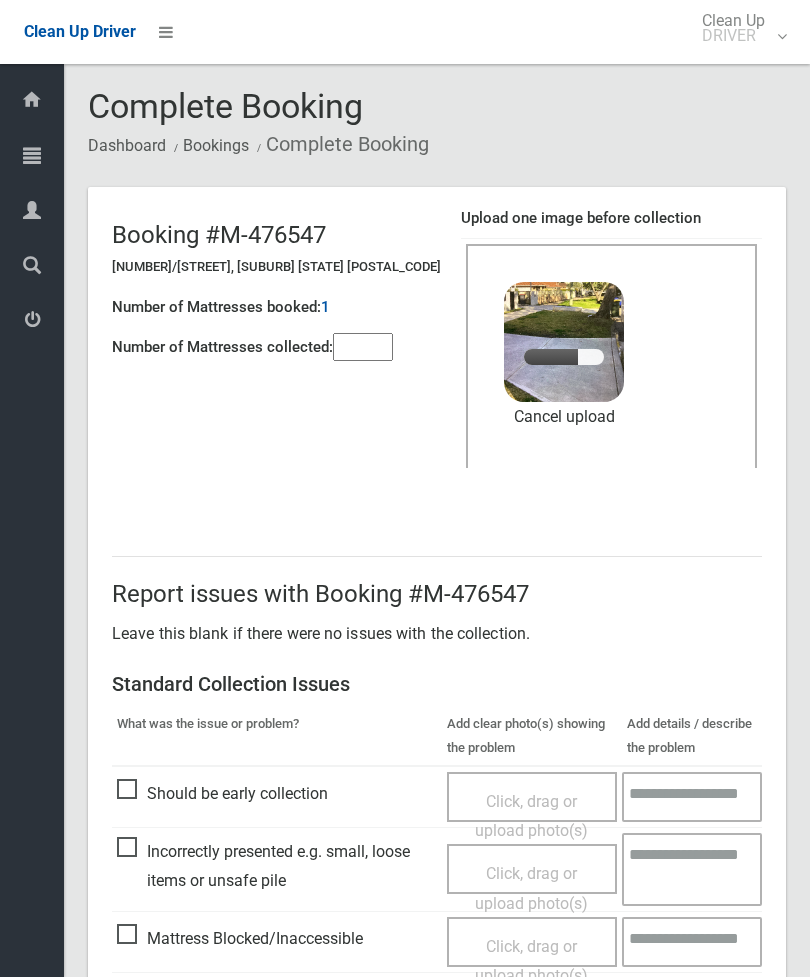 click at bounding box center (363, 347) 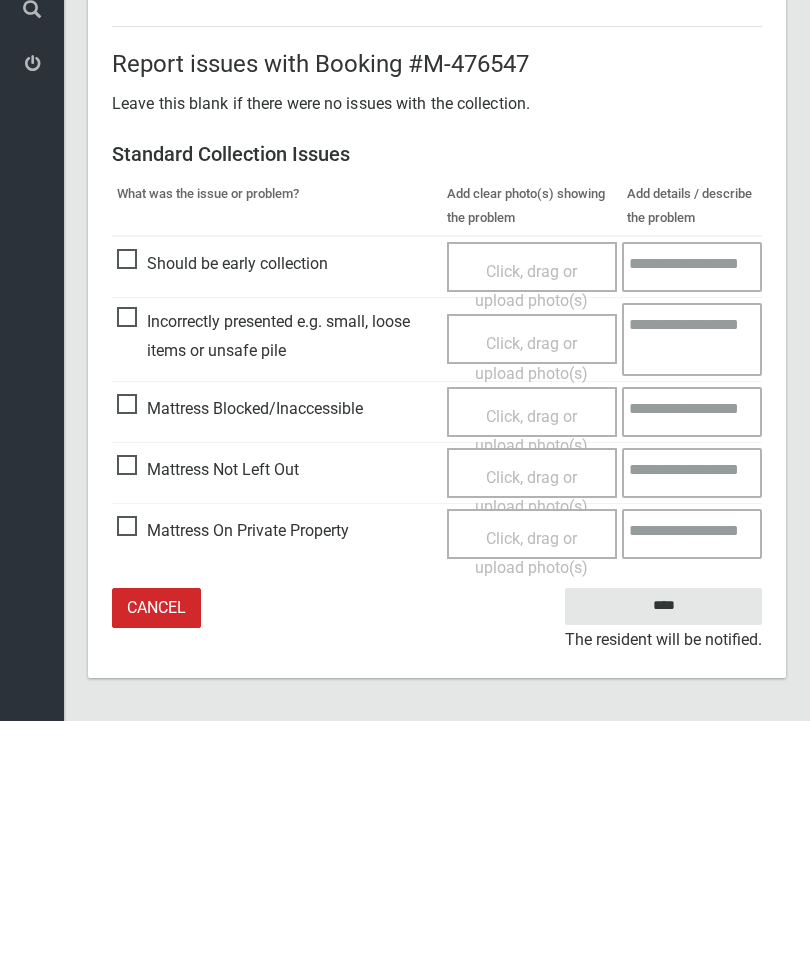 type on "*" 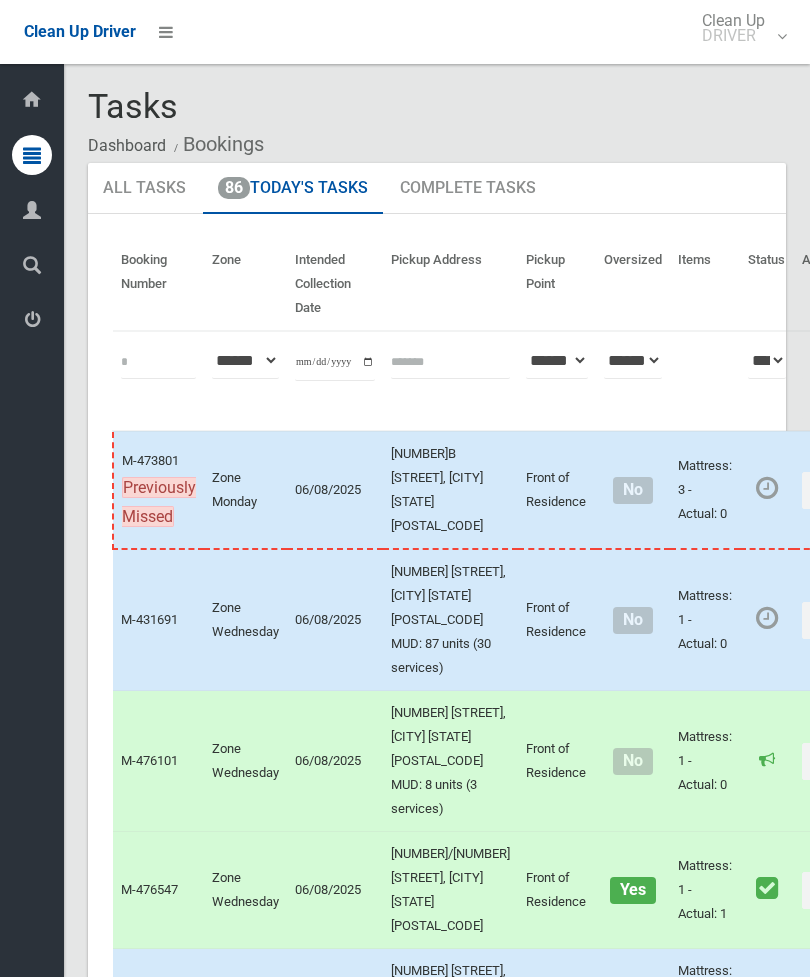 scroll, scrollTop: 0, scrollLeft: 0, axis: both 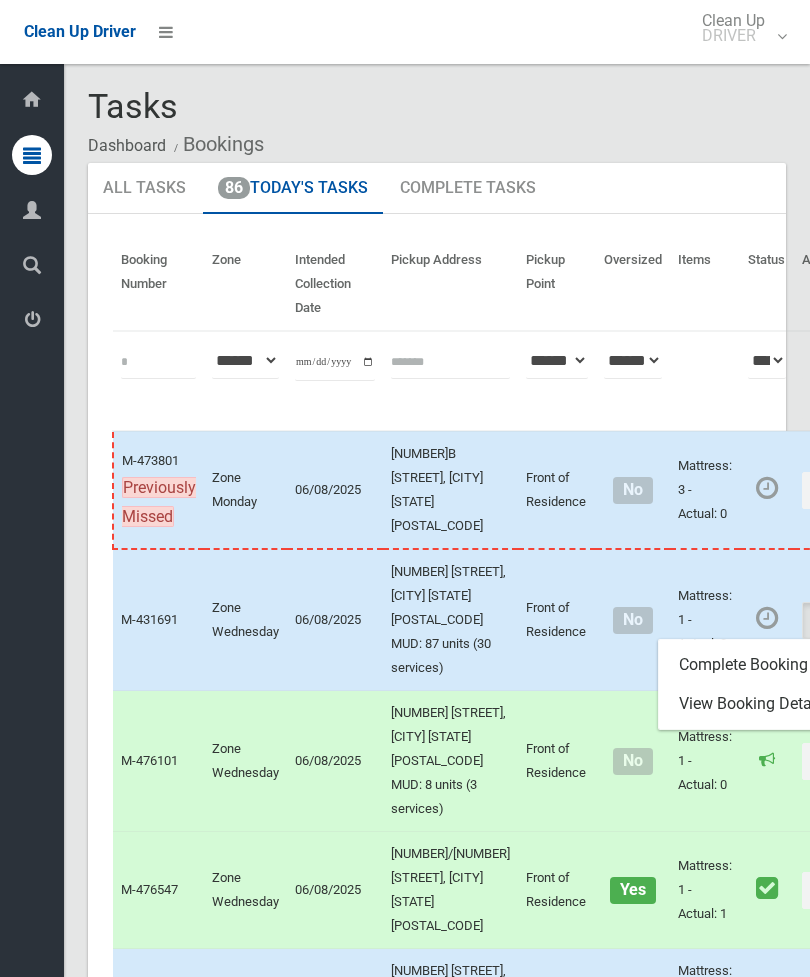 click on "Complete Booking" at bounding box center (778, 665) 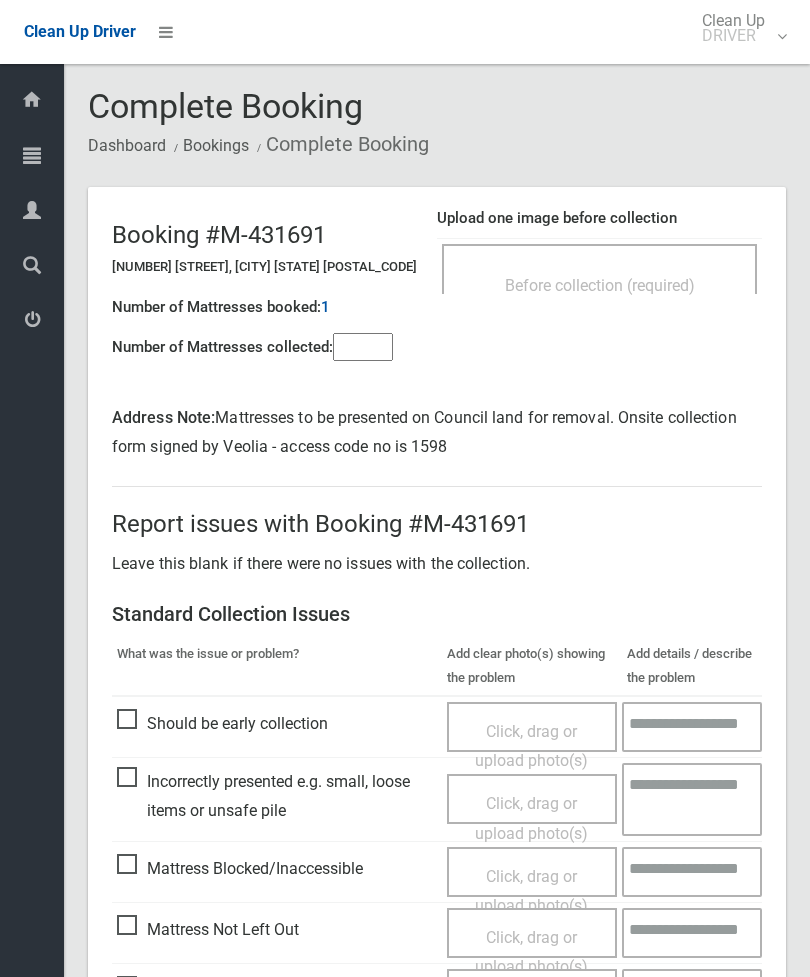 scroll, scrollTop: 0, scrollLeft: 0, axis: both 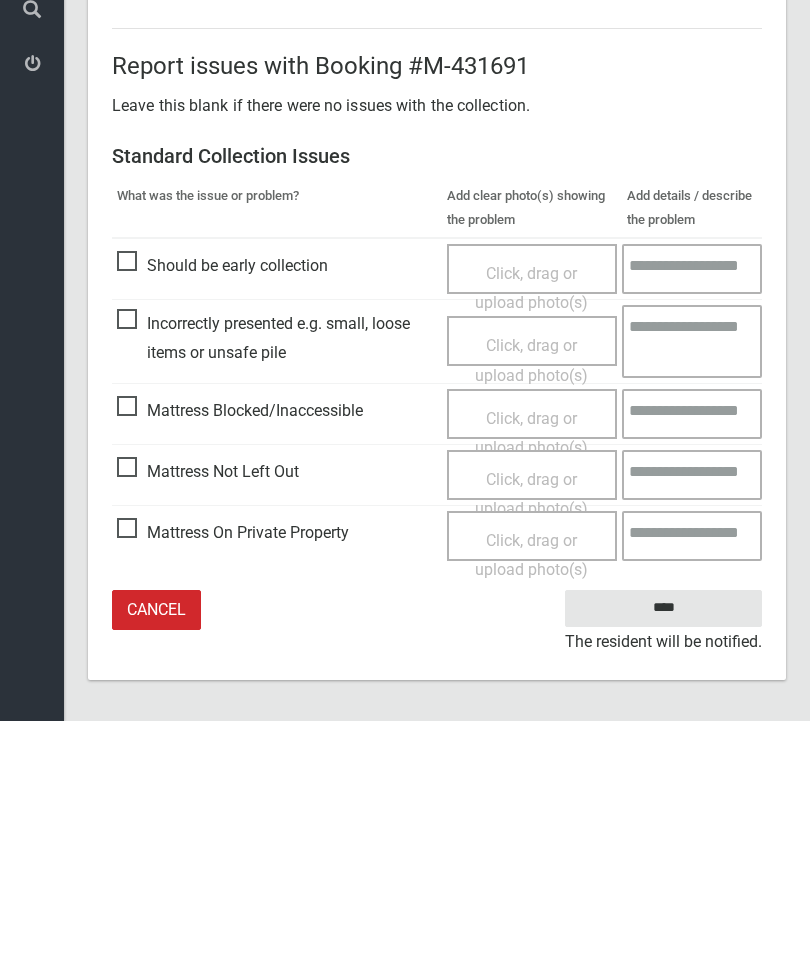 type on "*" 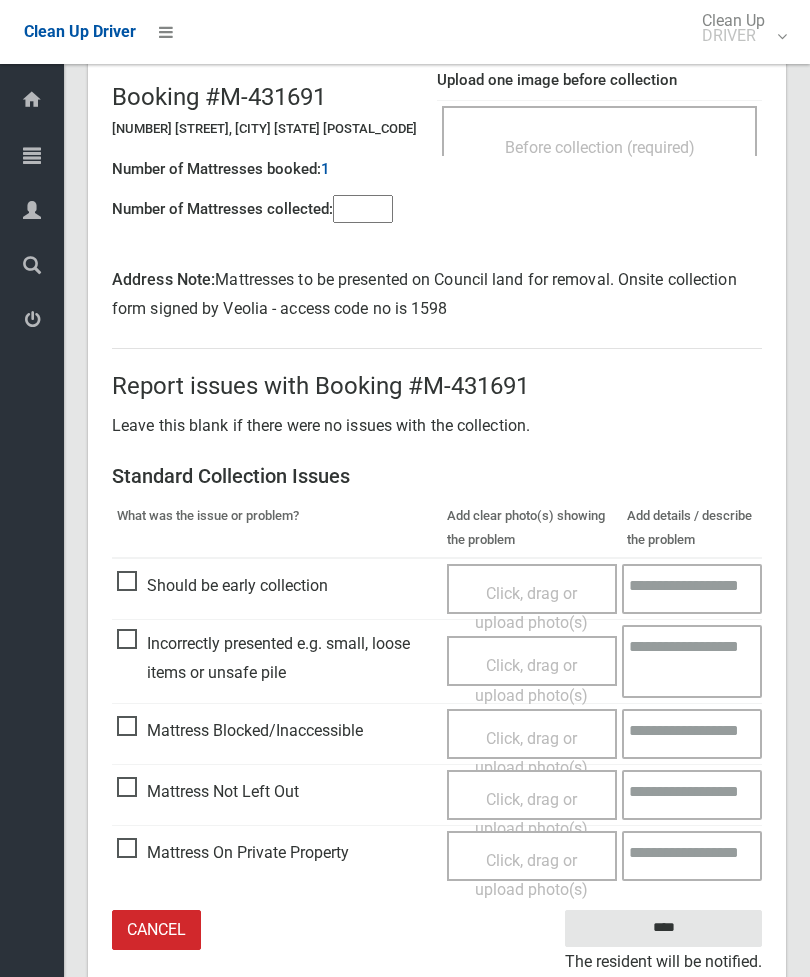 click on "Click, drag or upload photo(s)" at bounding box center (531, 814) 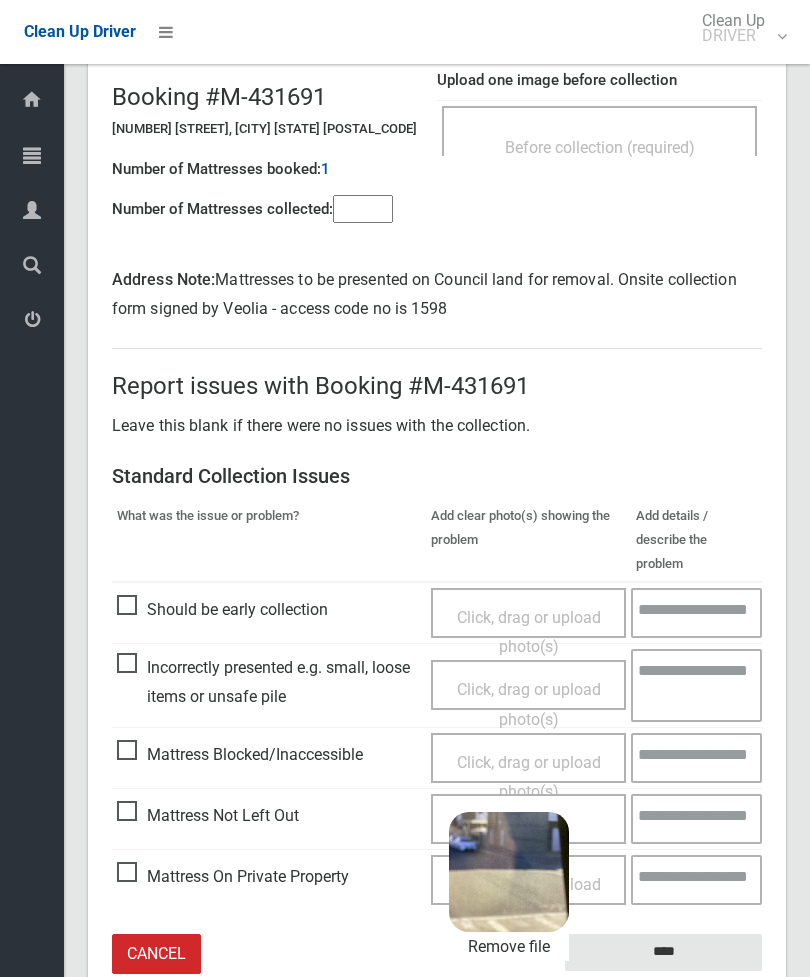 click on "****" at bounding box center (663, 952) 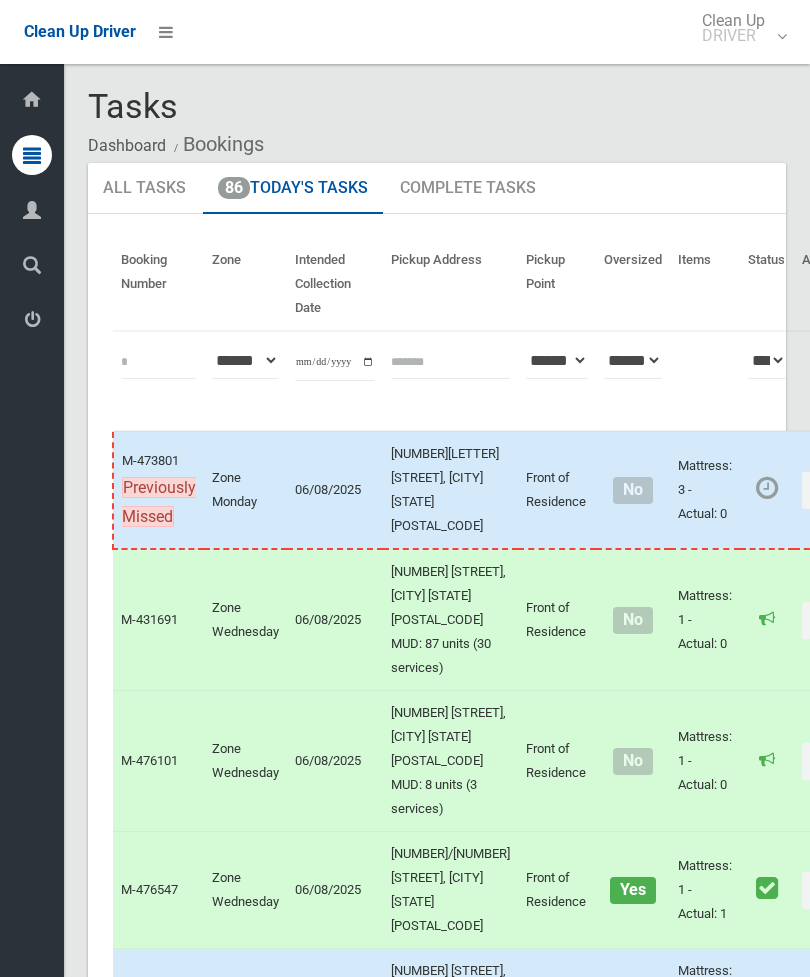 scroll, scrollTop: 0, scrollLeft: 0, axis: both 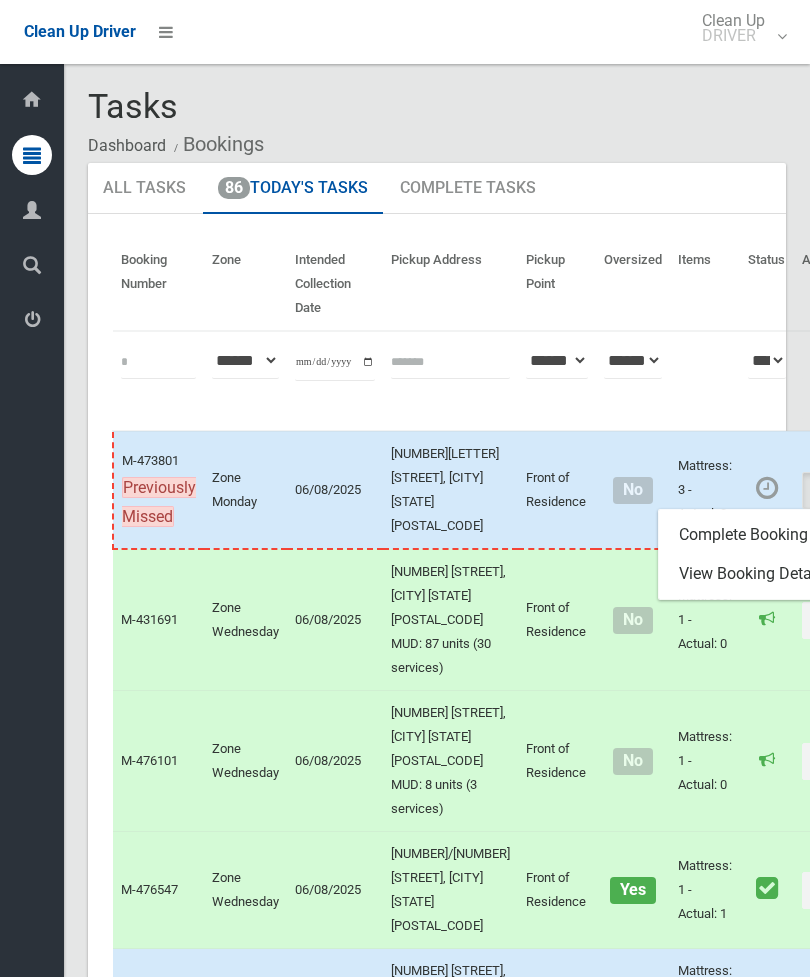 click on "Complete Booking" at bounding box center [778, 535] 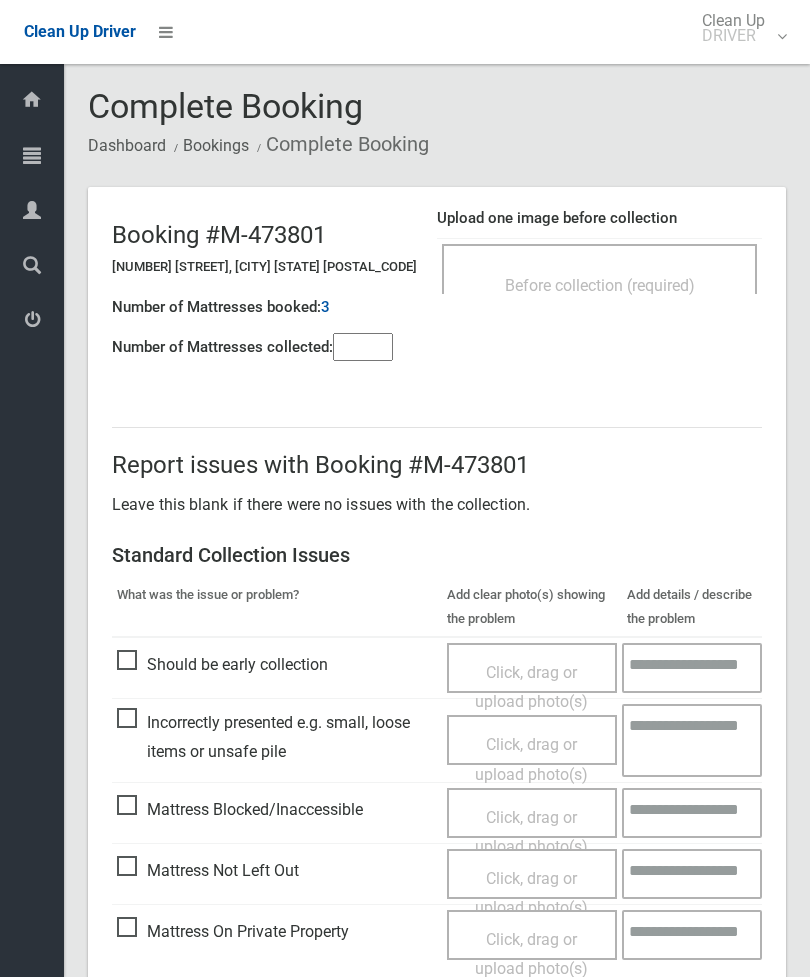 scroll, scrollTop: 0, scrollLeft: 0, axis: both 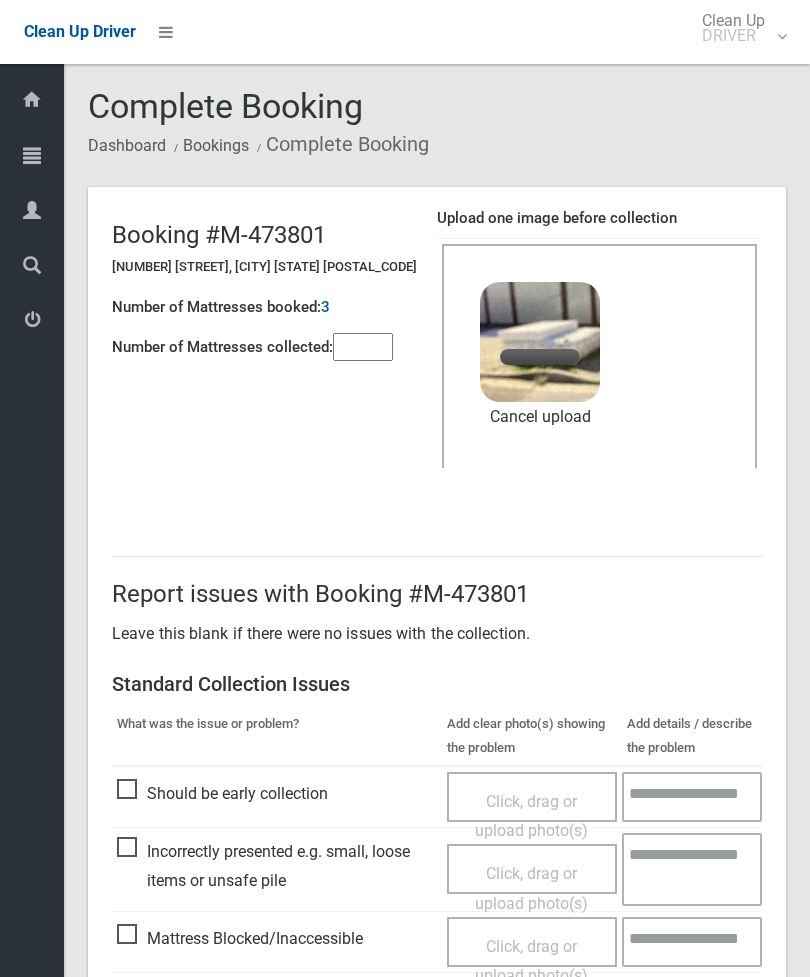 click at bounding box center [363, 347] 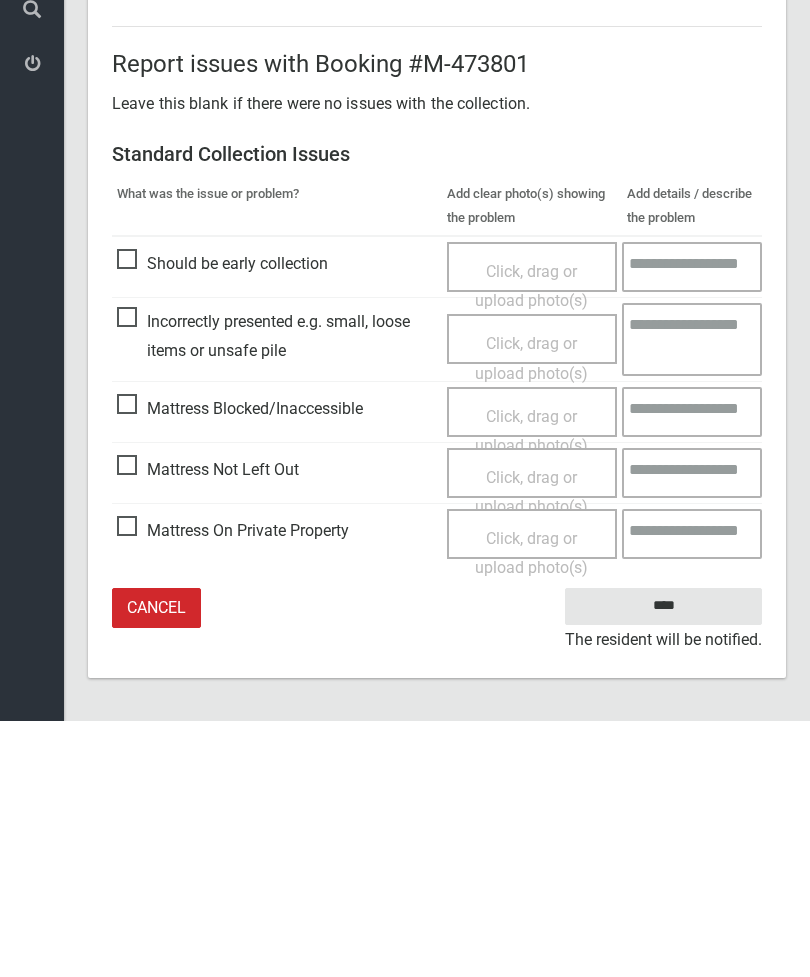 type on "*" 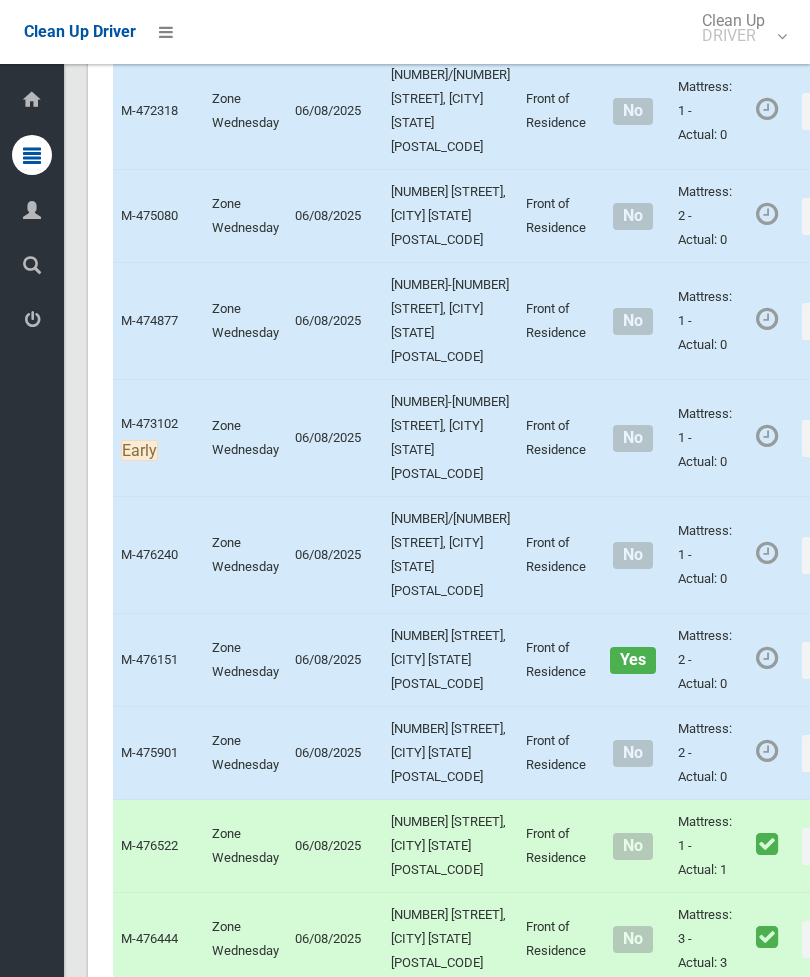 scroll, scrollTop: 892, scrollLeft: 0, axis: vertical 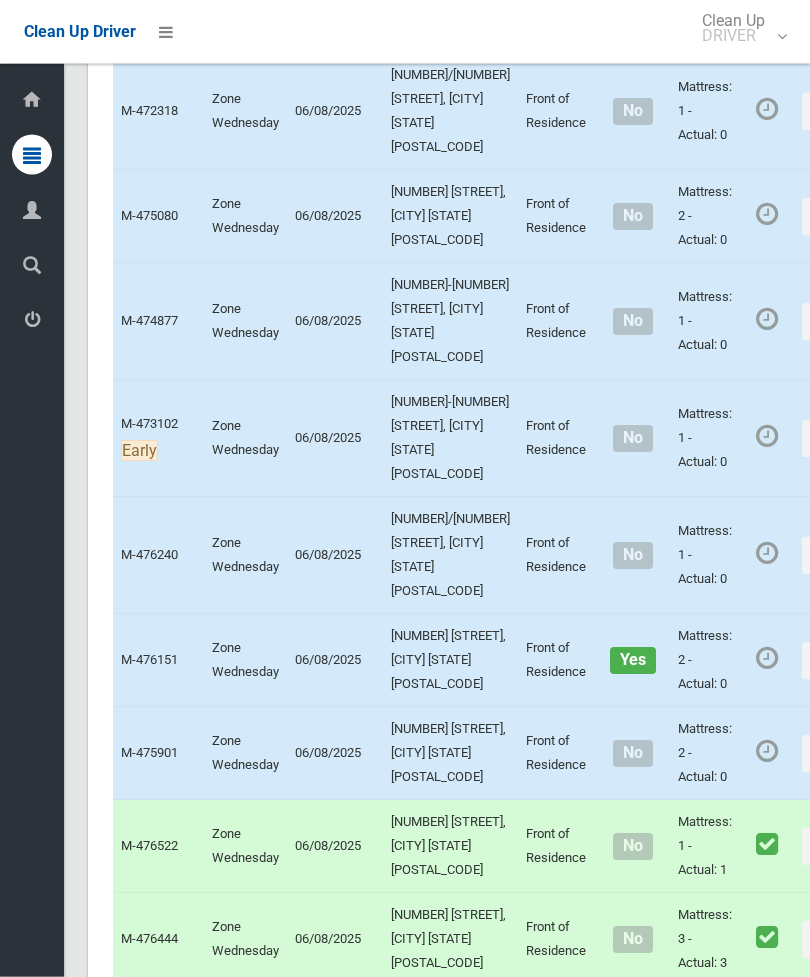 click on "Actions" at bounding box center [850, 112] 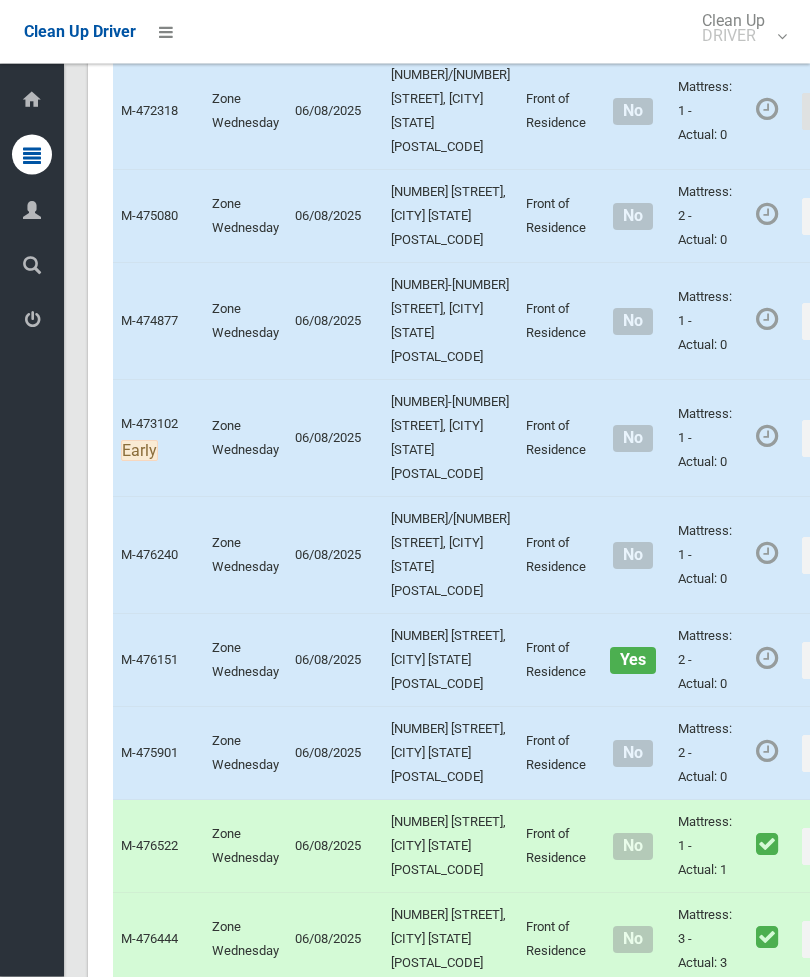 scroll, scrollTop: 893, scrollLeft: 0, axis: vertical 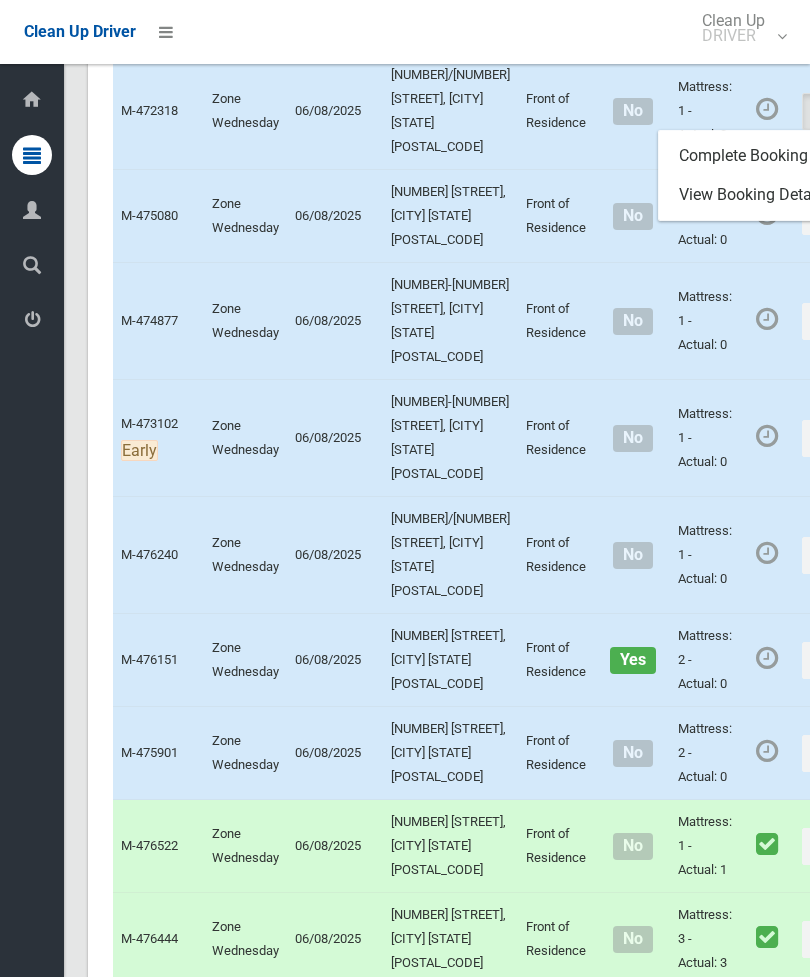 click on "Complete Booking" at bounding box center [778, 156] 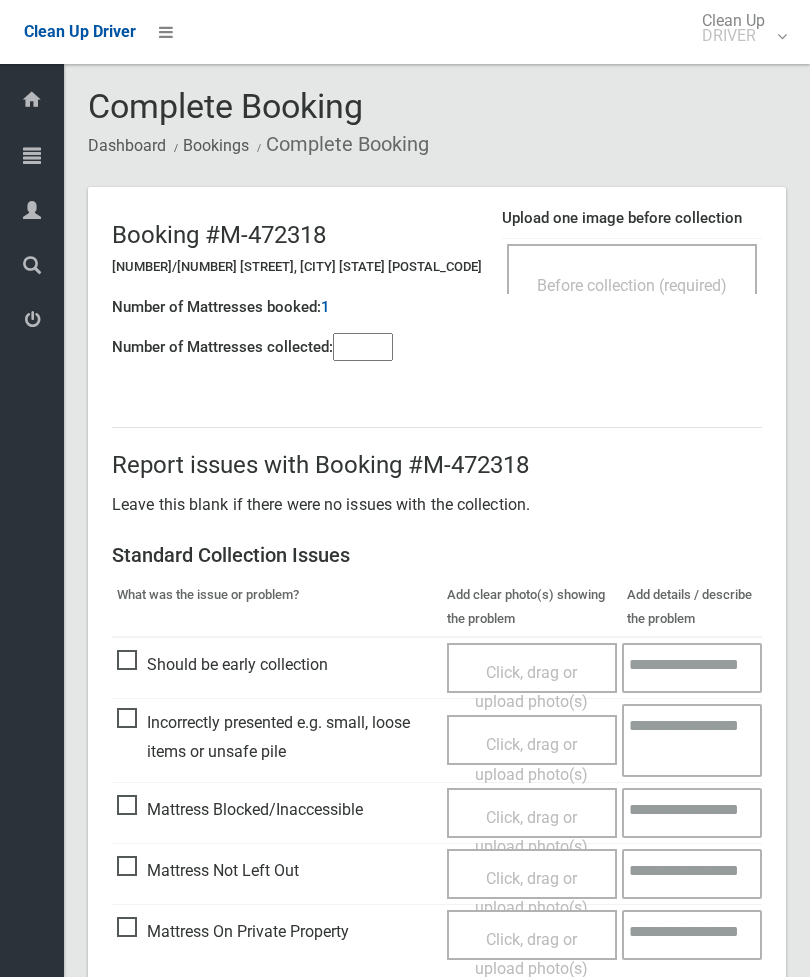 scroll, scrollTop: 0, scrollLeft: 0, axis: both 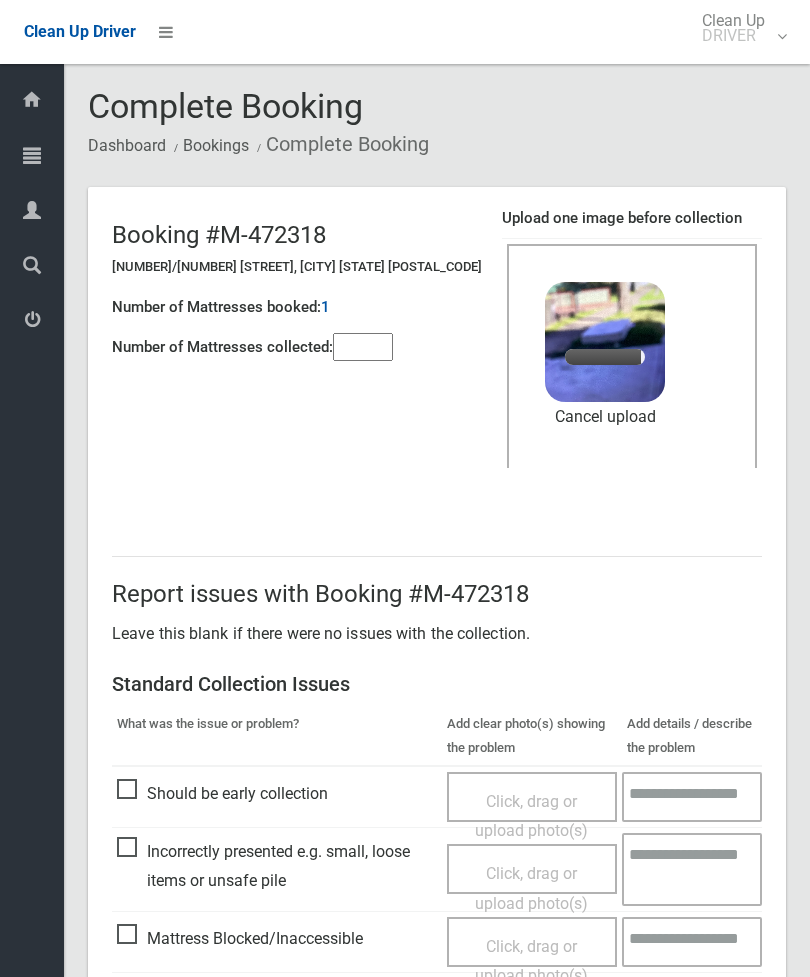 click at bounding box center [363, 347] 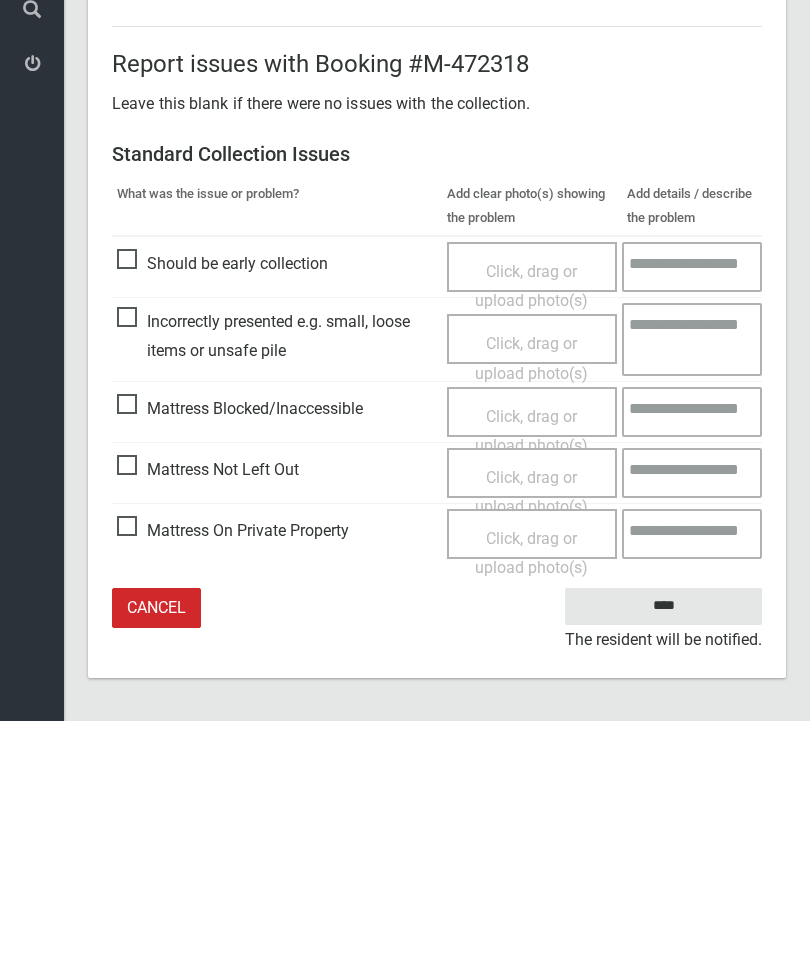 type on "*" 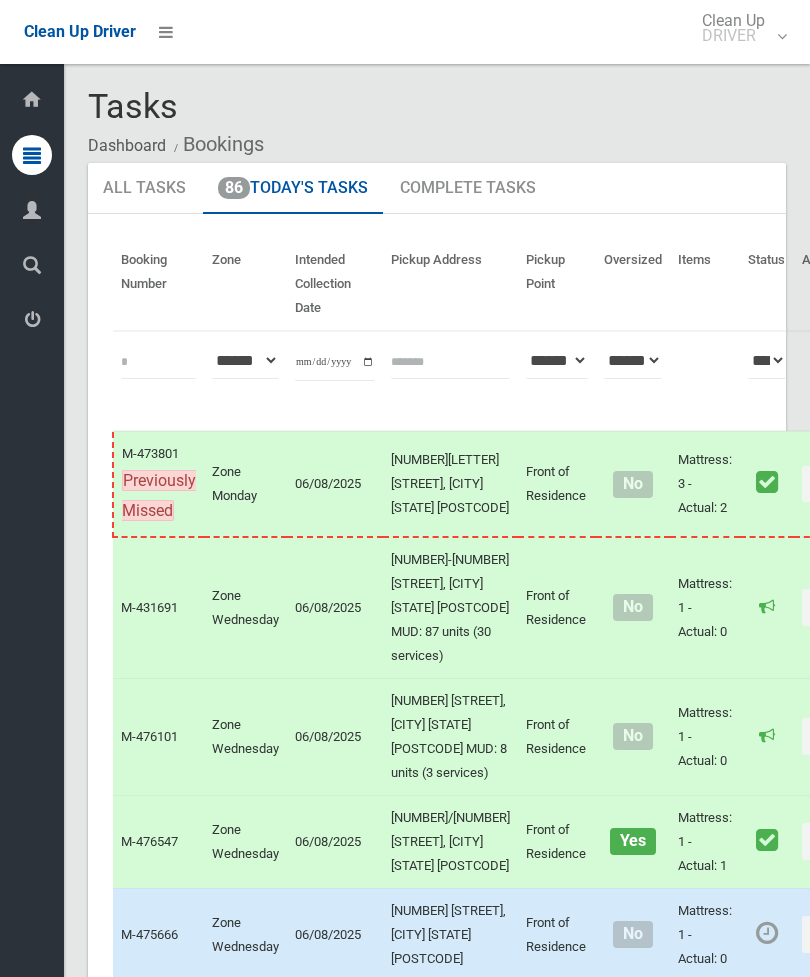 scroll, scrollTop: 0, scrollLeft: 0, axis: both 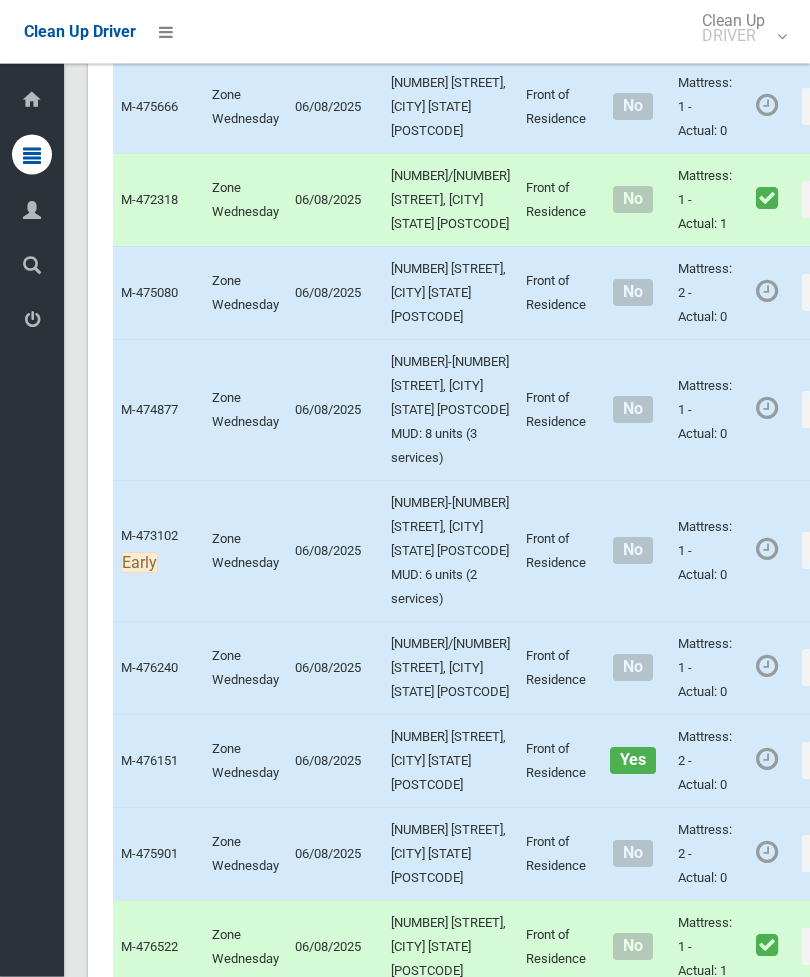 click on "Actions" at bounding box center [850, 107] 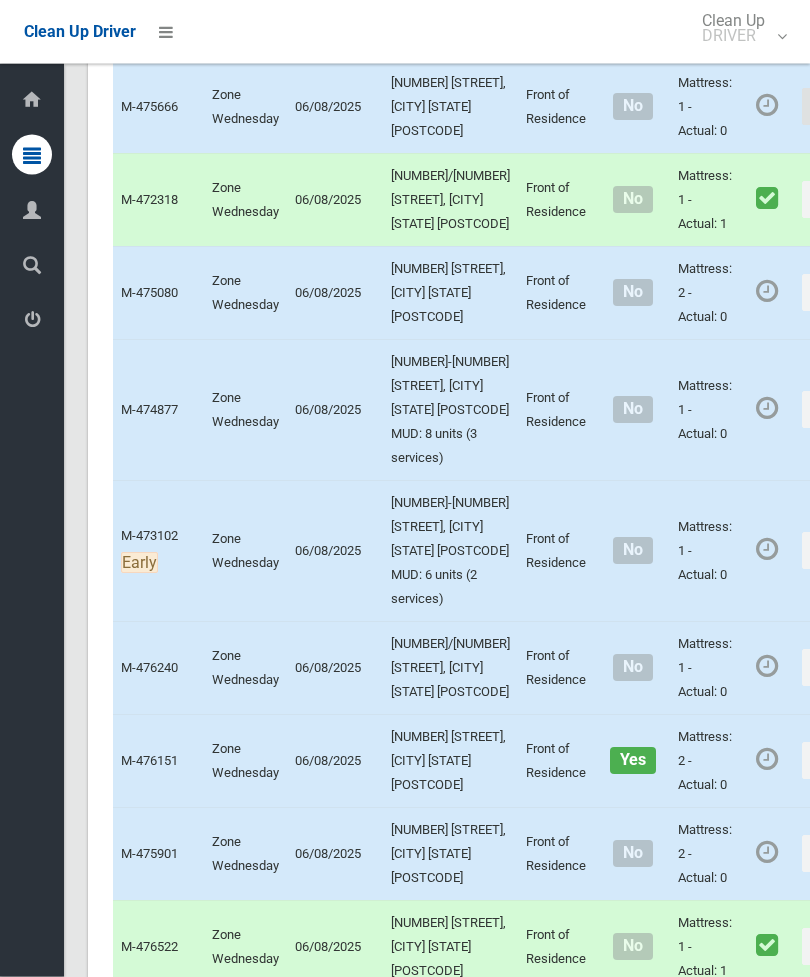 scroll, scrollTop: 828, scrollLeft: 0, axis: vertical 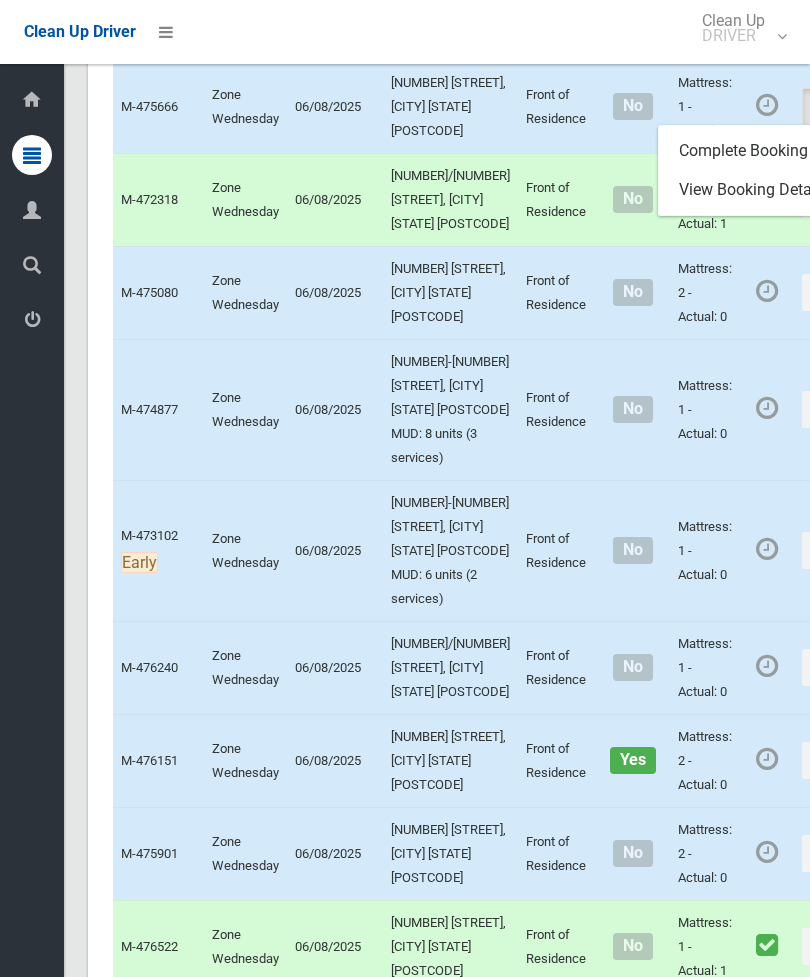 click on "Complete Booking" at bounding box center (778, 151) 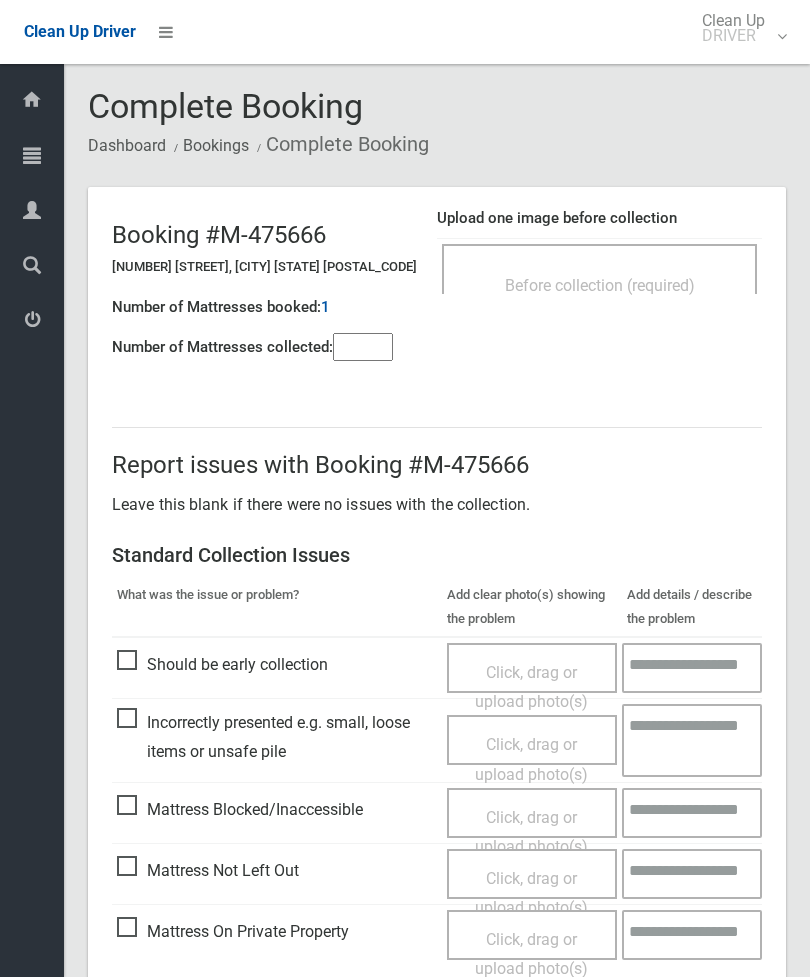 scroll, scrollTop: 0, scrollLeft: 0, axis: both 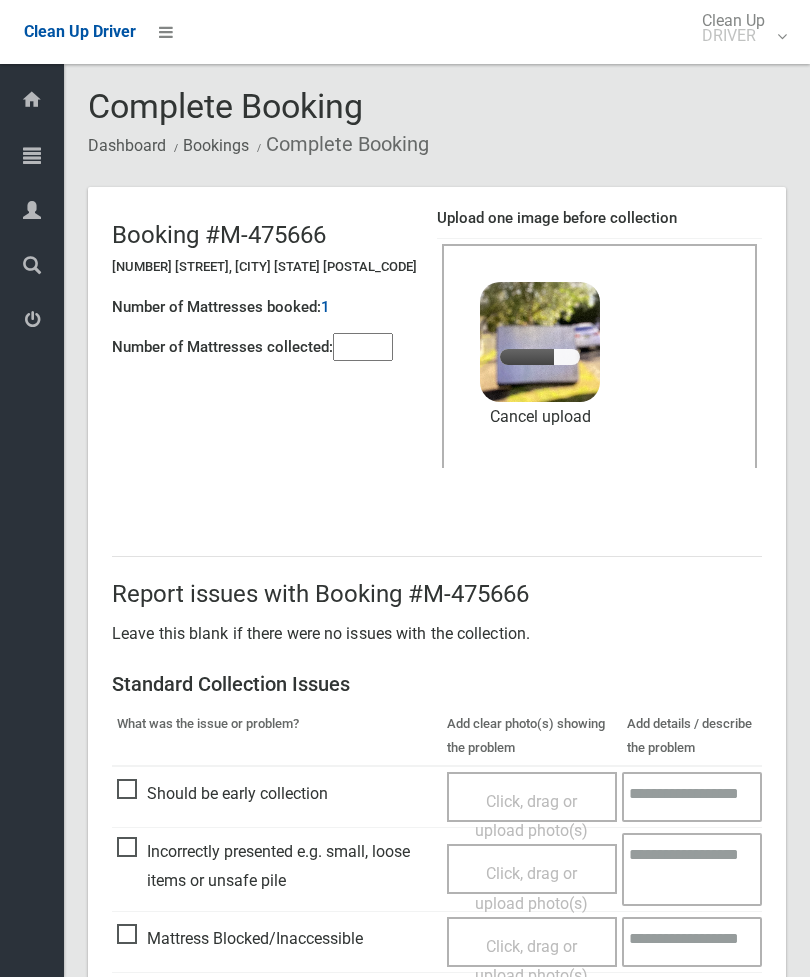 click at bounding box center (363, 347) 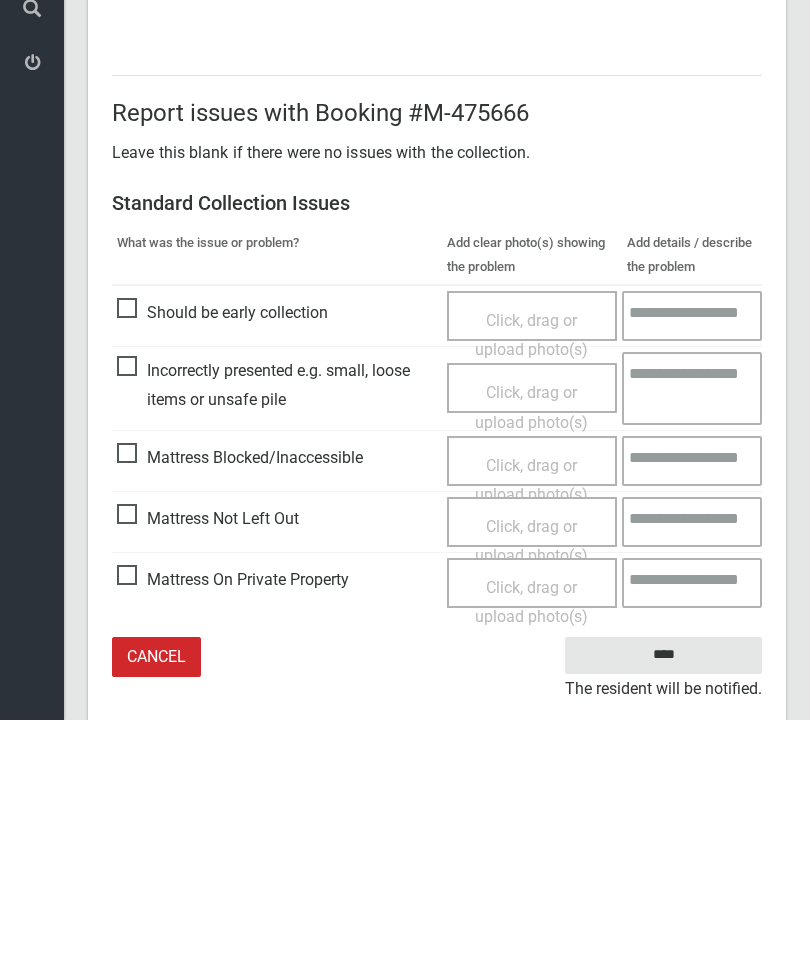 scroll, scrollTop: 274, scrollLeft: 0, axis: vertical 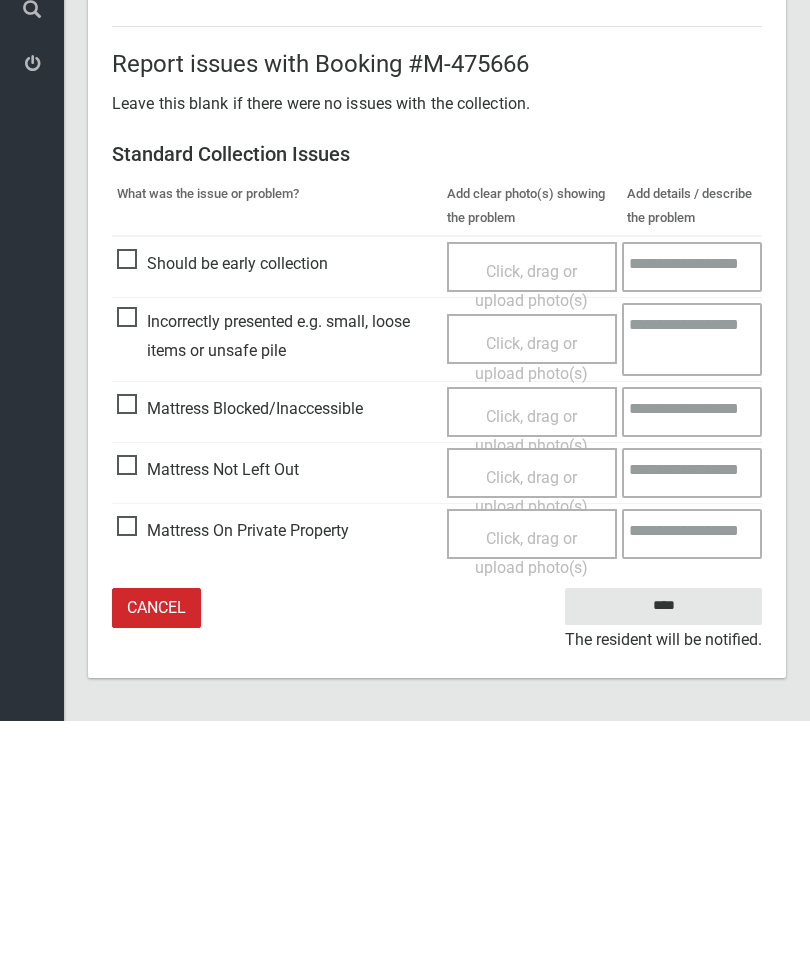 type on "*" 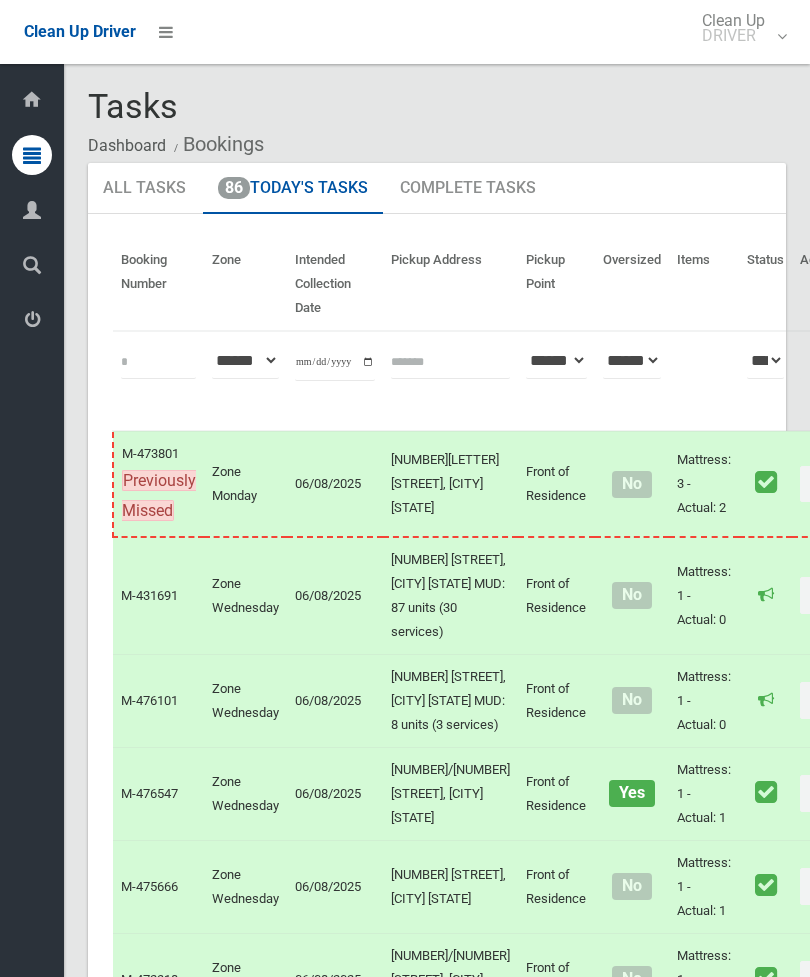 scroll, scrollTop: 0, scrollLeft: 0, axis: both 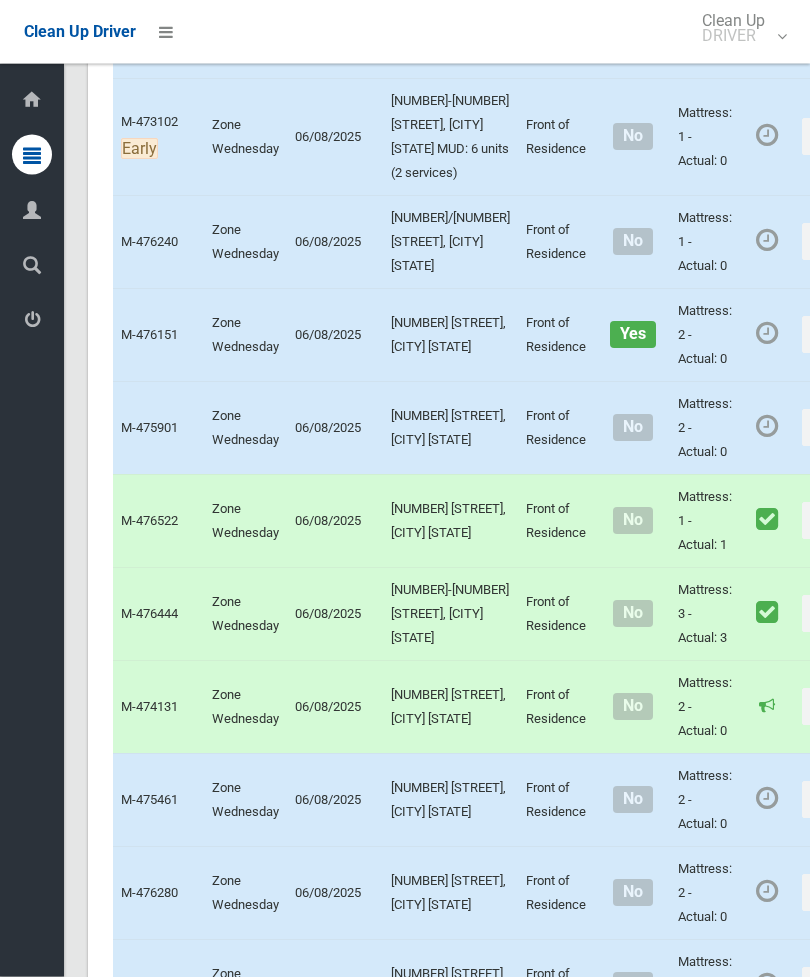 click on "Actions" at bounding box center [850, 242] 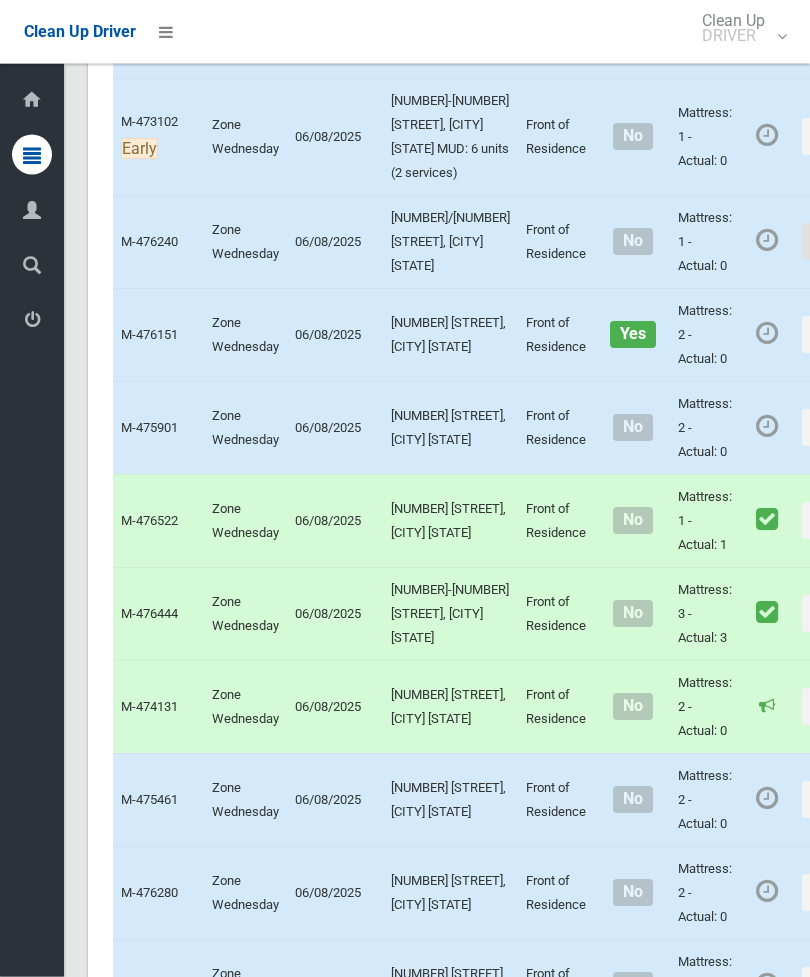 scroll, scrollTop: 1158, scrollLeft: 0, axis: vertical 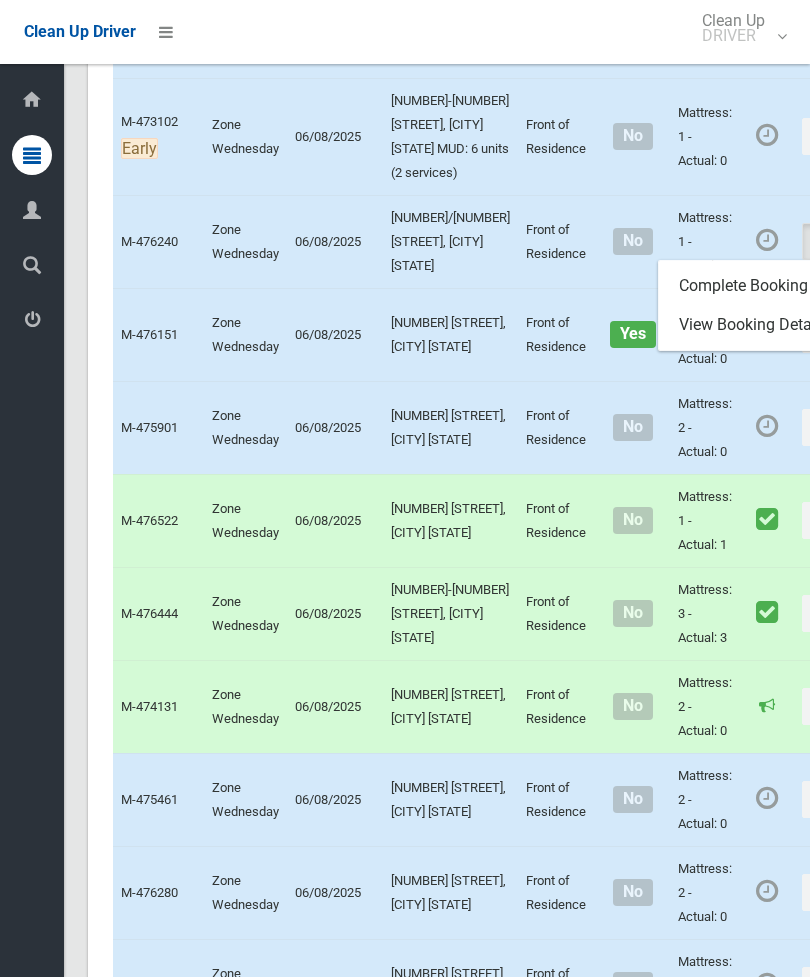 click on "Complete Booking" at bounding box center (778, 286) 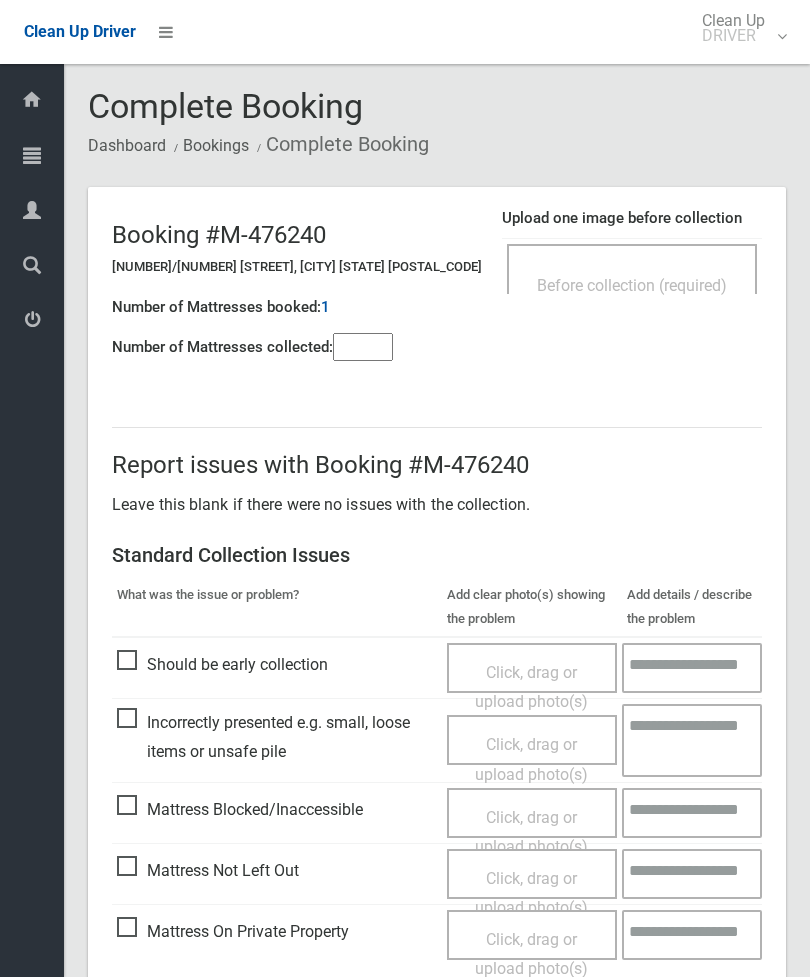 scroll, scrollTop: 0, scrollLeft: 0, axis: both 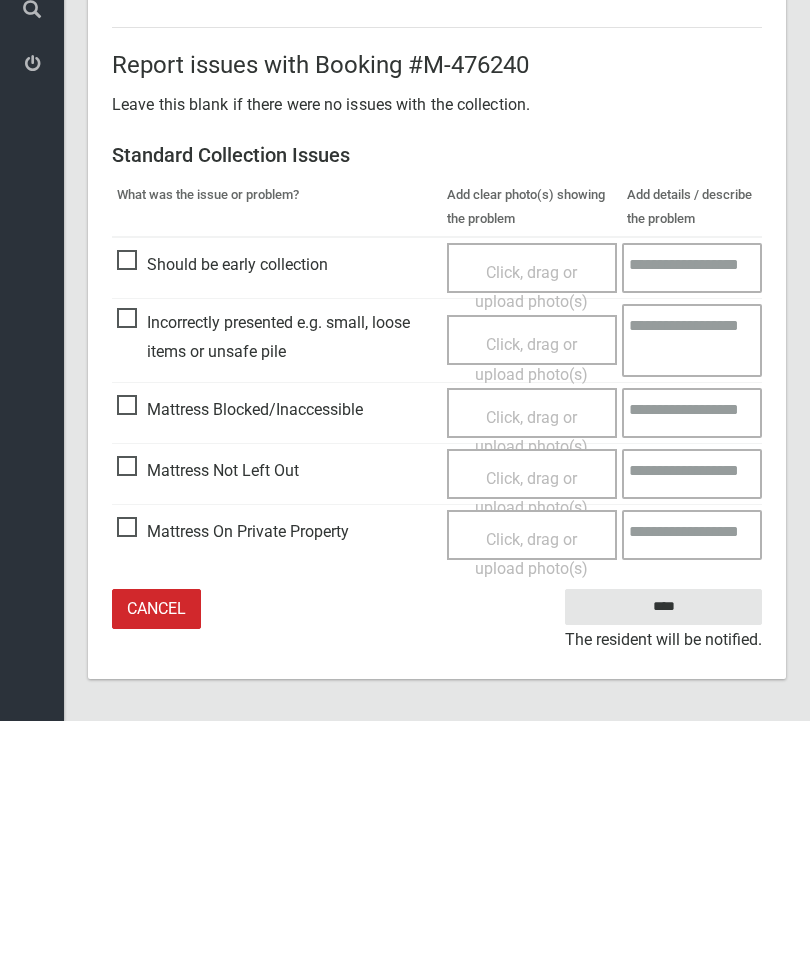 type on "*" 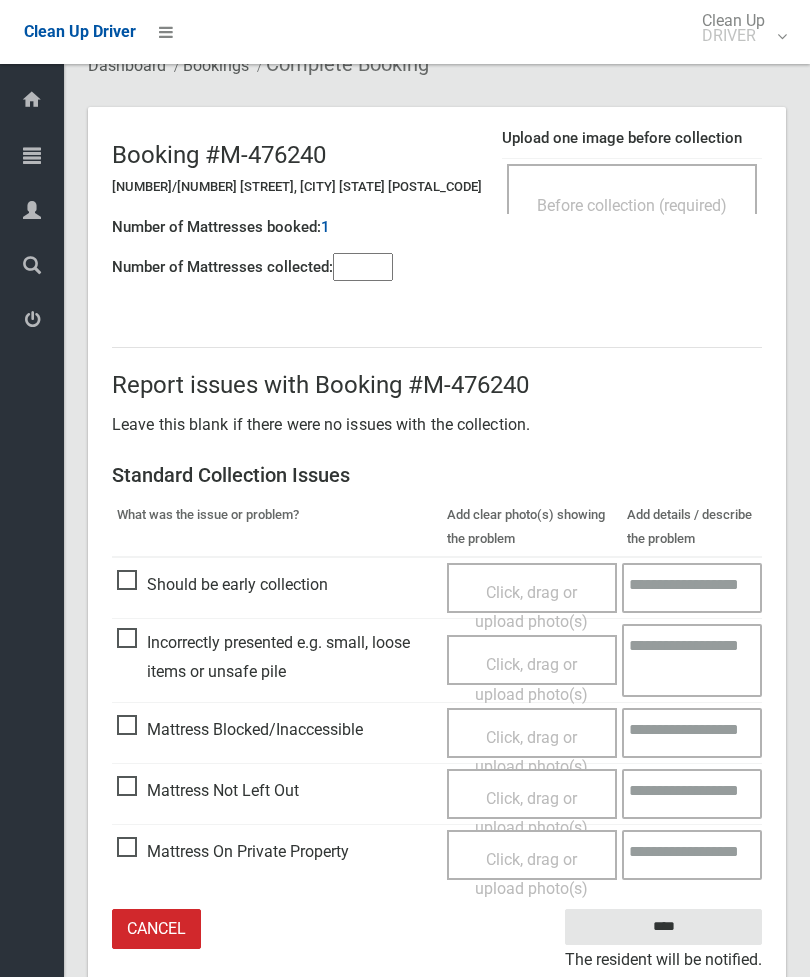 click on "Click, drag or upload photo(s)" at bounding box center (531, 813) 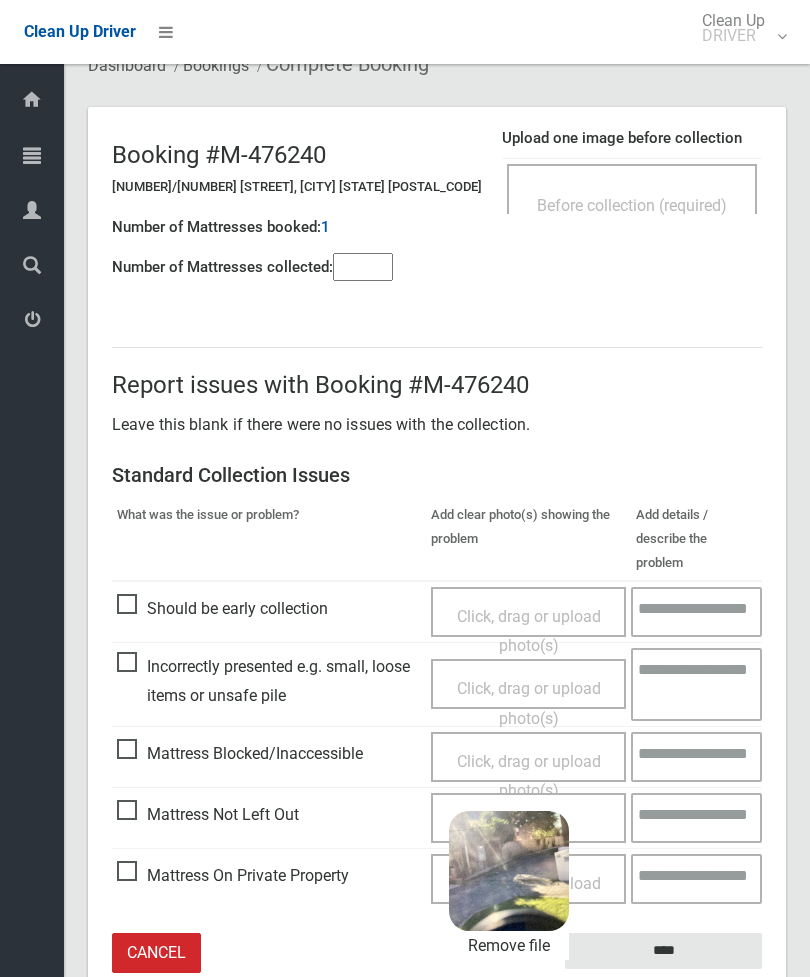 click on "****" at bounding box center [663, 951] 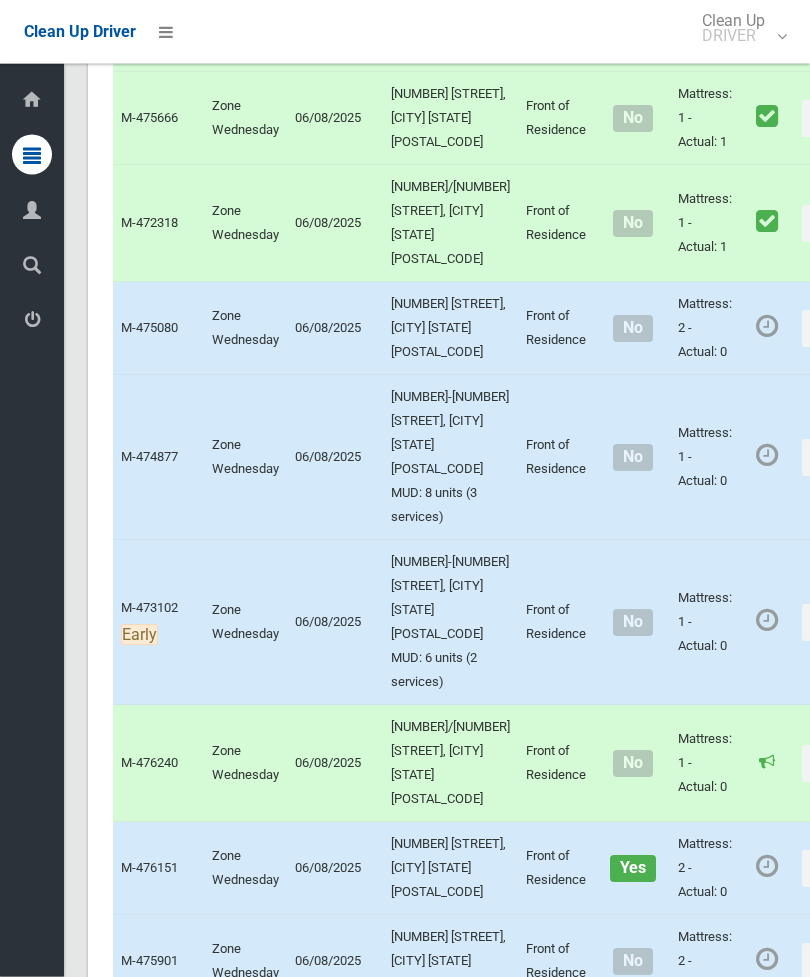 scroll, scrollTop: 1005, scrollLeft: 0, axis: vertical 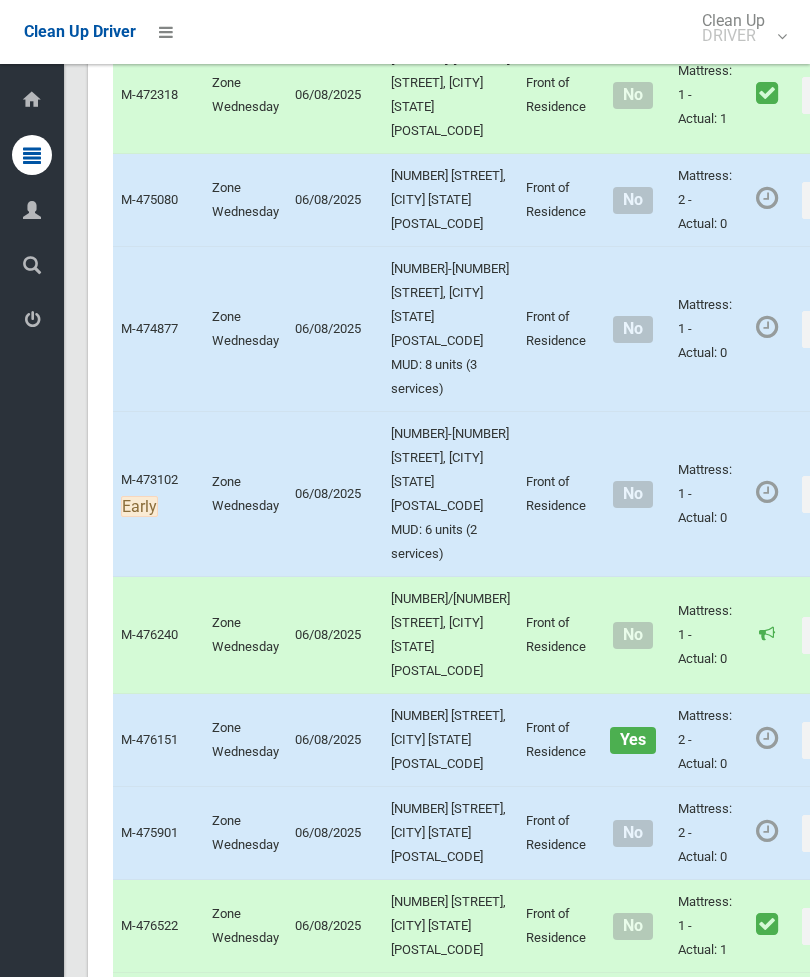 click on "Actions" at bounding box center [850, 329] 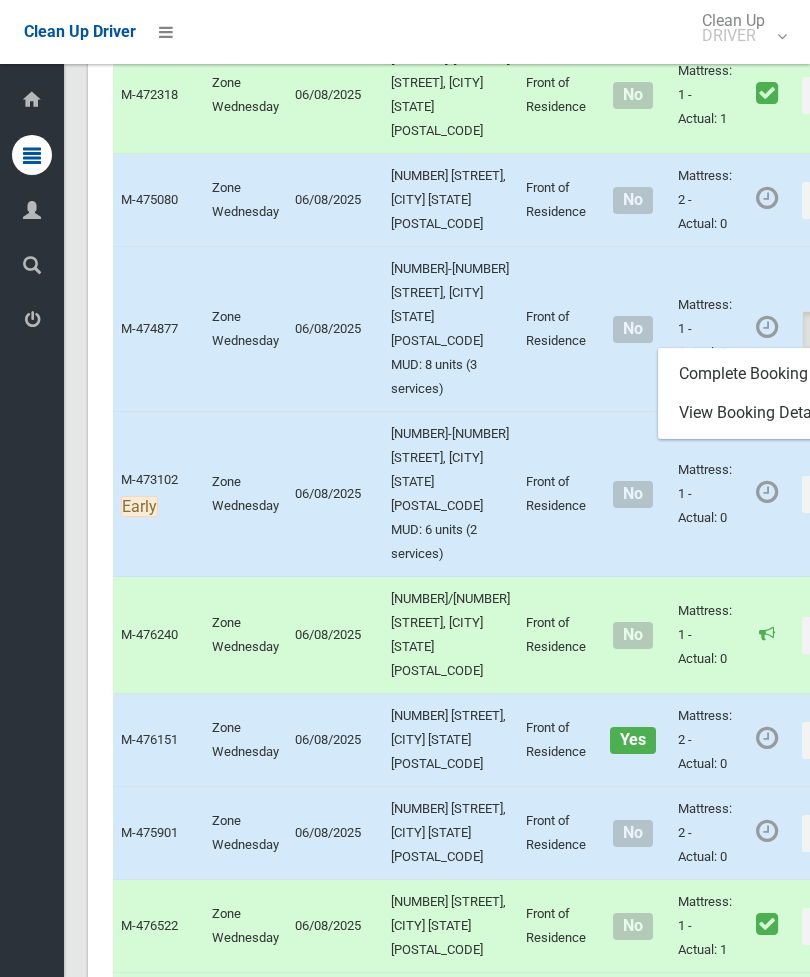 click on "Complete Booking" at bounding box center [778, 374] 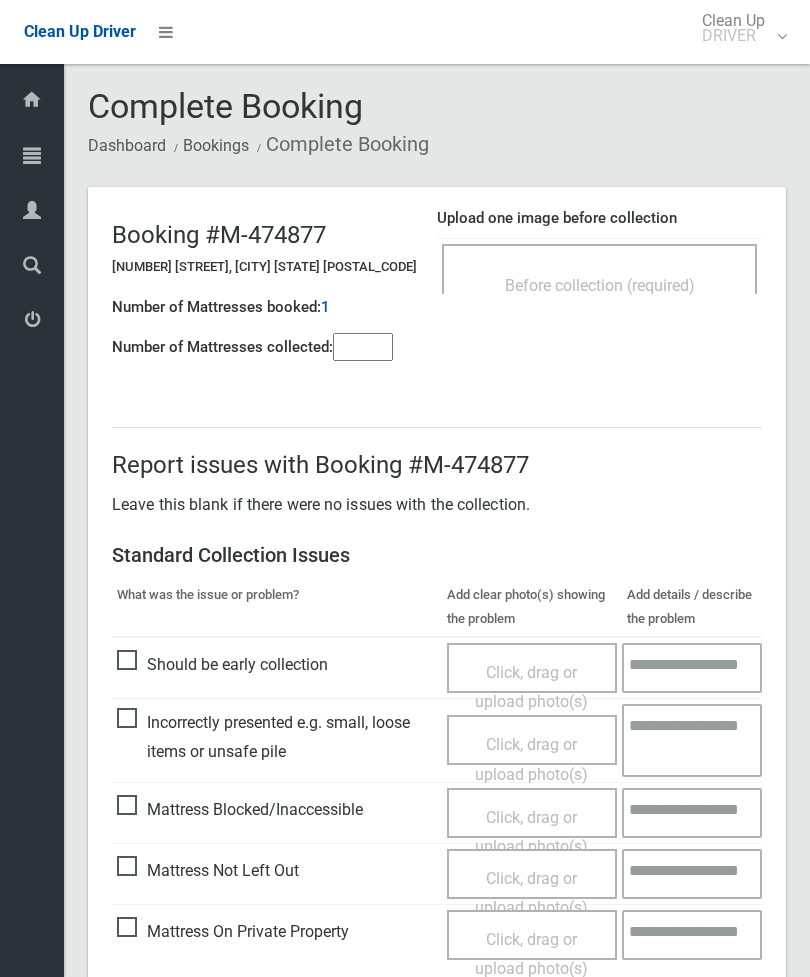 scroll, scrollTop: 0, scrollLeft: 0, axis: both 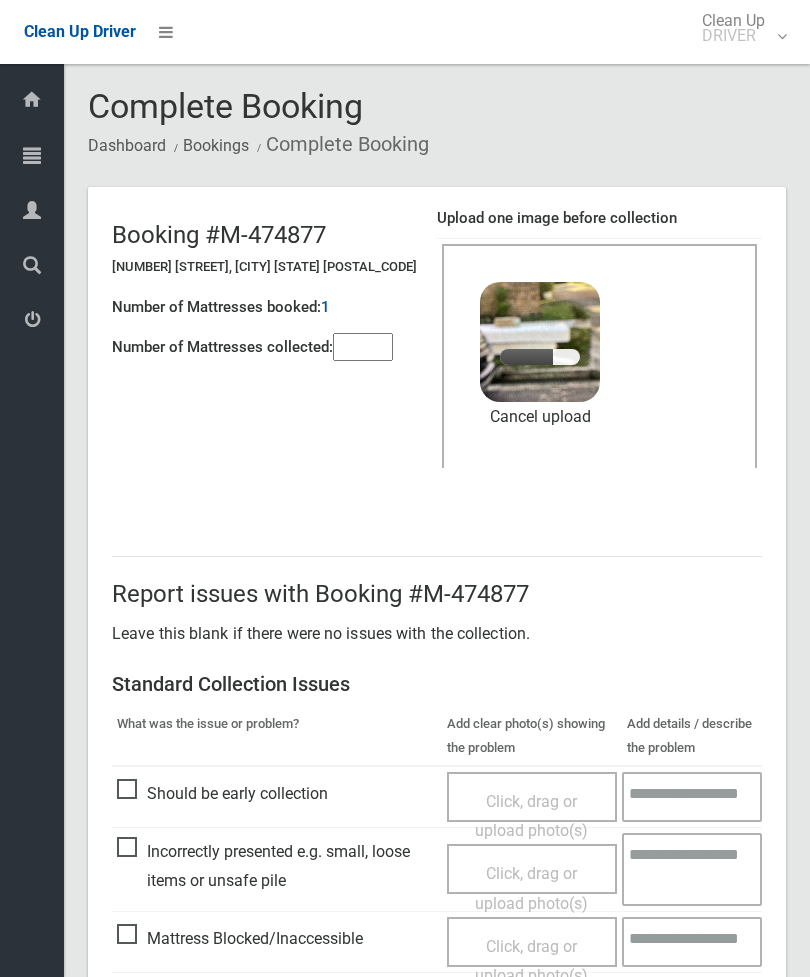 click at bounding box center [363, 347] 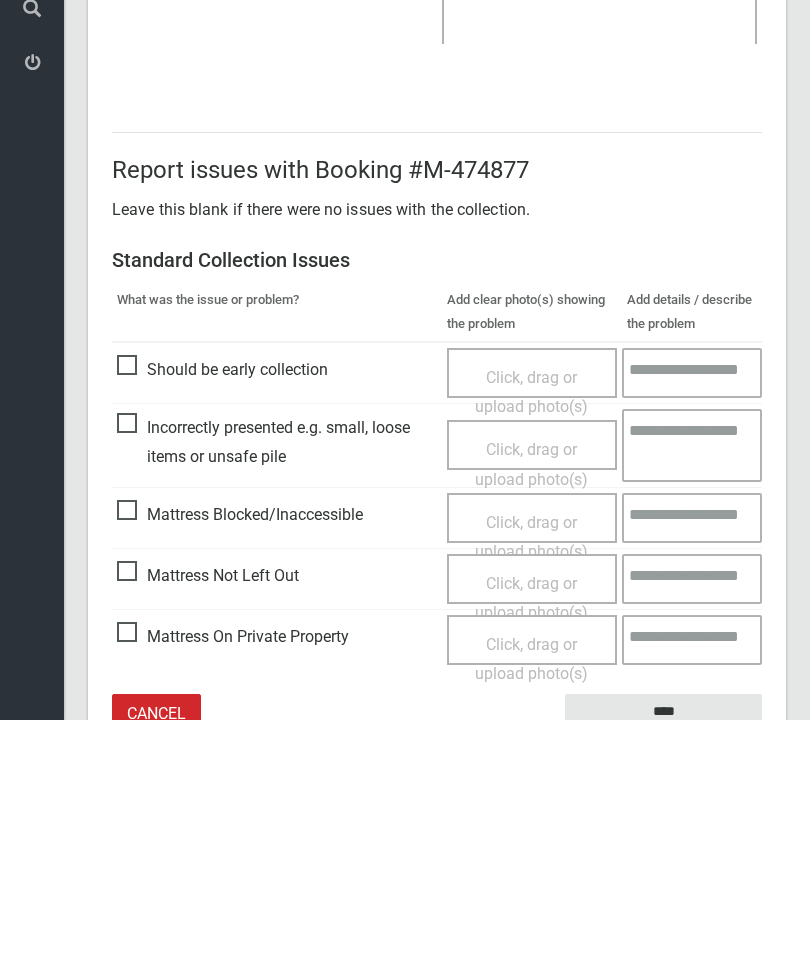 scroll, scrollTop: 274, scrollLeft: 0, axis: vertical 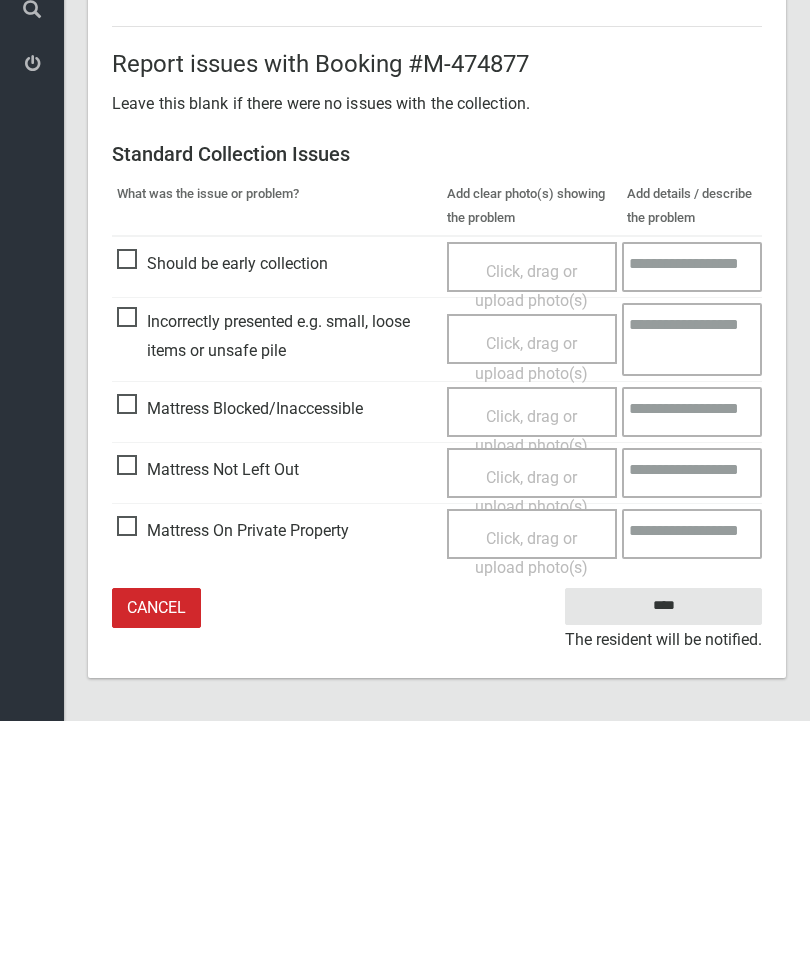 type on "*" 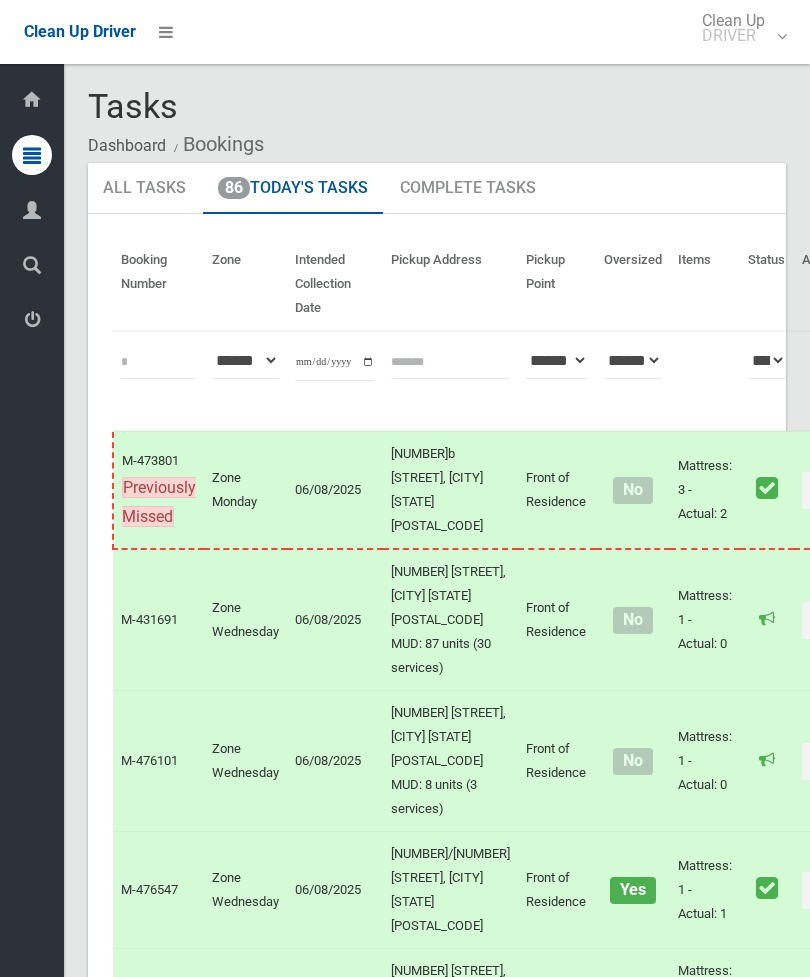 scroll, scrollTop: 0, scrollLeft: 0, axis: both 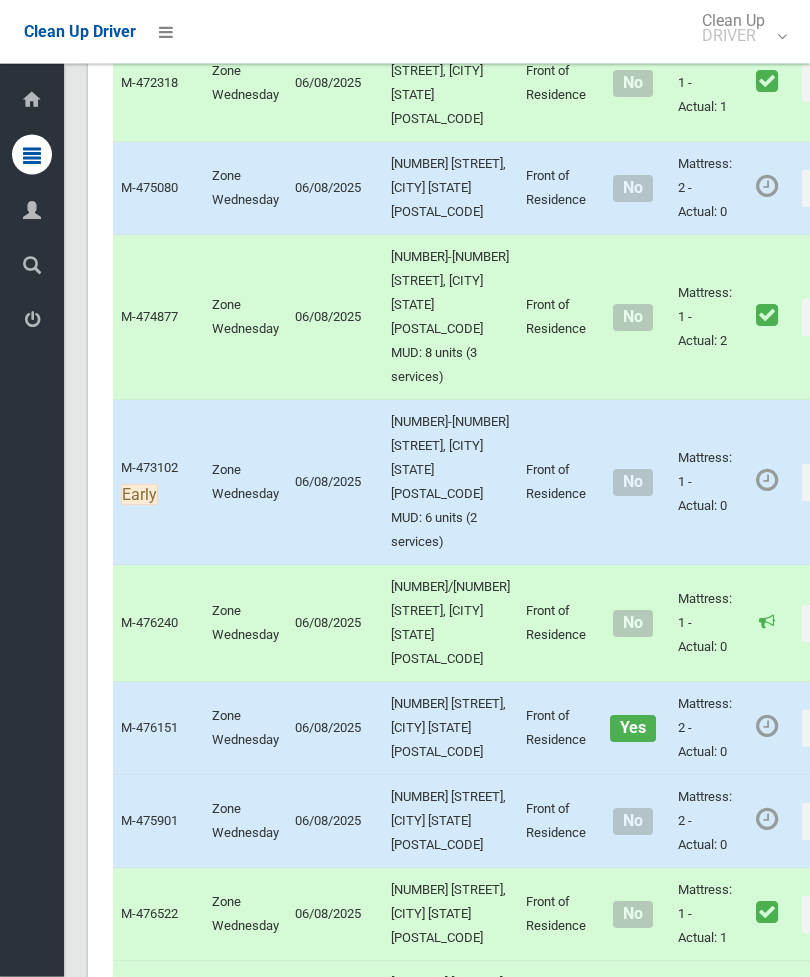 click on "Actions" at bounding box center [850, 189] 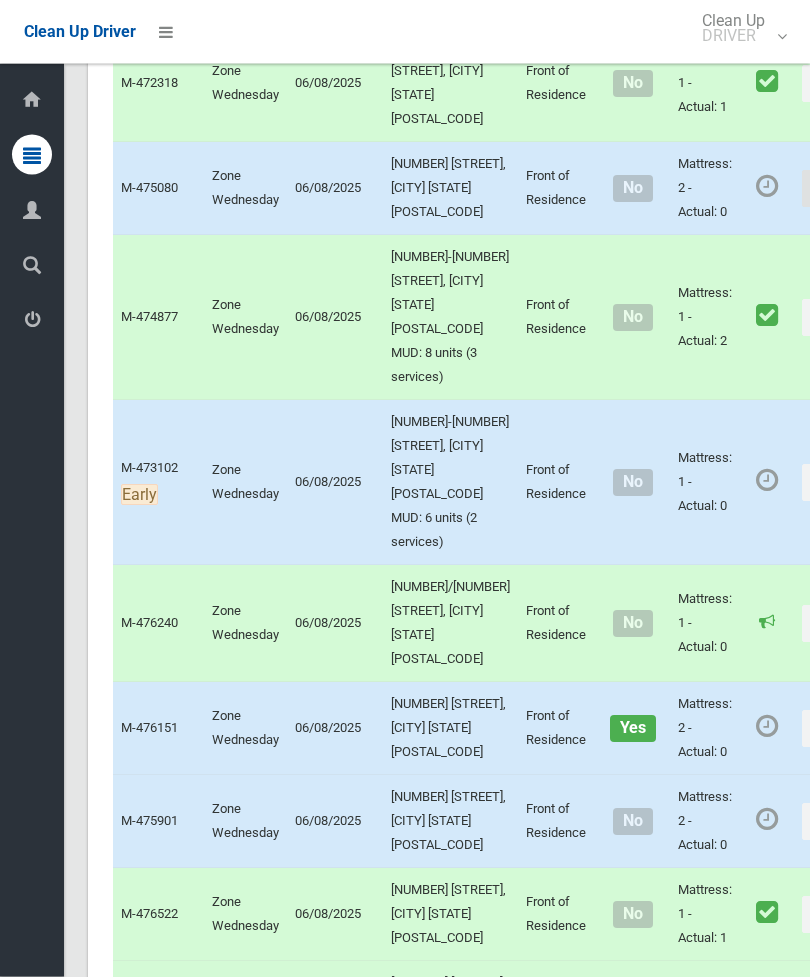 scroll, scrollTop: 1017, scrollLeft: 0, axis: vertical 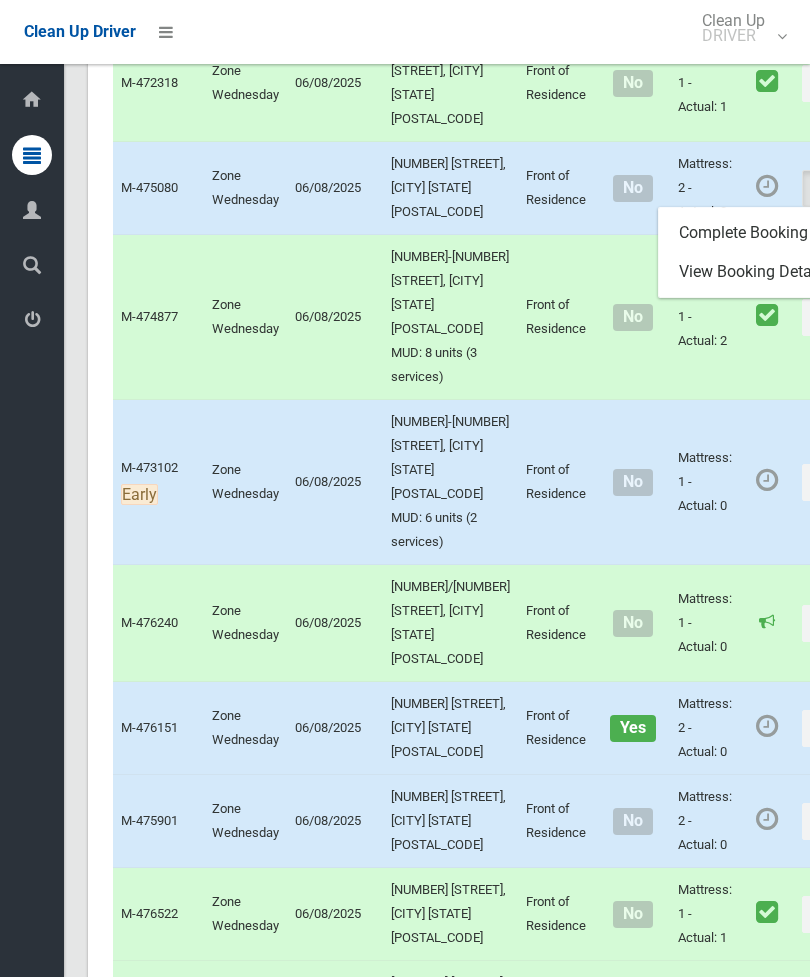 click on "Complete Booking" at bounding box center (778, 233) 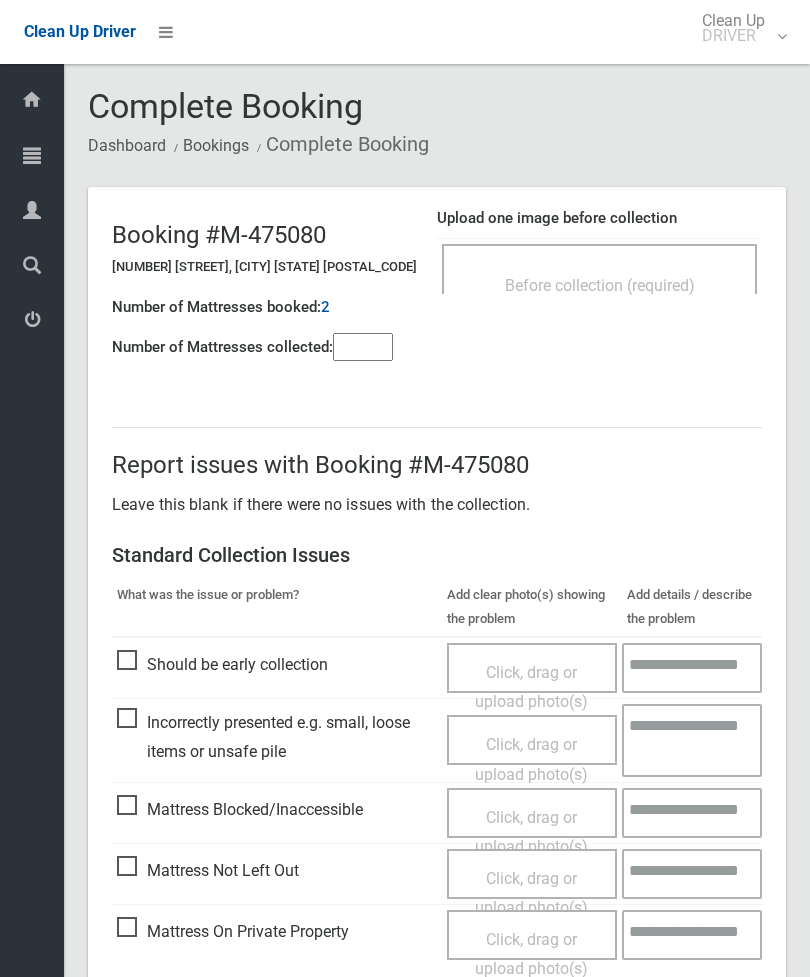 scroll, scrollTop: 0, scrollLeft: 0, axis: both 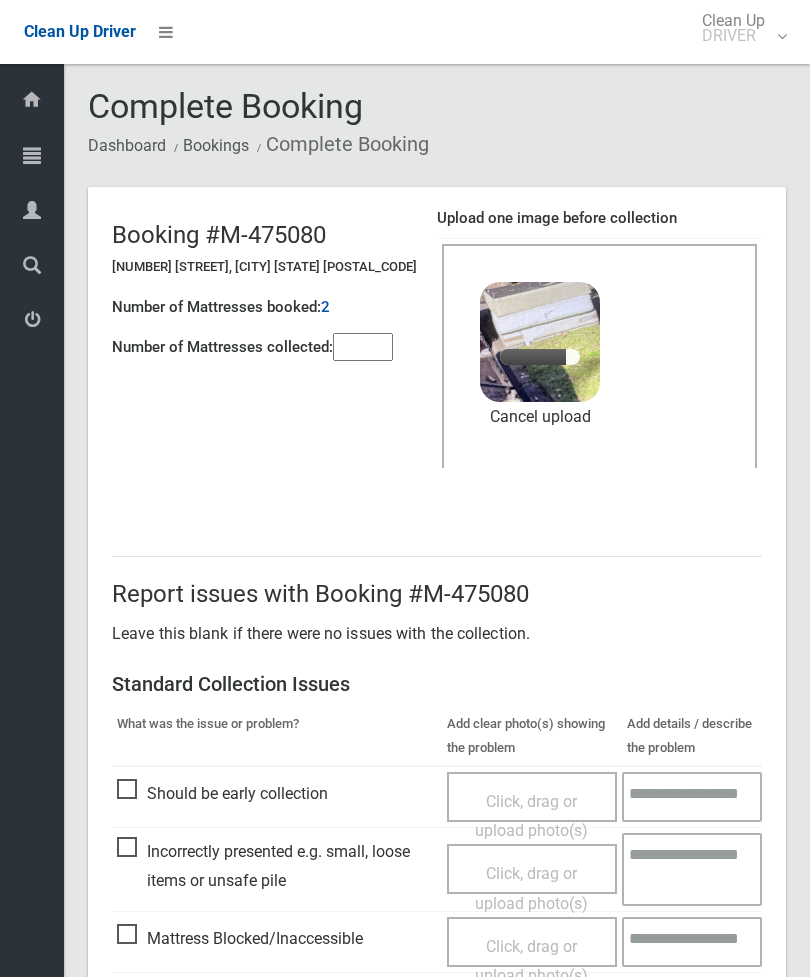 click at bounding box center (363, 347) 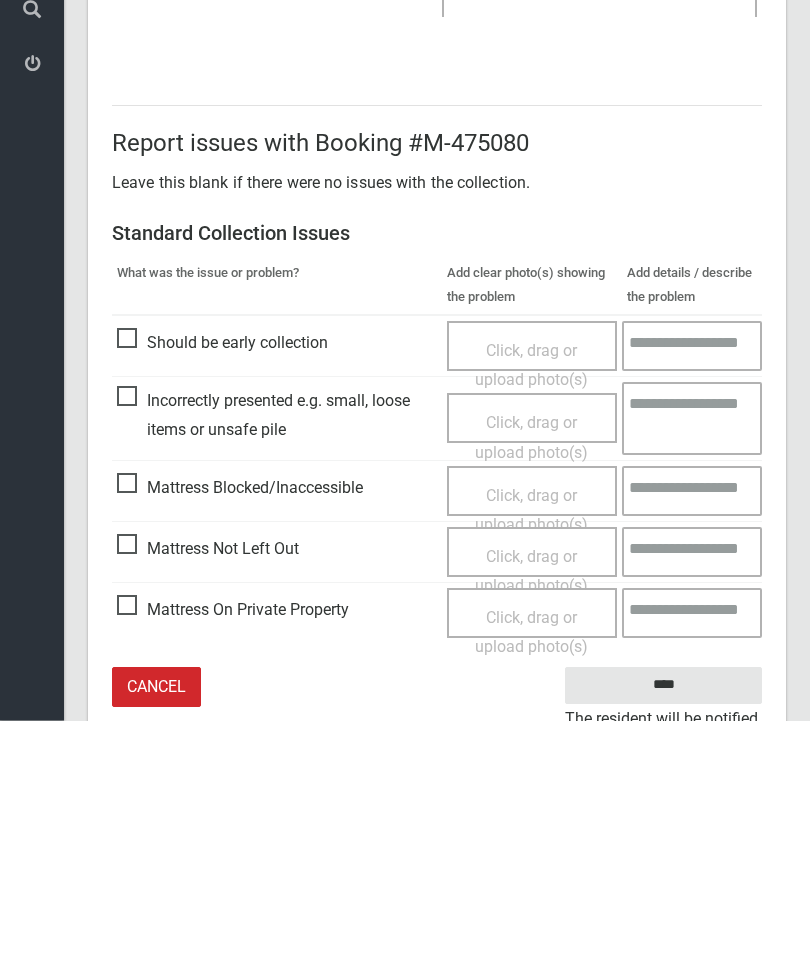 scroll, scrollTop: 274, scrollLeft: 0, axis: vertical 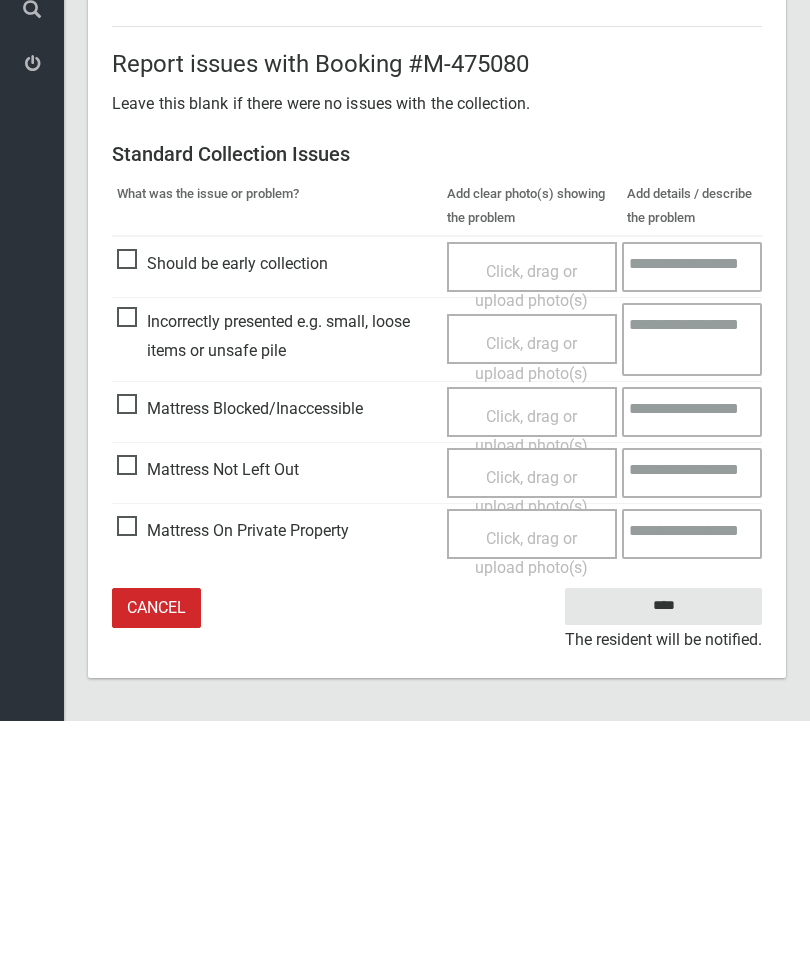 type on "*" 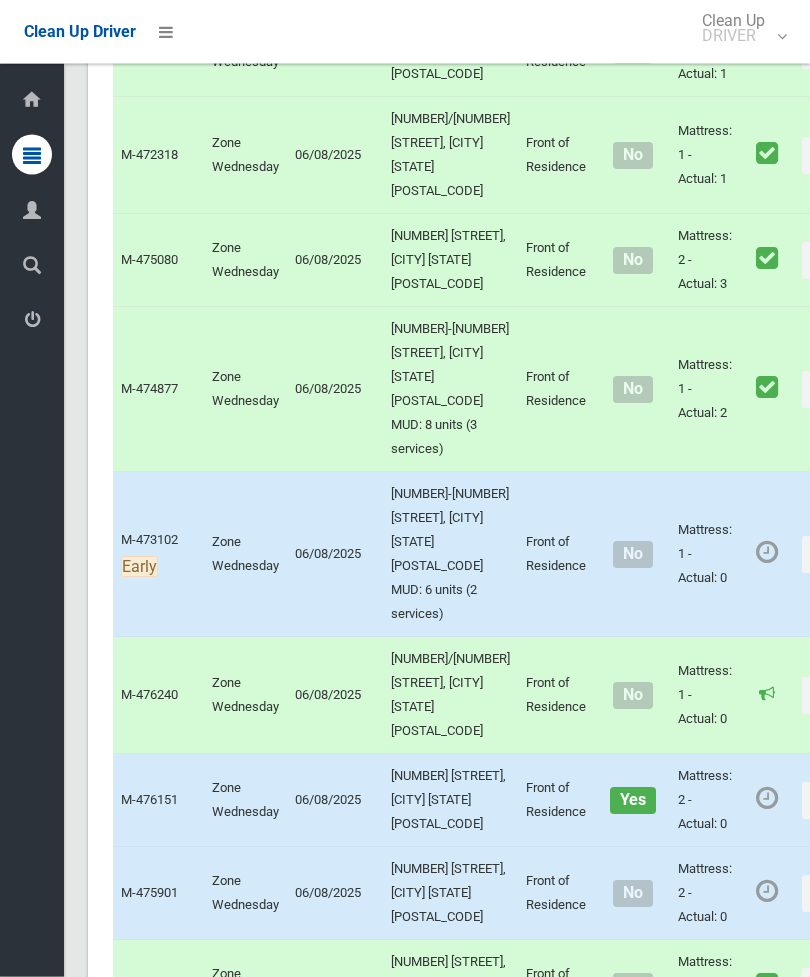 scroll, scrollTop: 1408, scrollLeft: 0, axis: vertical 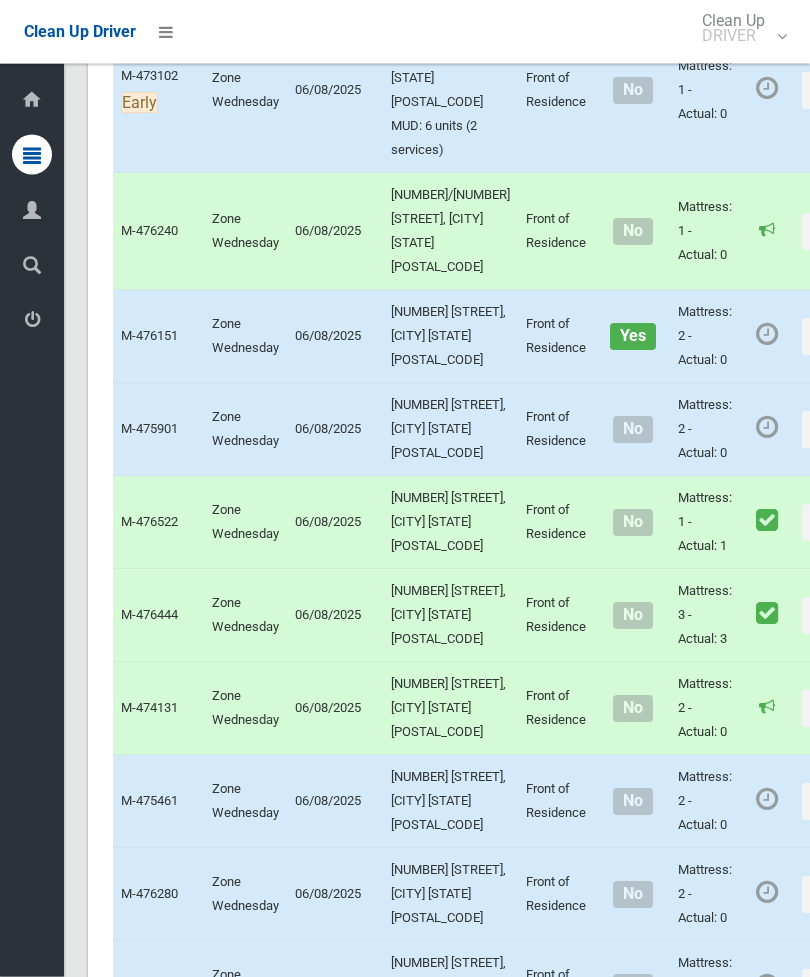 click on "Actions" at bounding box center [850, 91] 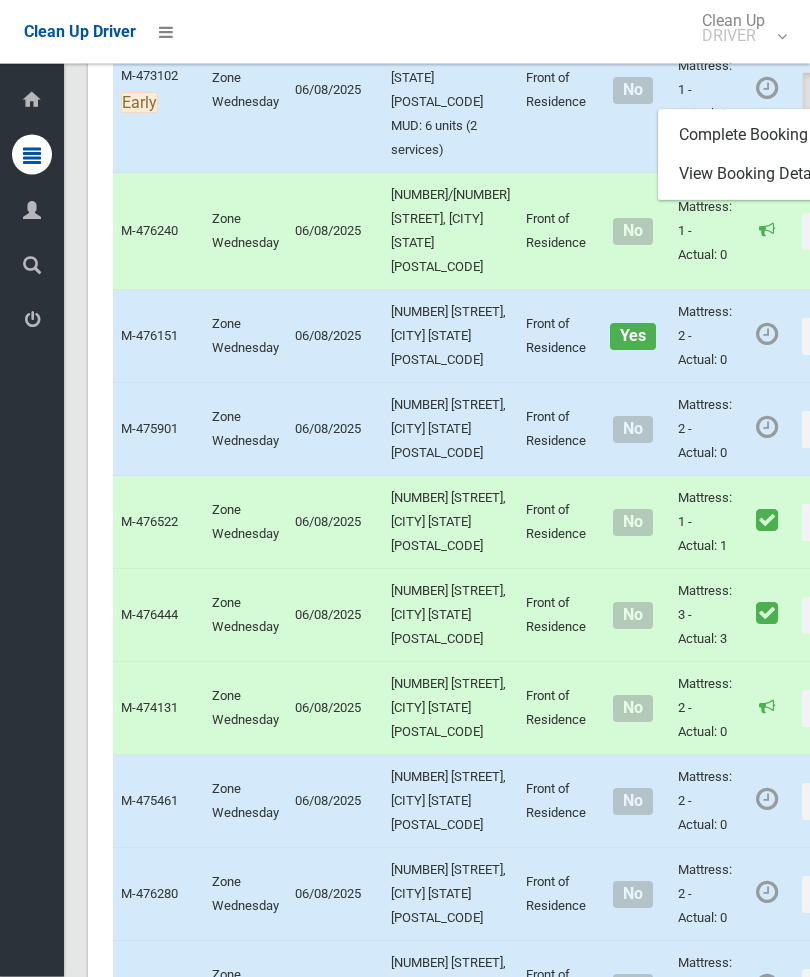 scroll, scrollTop: 1409, scrollLeft: 0, axis: vertical 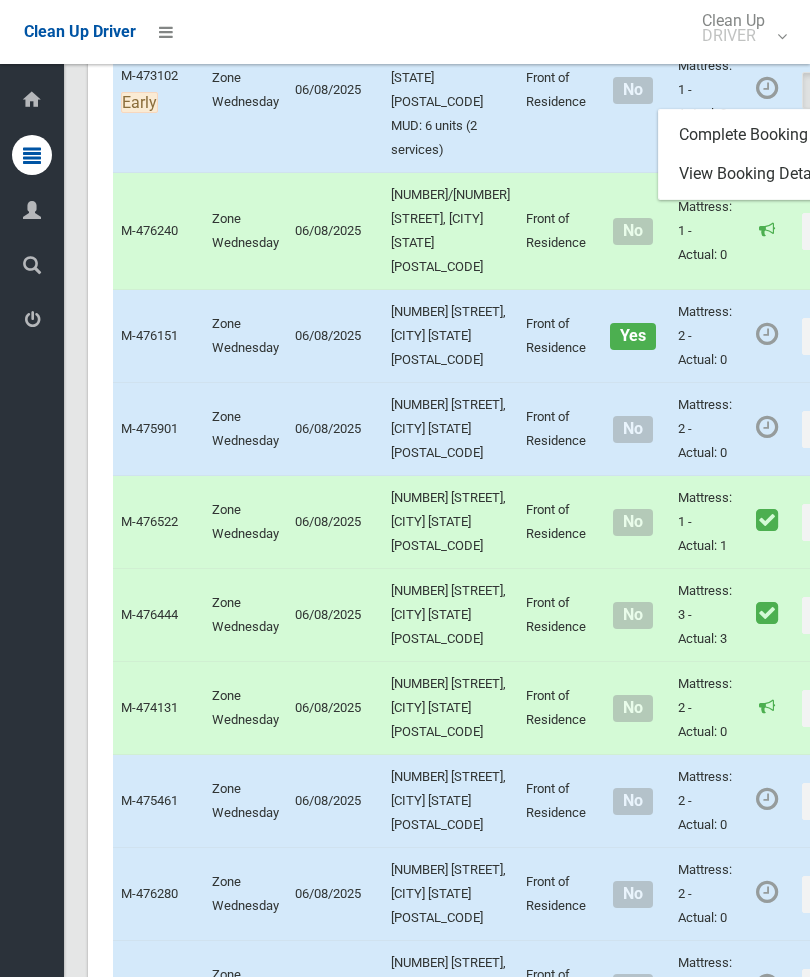 click on "Complete Booking" at bounding box center [778, 135] 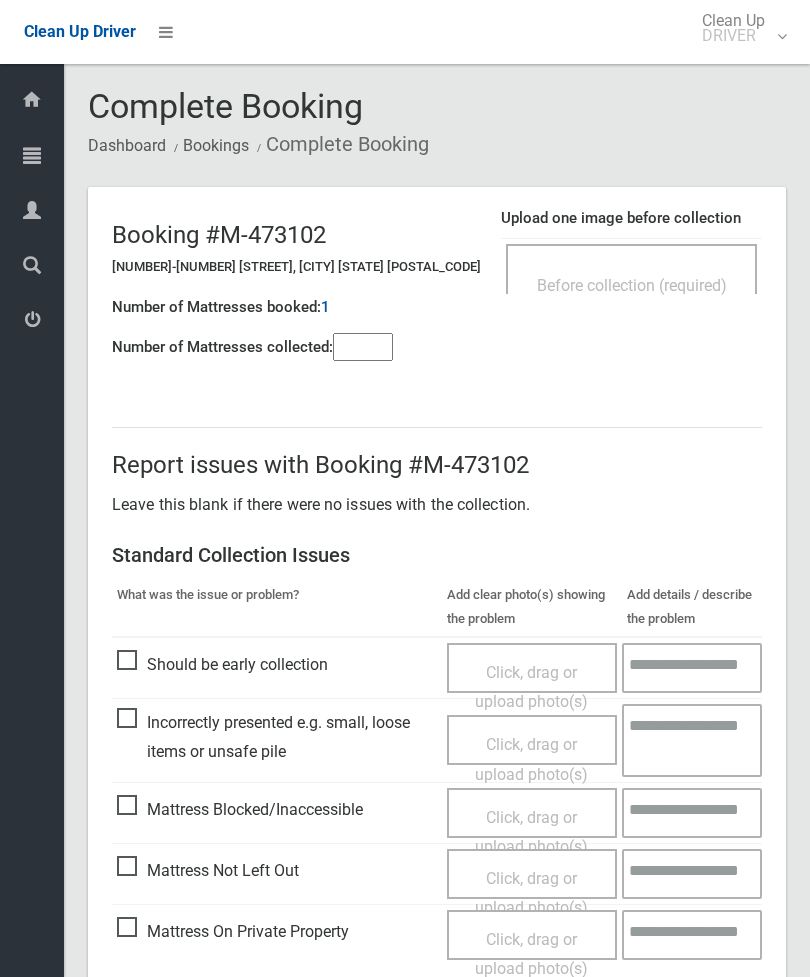 scroll, scrollTop: 0, scrollLeft: 0, axis: both 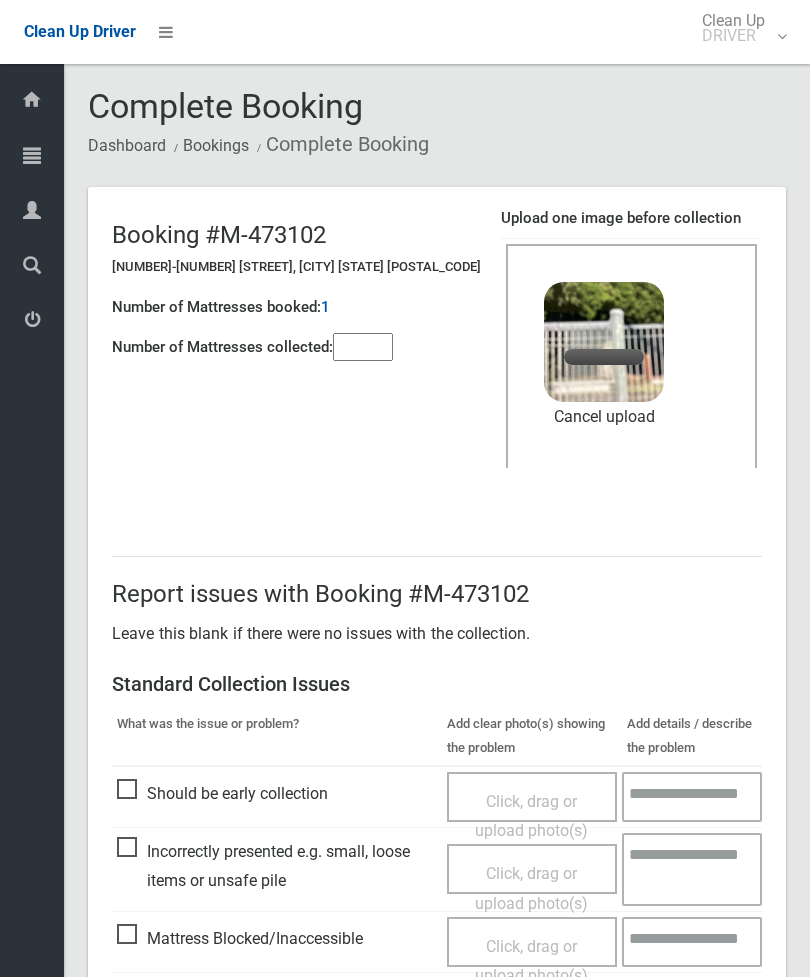 click at bounding box center (363, 347) 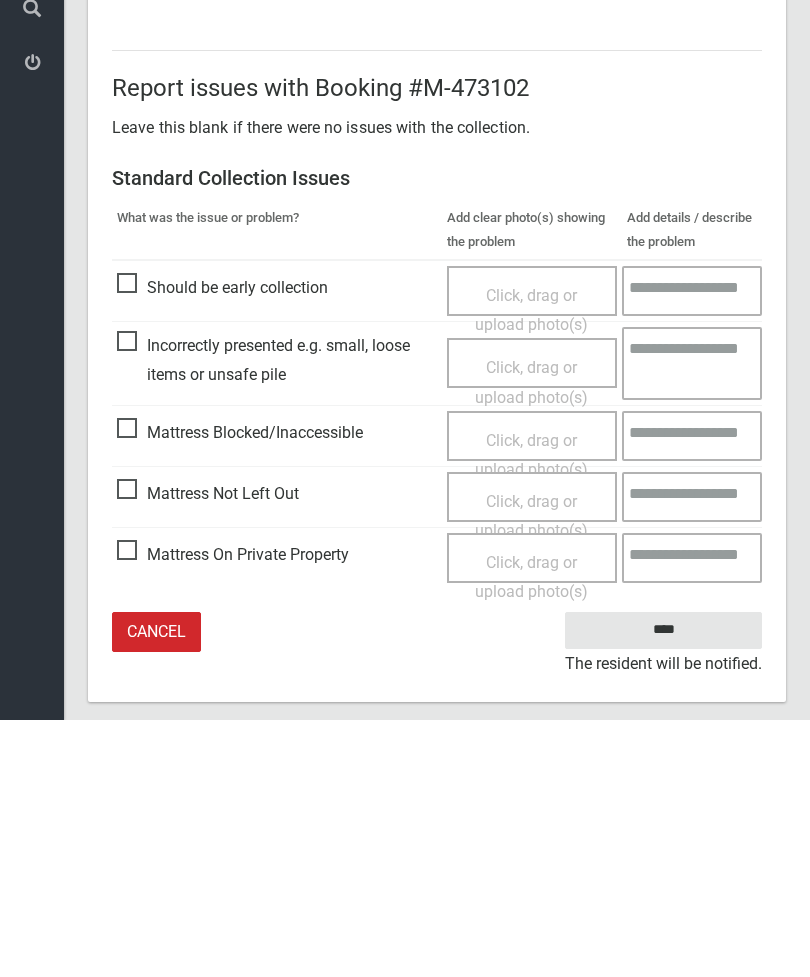 scroll, scrollTop: 274, scrollLeft: 0, axis: vertical 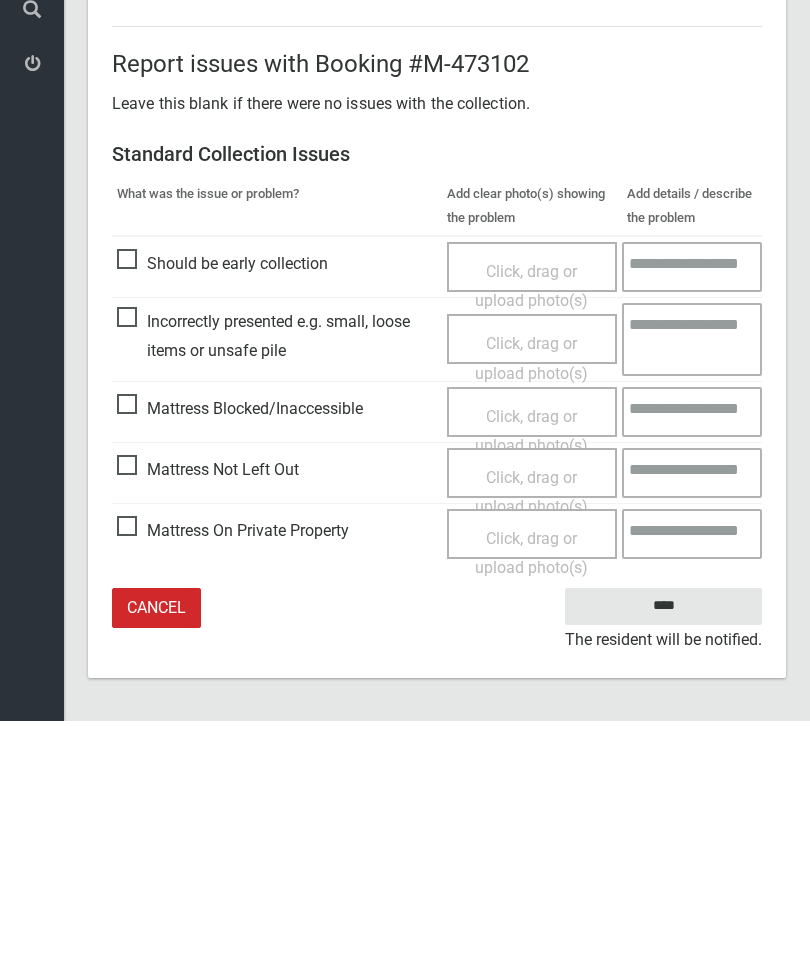 type on "*" 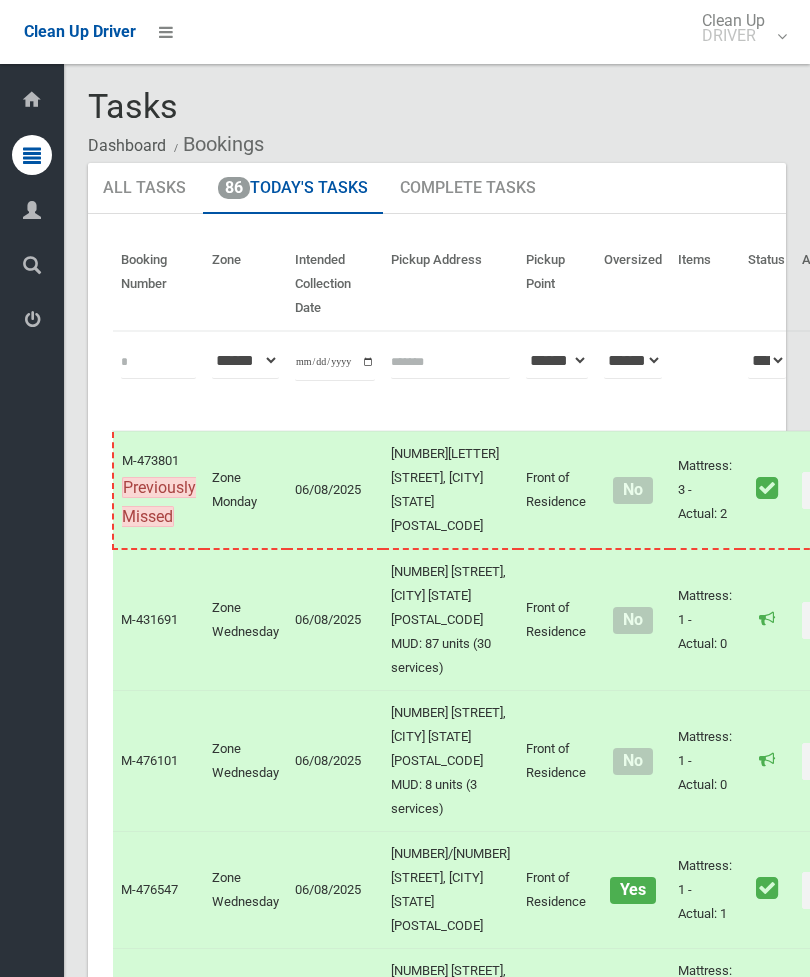 scroll, scrollTop: 0, scrollLeft: 0, axis: both 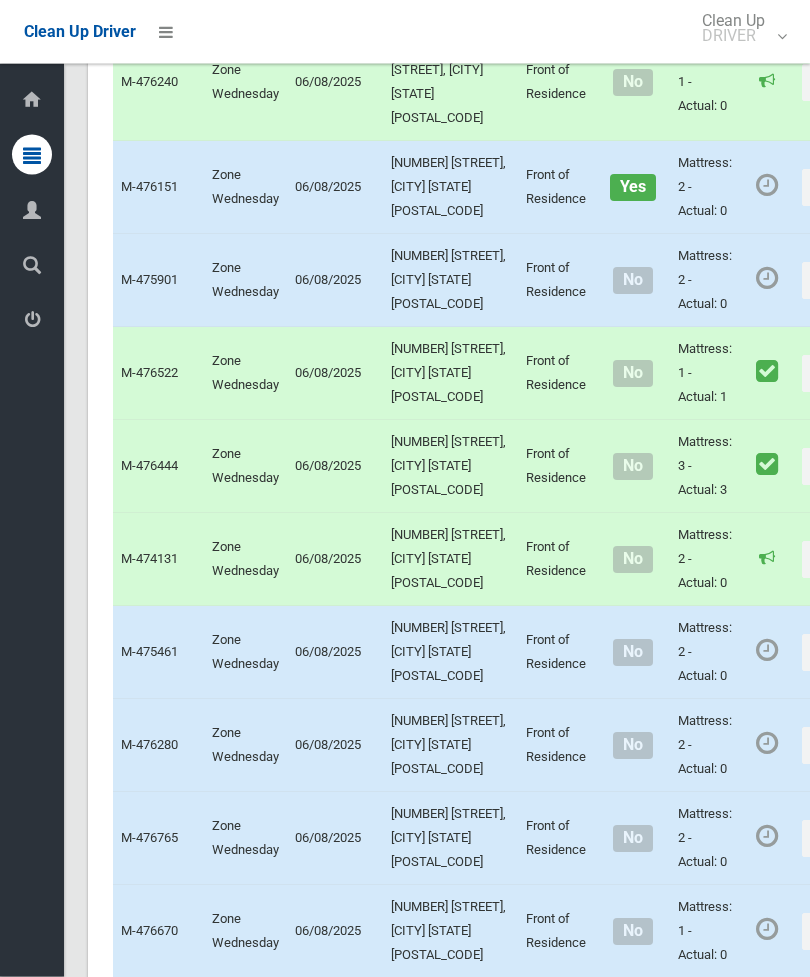 click on "Actions" at bounding box center [850, 188] 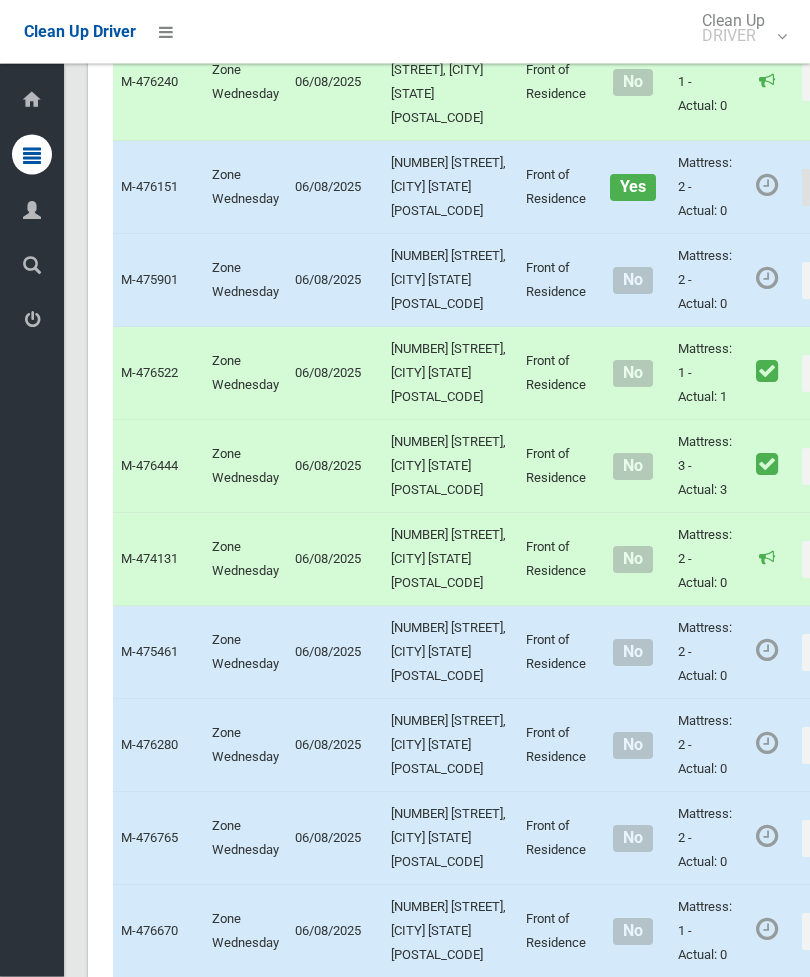 scroll, scrollTop: 1558, scrollLeft: 0, axis: vertical 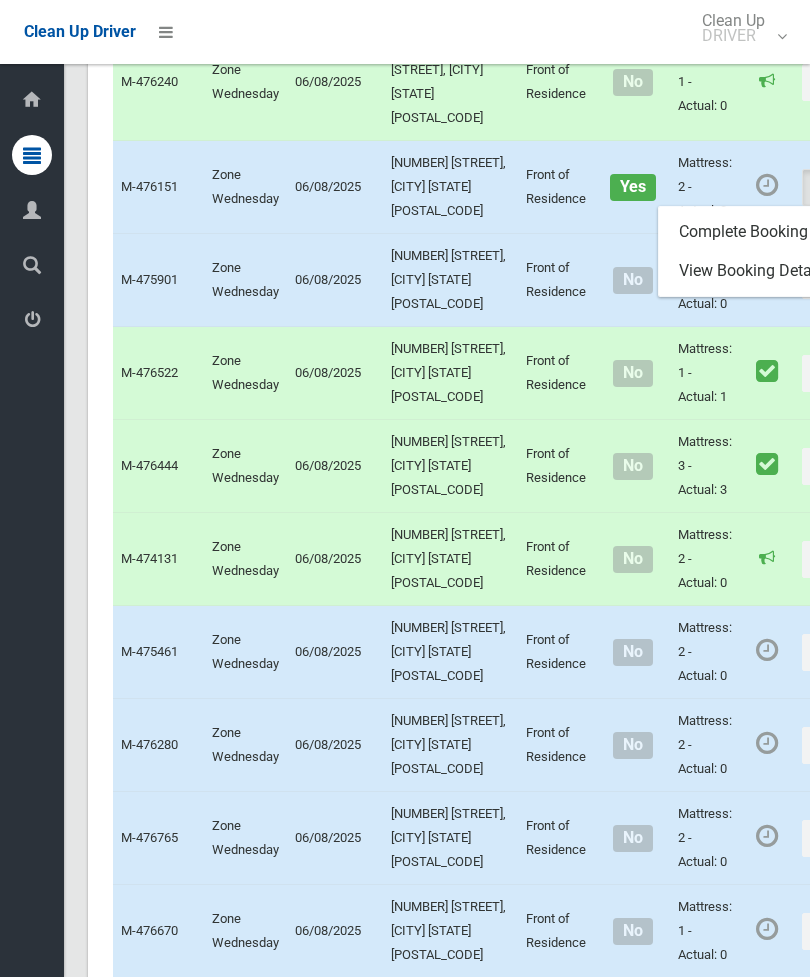 click on "Complete Booking" at bounding box center (778, 232) 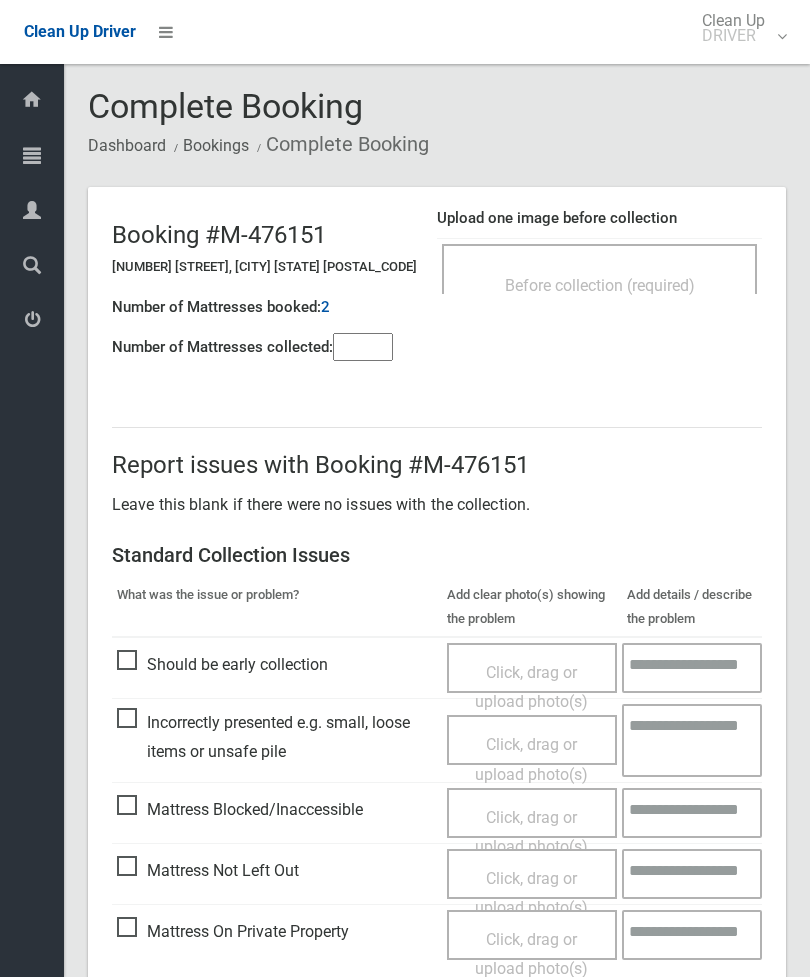 scroll, scrollTop: 0, scrollLeft: 0, axis: both 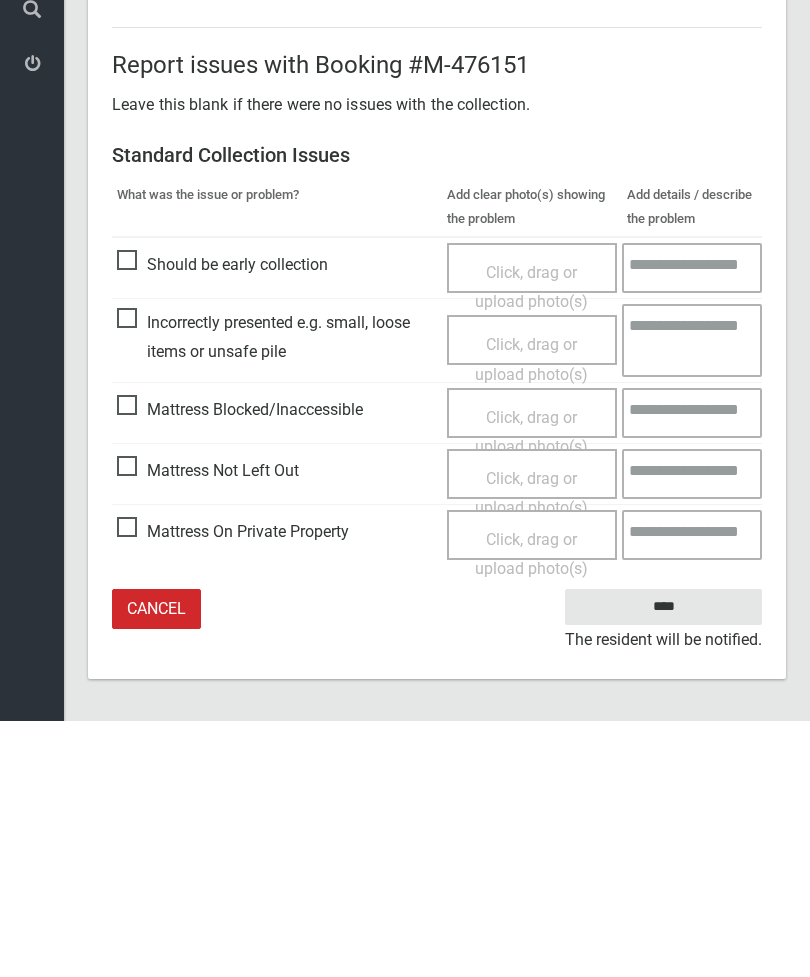 type on "*" 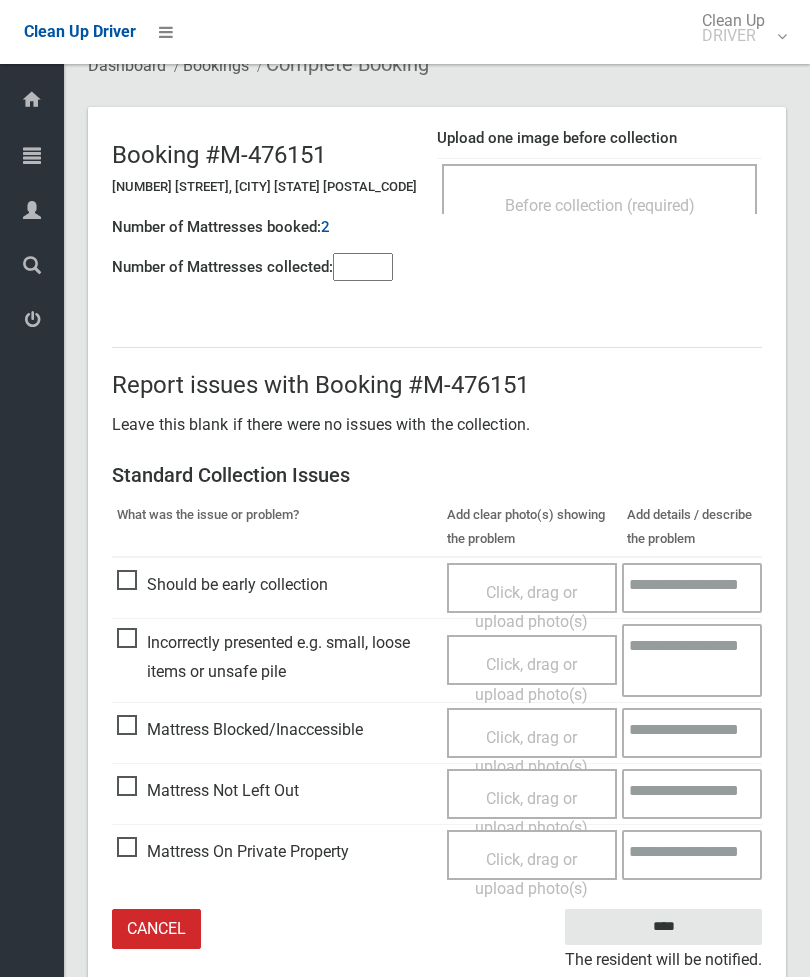 click on "Click, drag or upload photo(s)" at bounding box center [531, 813] 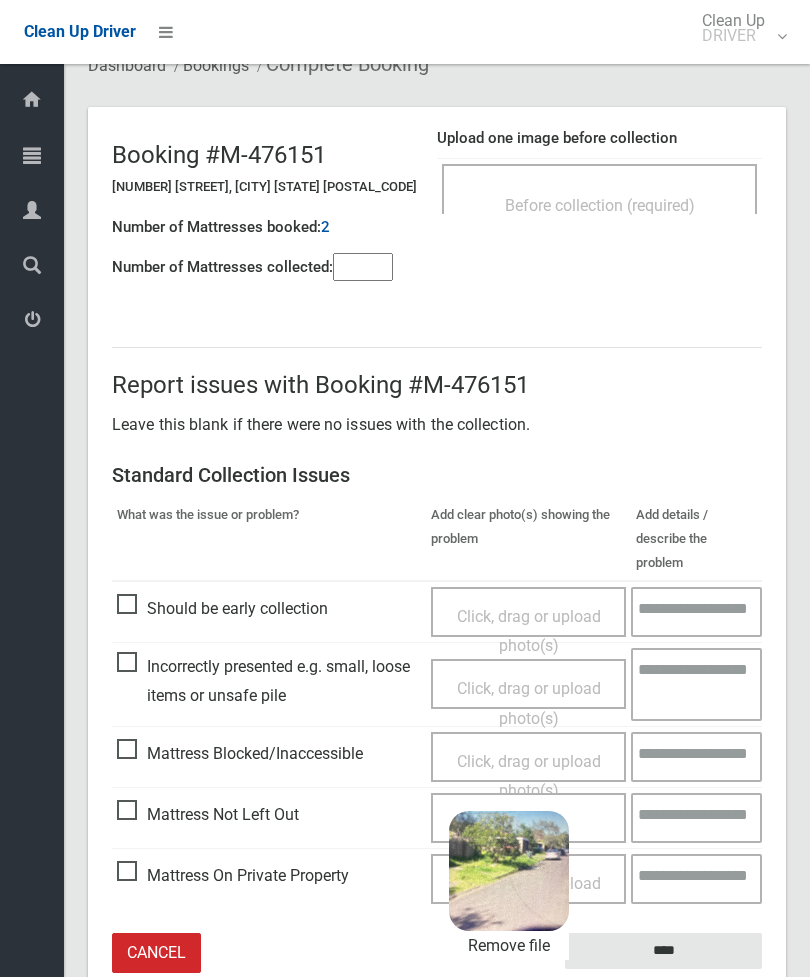click on "****" at bounding box center (663, 951) 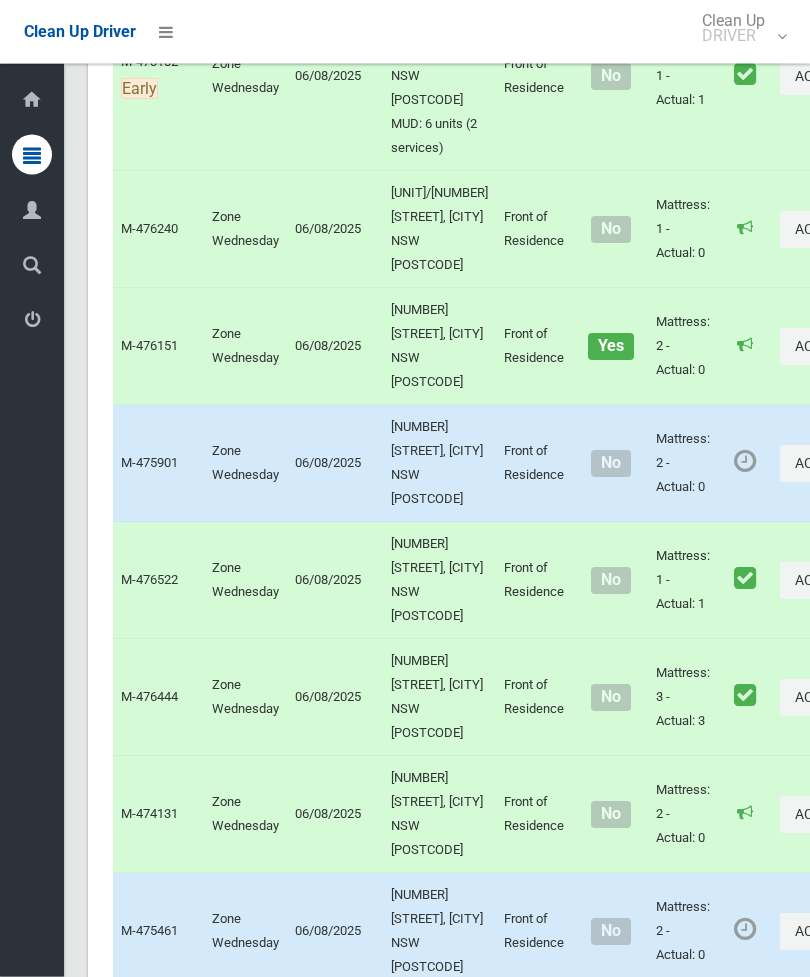 scroll, scrollTop: 1555, scrollLeft: 0, axis: vertical 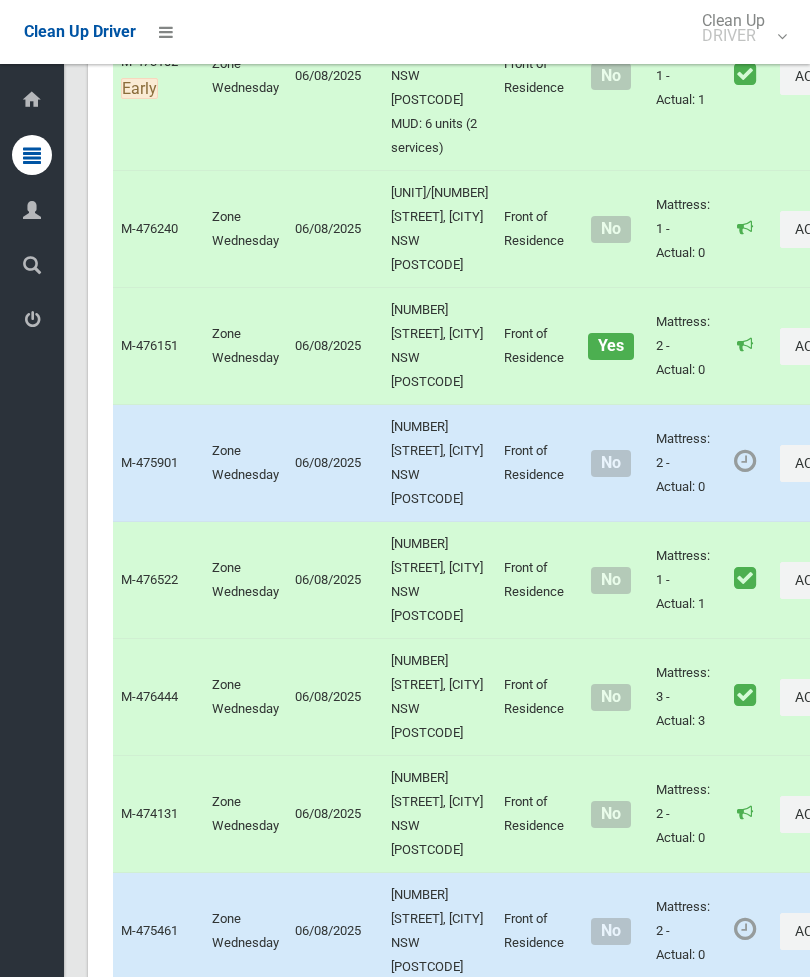 click on "Actions" at bounding box center (828, 463) 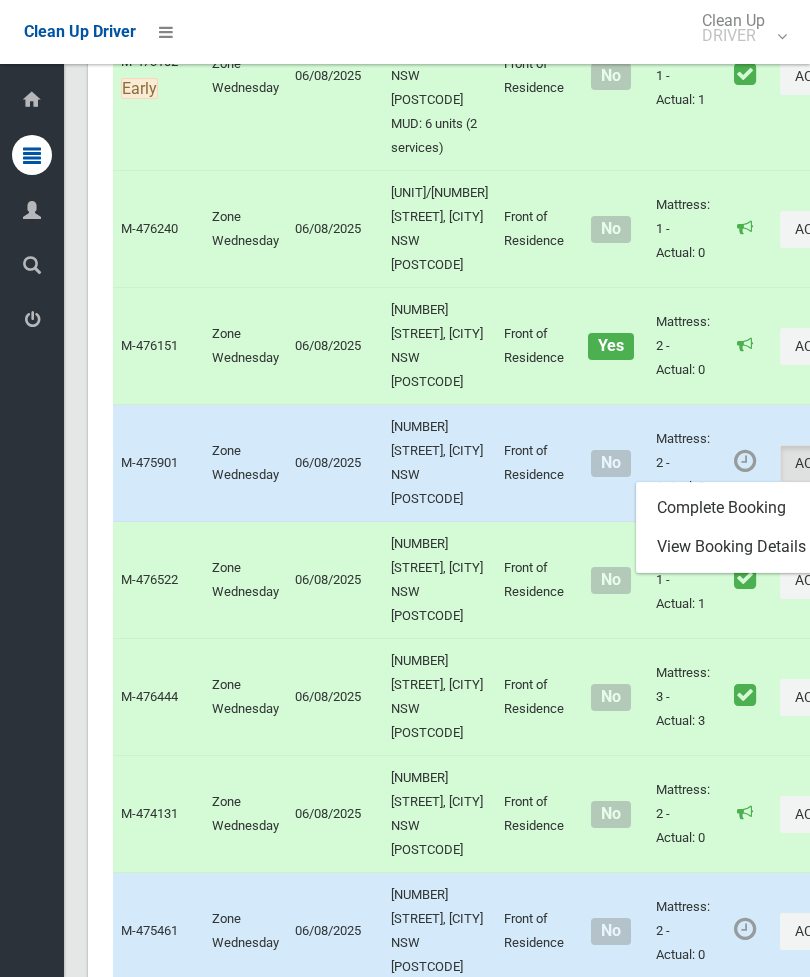 click on "Complete Booking" at bounding box center (756, 508) 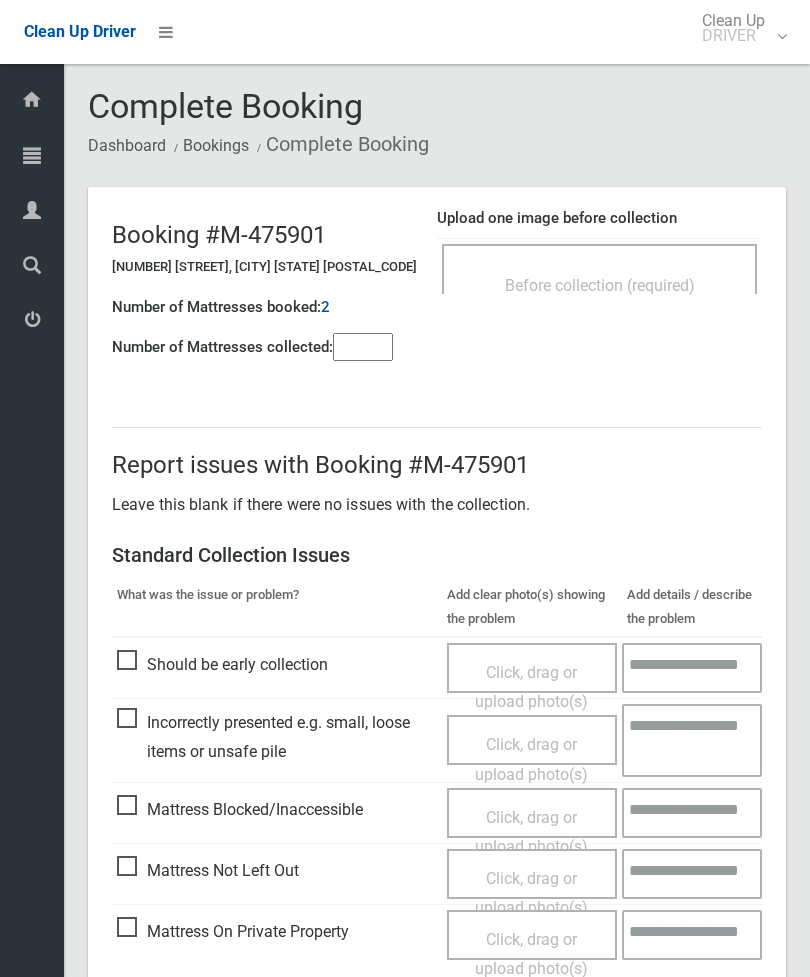 scroll, scrollTop: 0, scrollLeft: 0, axis: both 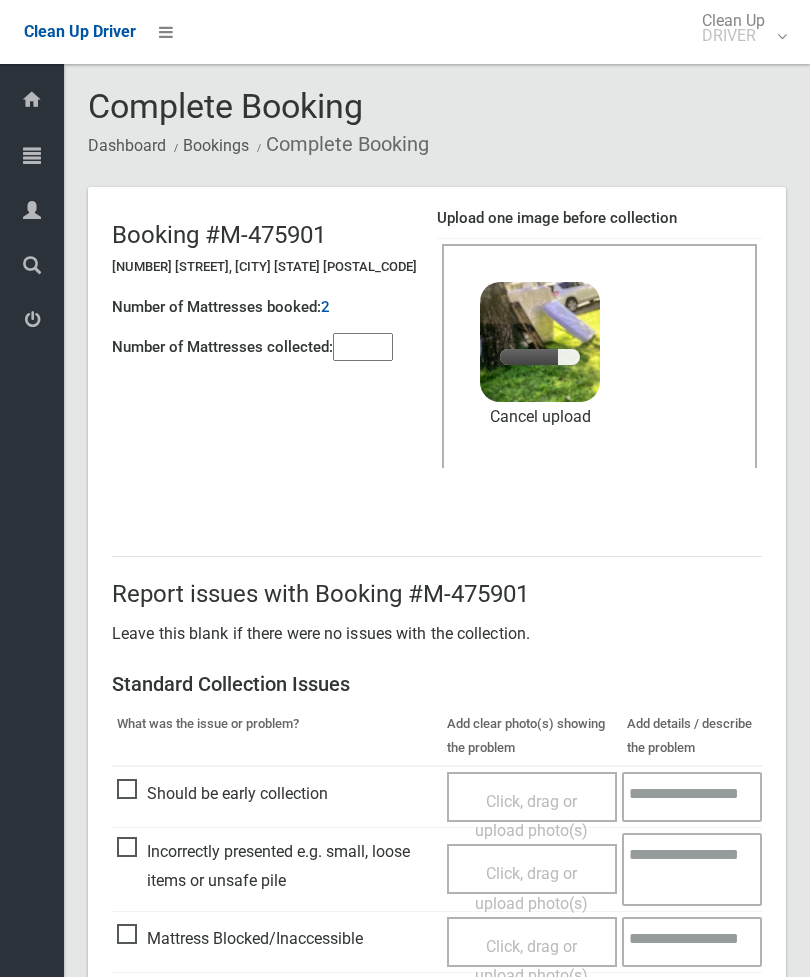 click at bounding box center (363, 347) 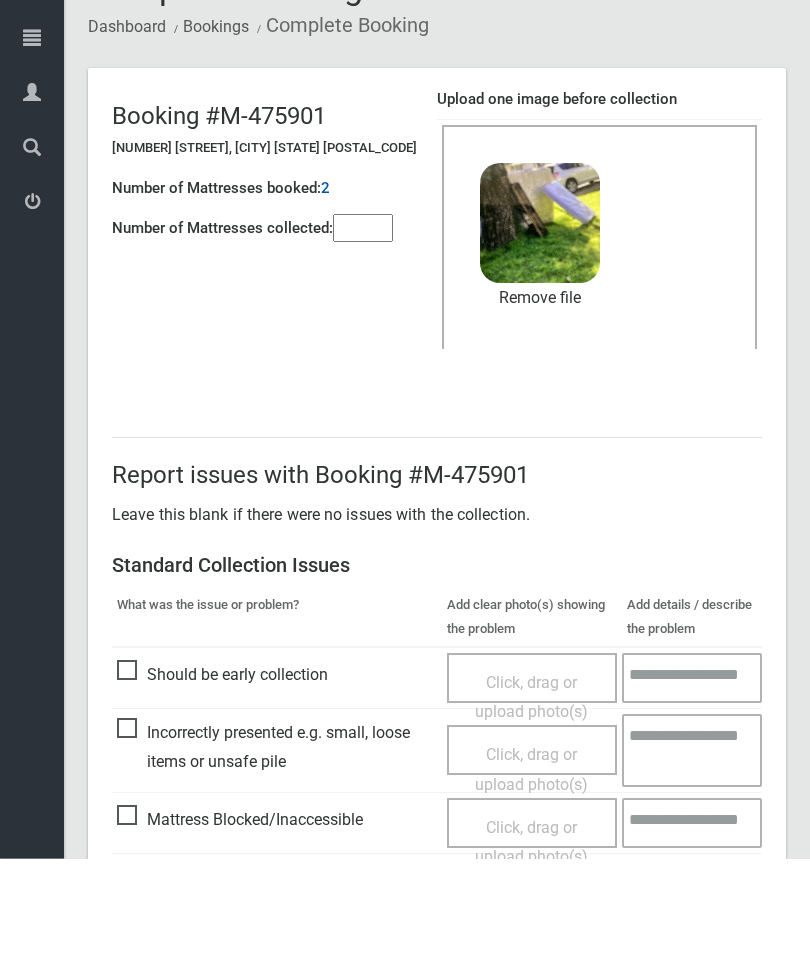 scroll, scrollTop: 274, scrollLeft: 0, axis: vertical 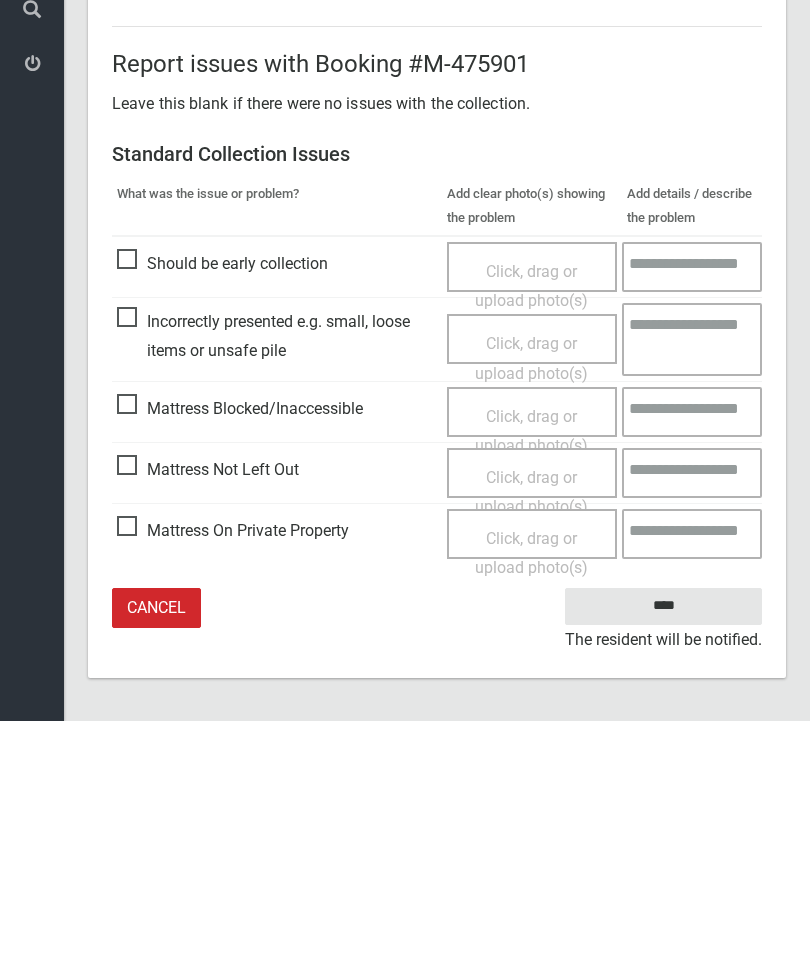 type on "*" 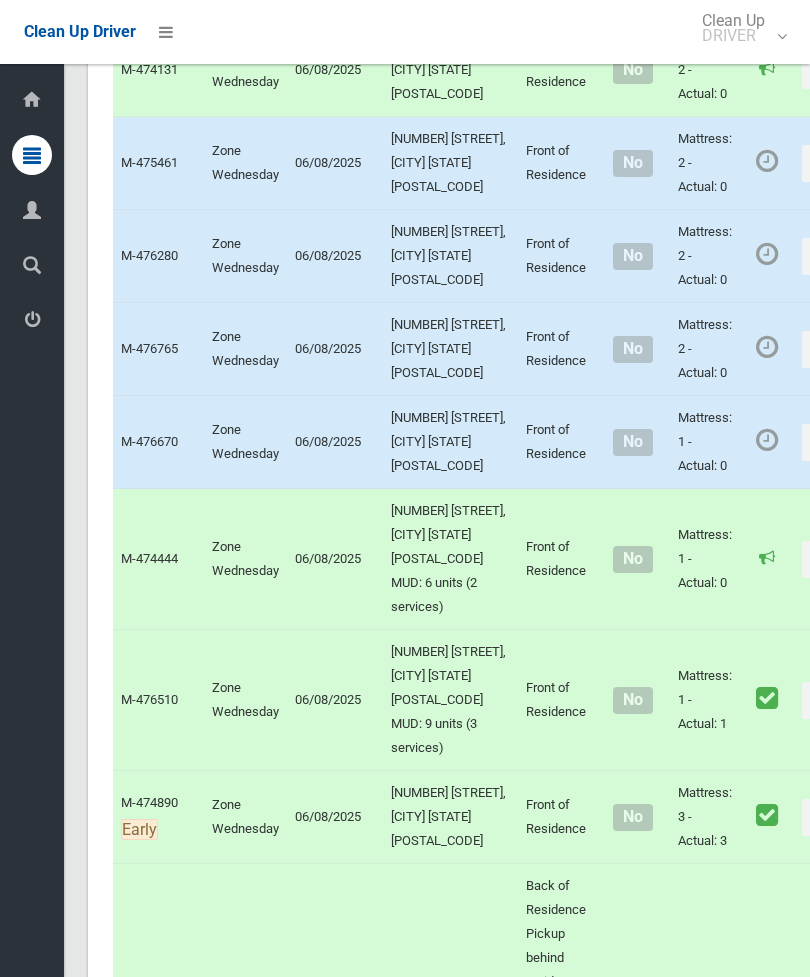 scroll, scrollTop: 2161, scrollLeft: 0, axis: vertical 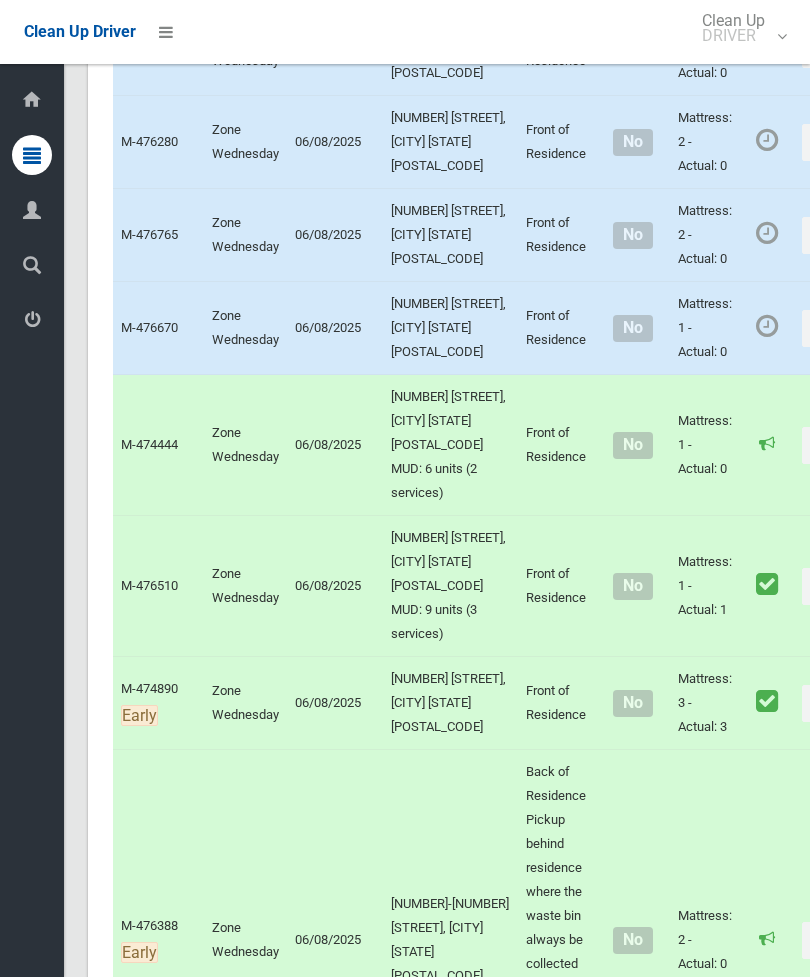 click on "Actions" at bounding box center [850, 49] 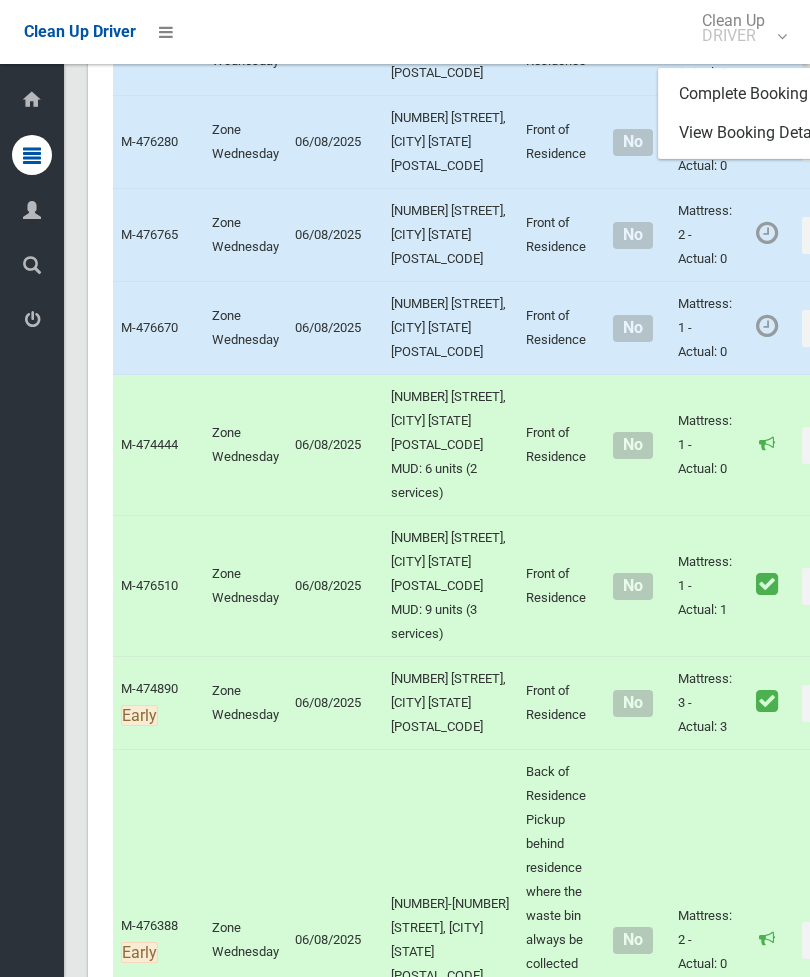 click on "Complete Booking" at bounding box center (778, 94) 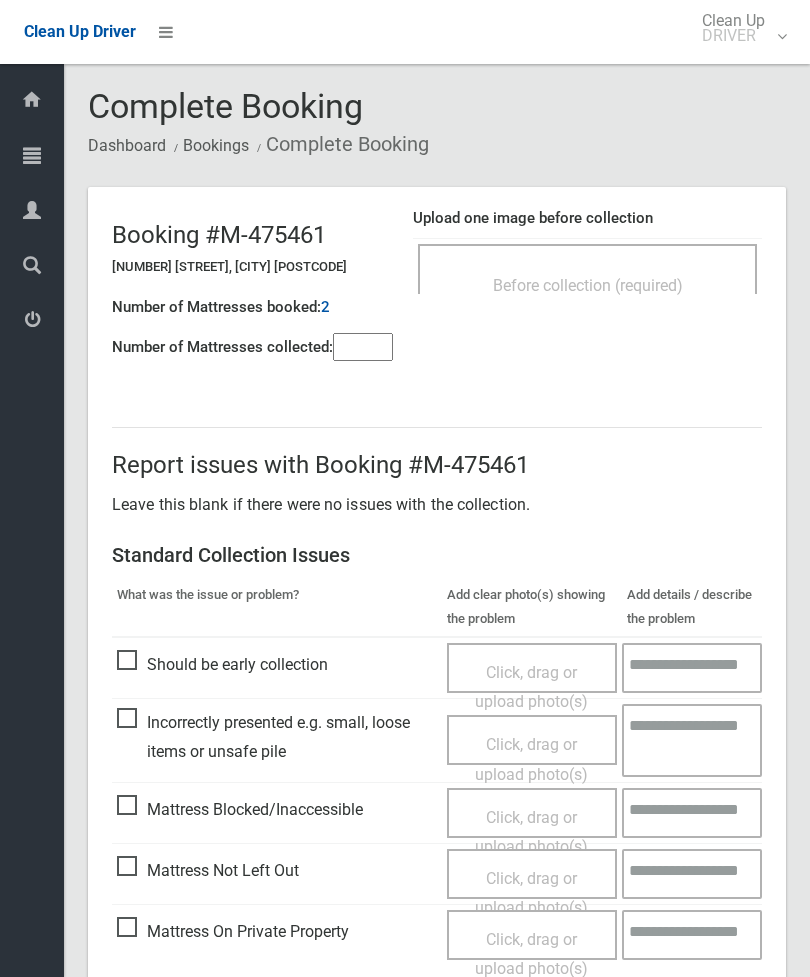 scroll, scrollTop: 0, scrollLeft: 0, axis: both 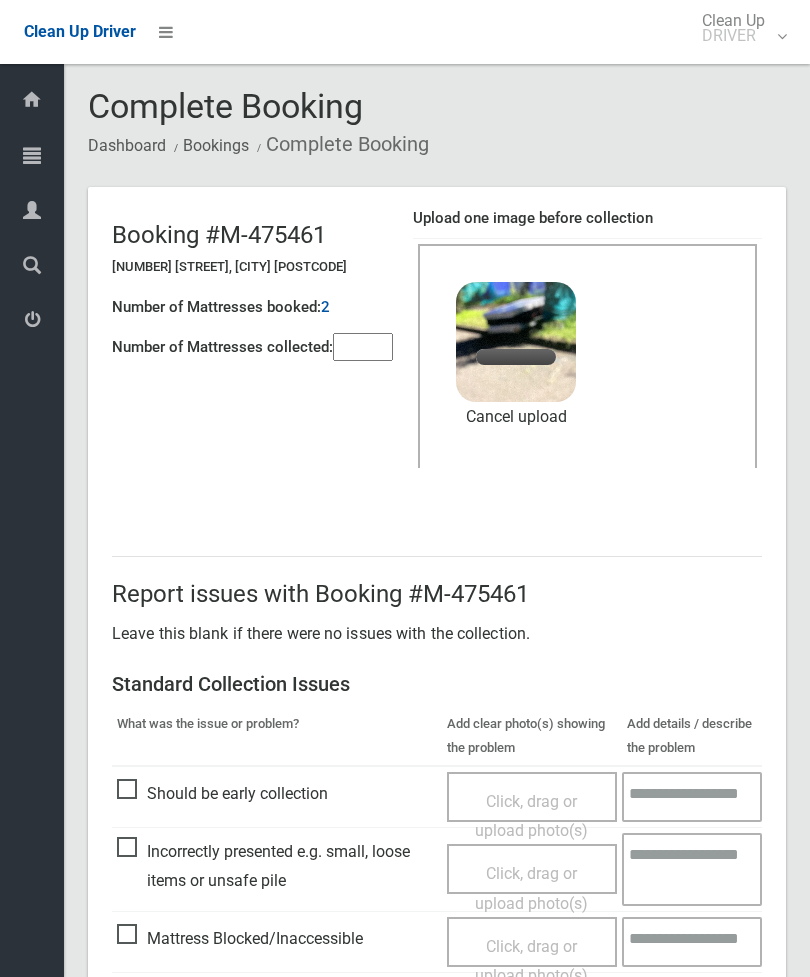 click at bounding box center [363, 347] 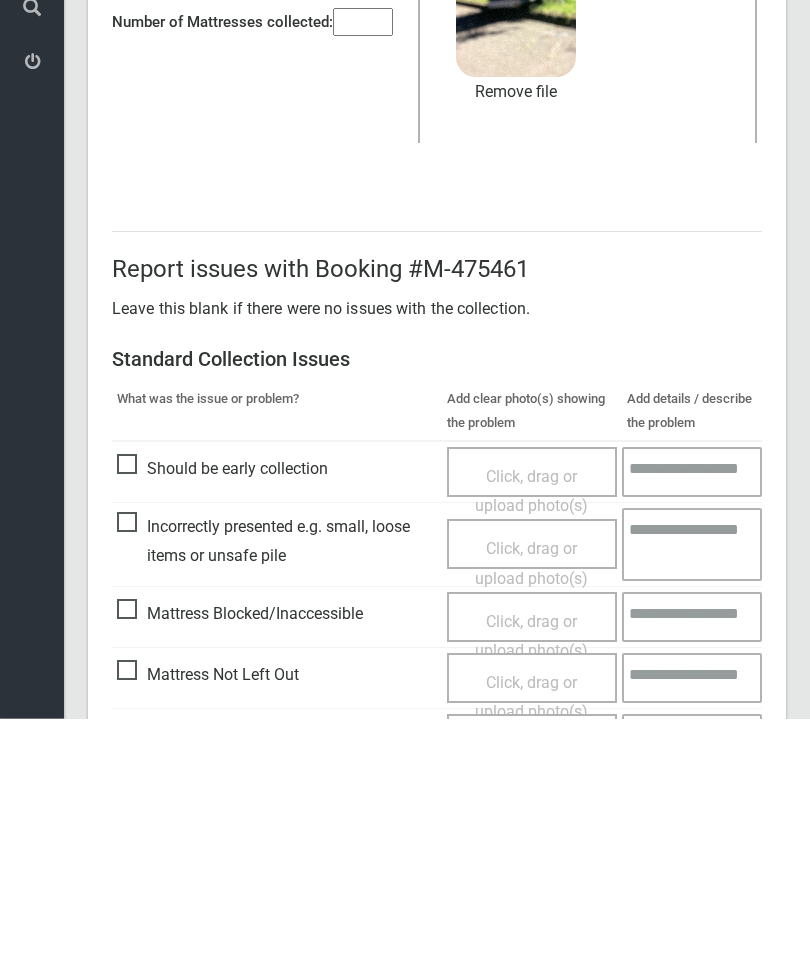 scroll, scrollTop: 274, scrollLeft: 0, axis: vertical 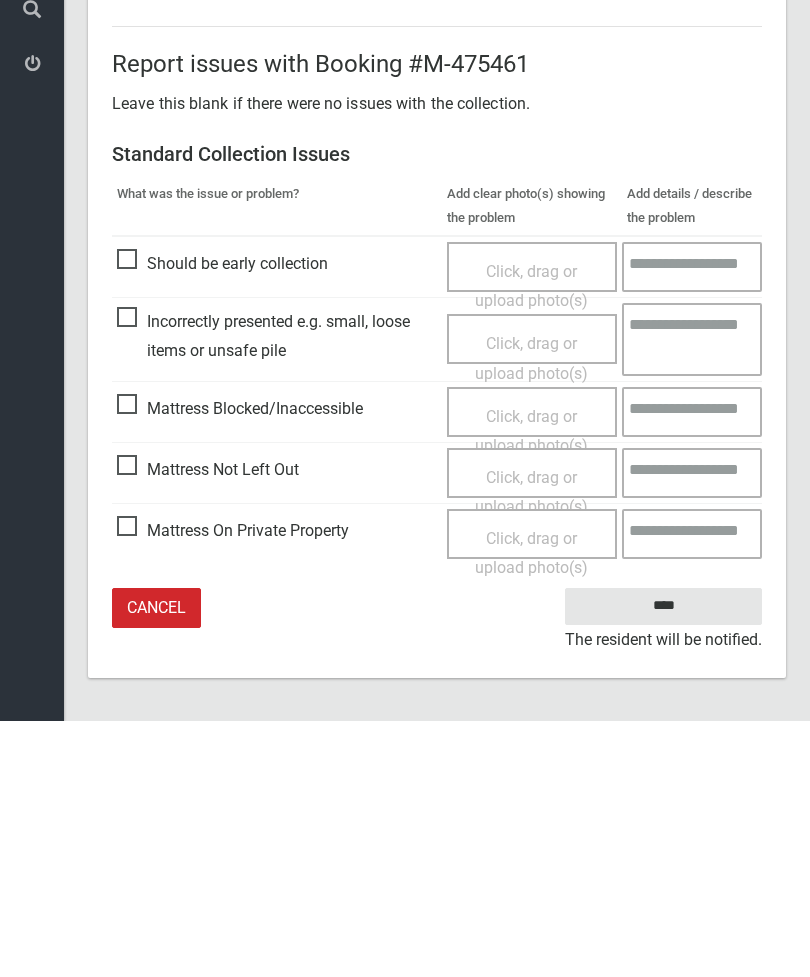 type on "*" 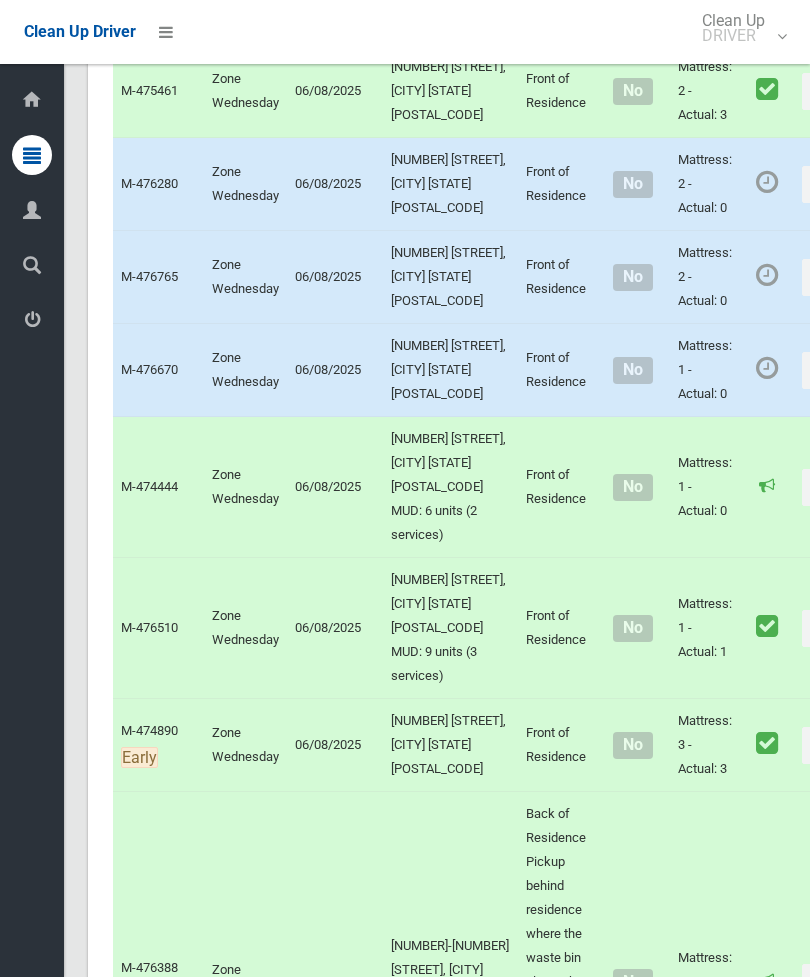 scroll, scrollTop: 2394, scrollLeft: 0, axis: vertical 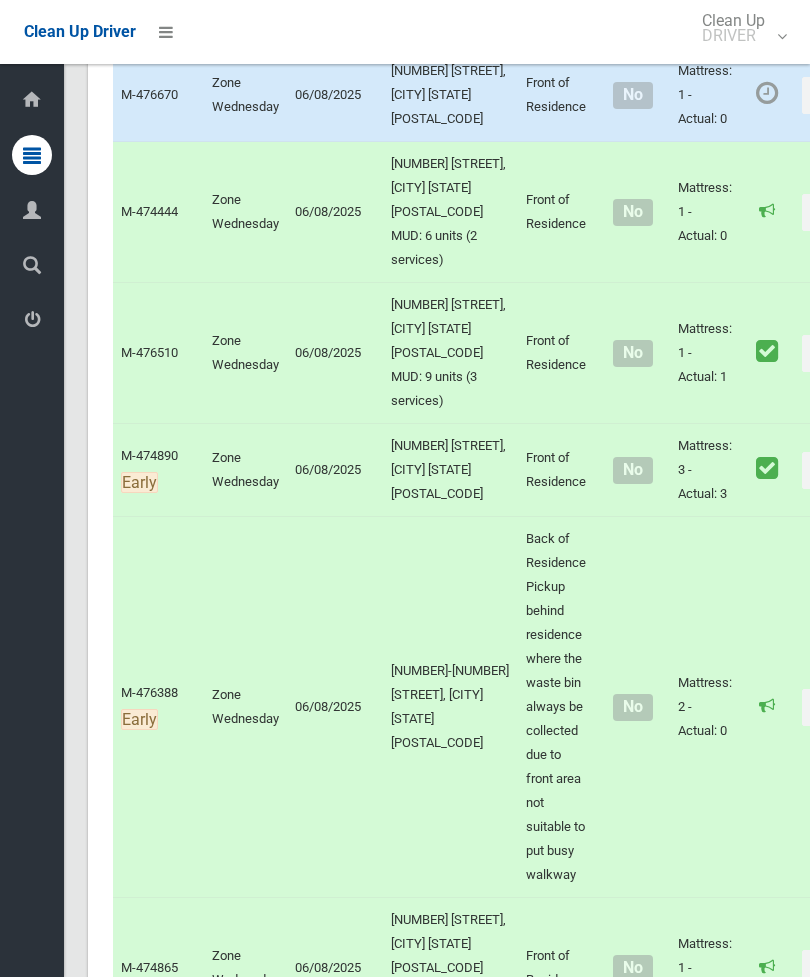 click on "Actions" at bounding box center [850, -91] 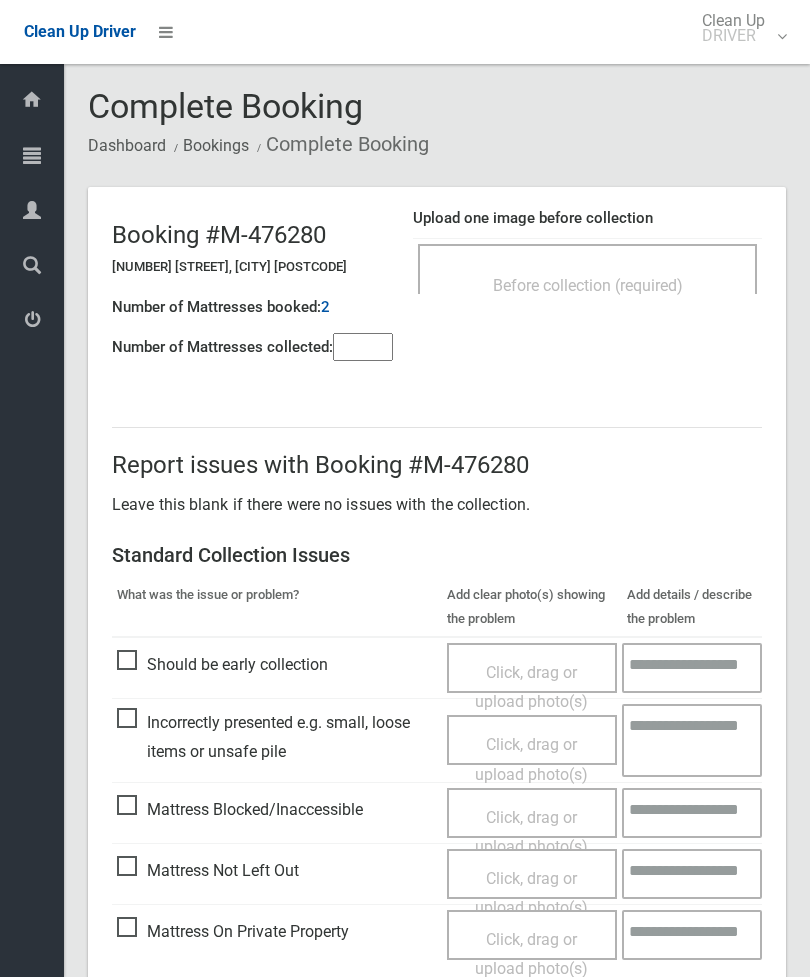 scroll, scrollTop: 0, scrollLeft: 0, axis: both 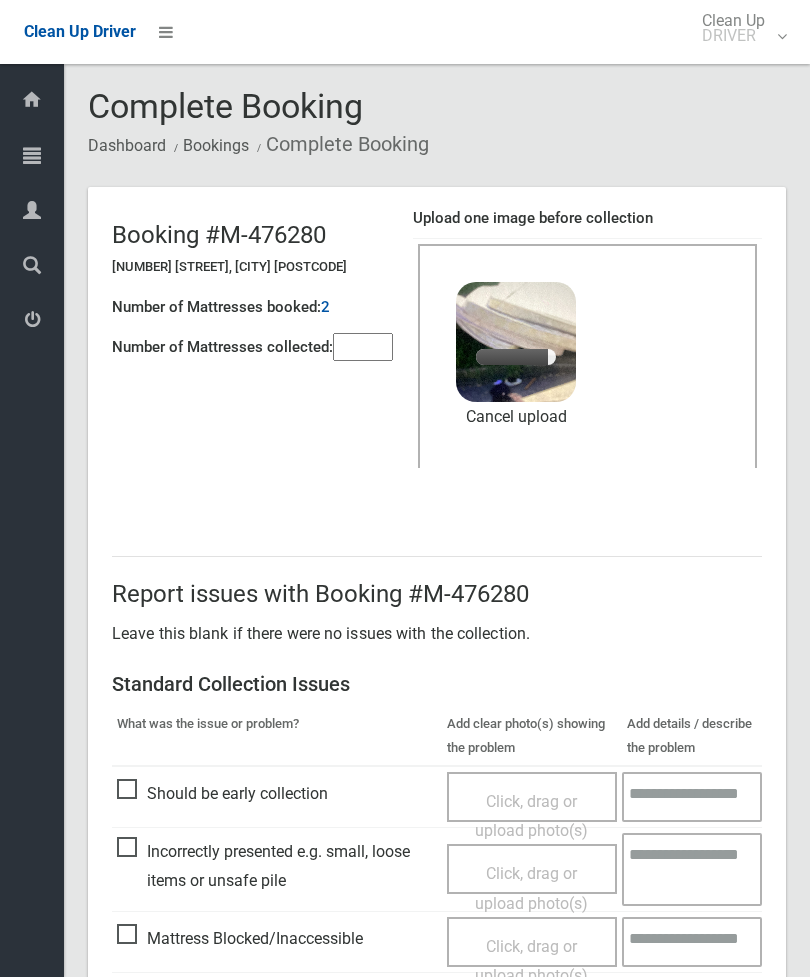 click at bounding box center (363, 347) 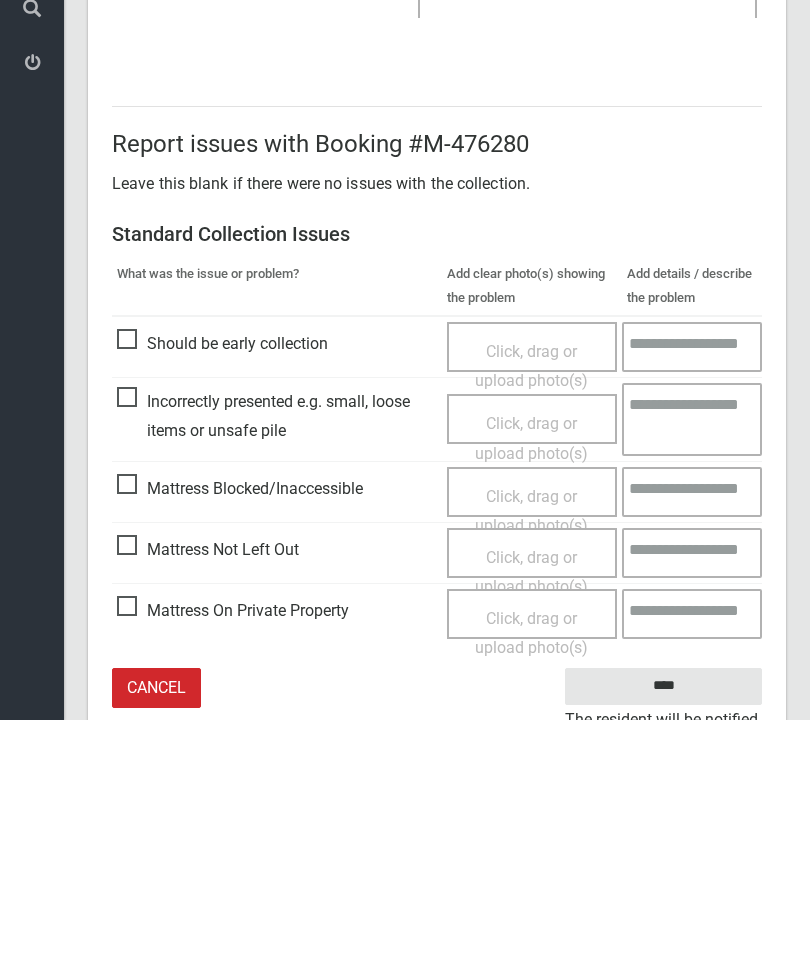 scroll, scrollTop: 274, scrollLeft: 0, axis: vertical 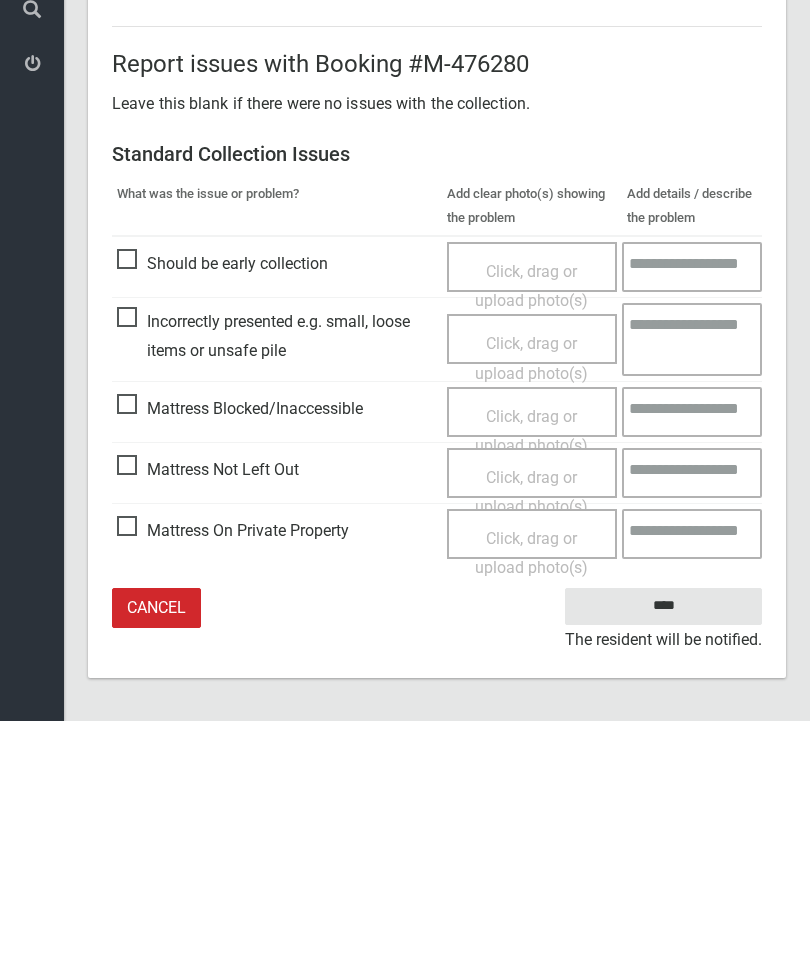 type on "*" 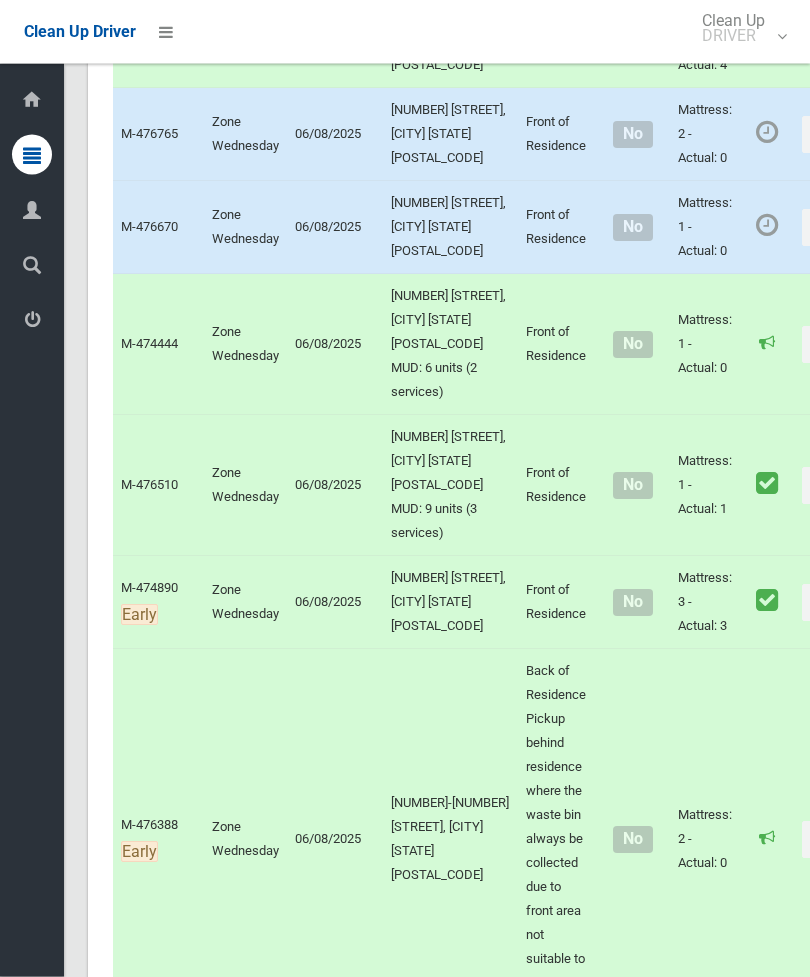 scroll, scrollTop: 2367, scrollLeft: 0, axis: vertical 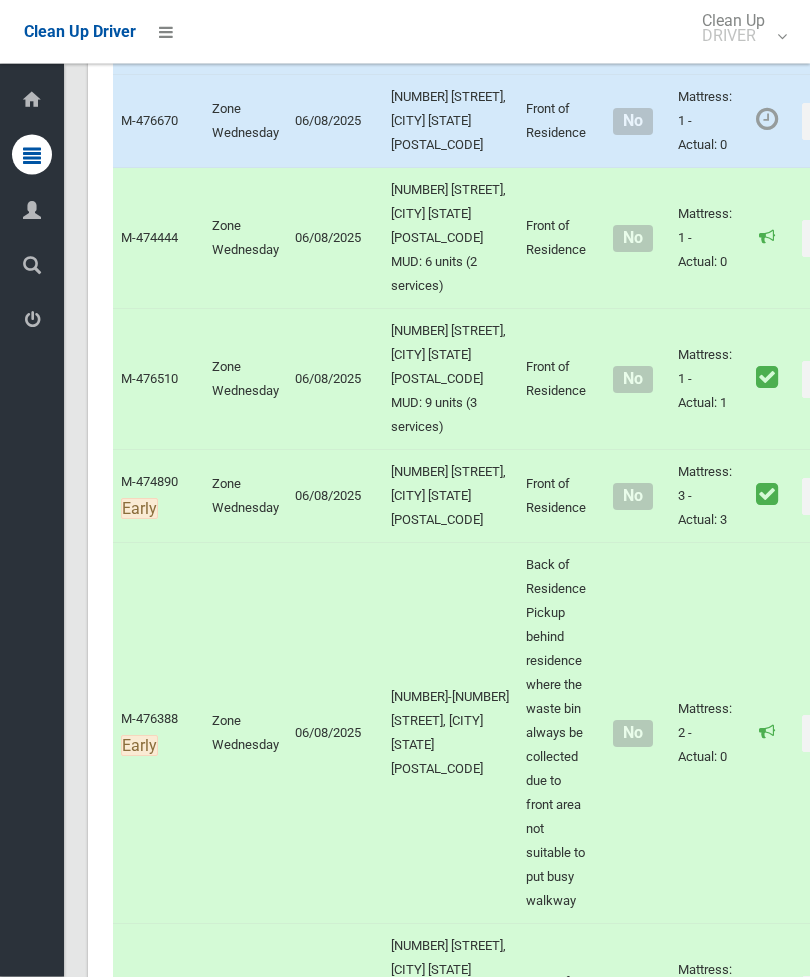 click on "Actions" at bounding box center (850, 122) 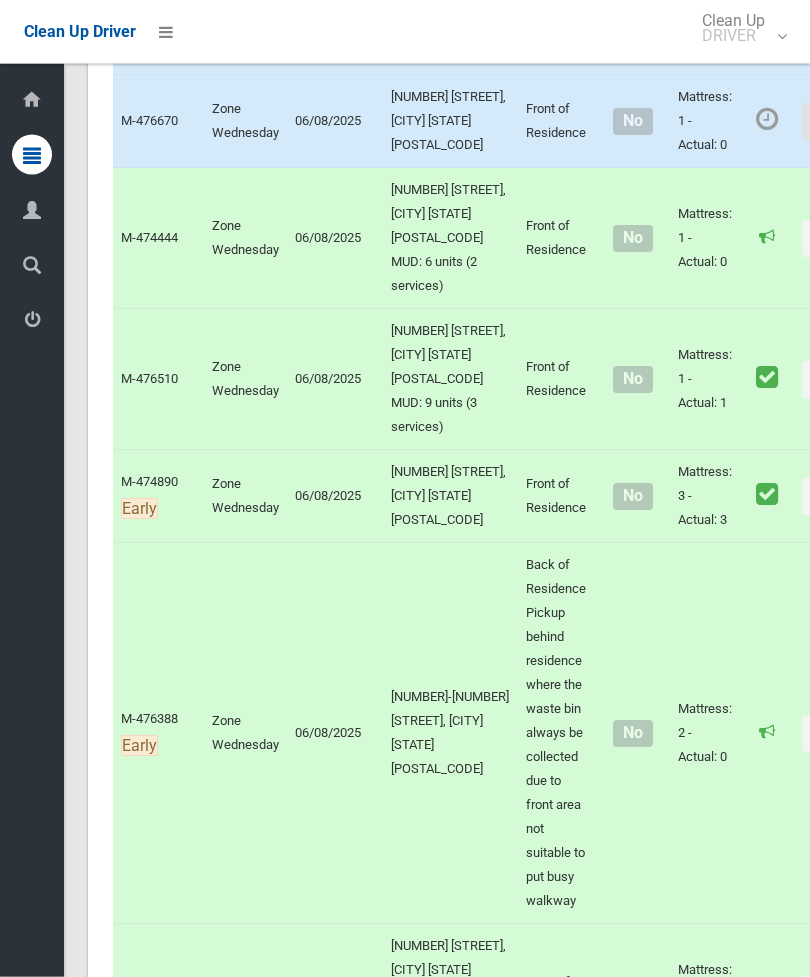 scroll, scrollTop: 2368, scrollLeft: 0, axis: vertical 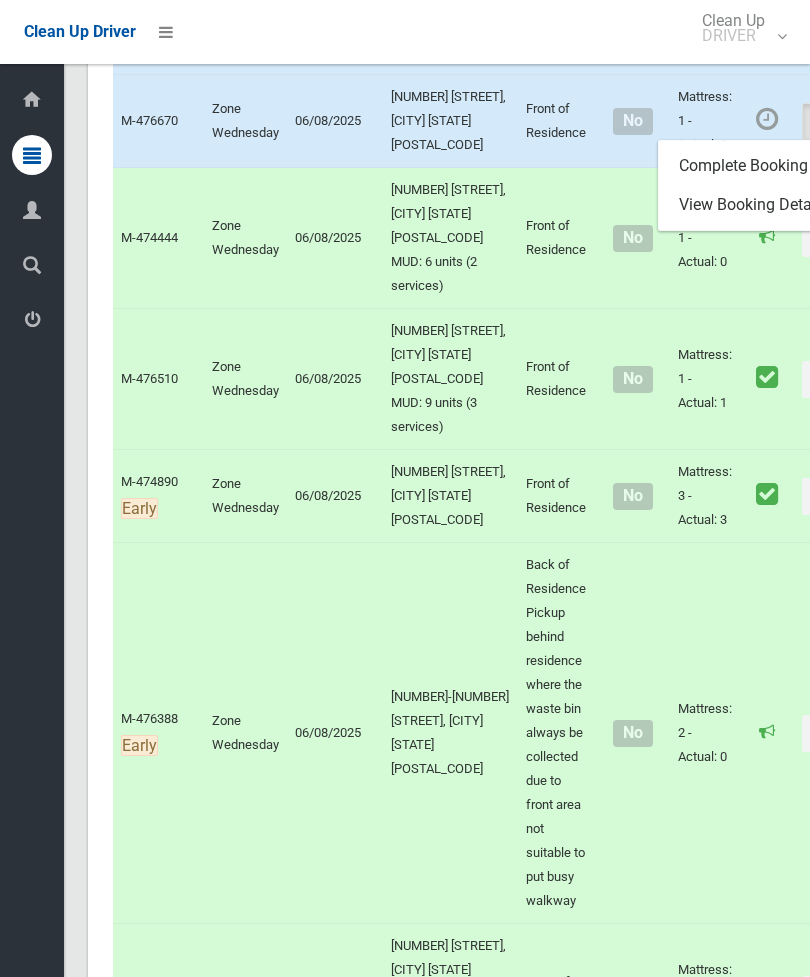 click on "Complete Booking" at bounding box center [778, 166] 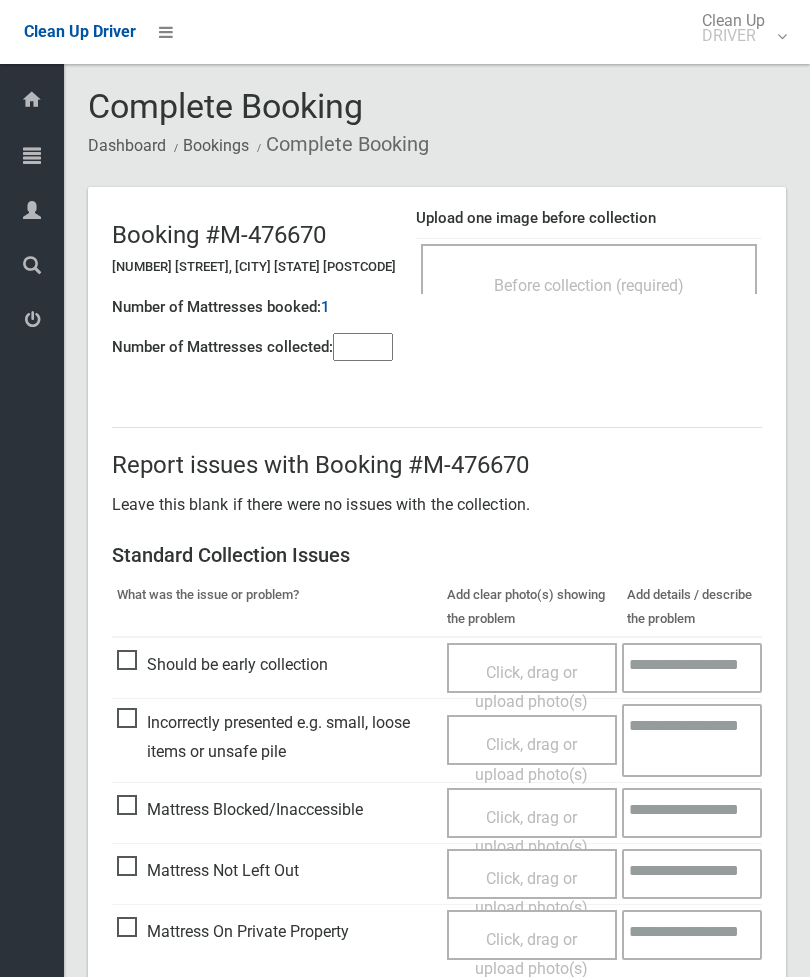scroll, scrollTop: 0, scrollLeft: 0, axis: both 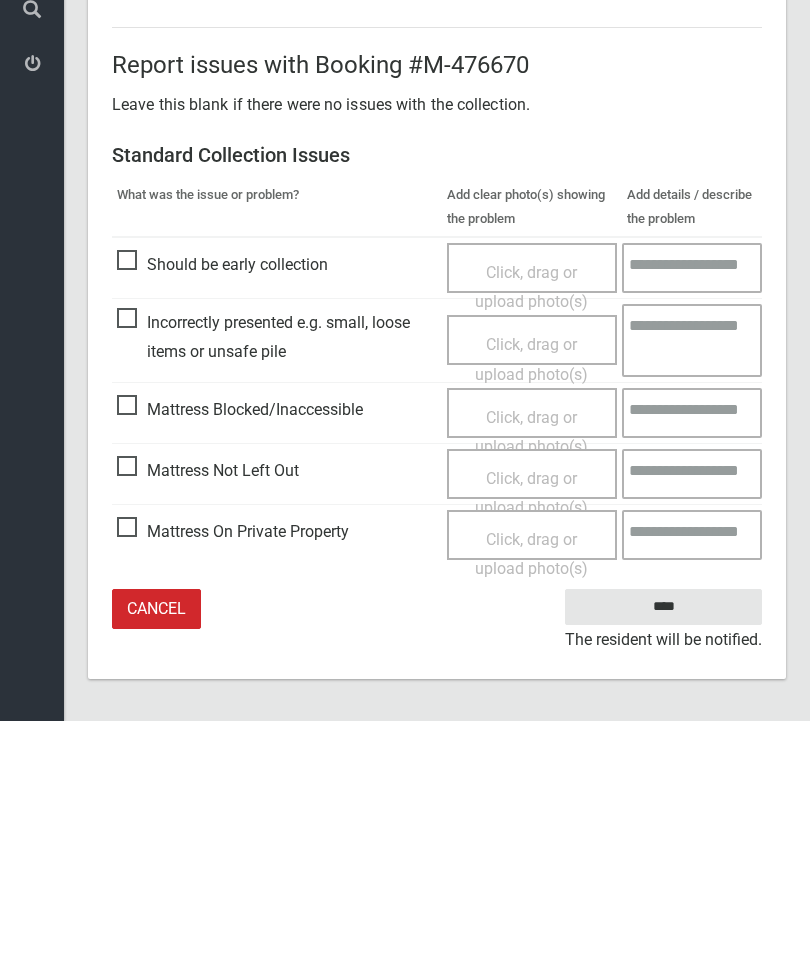 type on "*" 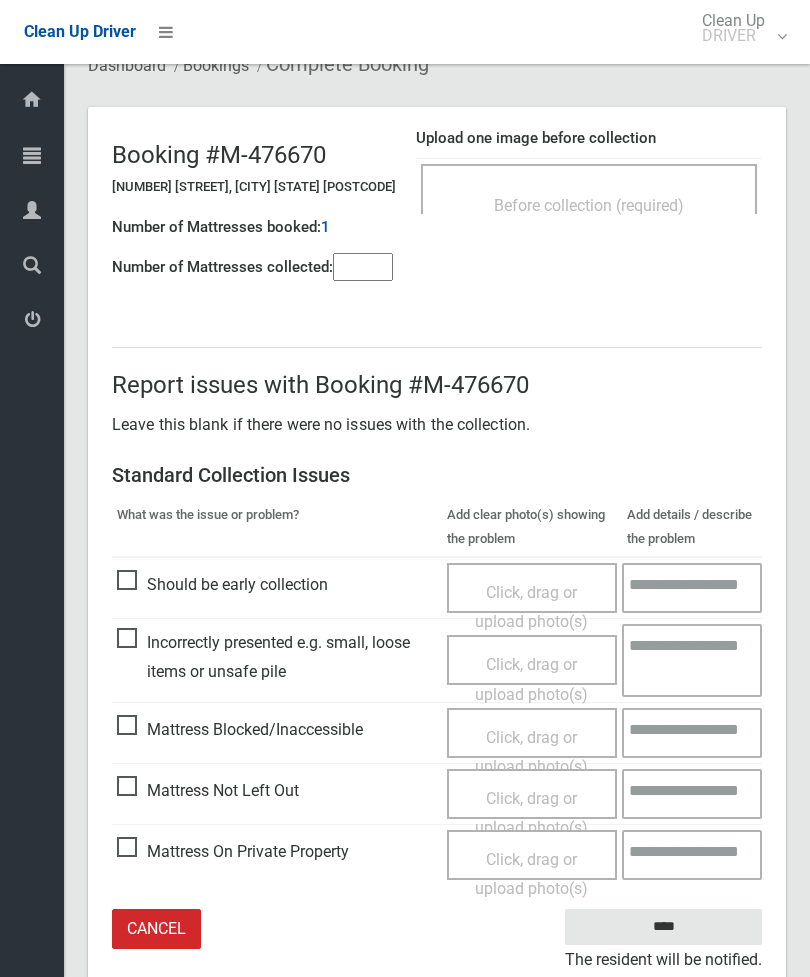 click on "Click, drag or upload photo(s)" at bounding box center (531, 813) 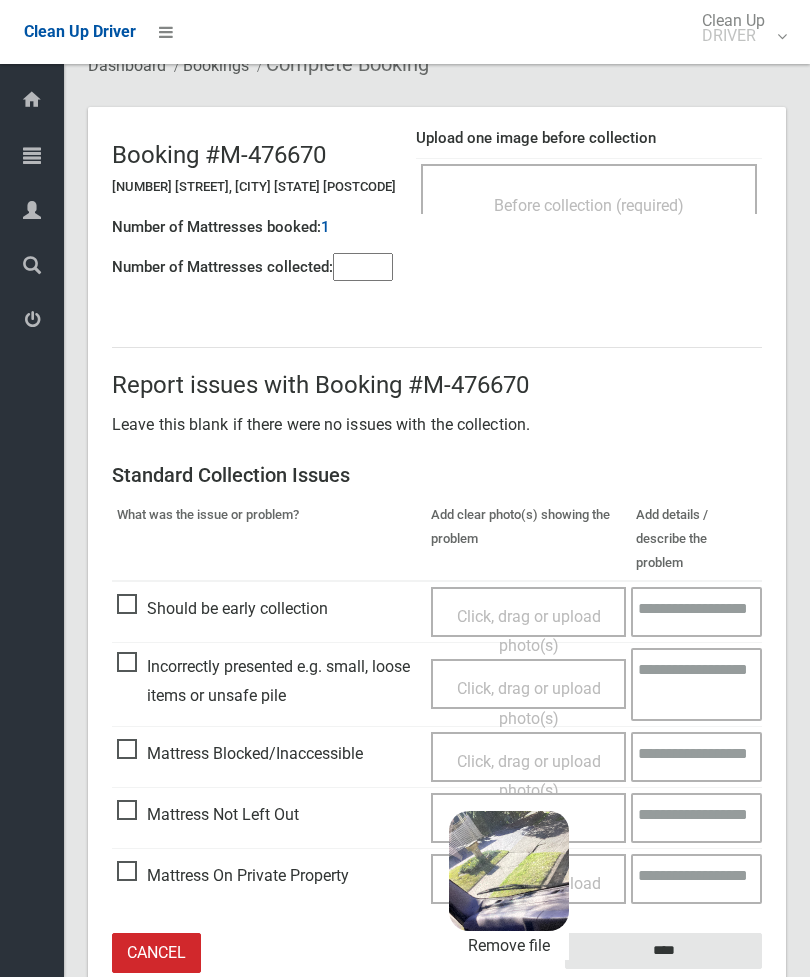 click on "****" at bounding box center [663, 951] 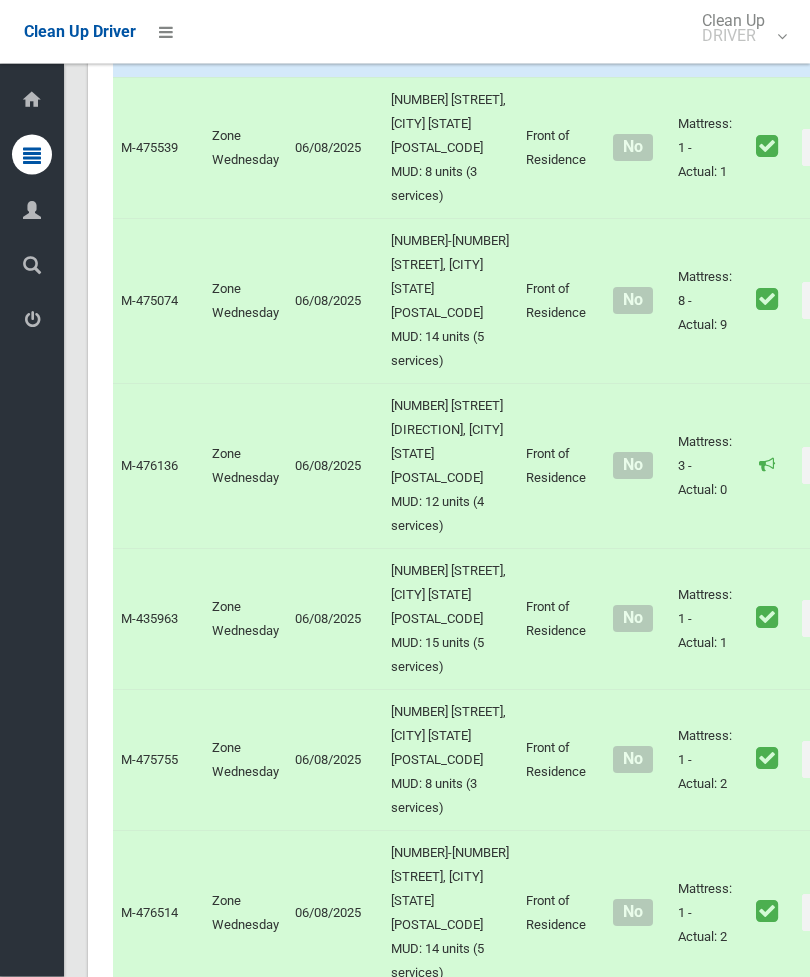 scroll, scrollTop: 8944, scrollLeft: 0, axis: vertical 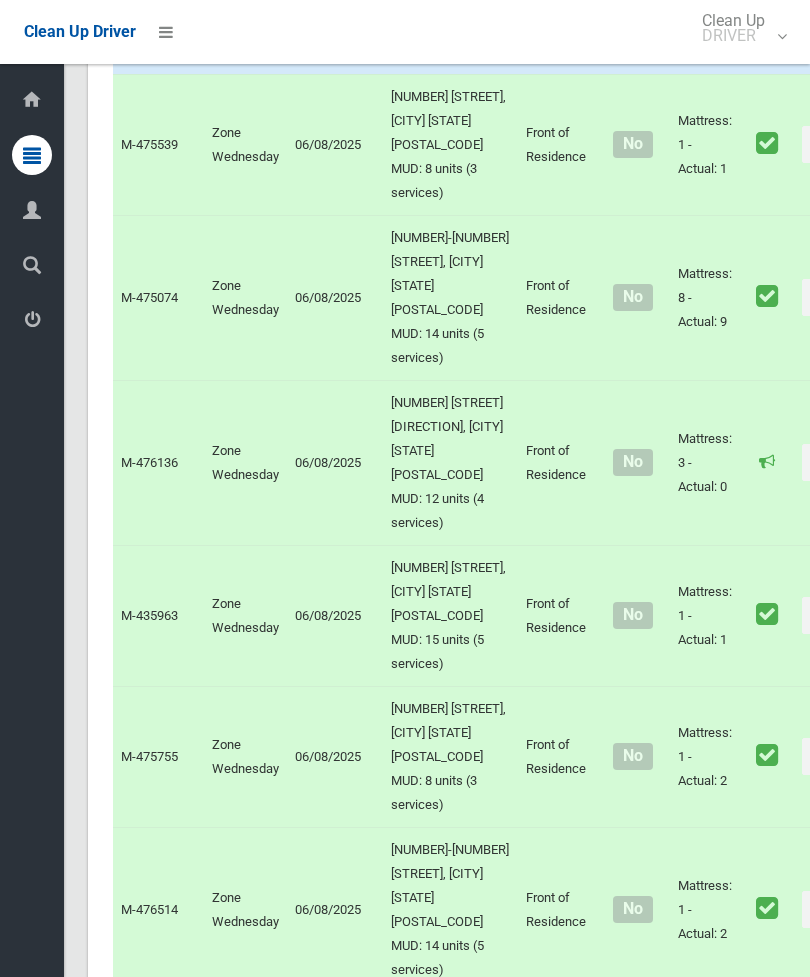 click on "Actions" at bounding box center [850, -771] 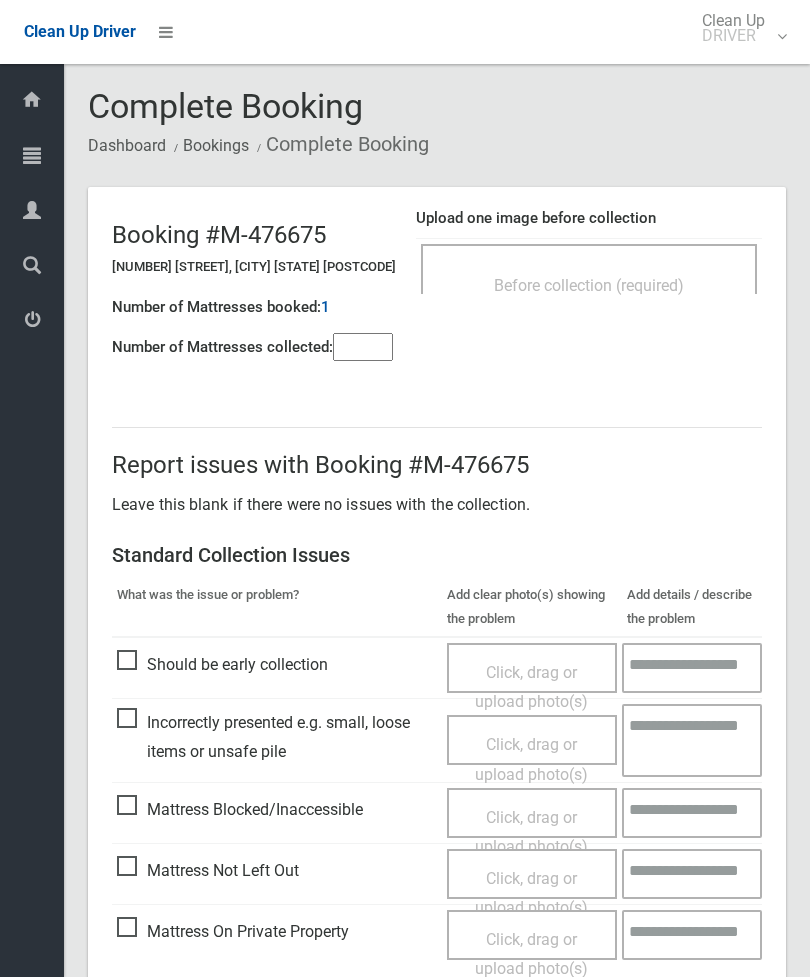 scroll, scrollTop: 0, scrollLeft: 0, axis: both 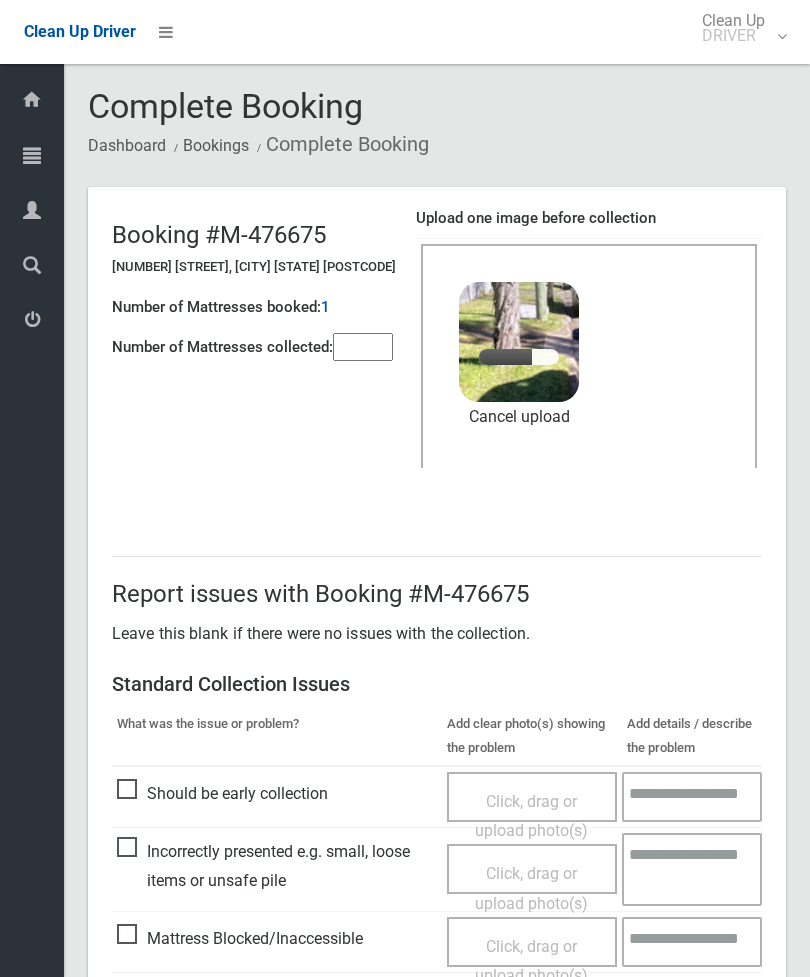 click at bounding box center (363, 347) 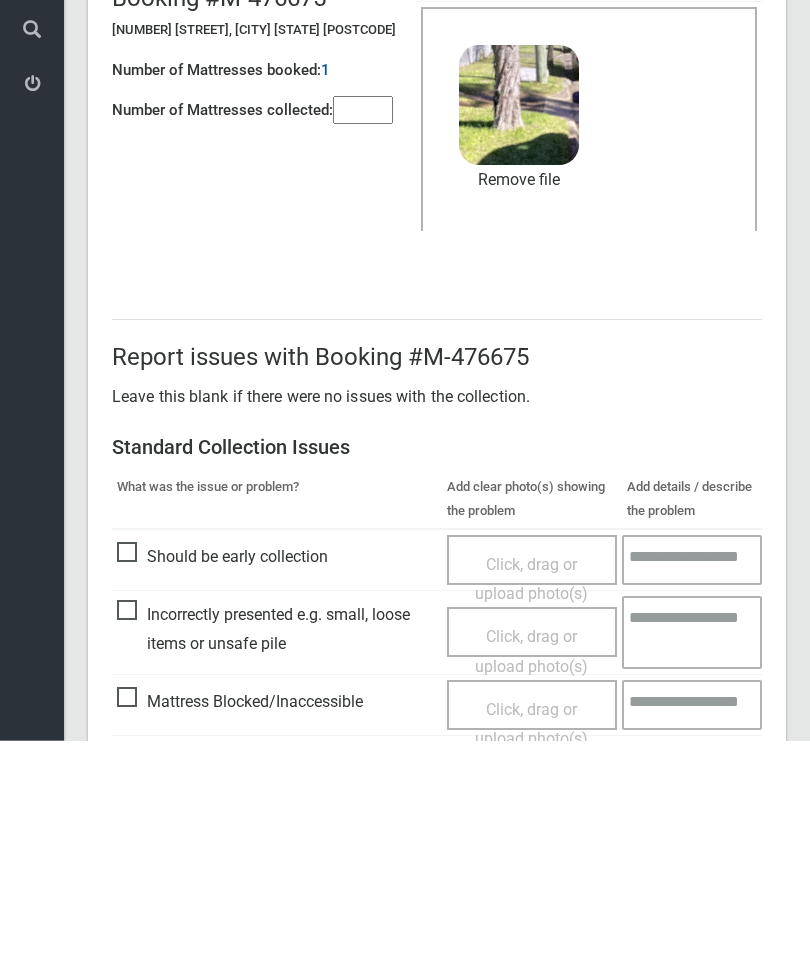 scroll, scrollTop: 274, scrollLeft: 0, axis: vertical 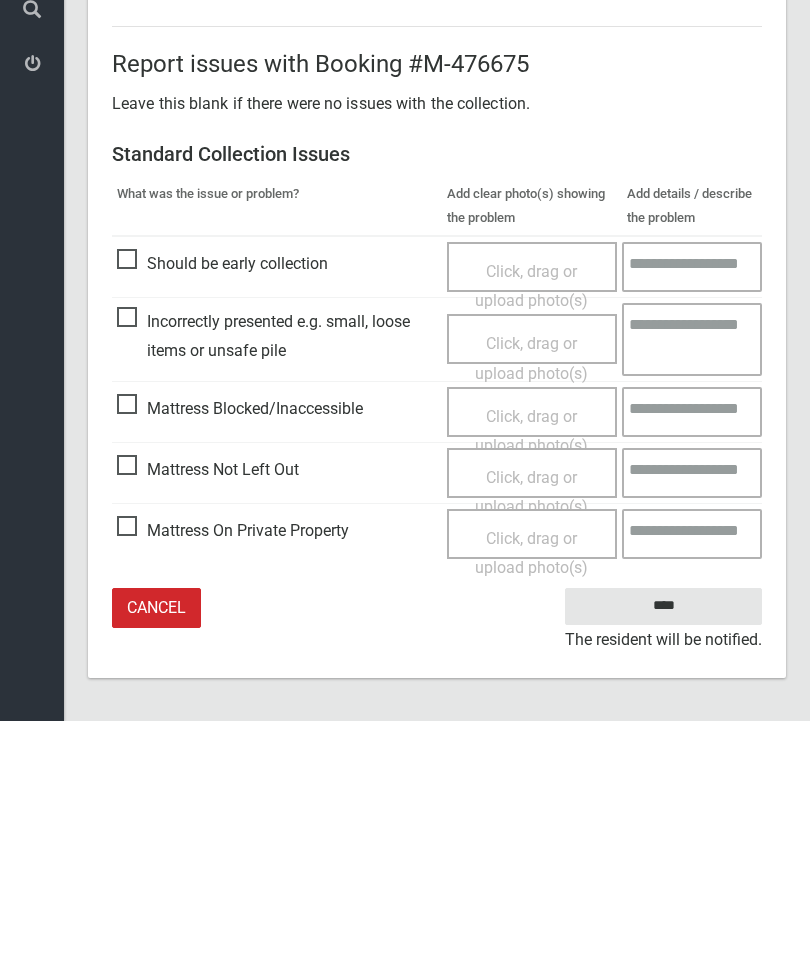 type on "*" 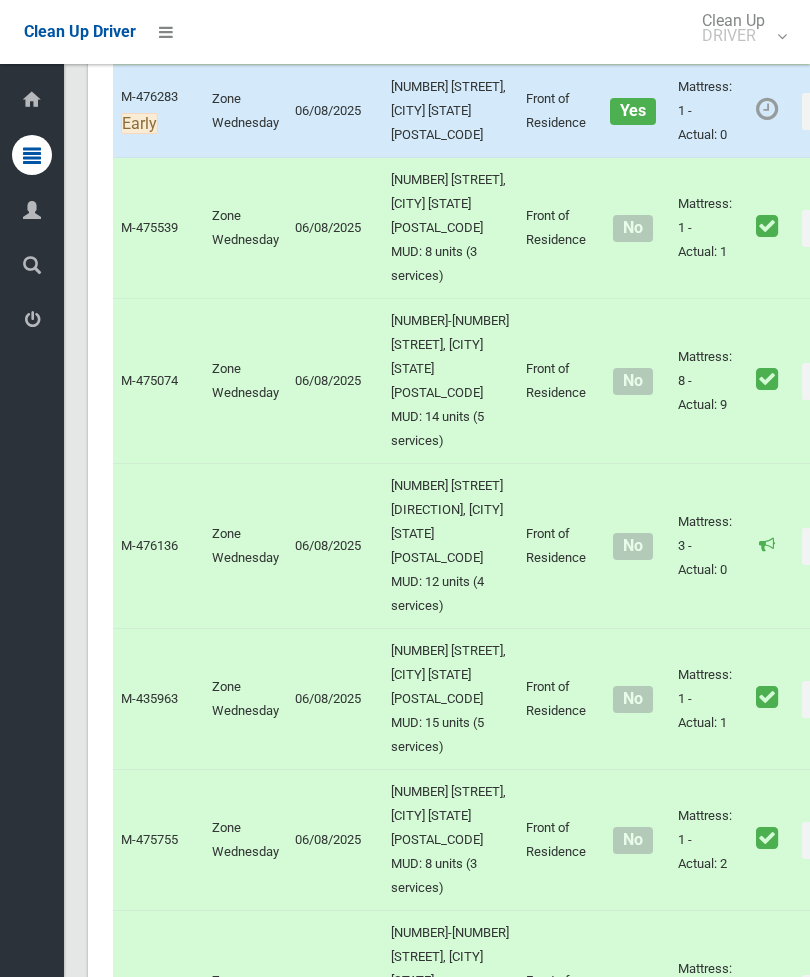 scroll, scrollTop: 8853, scrollLeft: 0, axis: vertical 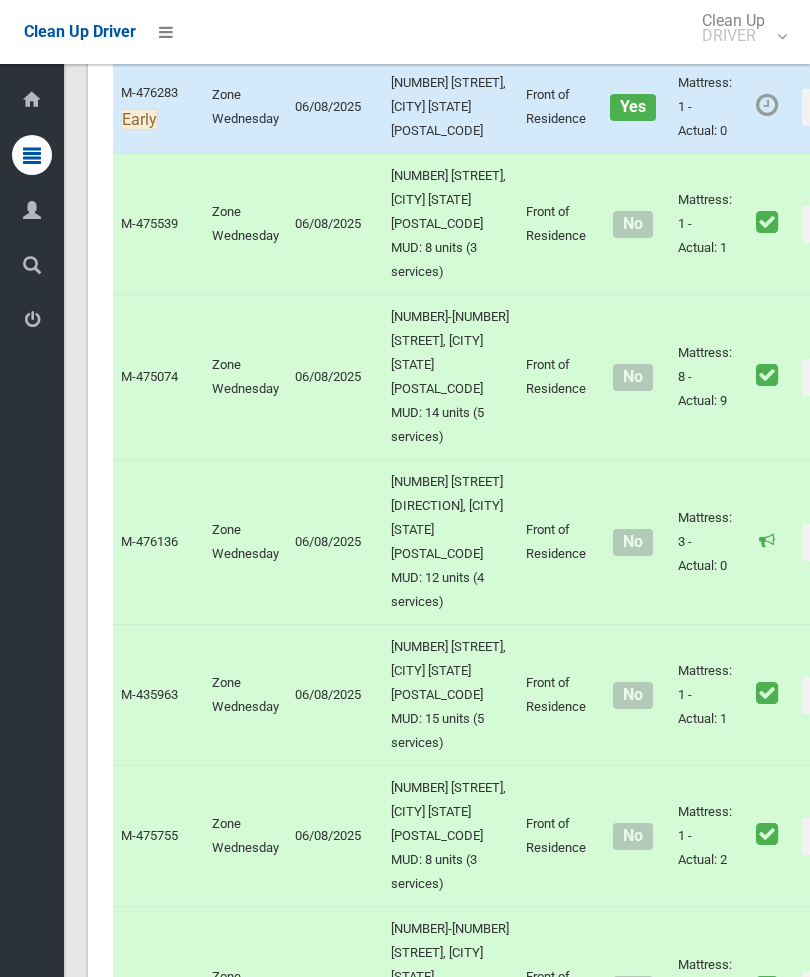 click on "Actions" at bounding box center [850, -808] 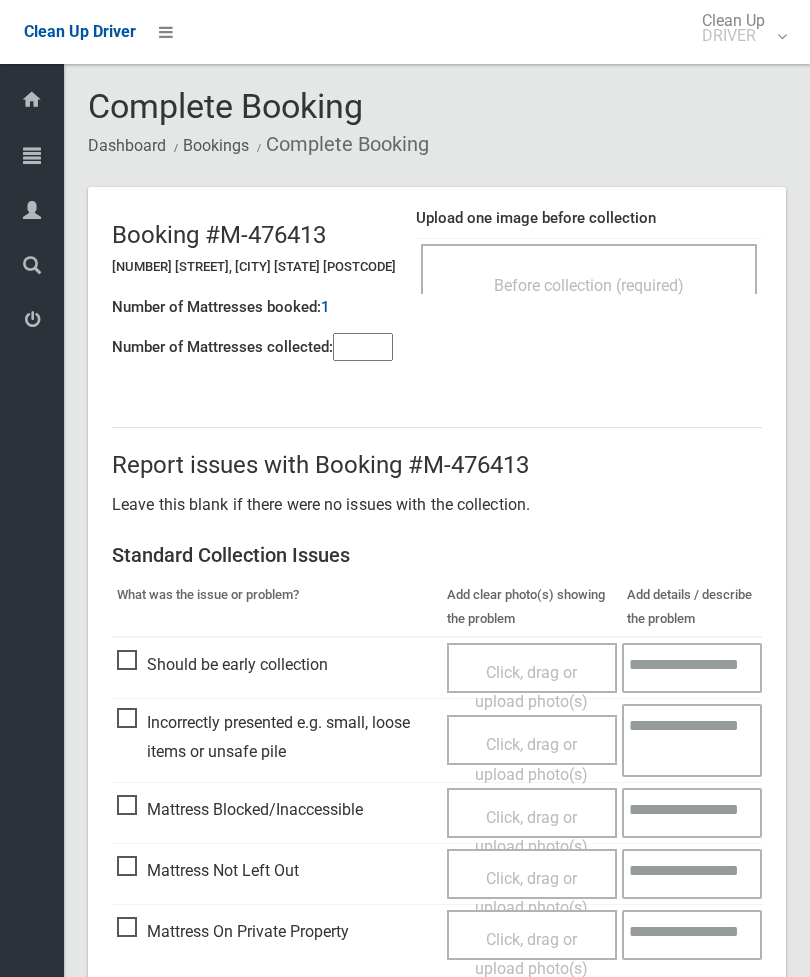 scroll, scrollTop: 0, scrollLeft: 0, axis: both 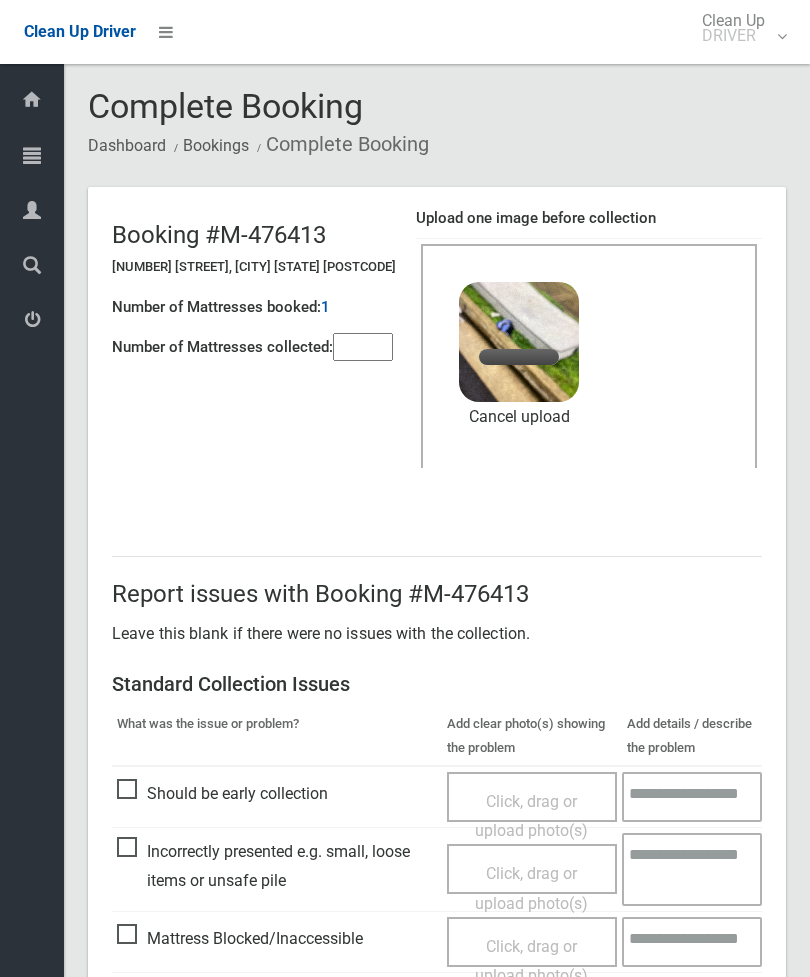 click at bounding box center (363, 347) 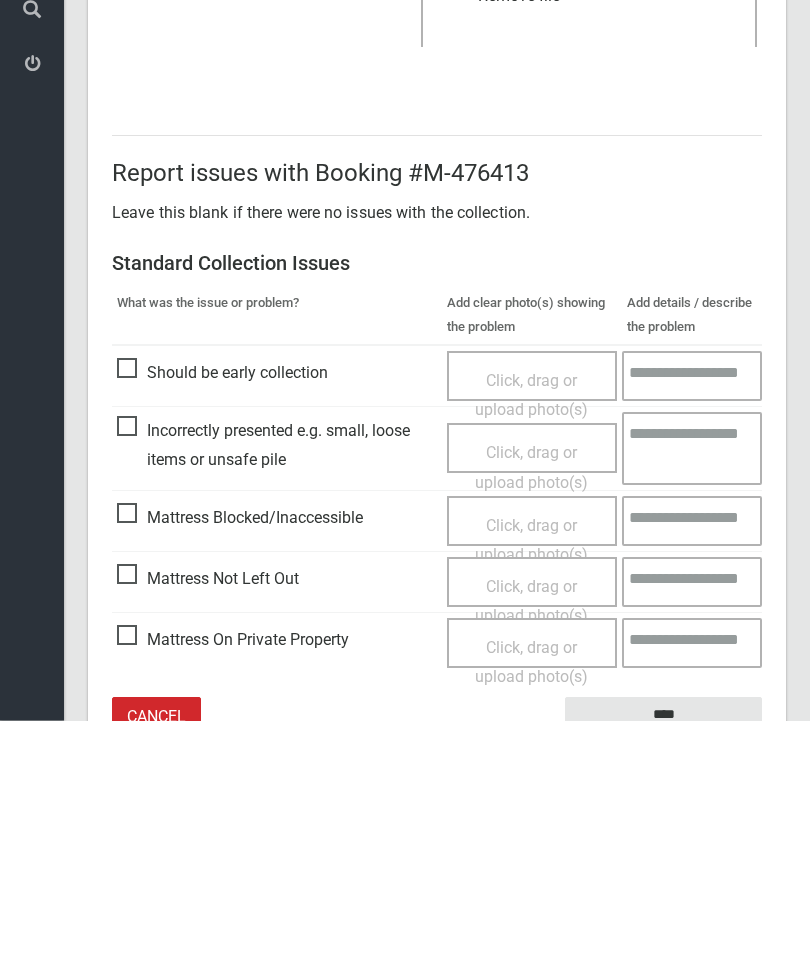 scroll, scrollTop: 274, scrollLeft: 0, axis: vertical 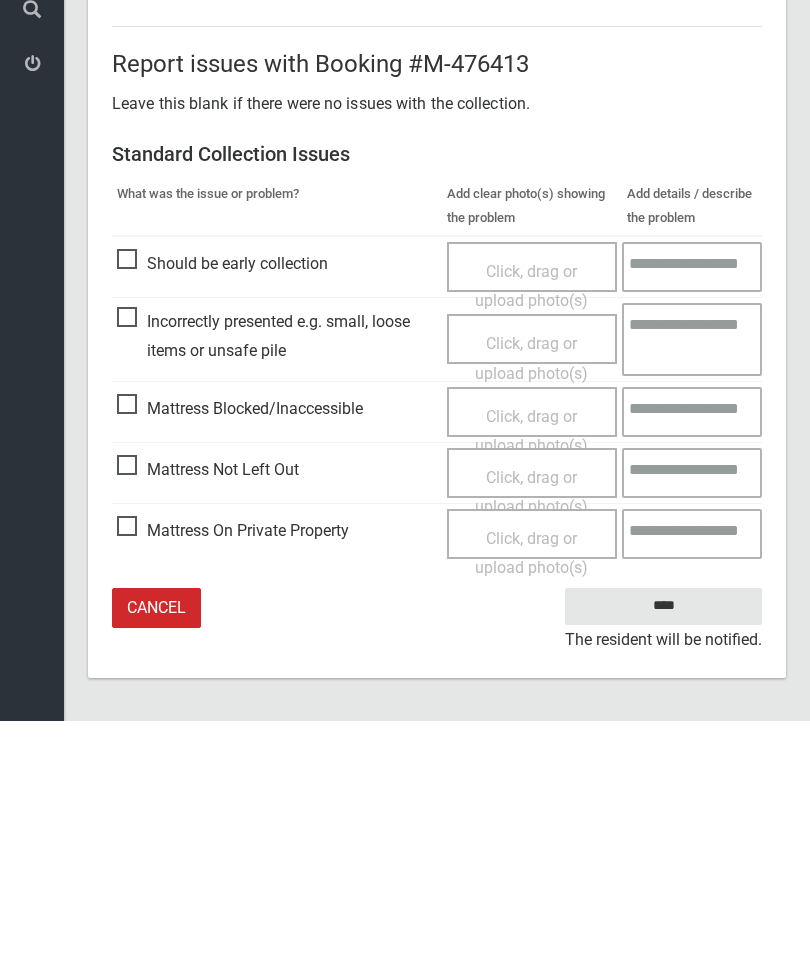 type on "*" 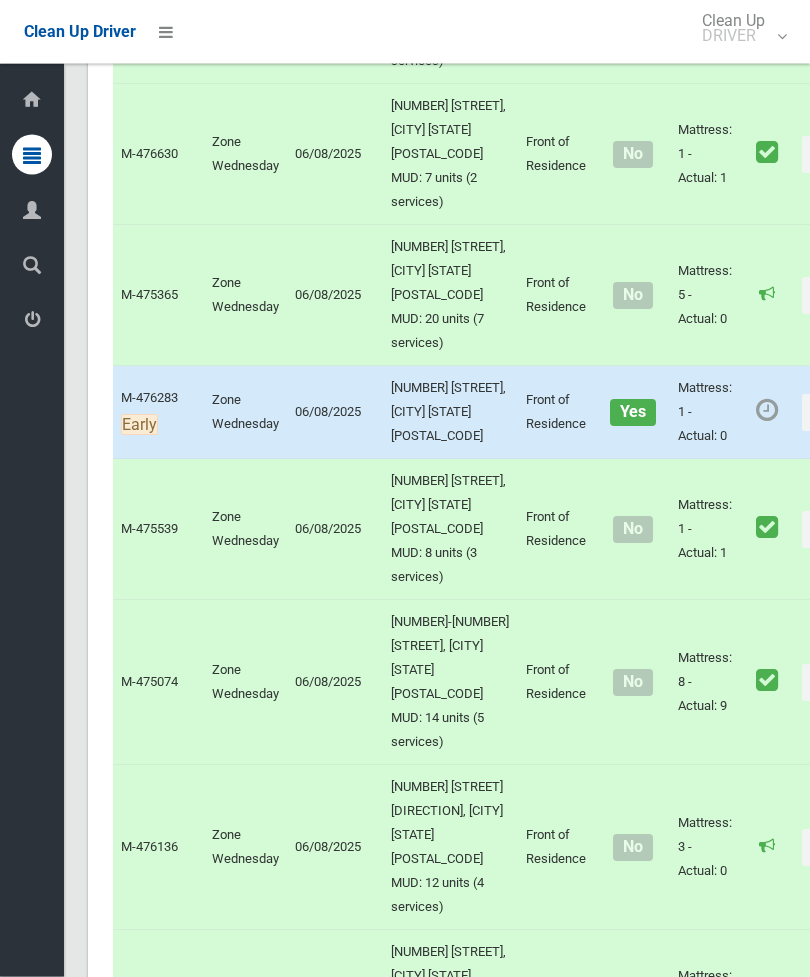 scroll, scrollTop: 8548, scrollLeft: 0, axis: vertical 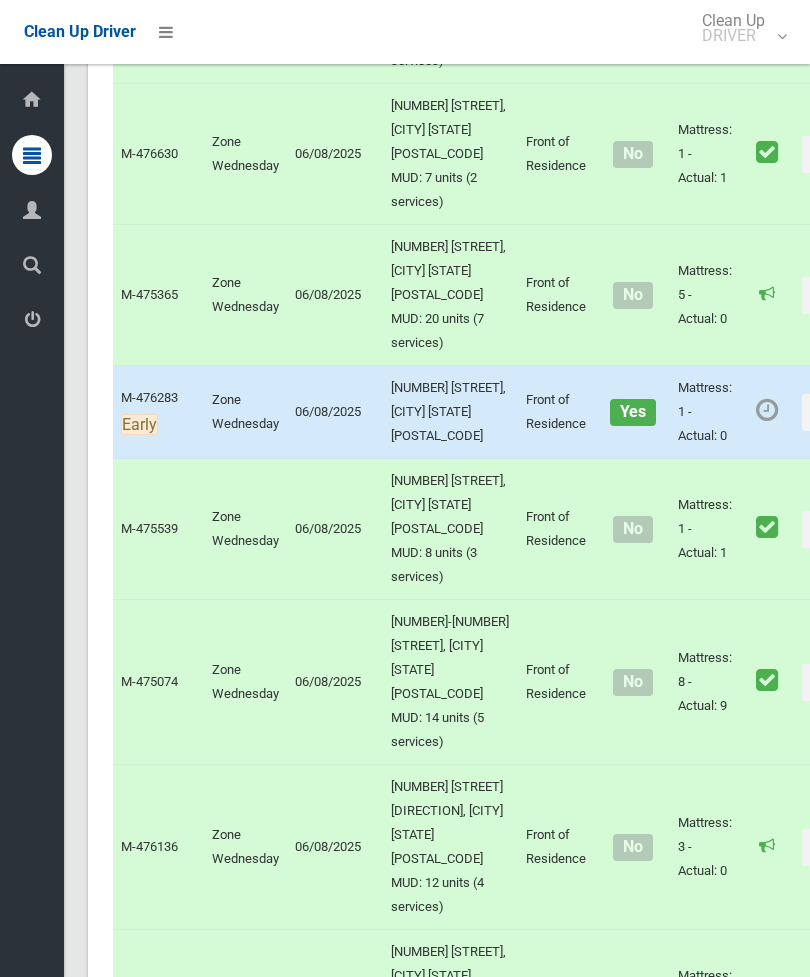 click on "Actions" at bounding box center (850, -632) 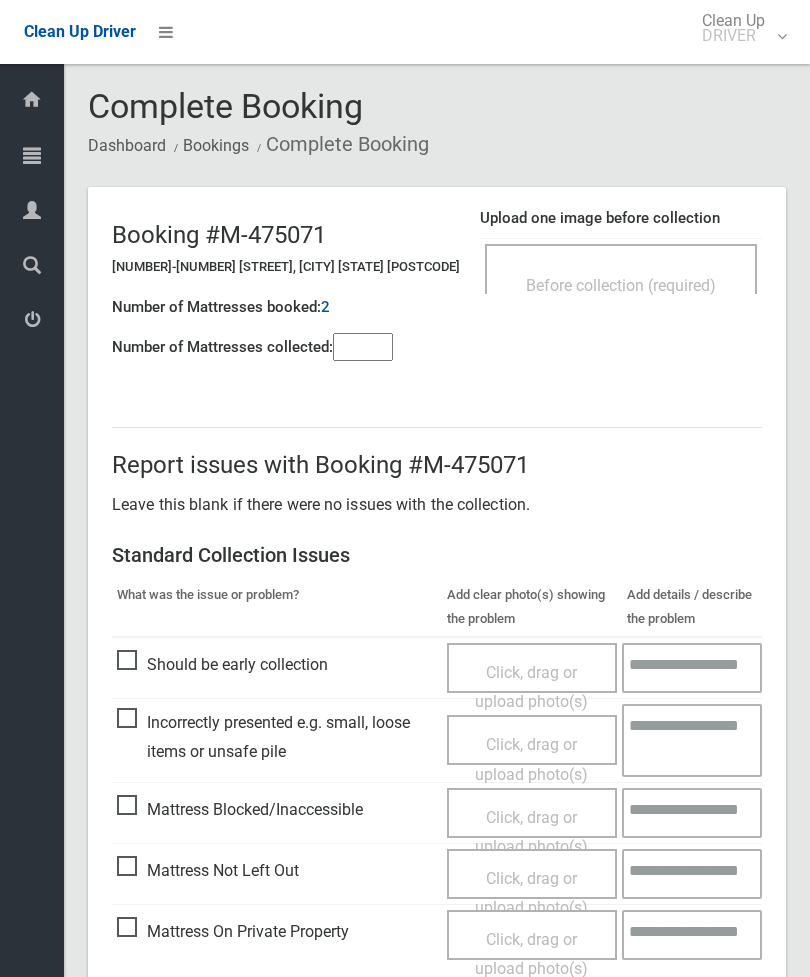 scroll, scrollTop: 0, scrollLeft: 0, axis: both 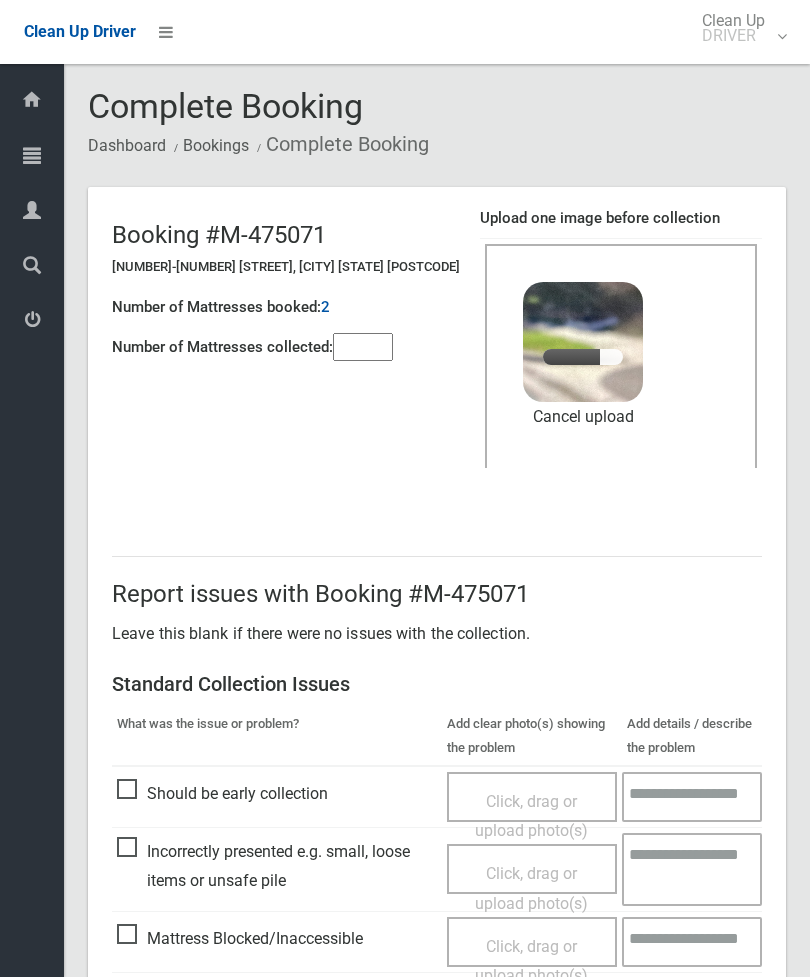 click at bounding box center [363, 347] 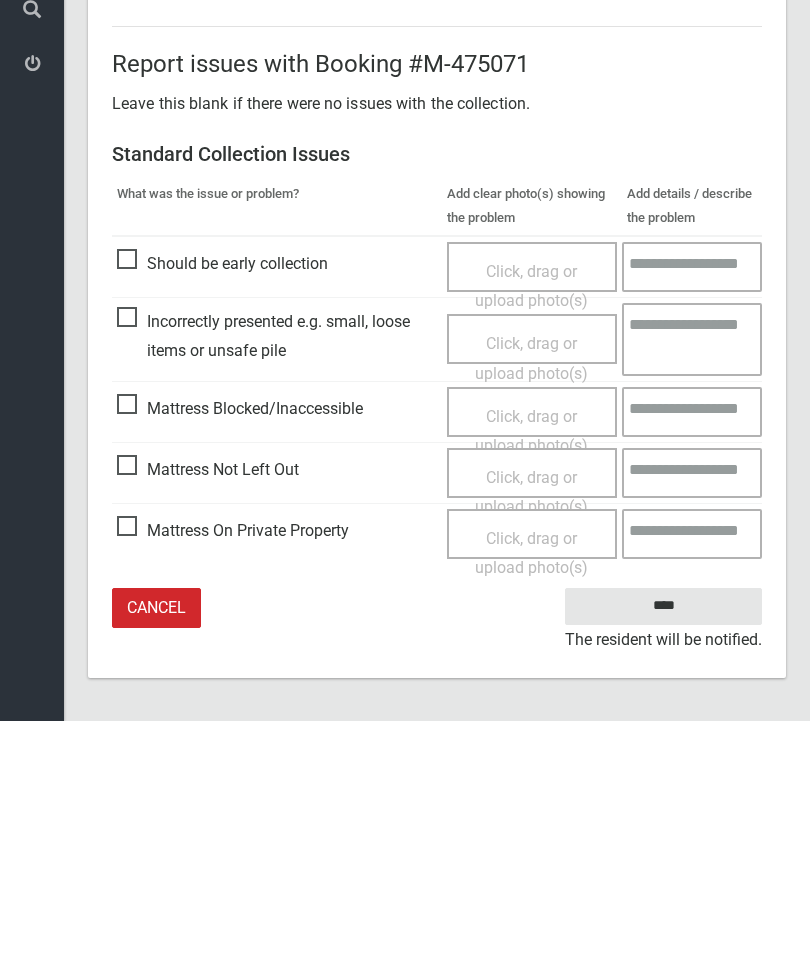 type on "*" 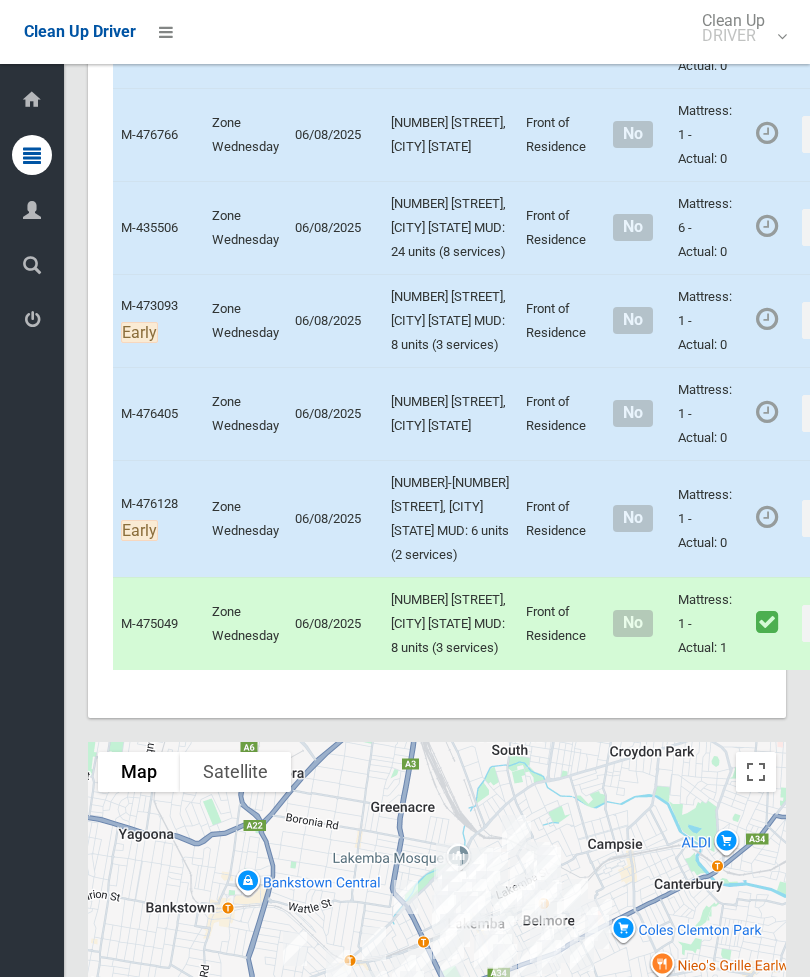 scroll, scrollTop: 8565, scrollLeft: 0, axis: vertical 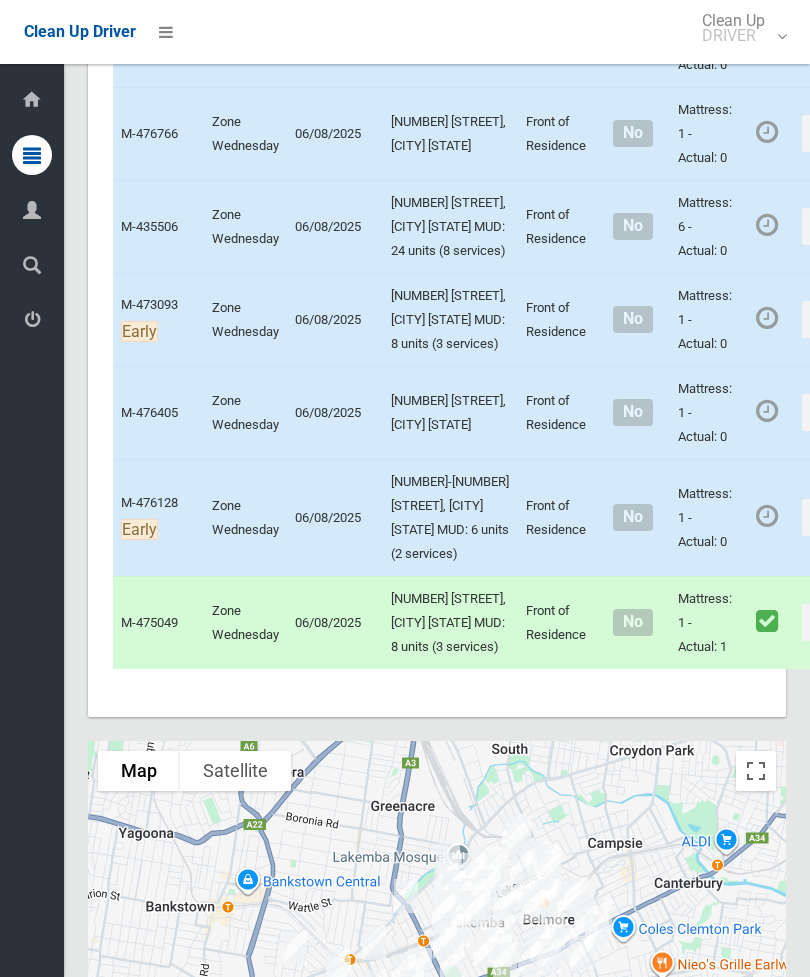 click on "Actions" at bounding box center [850, -1964] 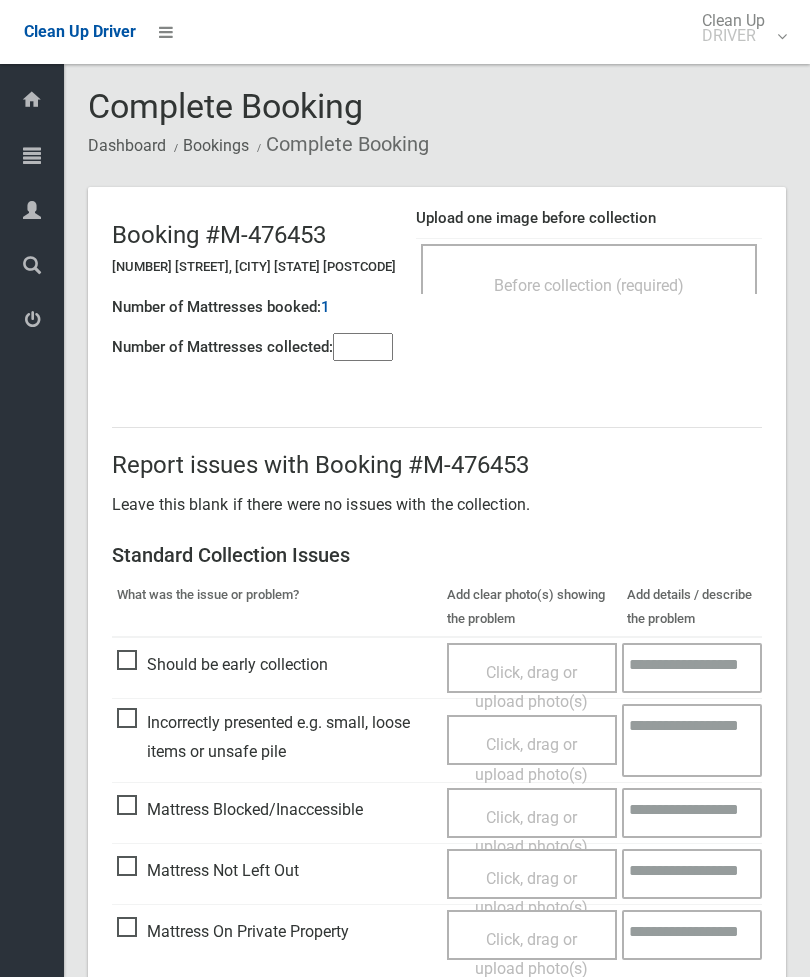 scroll, scrollTop: 0, scrollLeft: 0, axis: both 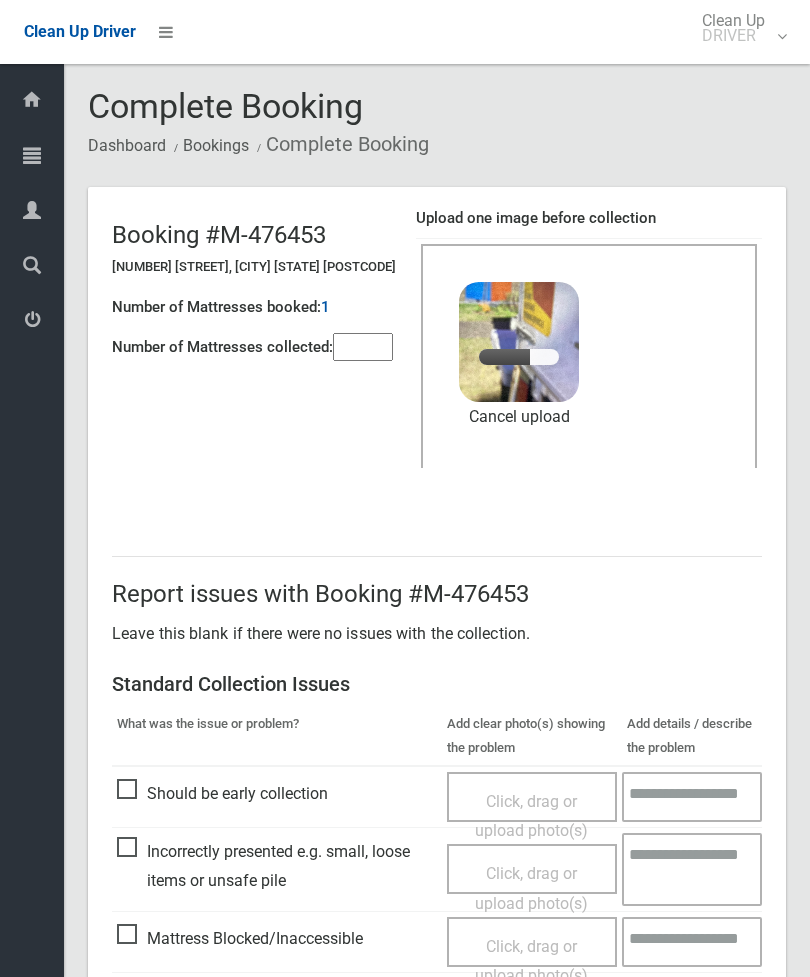 click at bounding box center (363, 347) 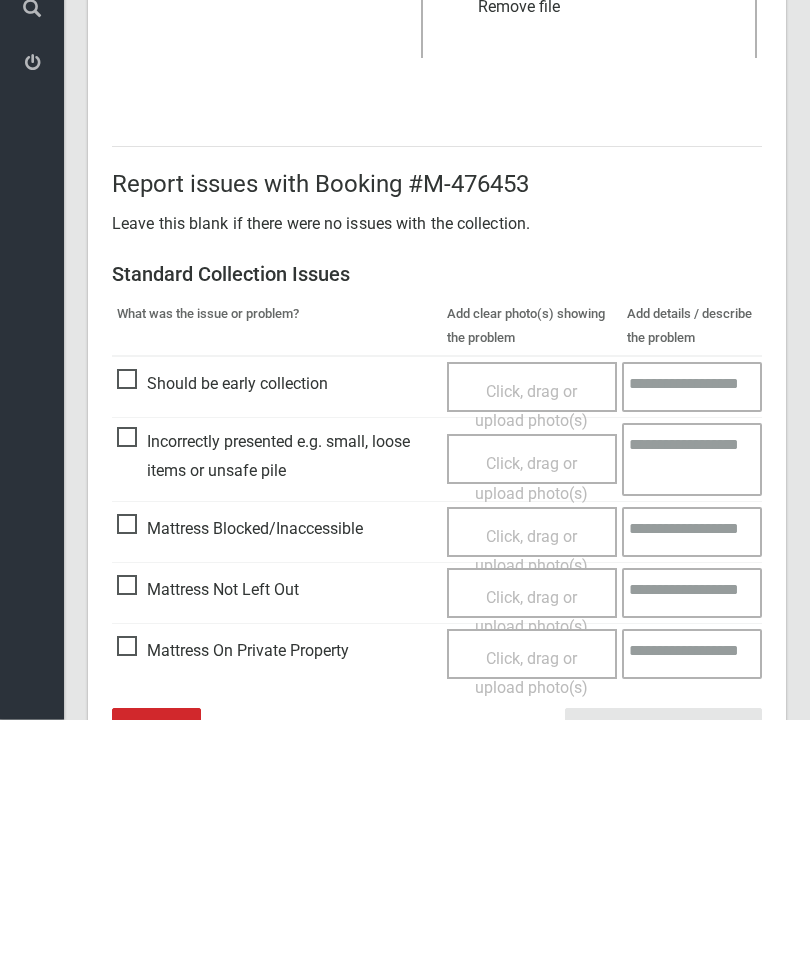 scroll, scrollTop: 274, scrollLeft: 0, axis: vertical 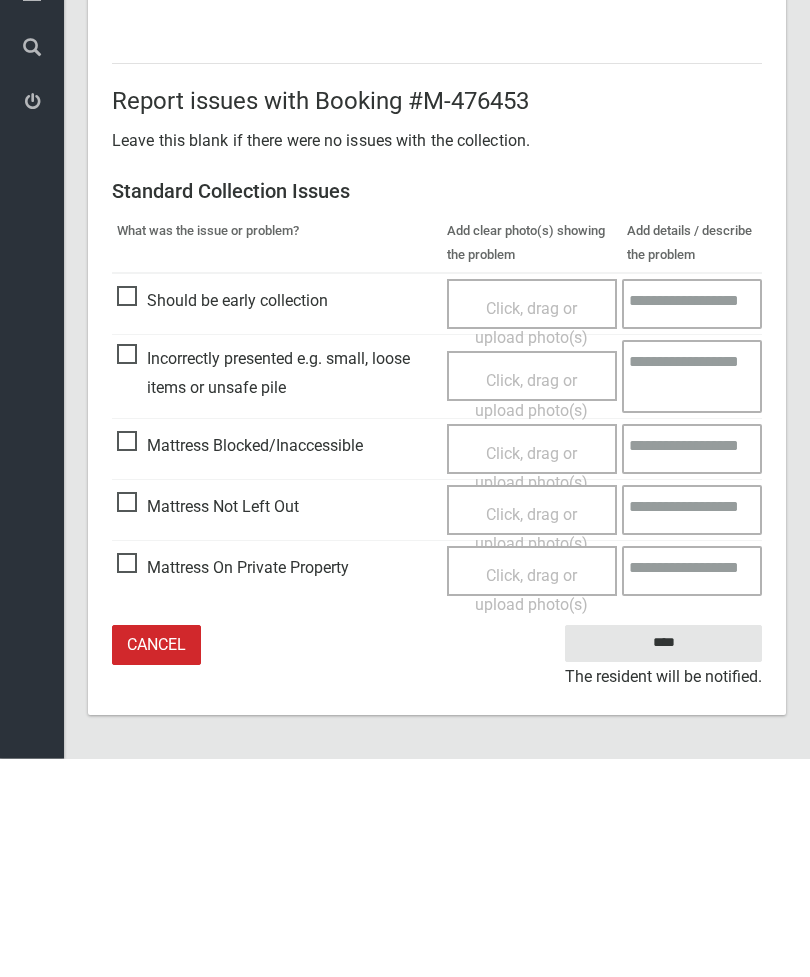 type on "*" 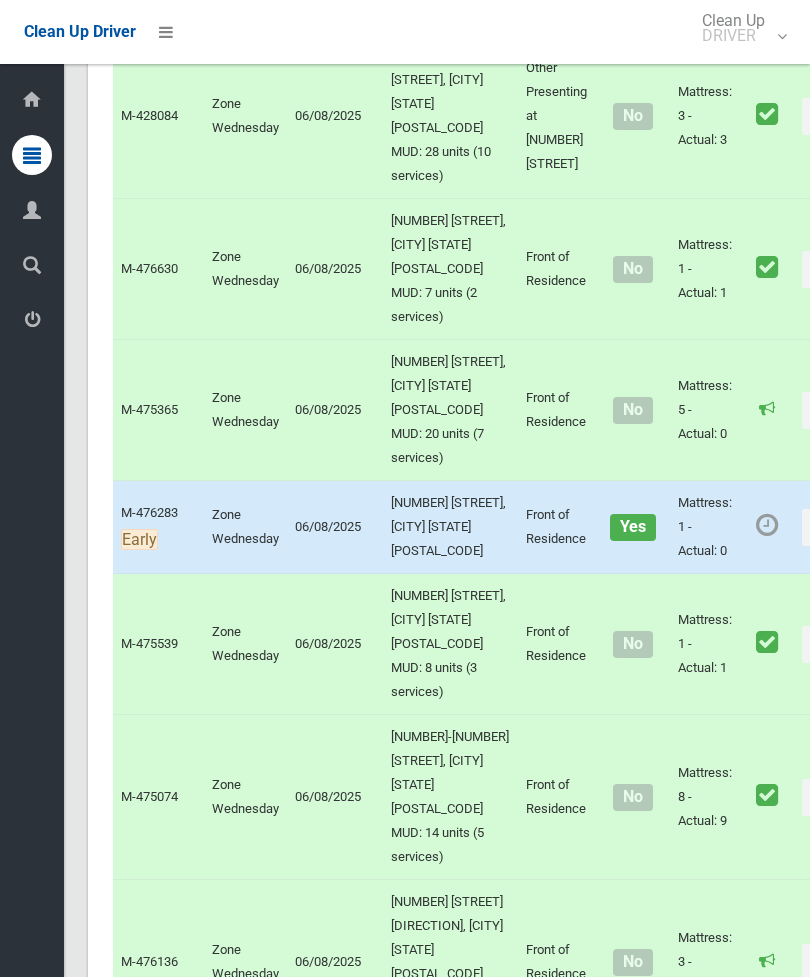scroll, scrollTop: 8534, scrollLeft: 0, axis: vertical 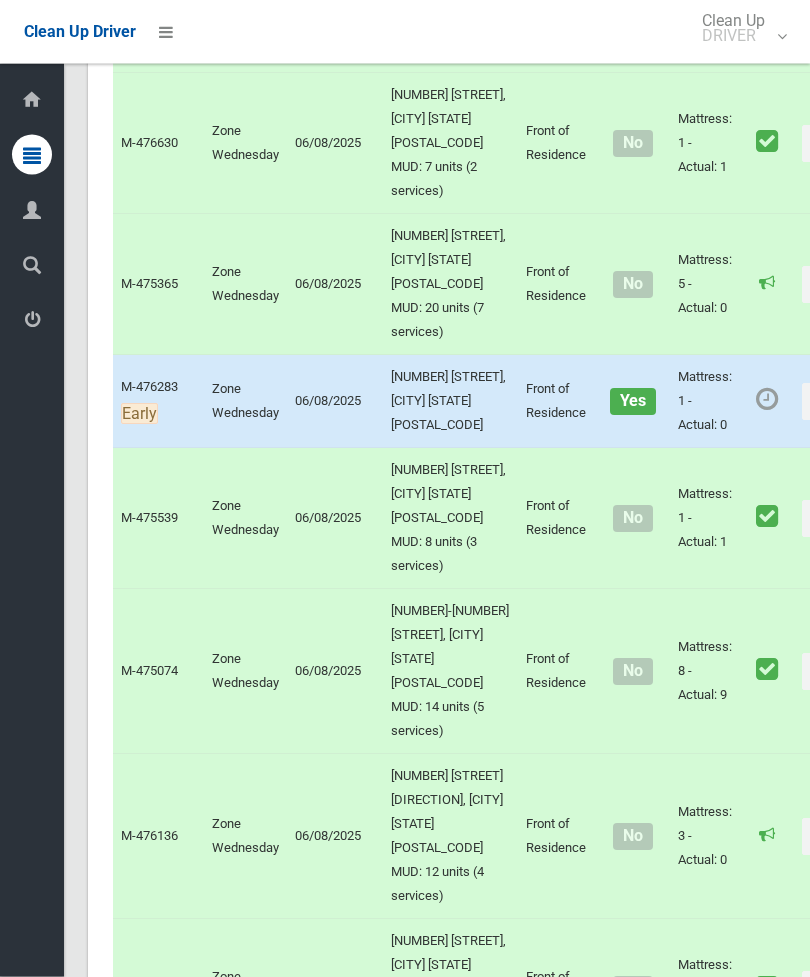 click on "Actions" at bounding box center [850, -795] 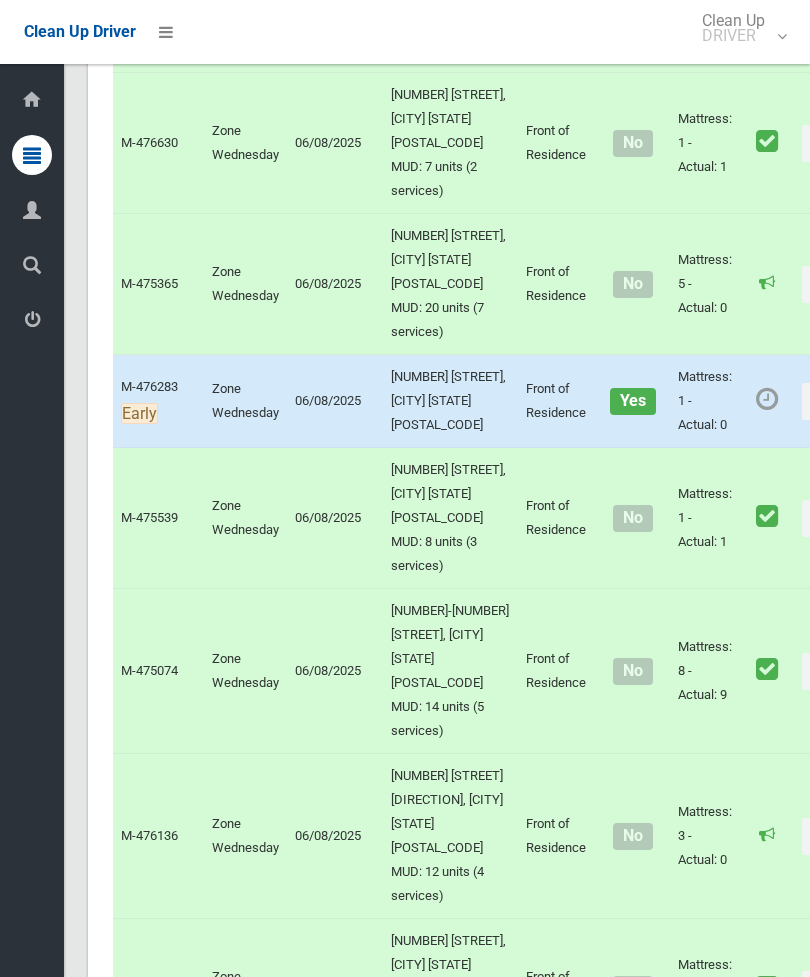 click on "Complete Booking" at bounding box center [778, -751] 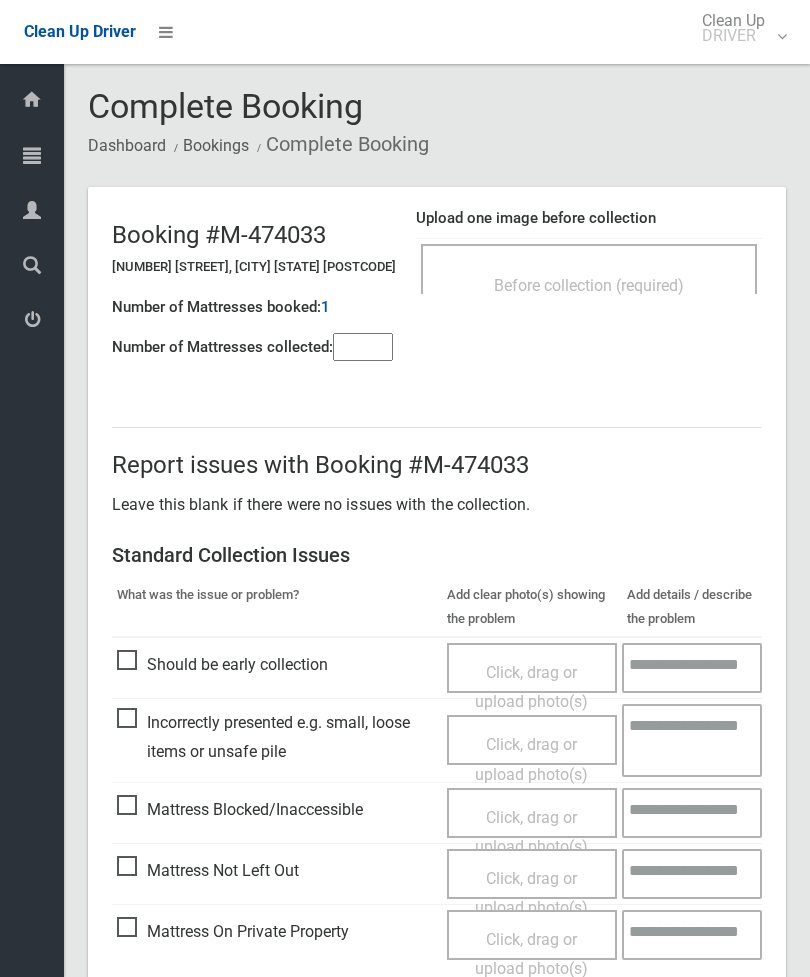 scroll, scrollTop: 0, scrollLeft: 0, axis: both 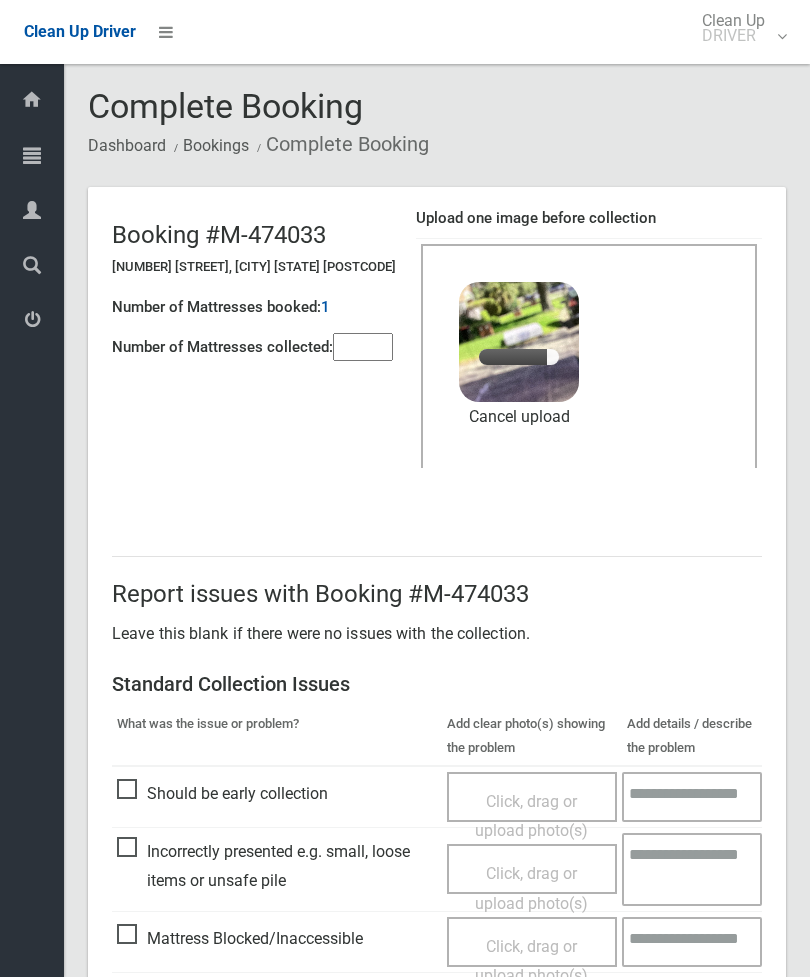 click at bounding box center [363, 347] 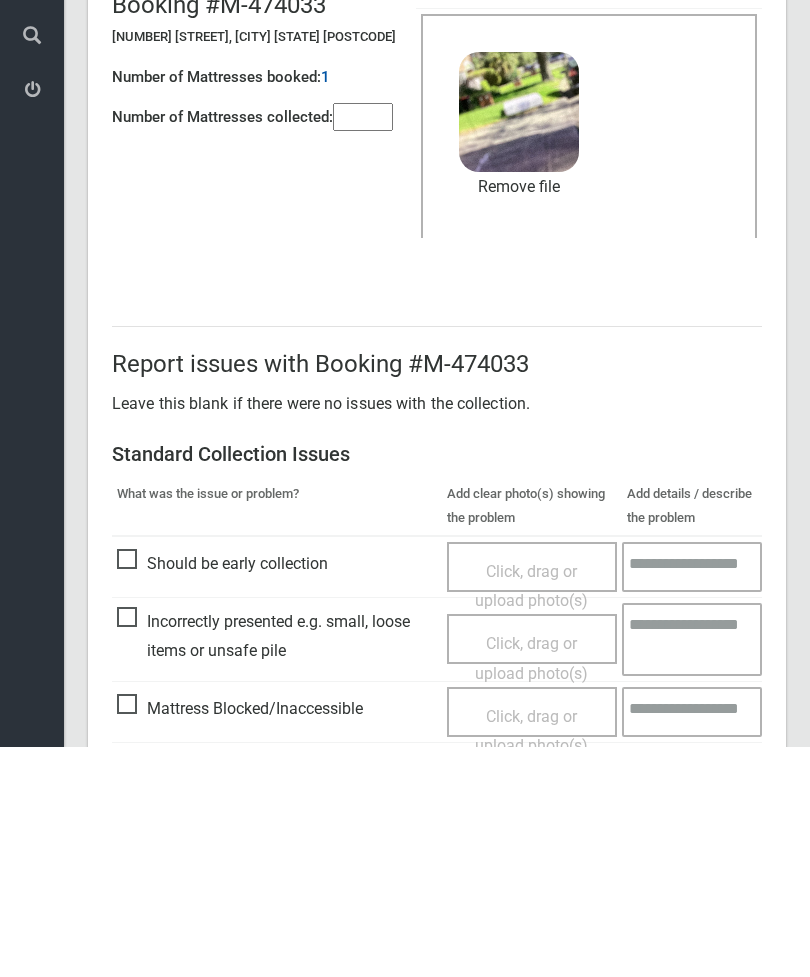 scroll, scrollTop: 274, scrollLeft: 0, axis: vertical 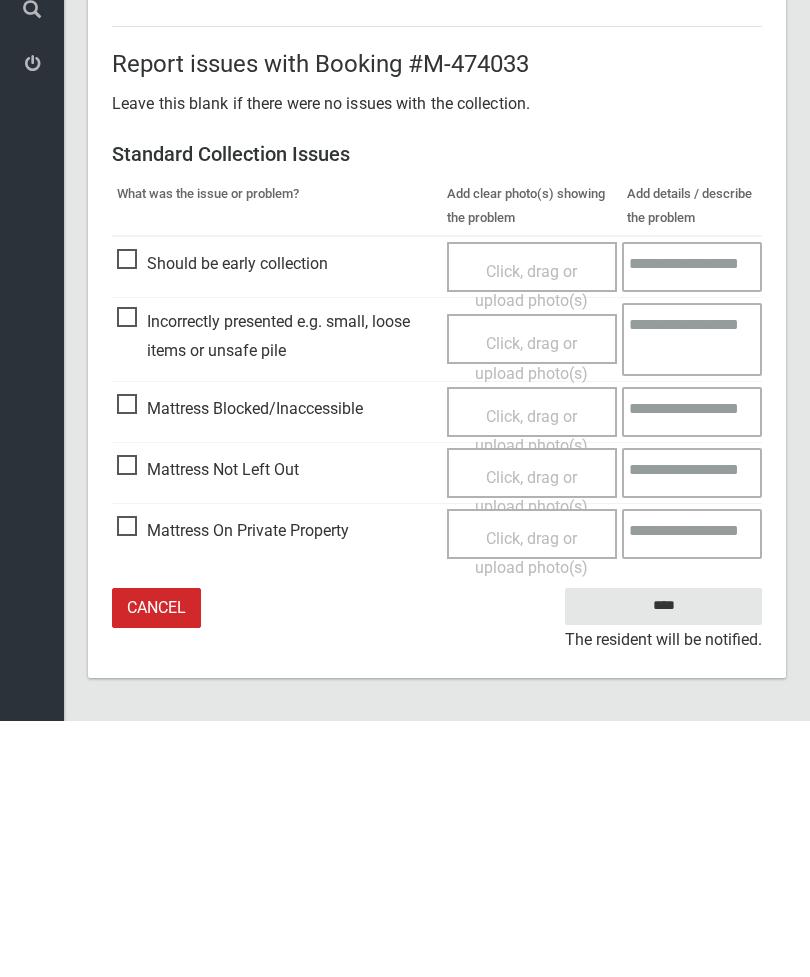 type on "*" 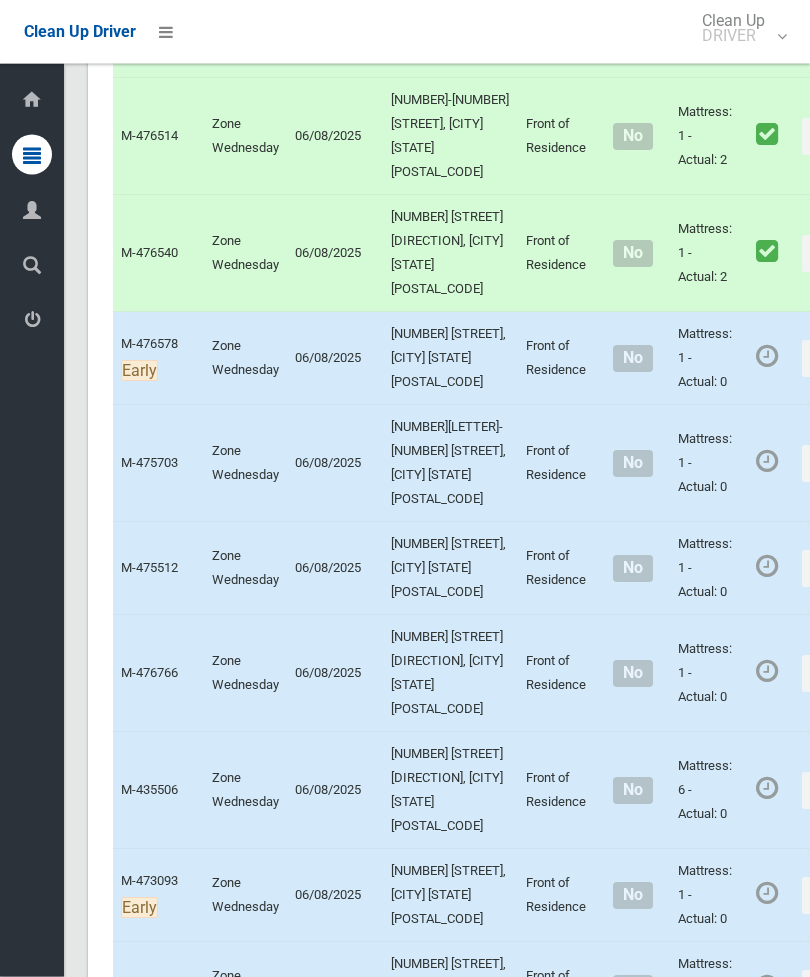 scroll, scrollTop: 8311, scrollLeft: 0, axis: vertical 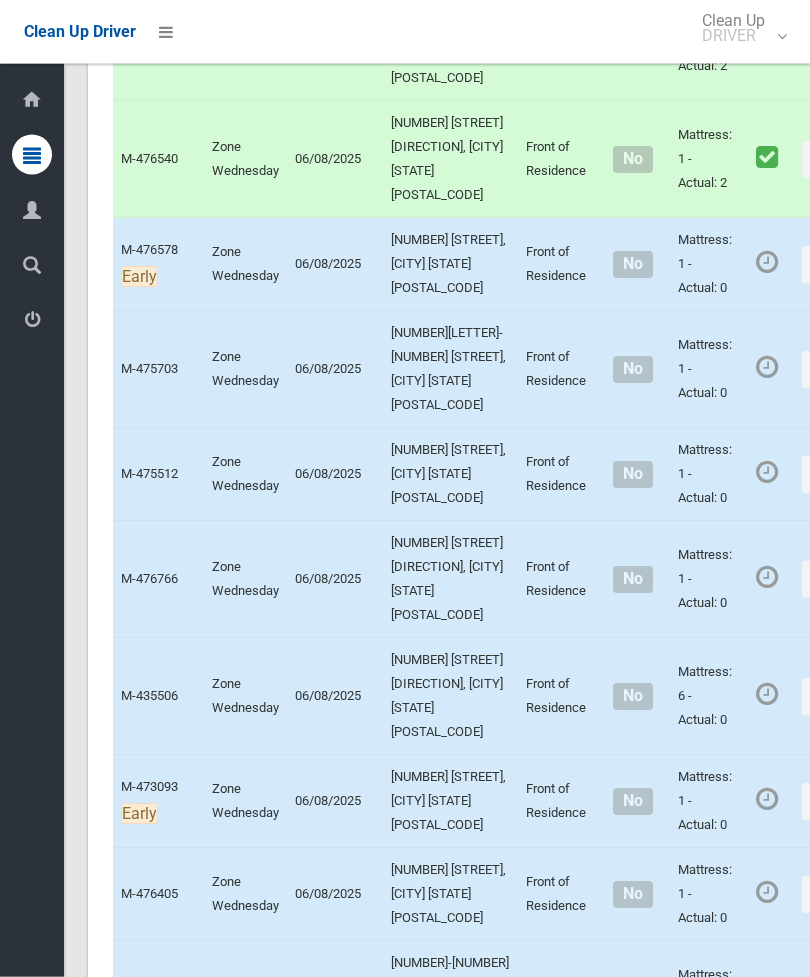 click on "Actions" at bounding box center (850, -1706) 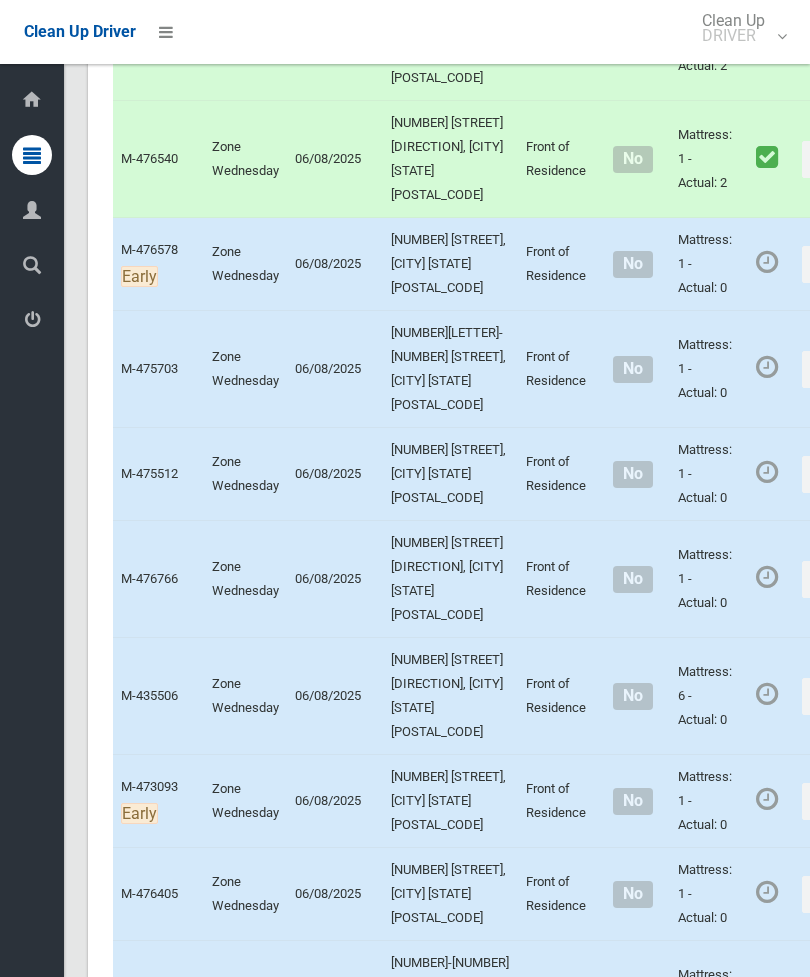 click on "Complete Booking" at bounding box center [778, -1662] 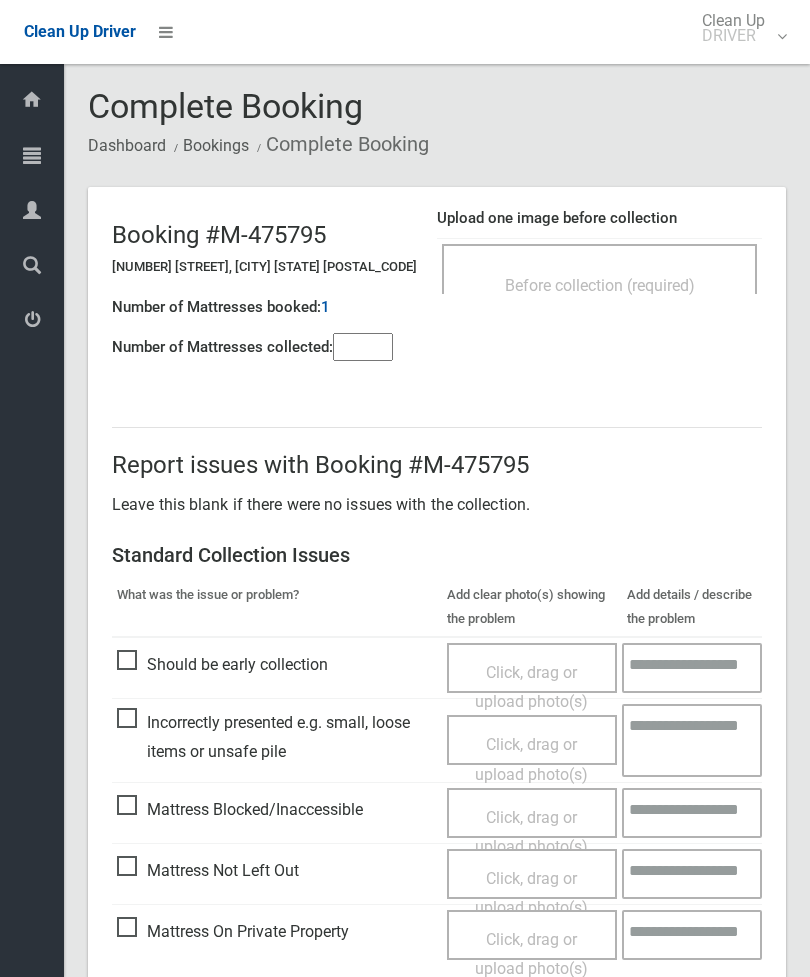 scroll, scrollTop: 0, scrollLeft: 0, axis: both 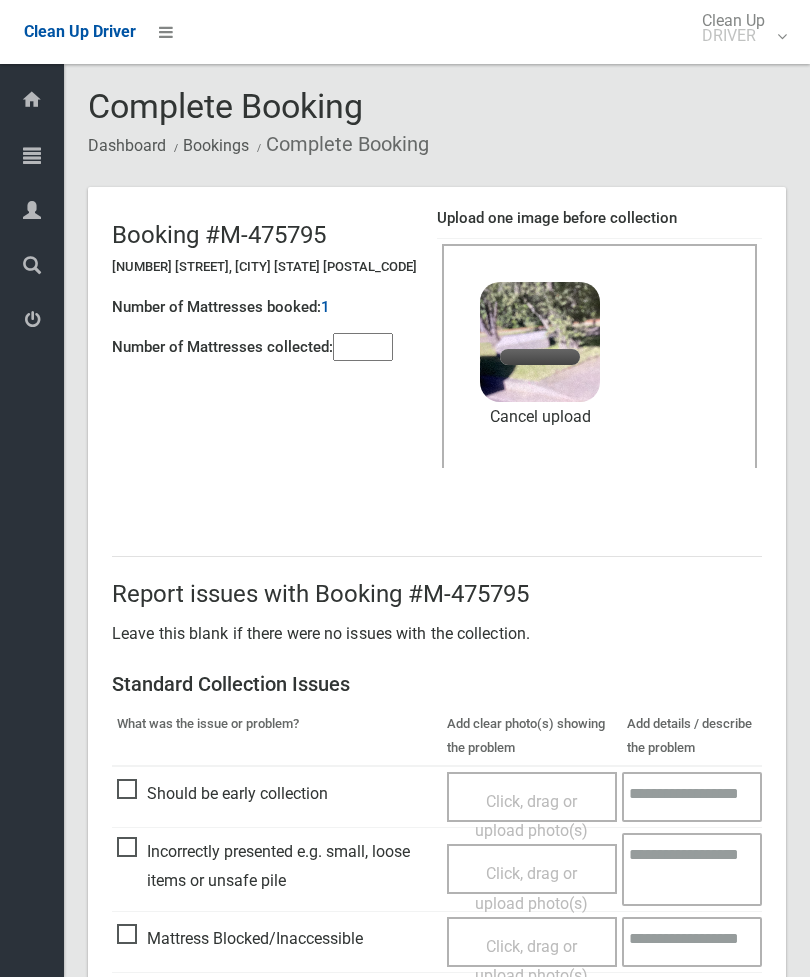 click at bounding box center [363, 347] 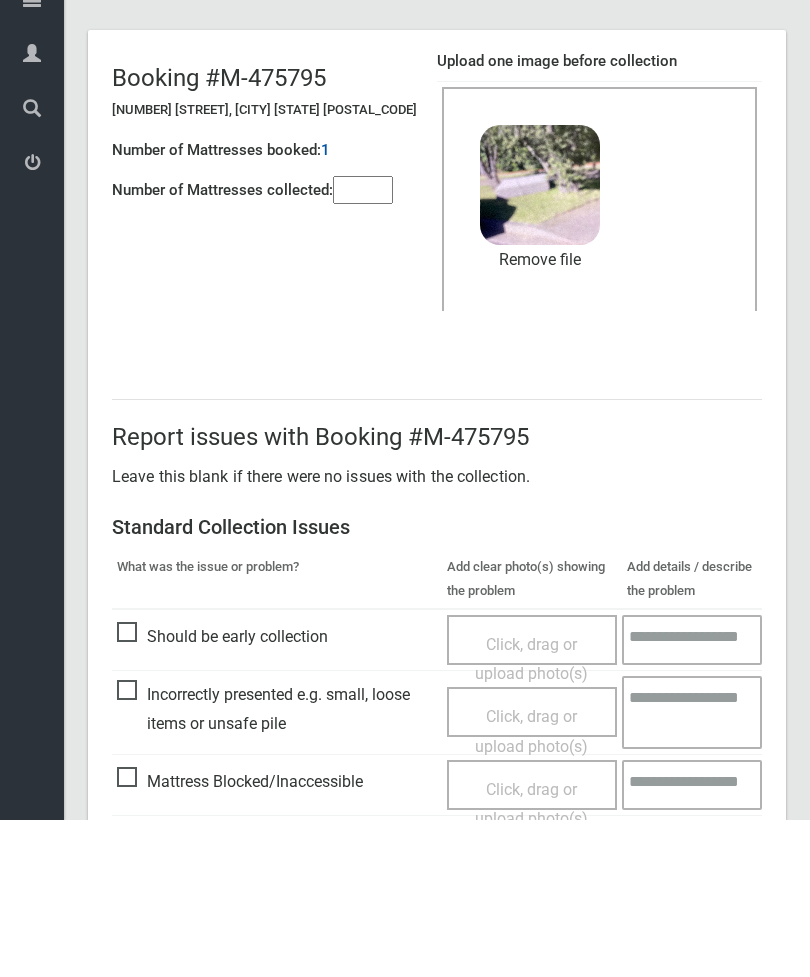 scroll, scrollTop: 274, scrollLeft: 0, axis: vertical 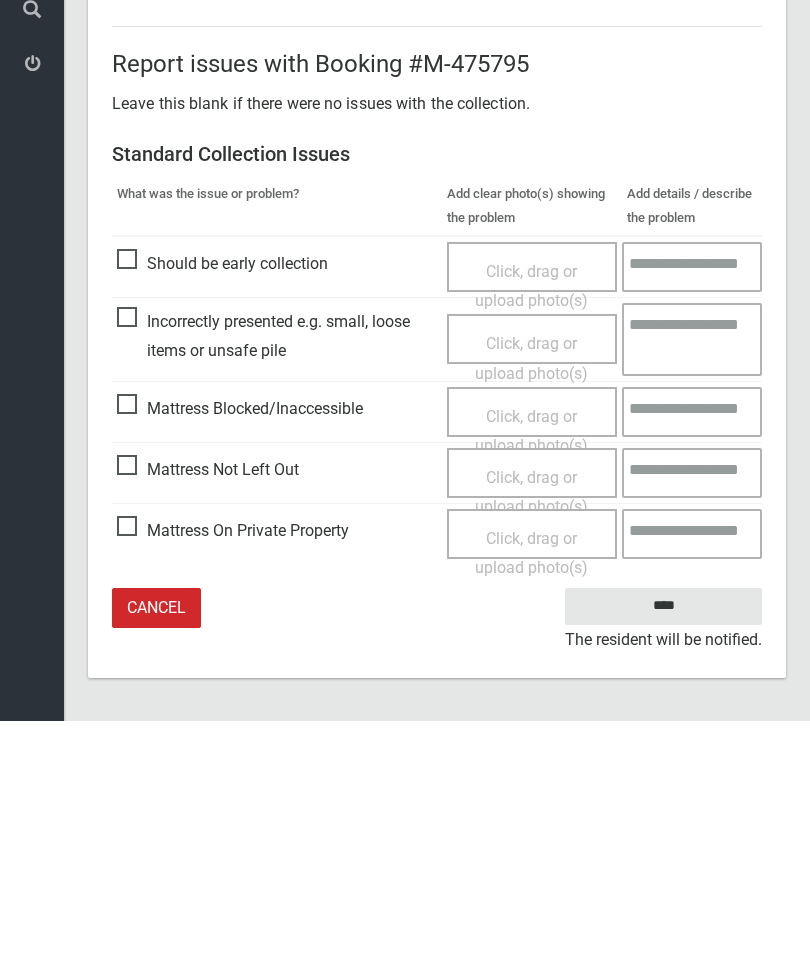 type on "*" 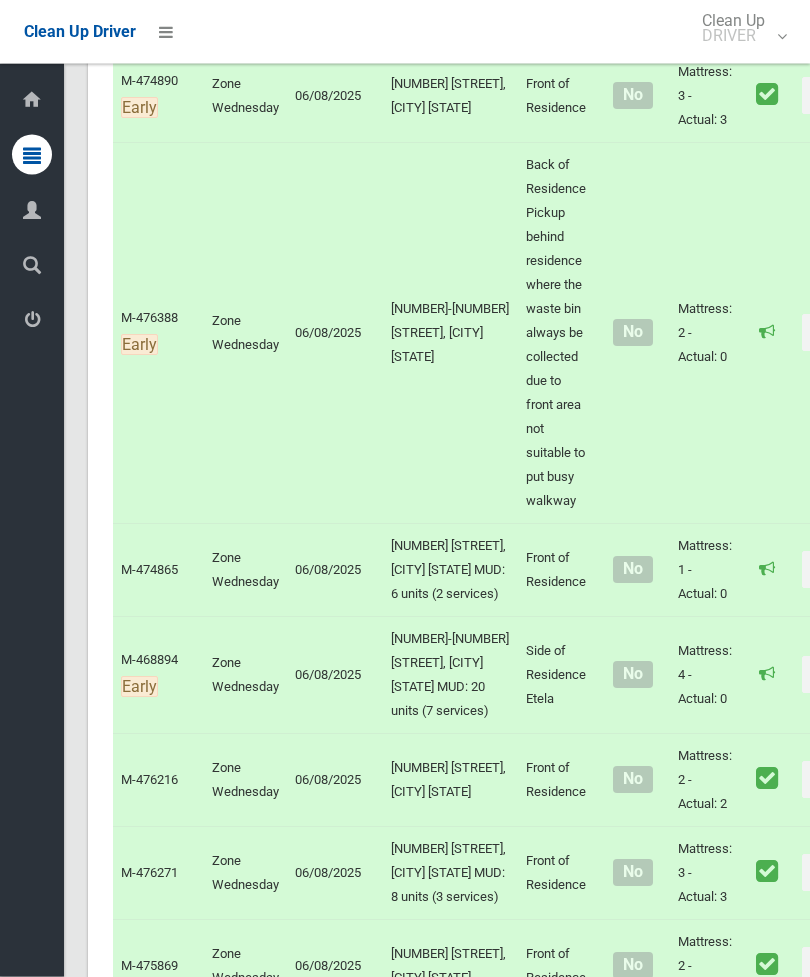 scroll, scrollTop: 2420, scrollLeft: 0, axis: vertical 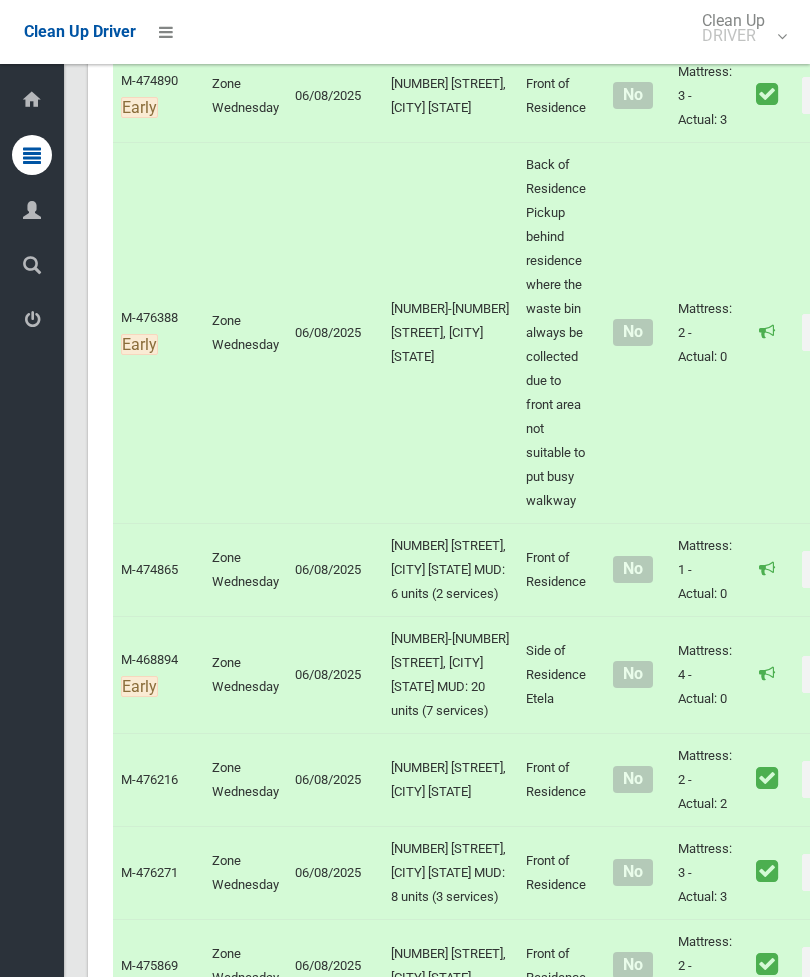 click on "Actions" at bounding box center (850, -277) 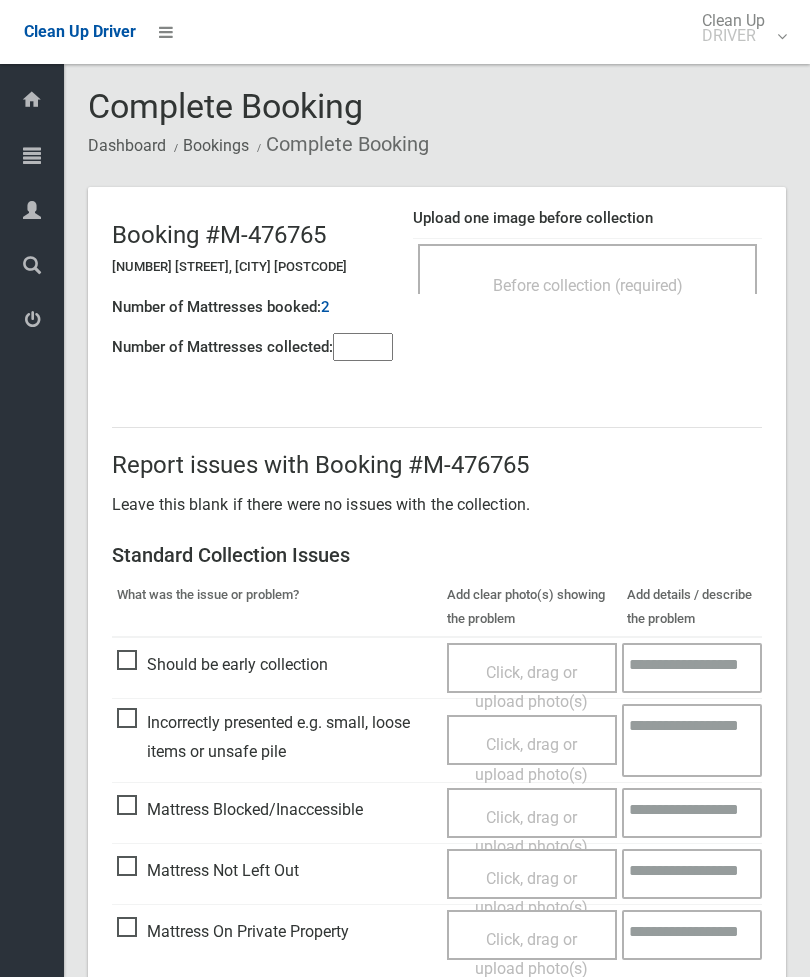 scroll, scrollTop: 0, scrollLeft: 0, axis: both 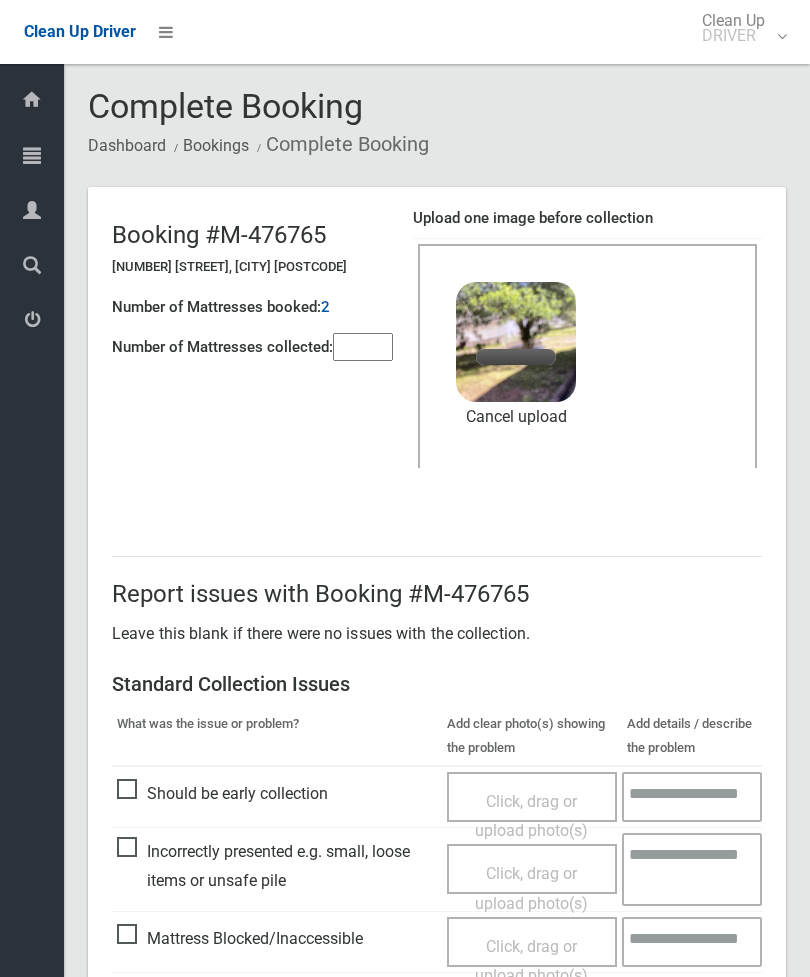 click at bounding box center (363, 347) 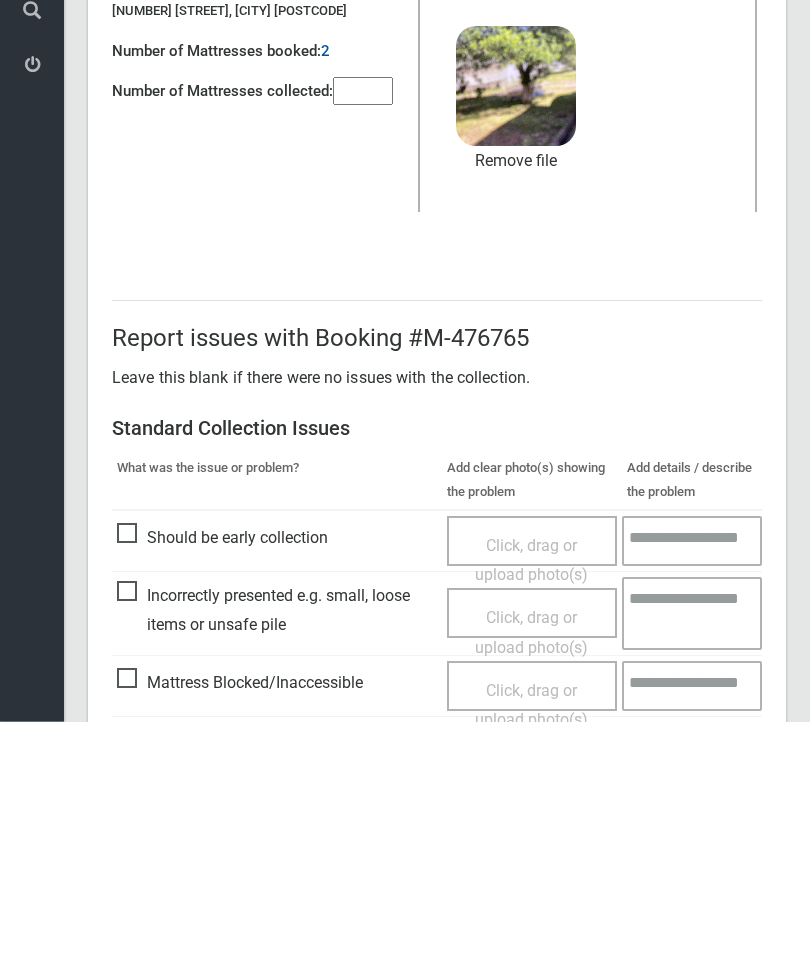 scroll, scrollTop: 274, scrollLeft: 0, axis: vertical 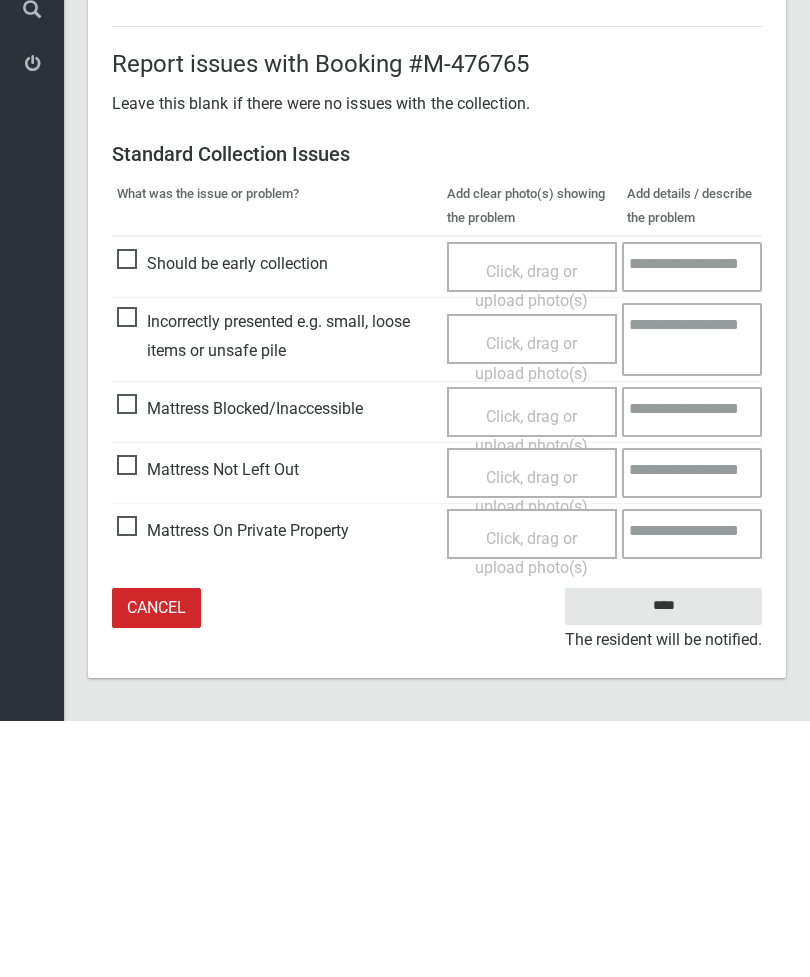 type on "*" 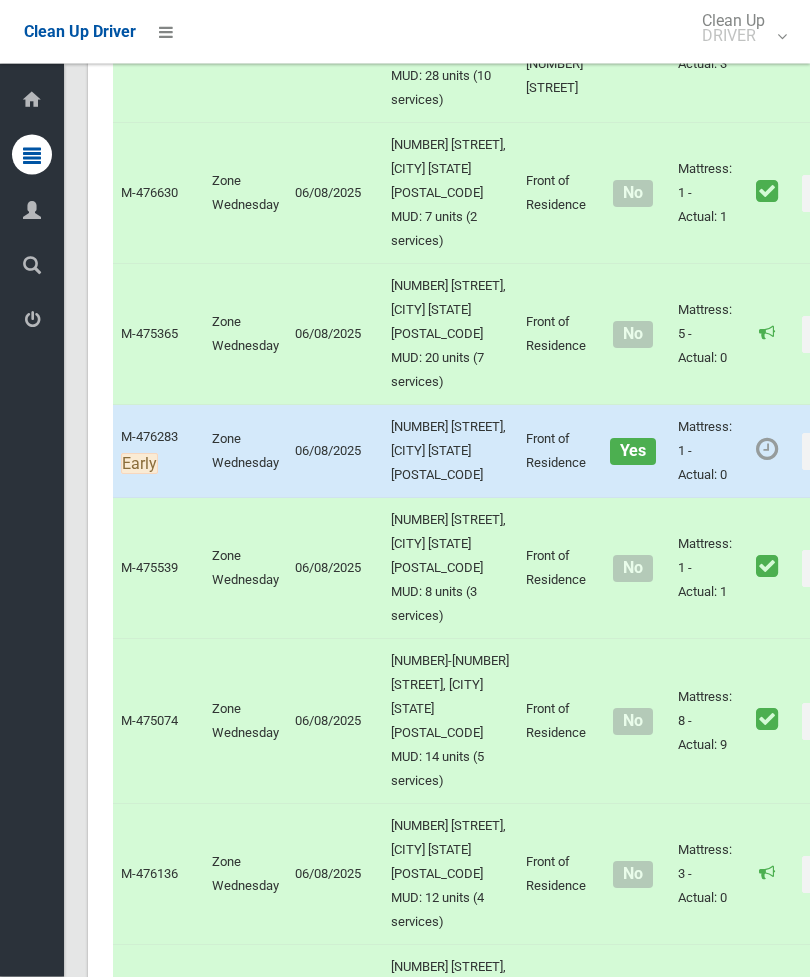 scroll, scrollTop: 8508, scrollLeft: 0, axis: vertical 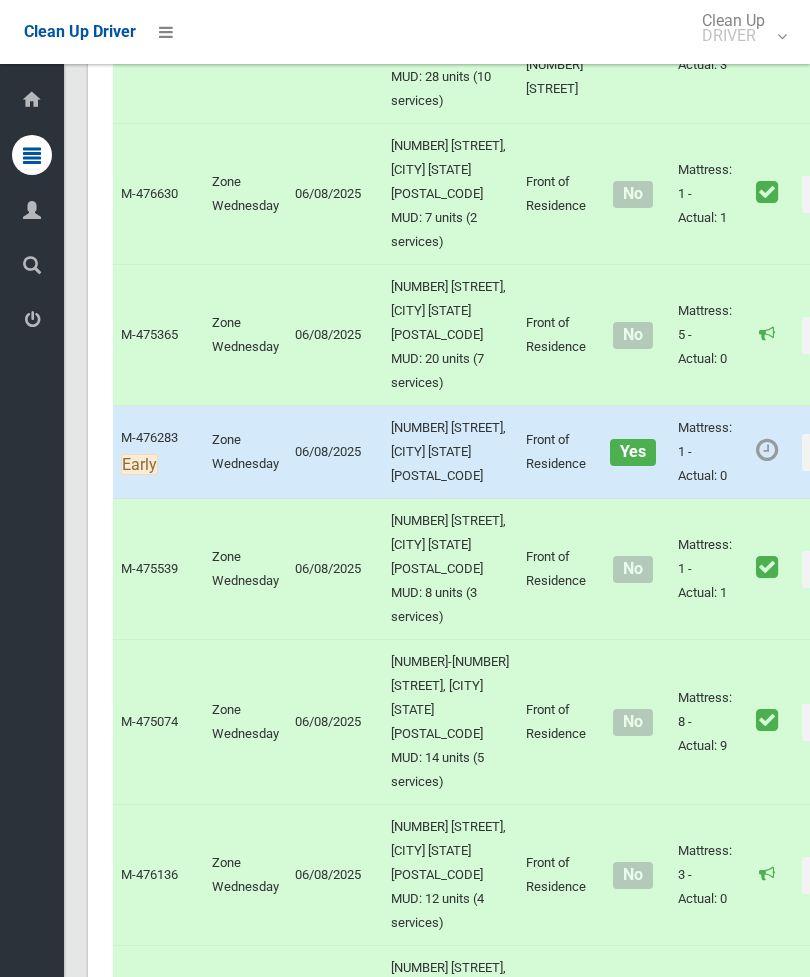 click on "Actions" at bounding box center (850, -1096) 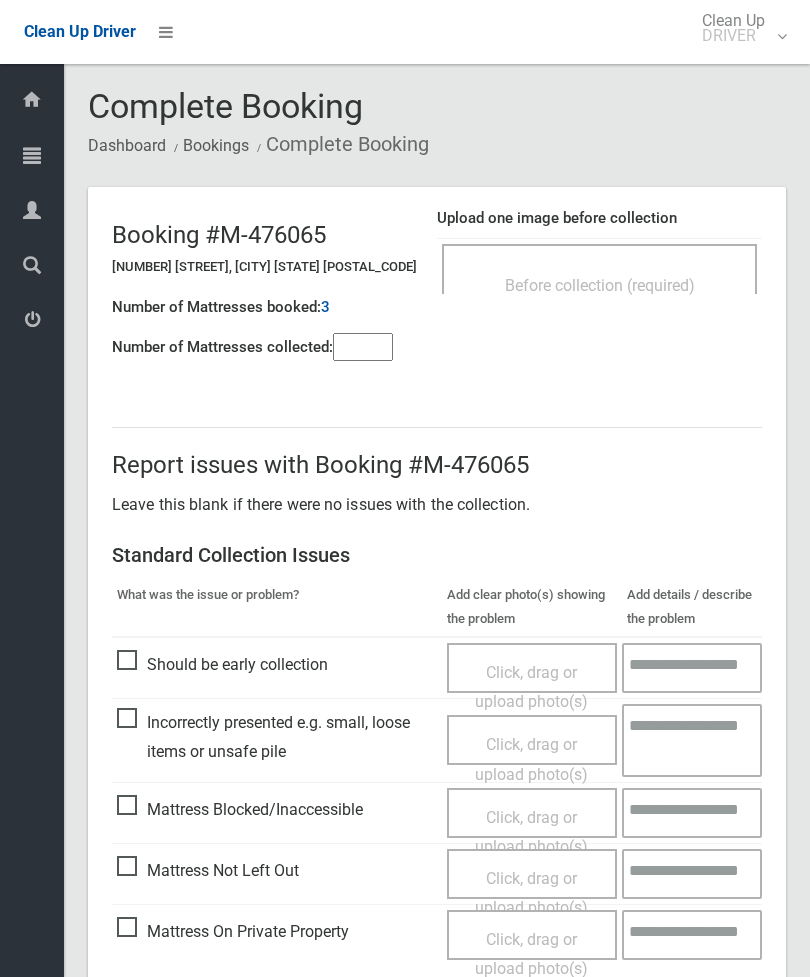 scroll, scrollTop: 0, scrollLeft: 0, axis: both 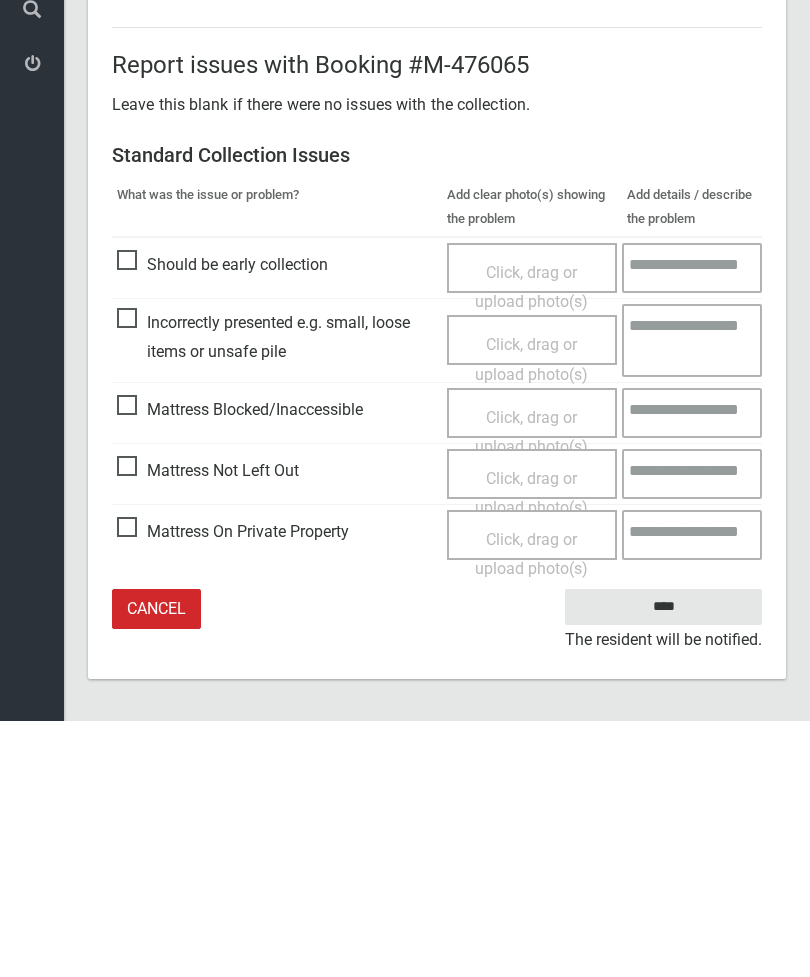 type on "*" 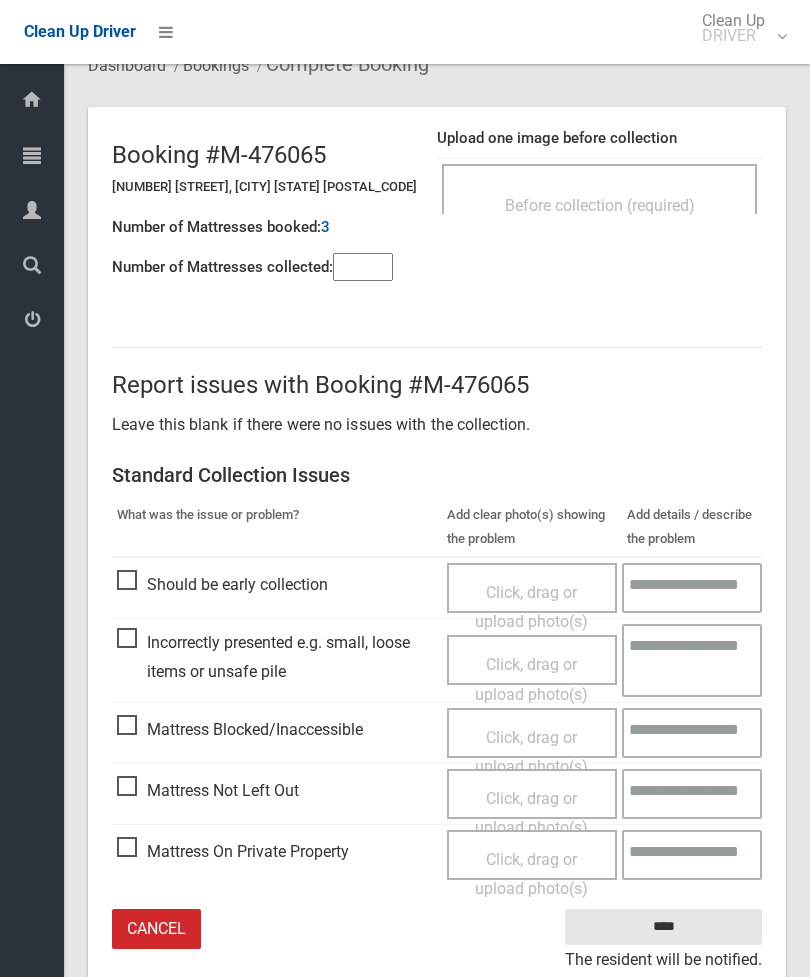 click on "Click, drag or upload photo(s)" at bounding box center (531, 813) 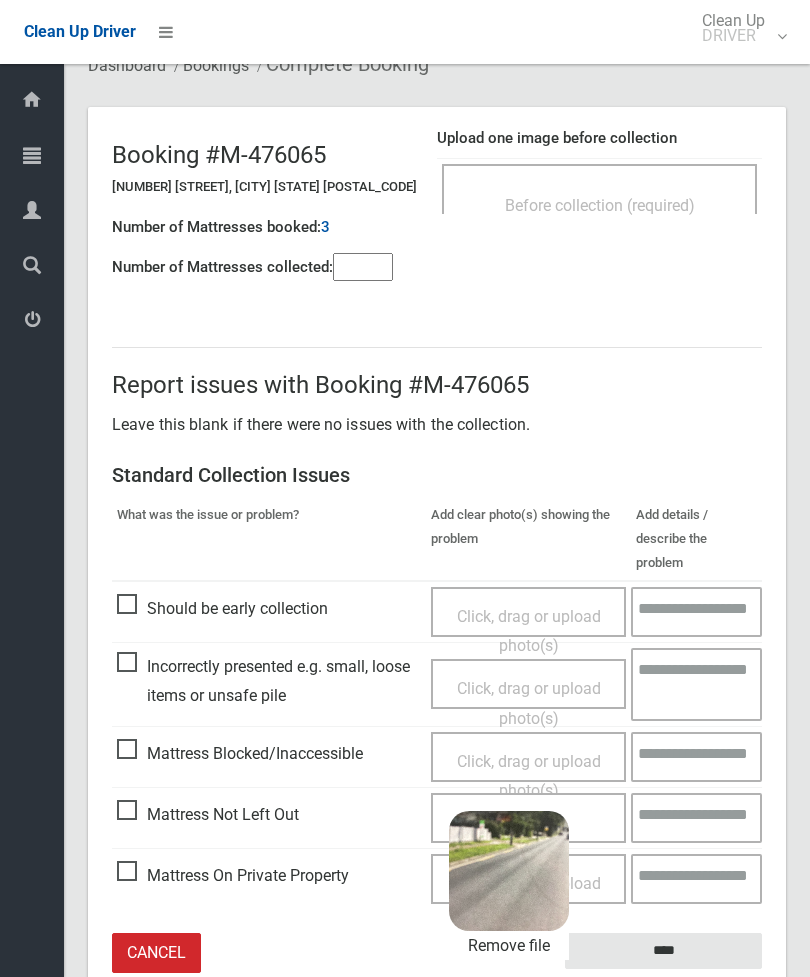 click on "****" at bounding box center [663, 951] 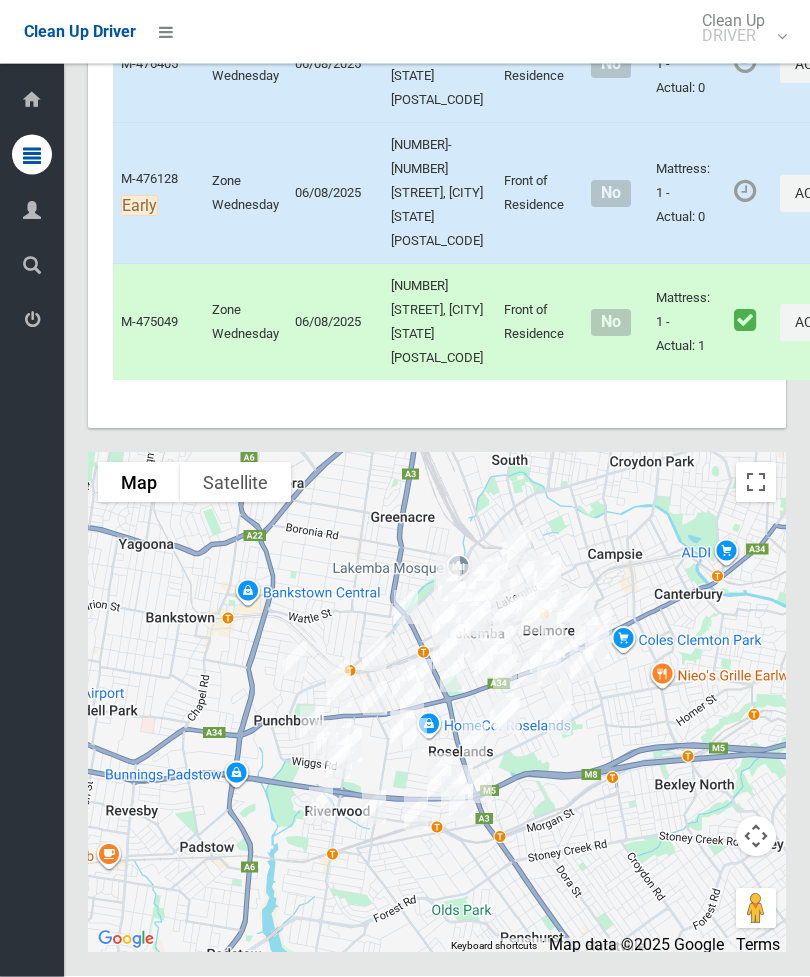scroll, scrollTop: 12596, scrollLeft: 0, axis: vertical 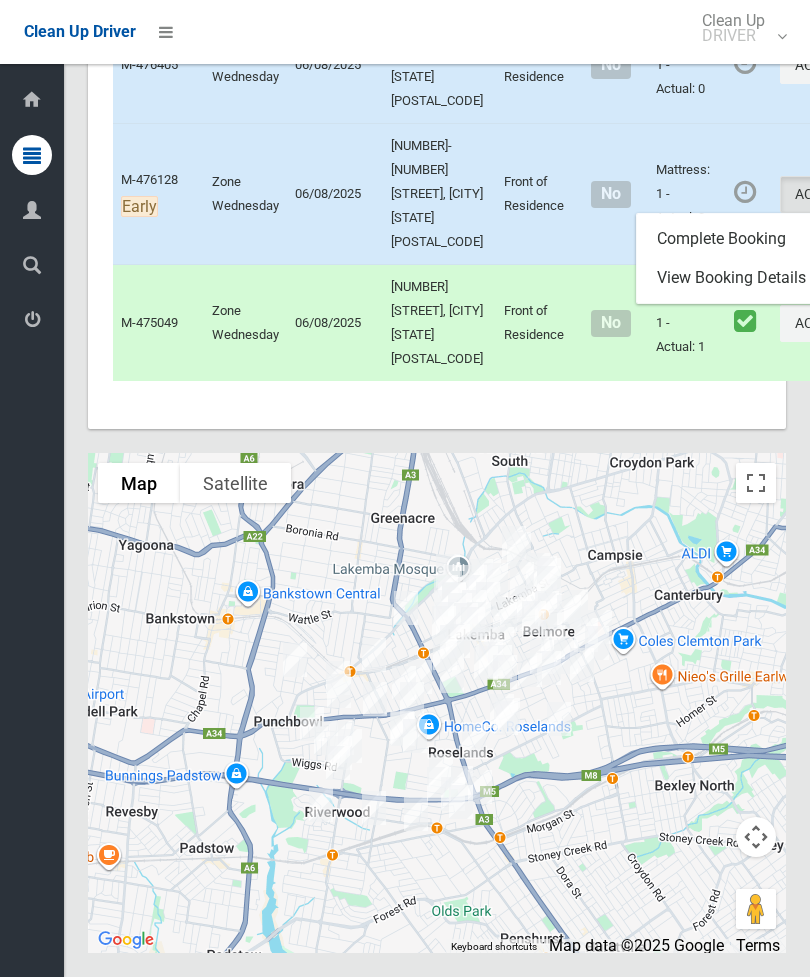 click on "Complete Booking" at bounding box center [756, 239] 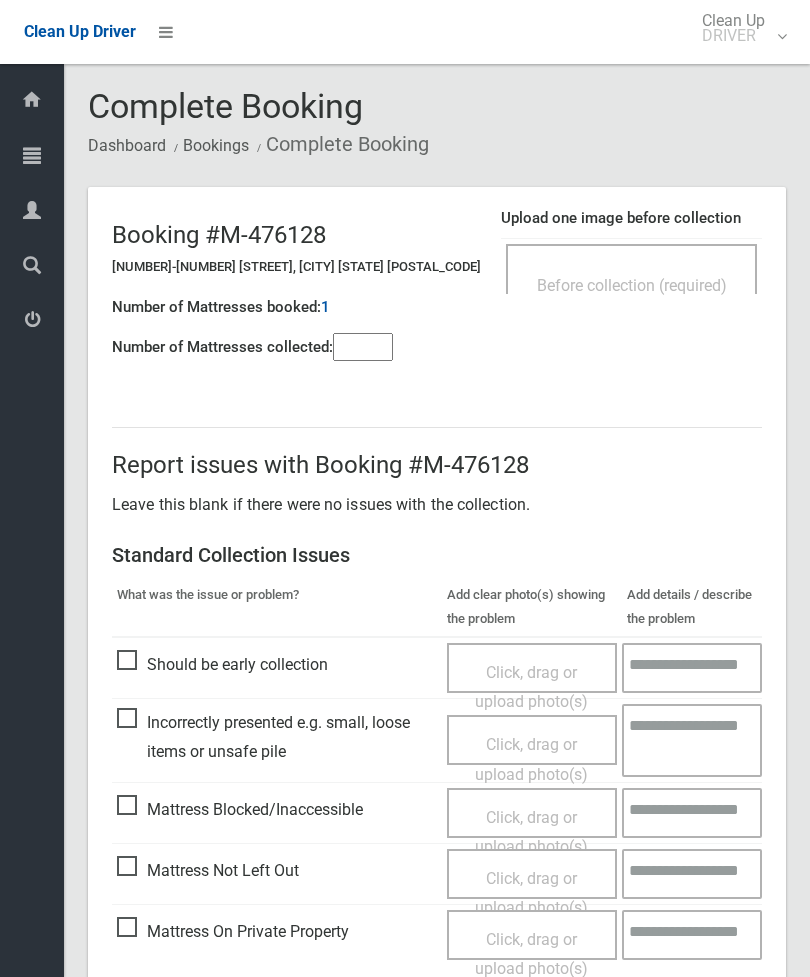 scroll, scrollTop: 0, scrollLeft: 0, axis: both 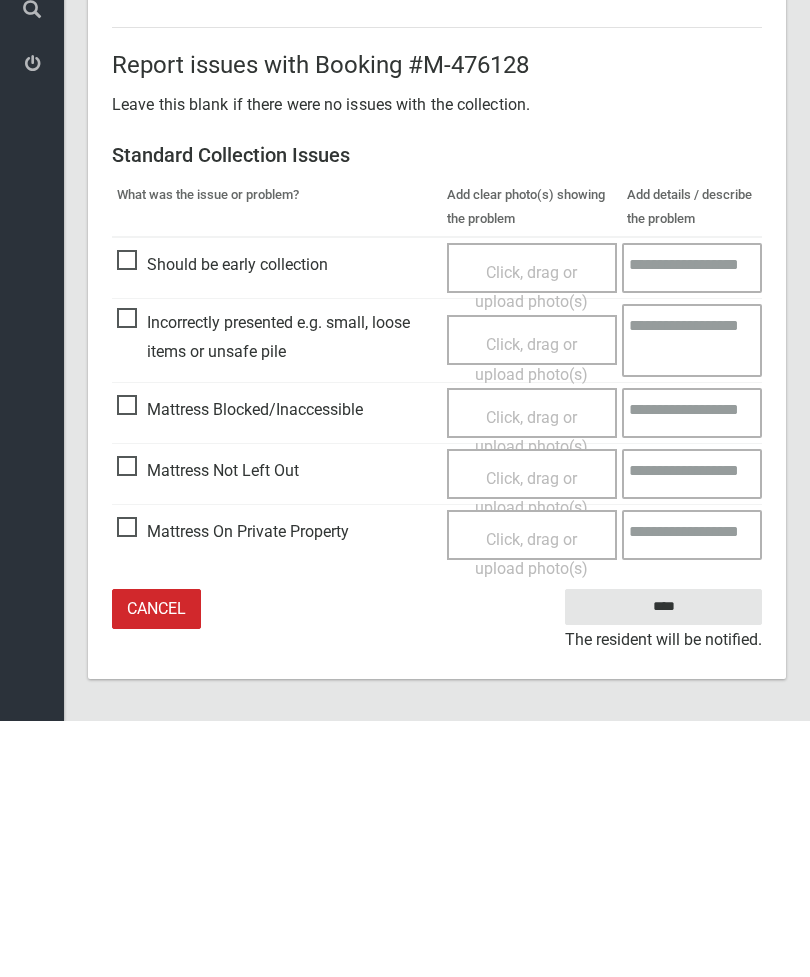type on "*" 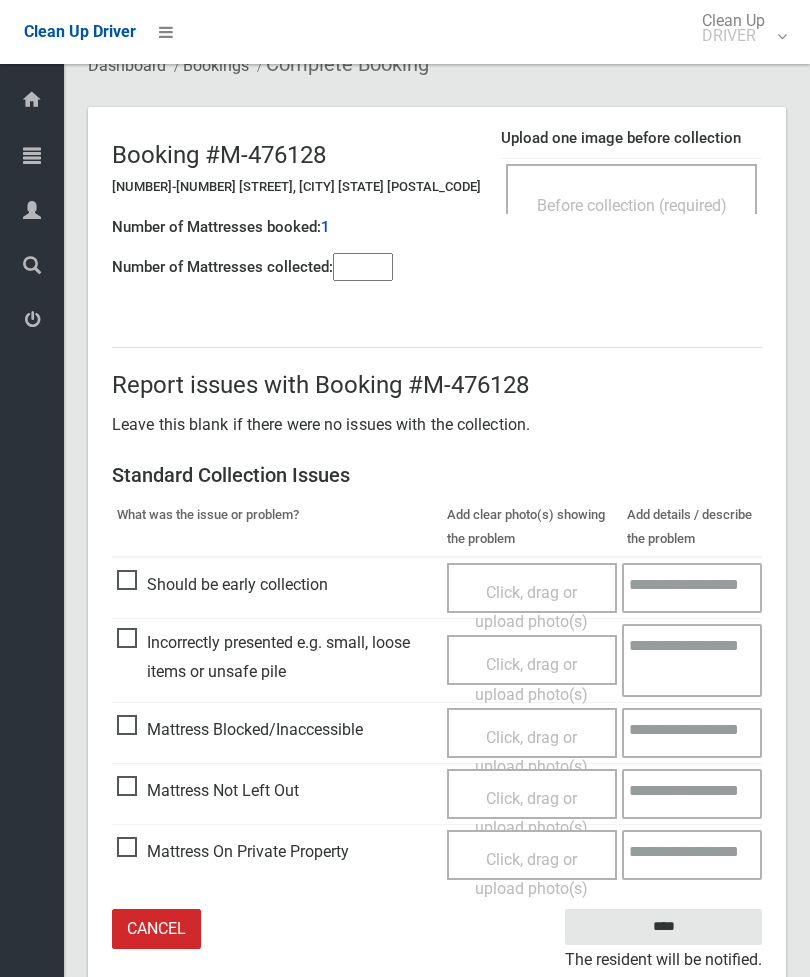 click on "Click, drag or upload photo(s)" at bounding box center [531, 813] 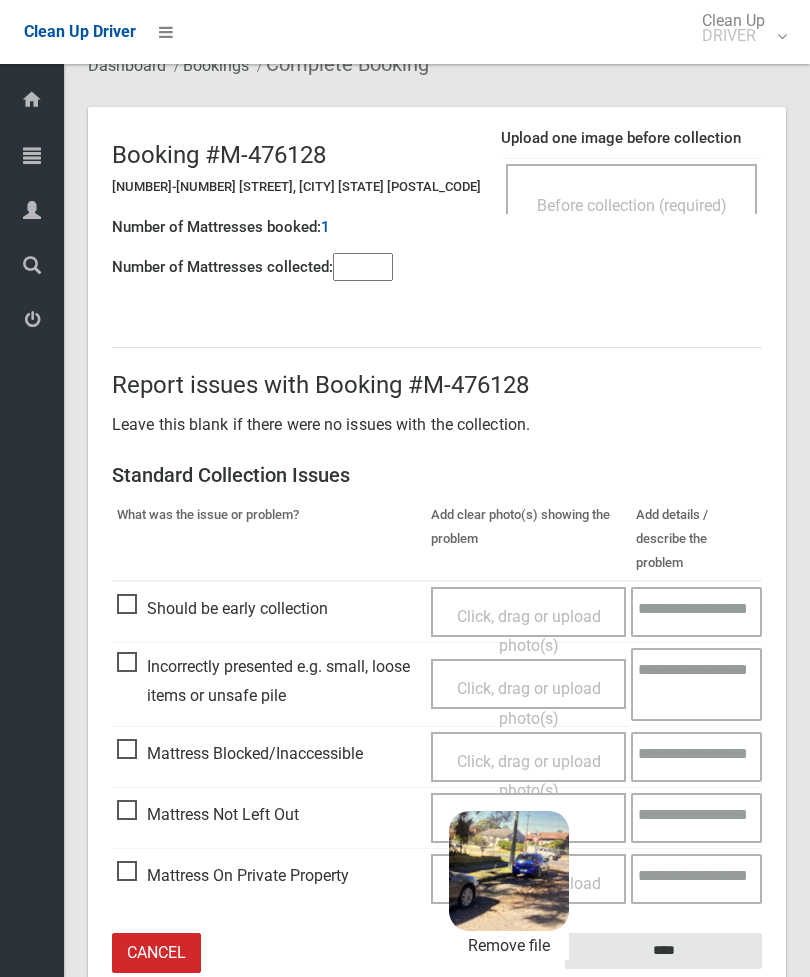 click on "****" at bounding box center (663, 951) 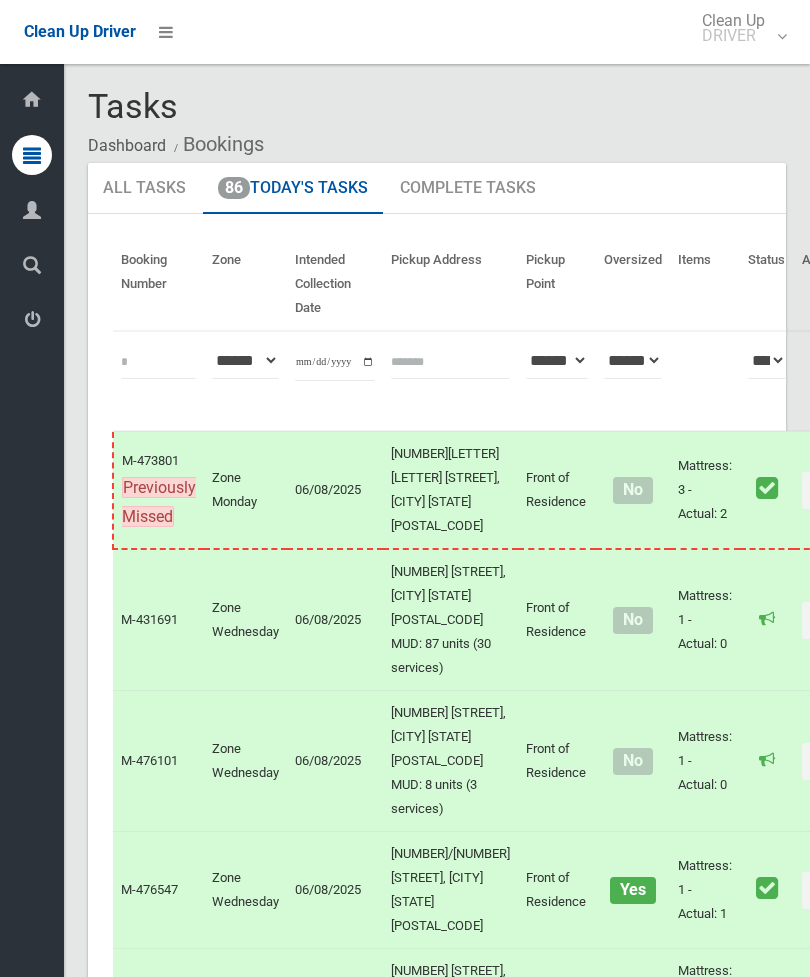 scroll, scrollTop: 0, scrollLeft: 0, axis: both 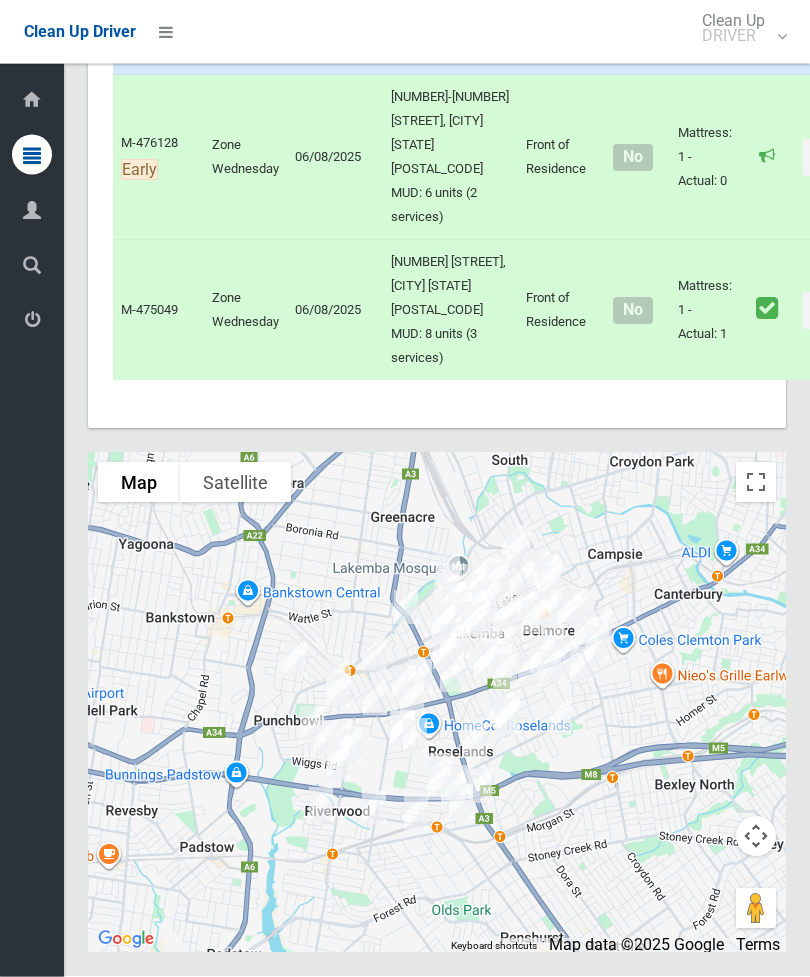click on "Actions" at bounding box center [850, -88] 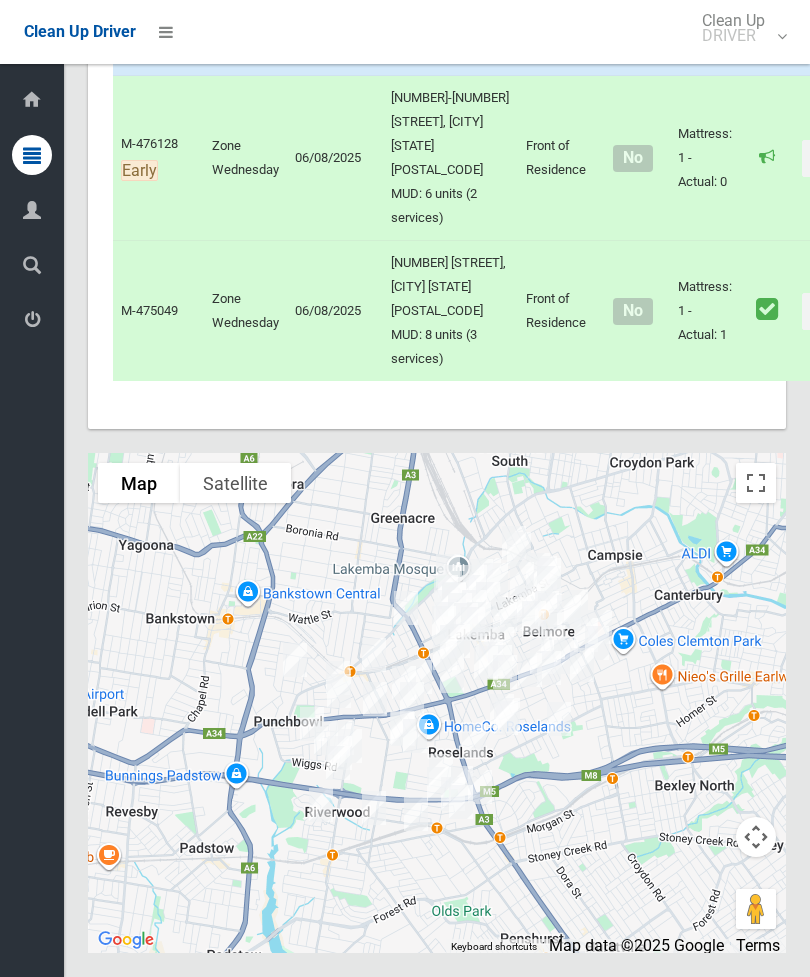click on "Complete Booking" at bounding box center (778, -43) 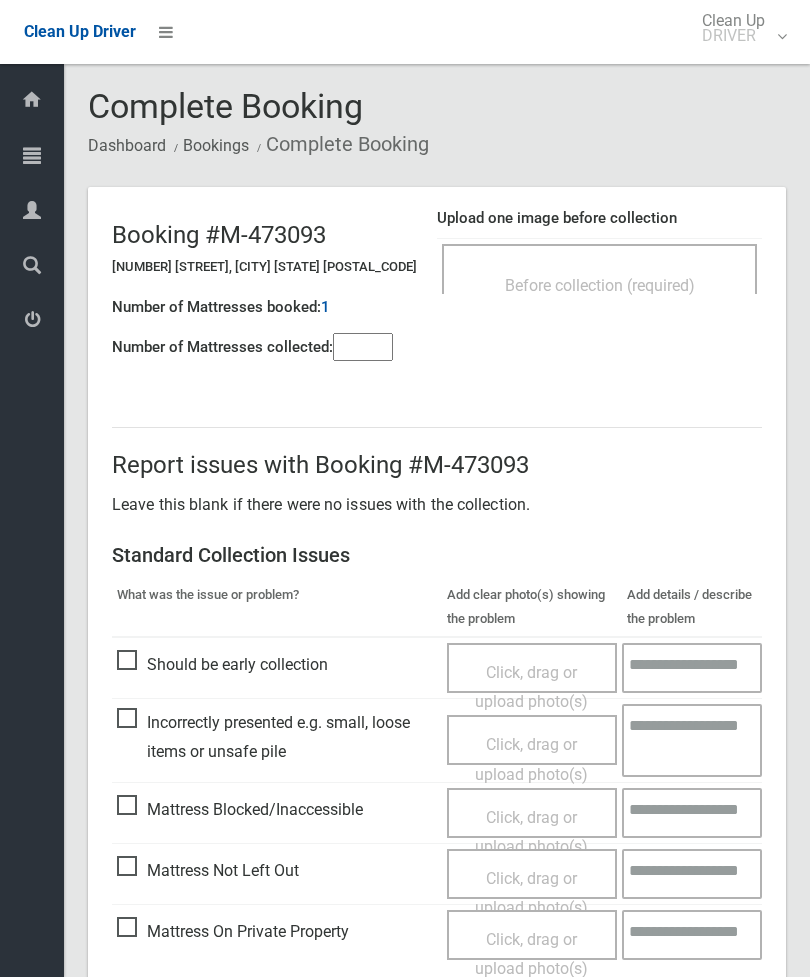 scroll, scrollTop: 0, scrollLeft: 0, axis: both 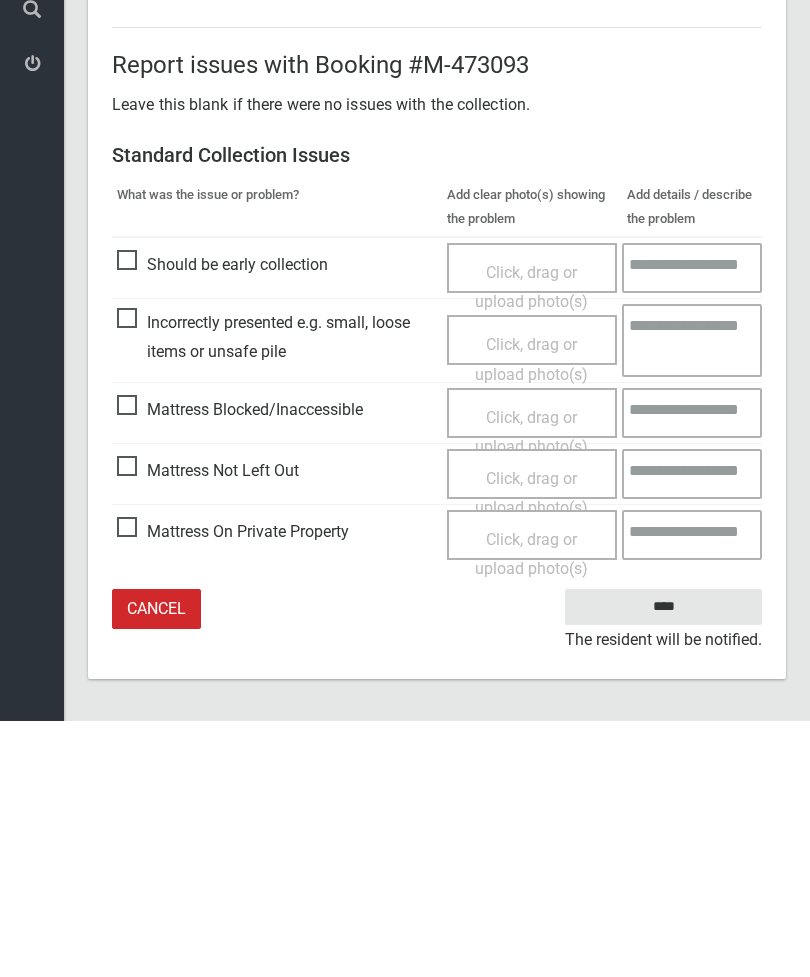 type on "*" 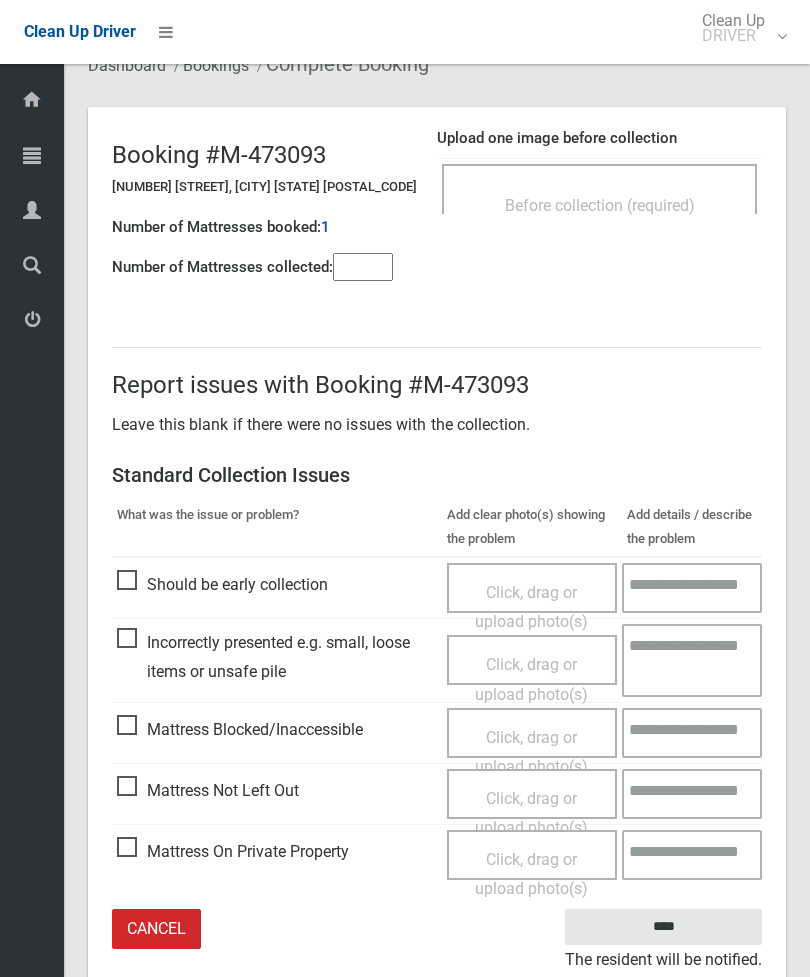 click on "Click, drag or upload photo(s)" at bounding box center (531, 813) 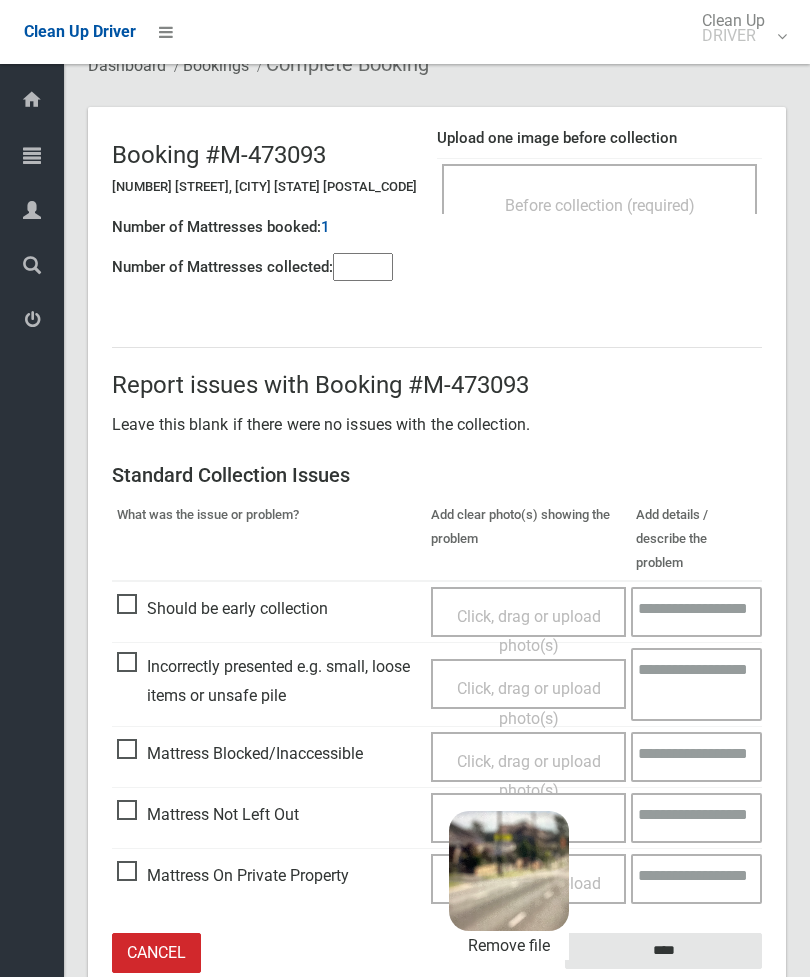 click on "****" at bounding box center [663, 951] 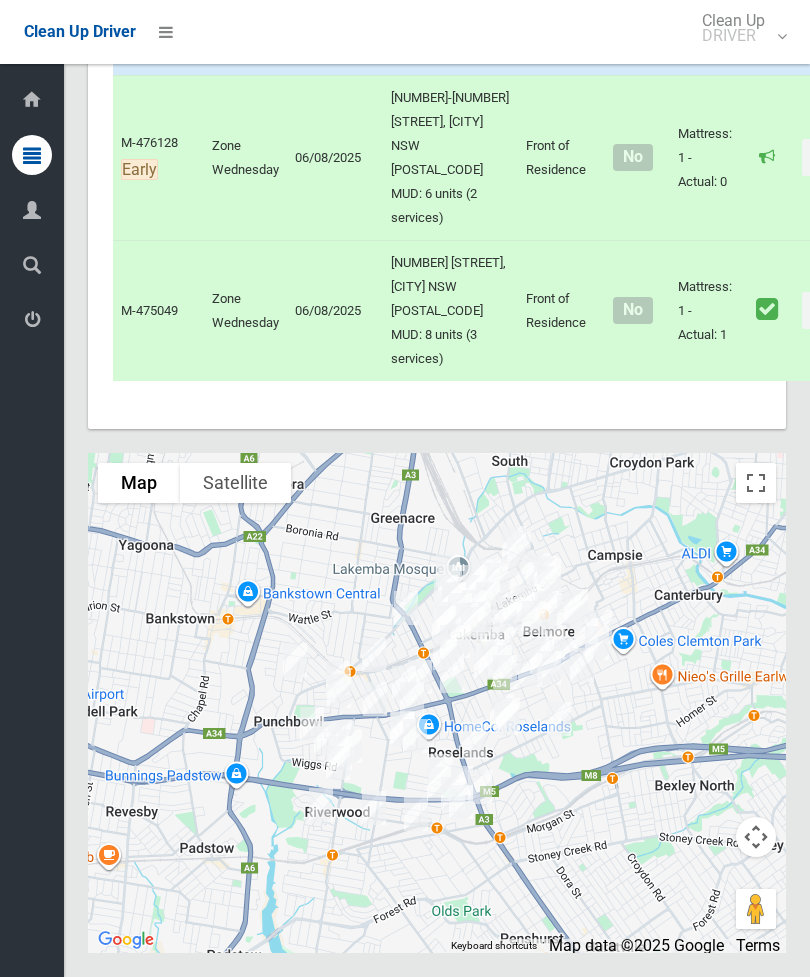 scroll, scrollTop: 12483, scrollLeft: 0, axis: vertical 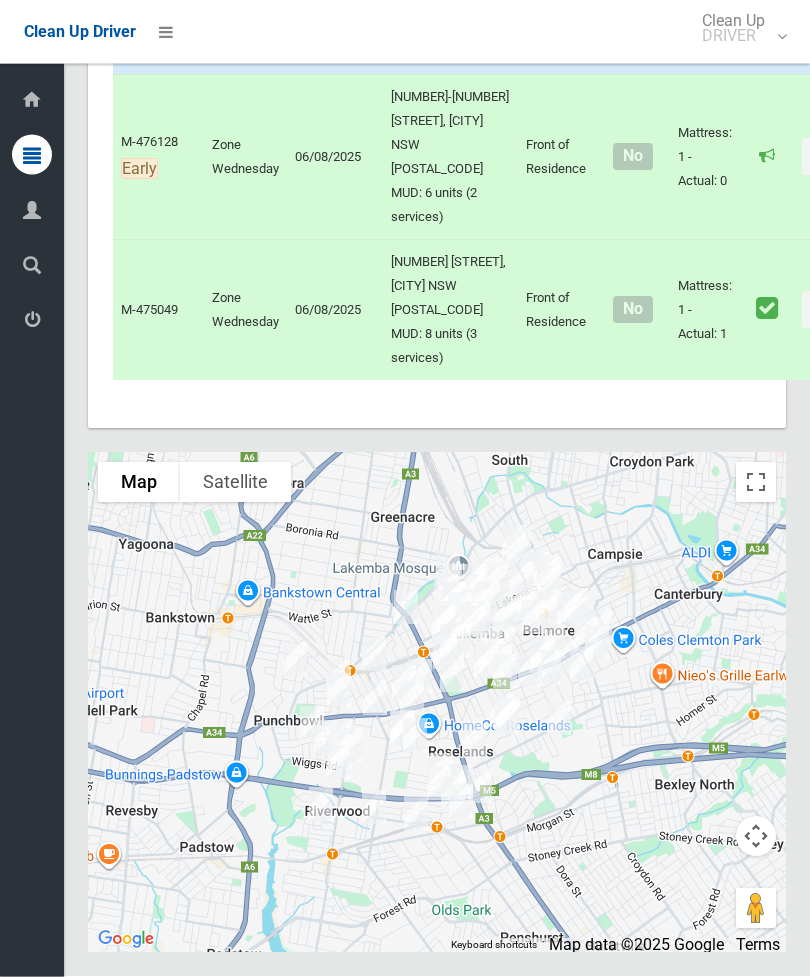 click on "Actions" at bounding box center (850, -242) 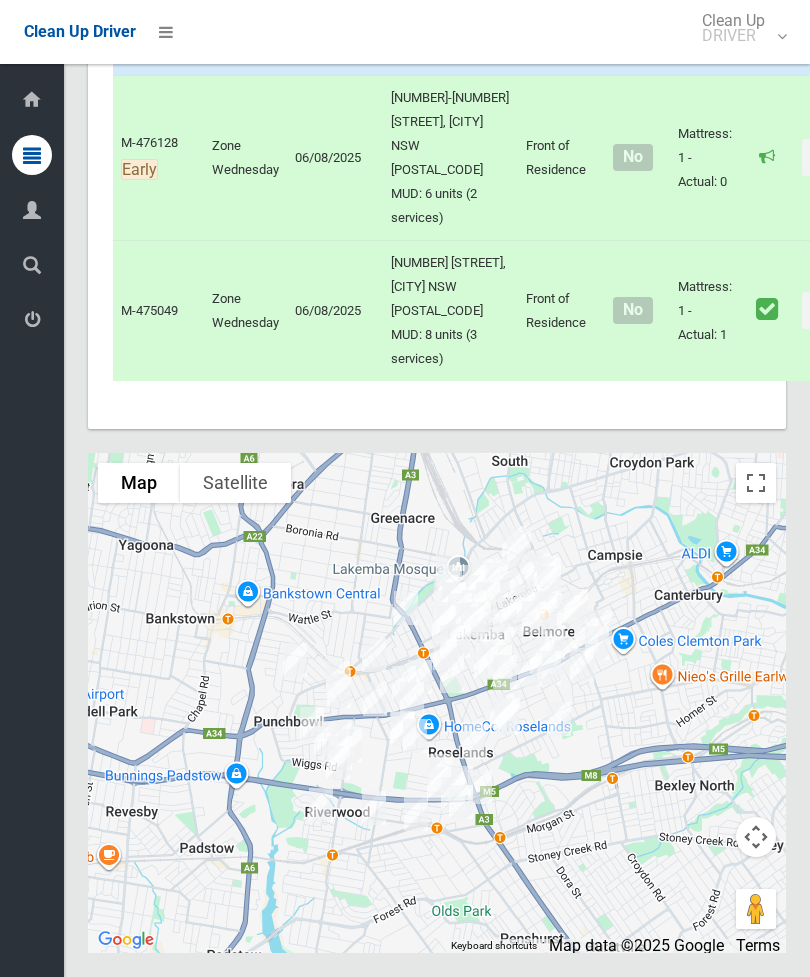 click on "Complete Booking" at bounding box center [778, -197] 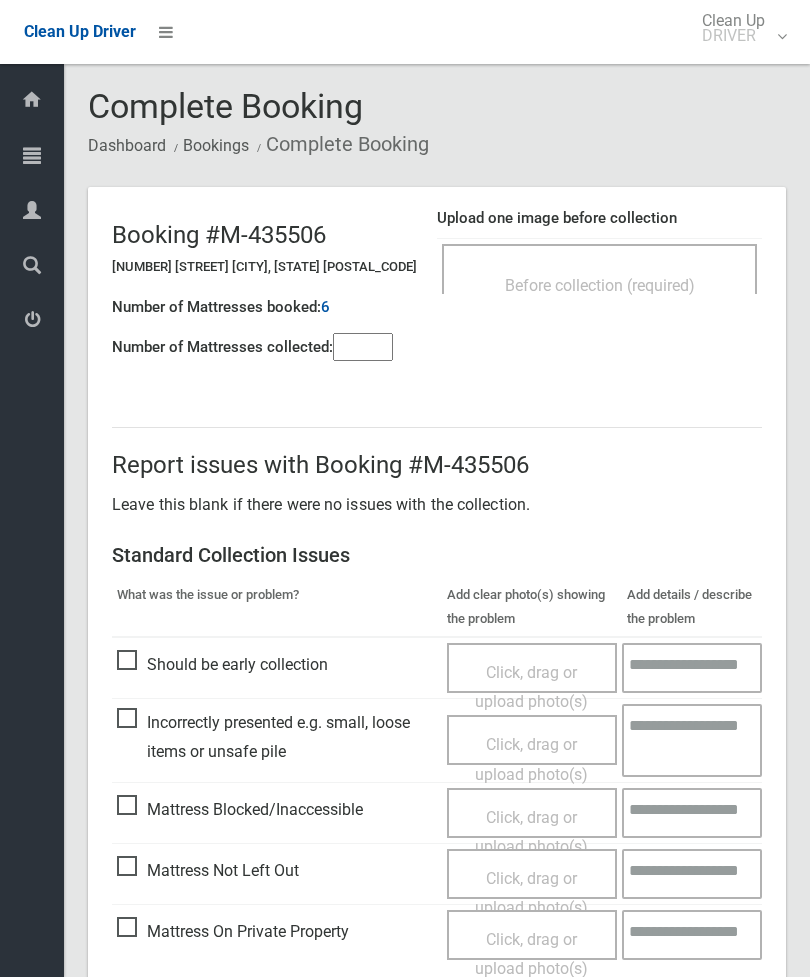 scroll, scrollTop: 0, scrollLeft: 0, axis: both 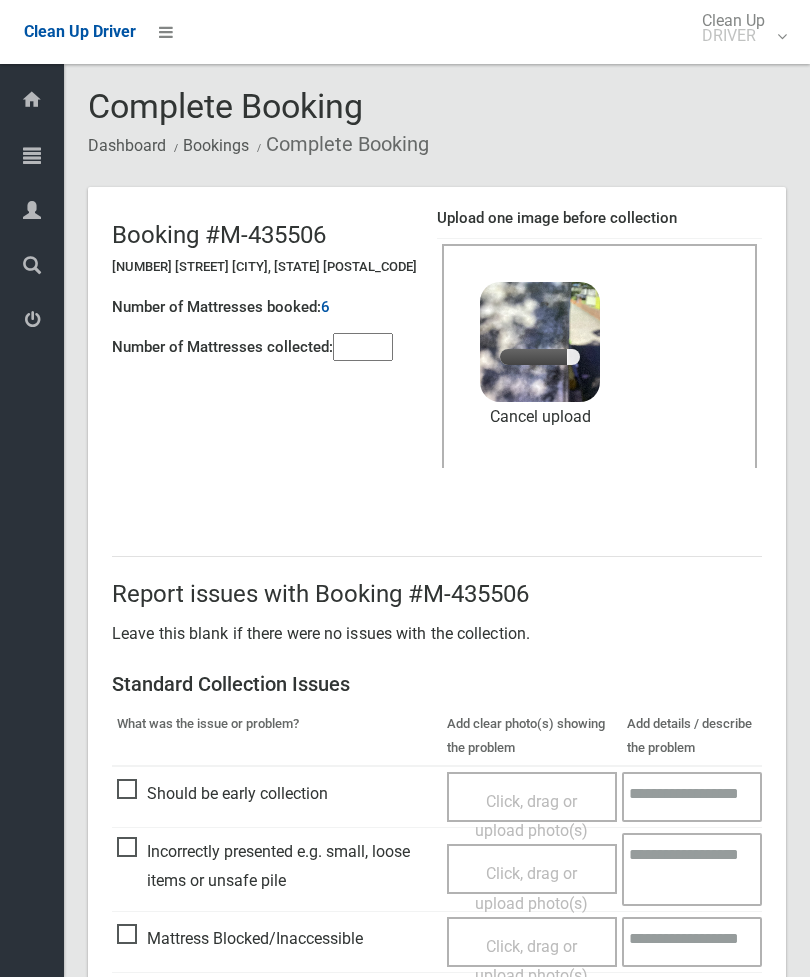 click at bounding box center (363, 347) 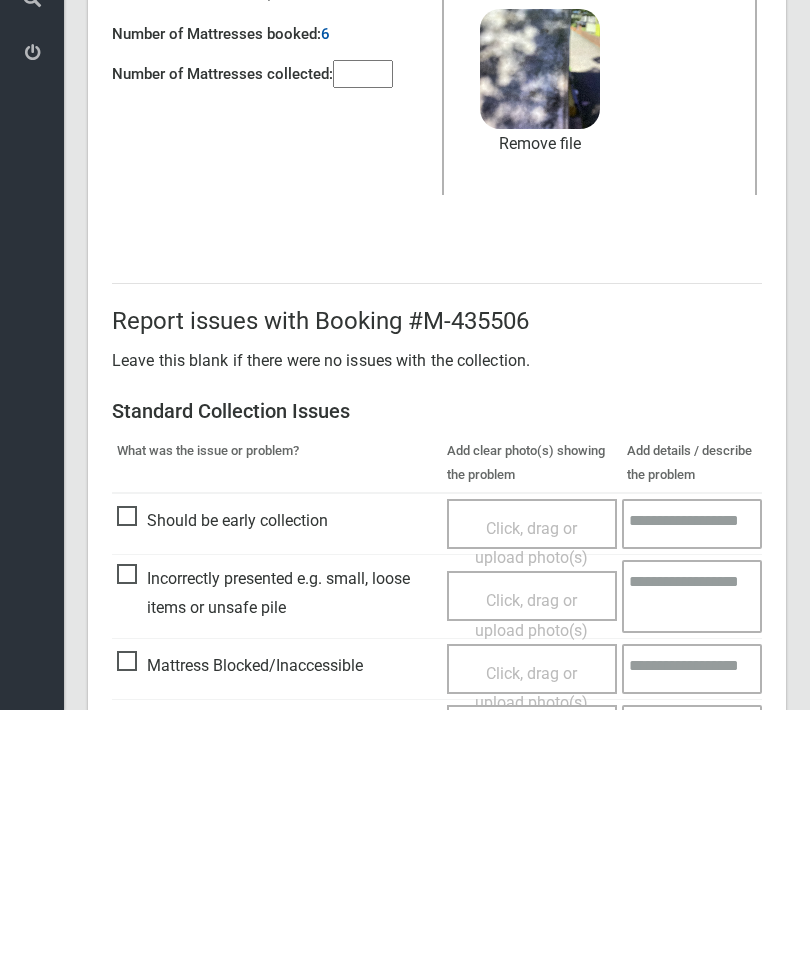 scroll, scrollTop: 274, scrollLeft: 0, axis: vertical 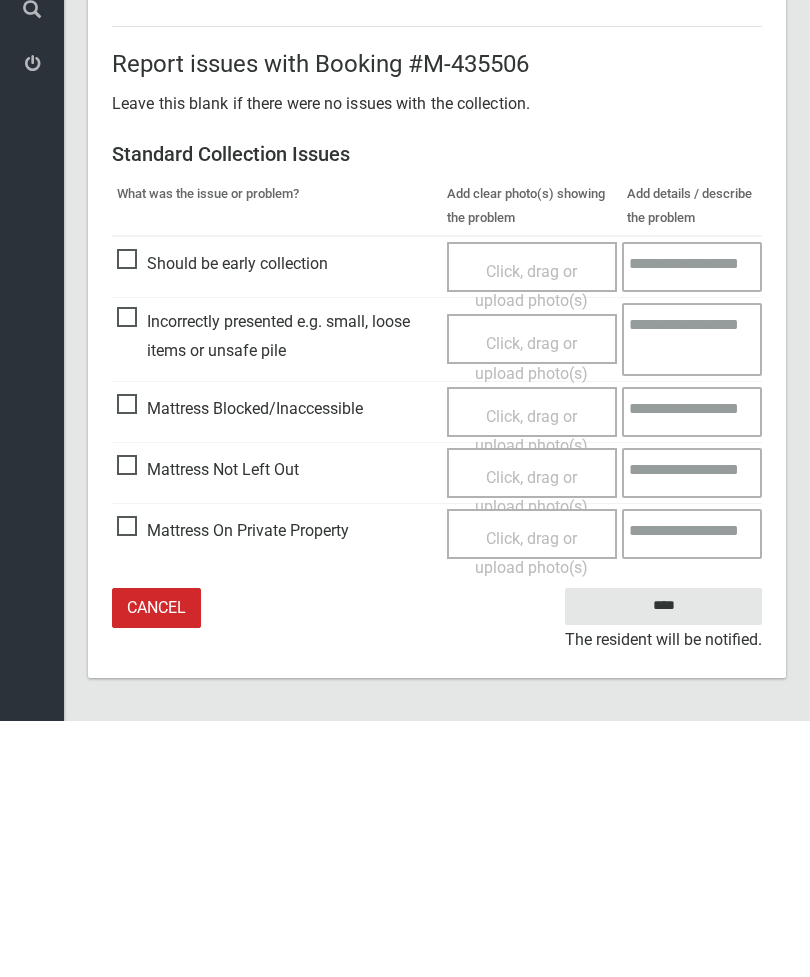 type on "*" 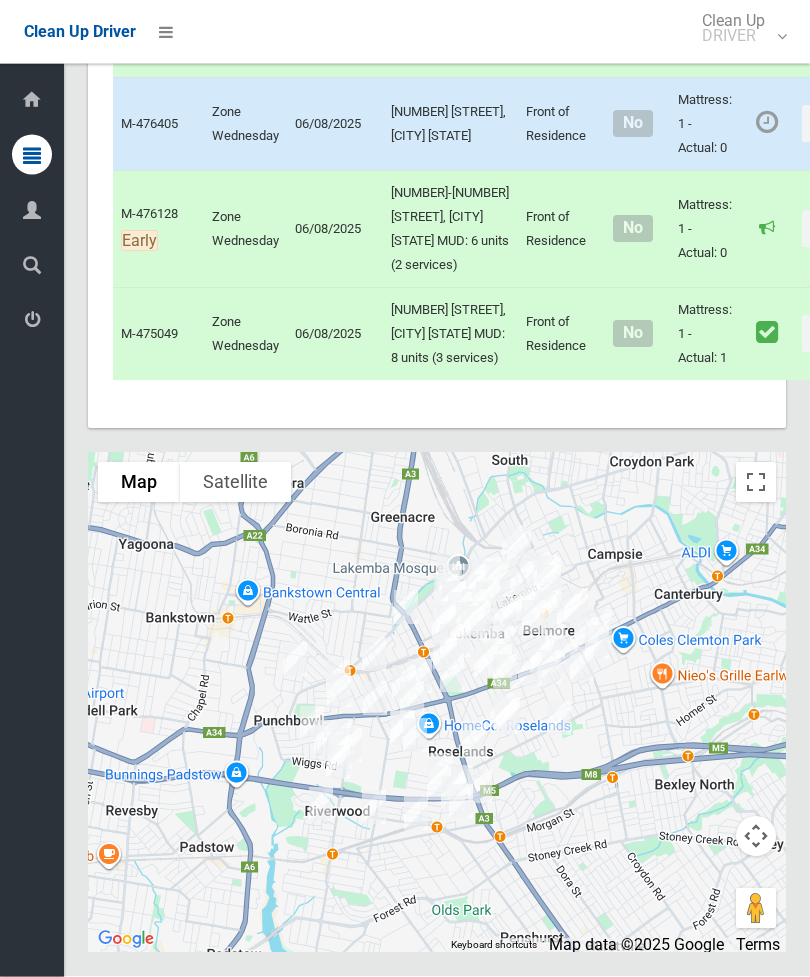 scroll, scrollTop: 12327, scrollLeft: 0, axis: vertical 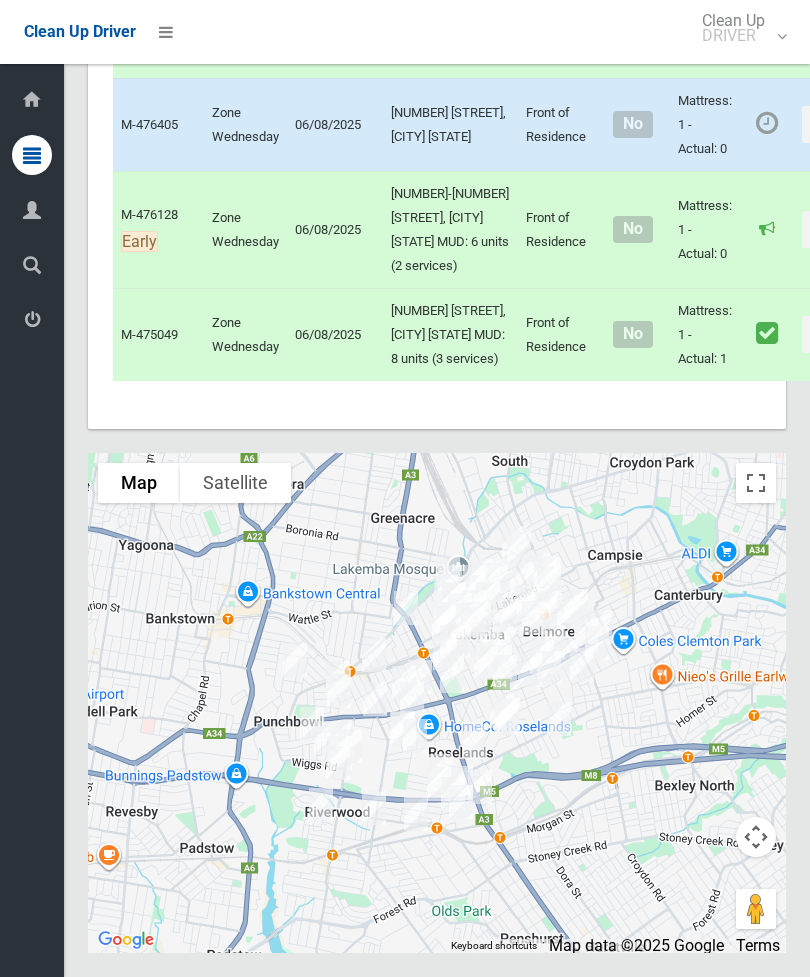 click on "Actions" at bounding box center (850, -179) 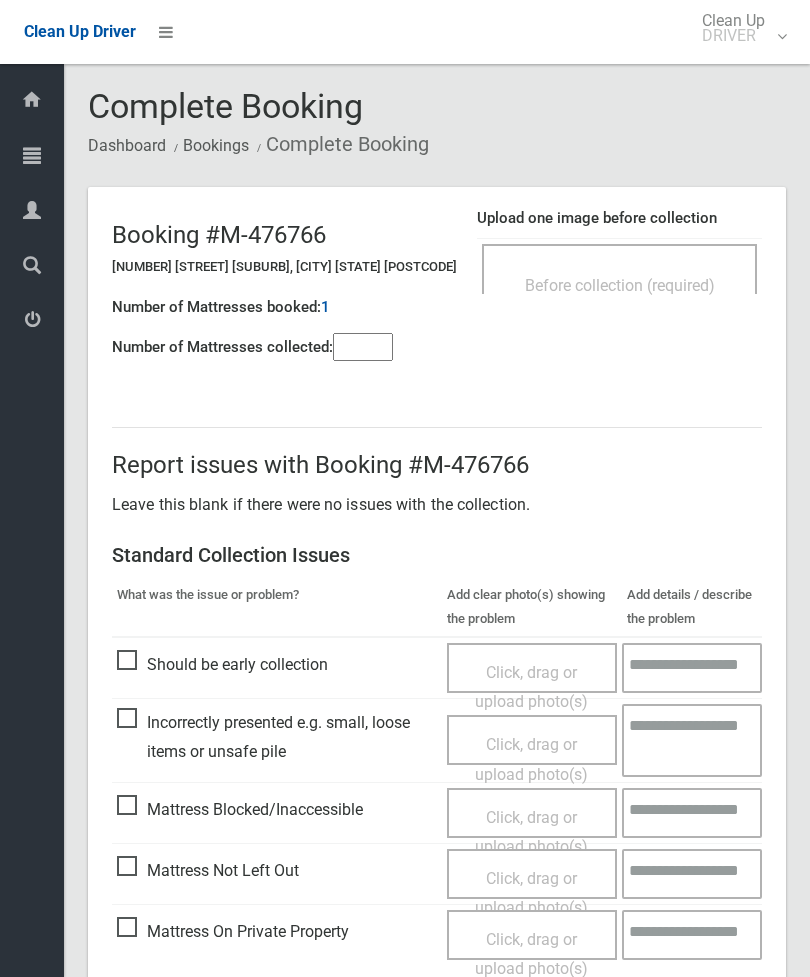 scroll, scrollTop: 0, scrollLeft: 0, axis: both 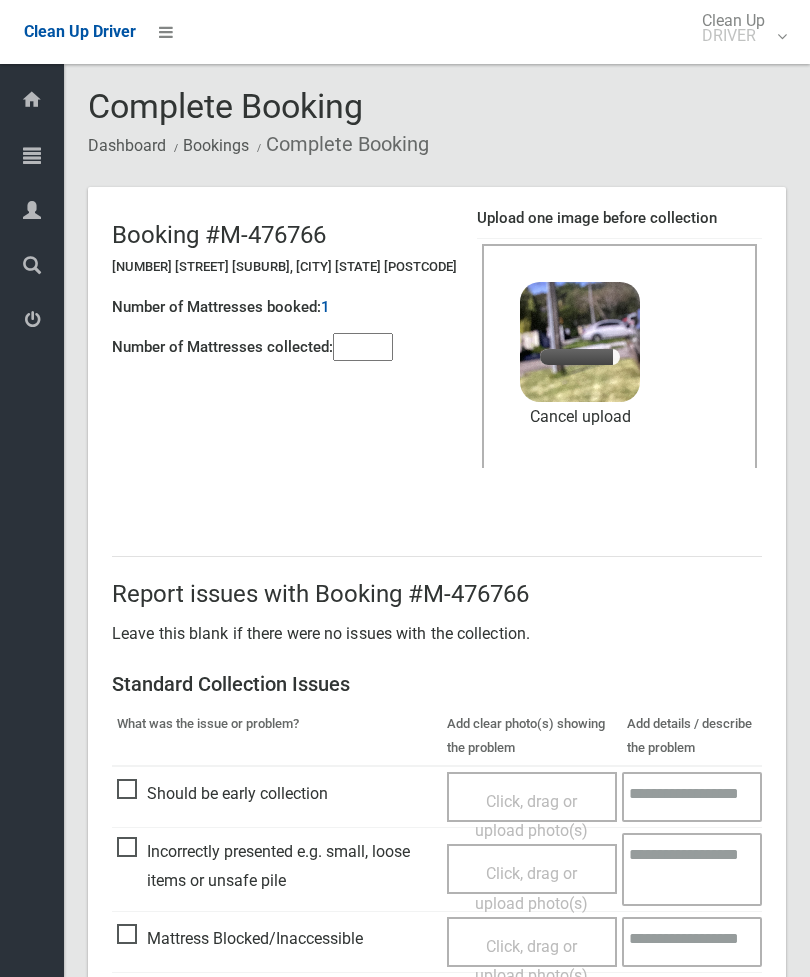 click at bounding box center (363, 347) 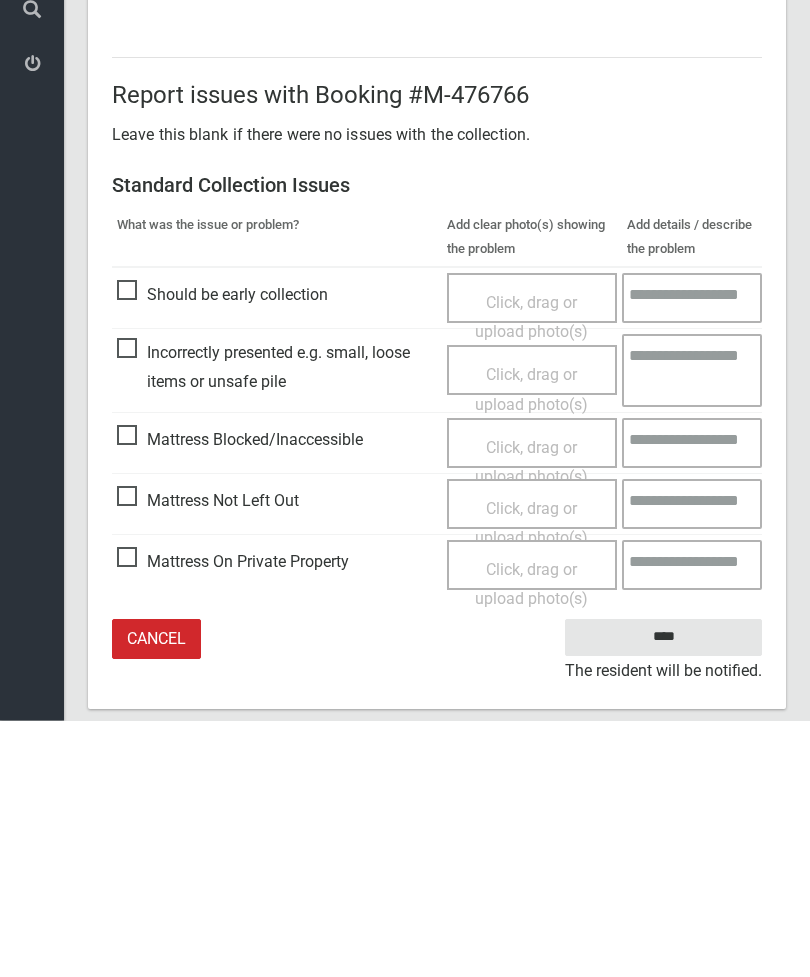 scroll, scrollTop: 274, scrollLeft: 0, axis: vertical 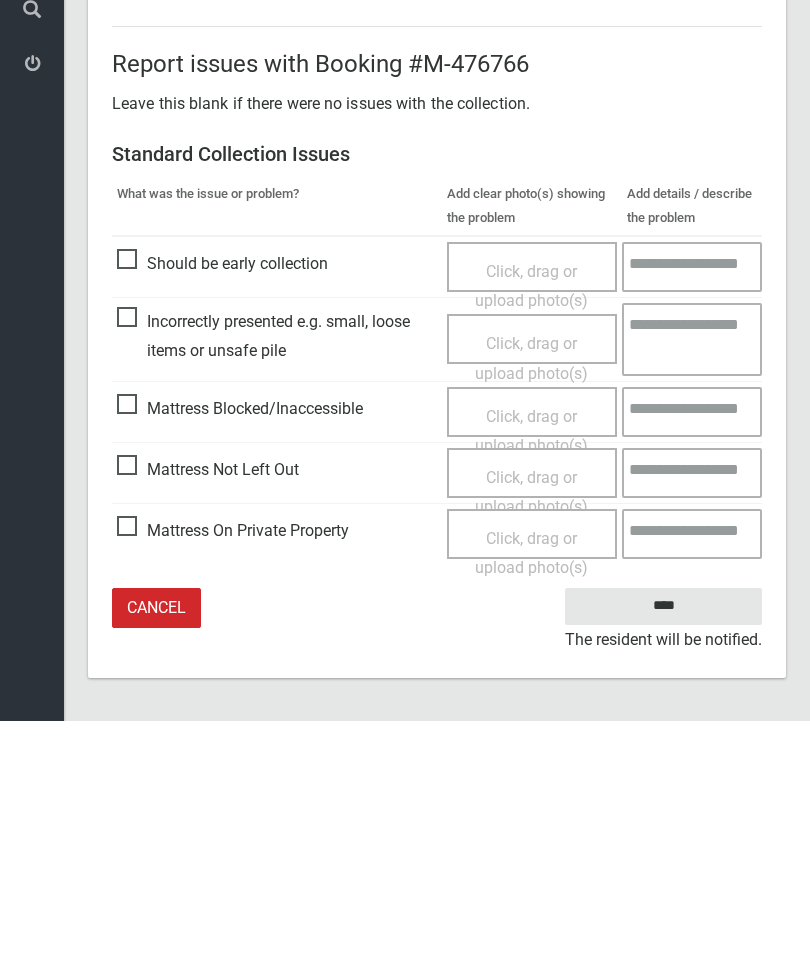 type on "*" 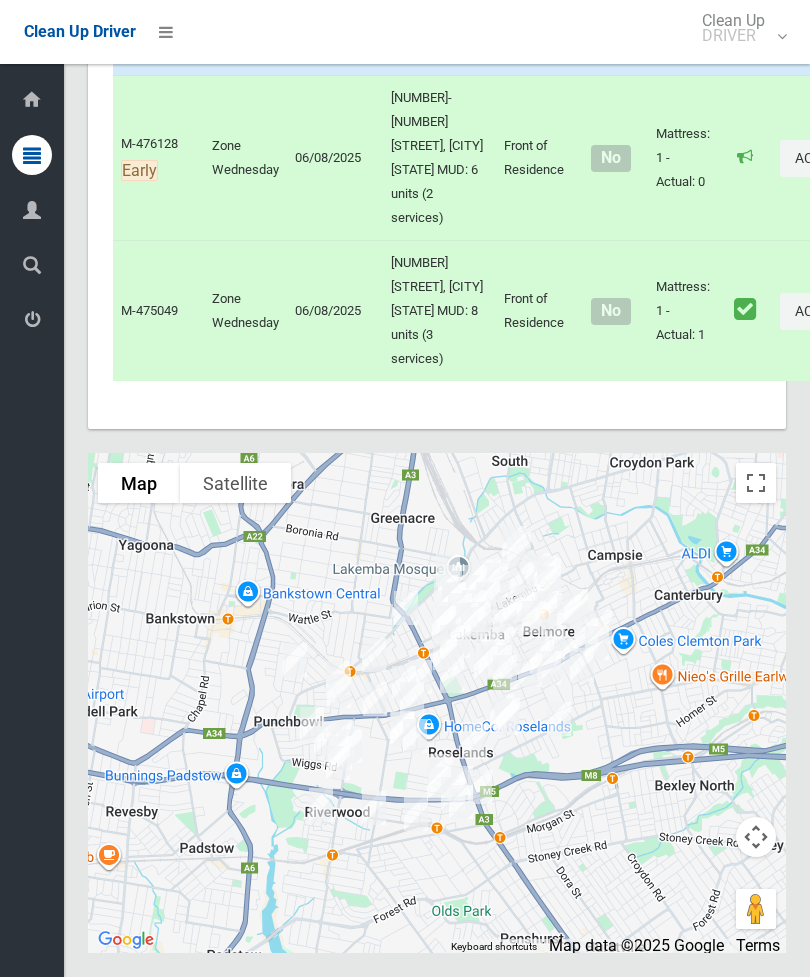scroll, scrollTop: 12050, scrollLeft: 0, axis: vertical 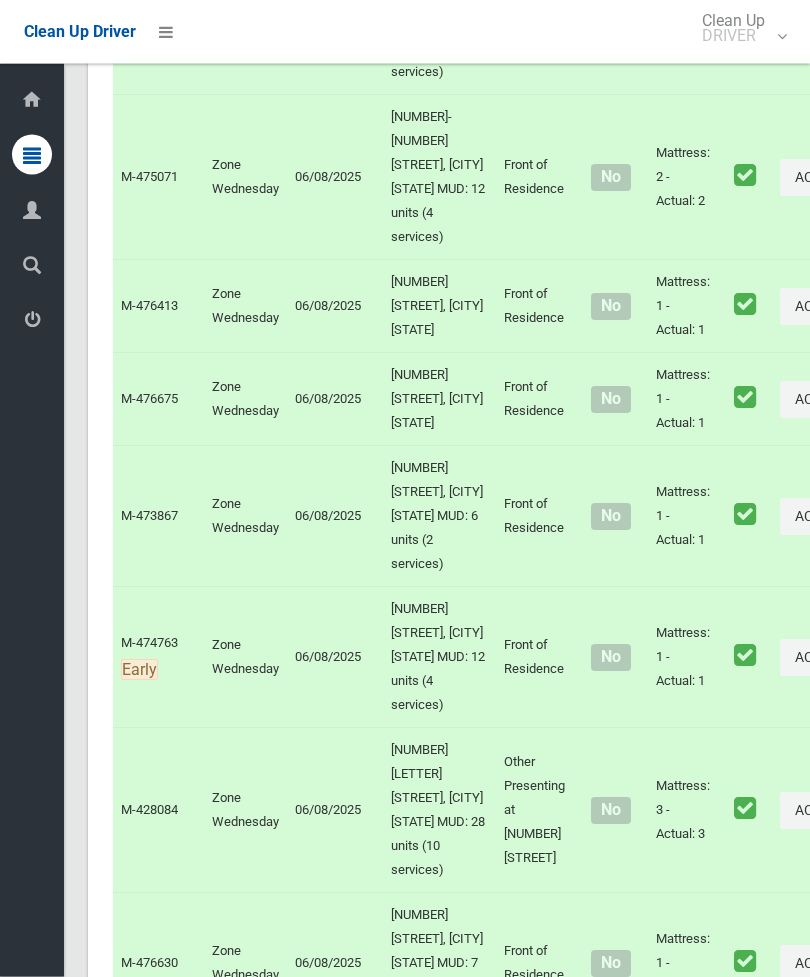 click on "Actions" at bounding box center (828, -977) 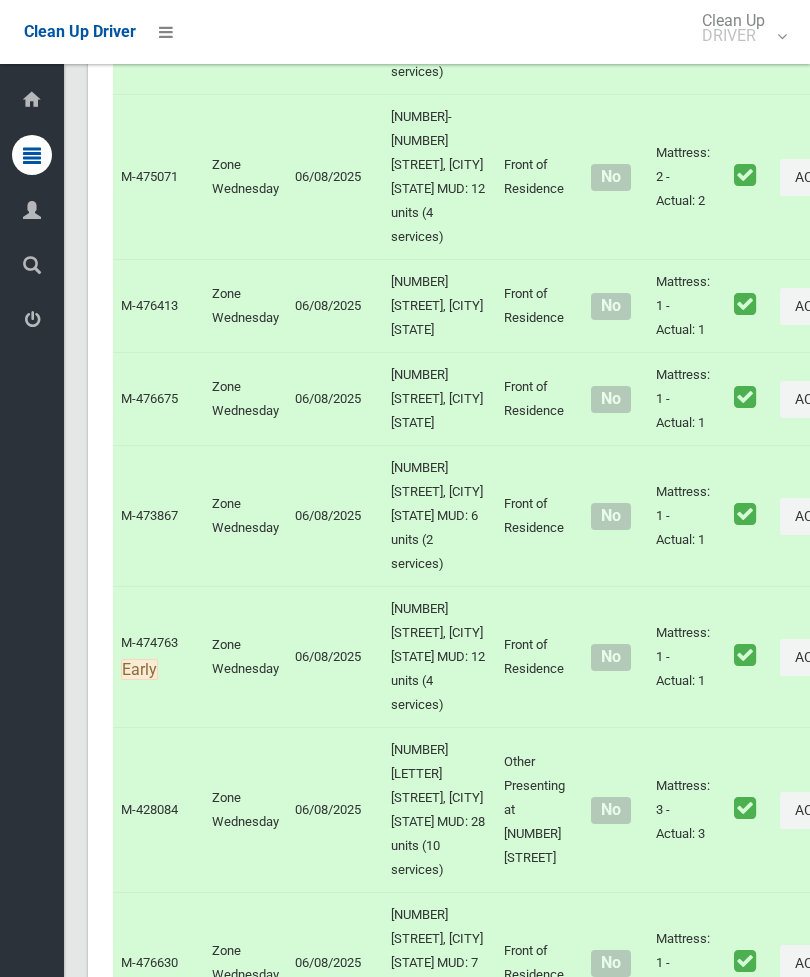 click on "Complete Booking" at bounding box center [756, -933] 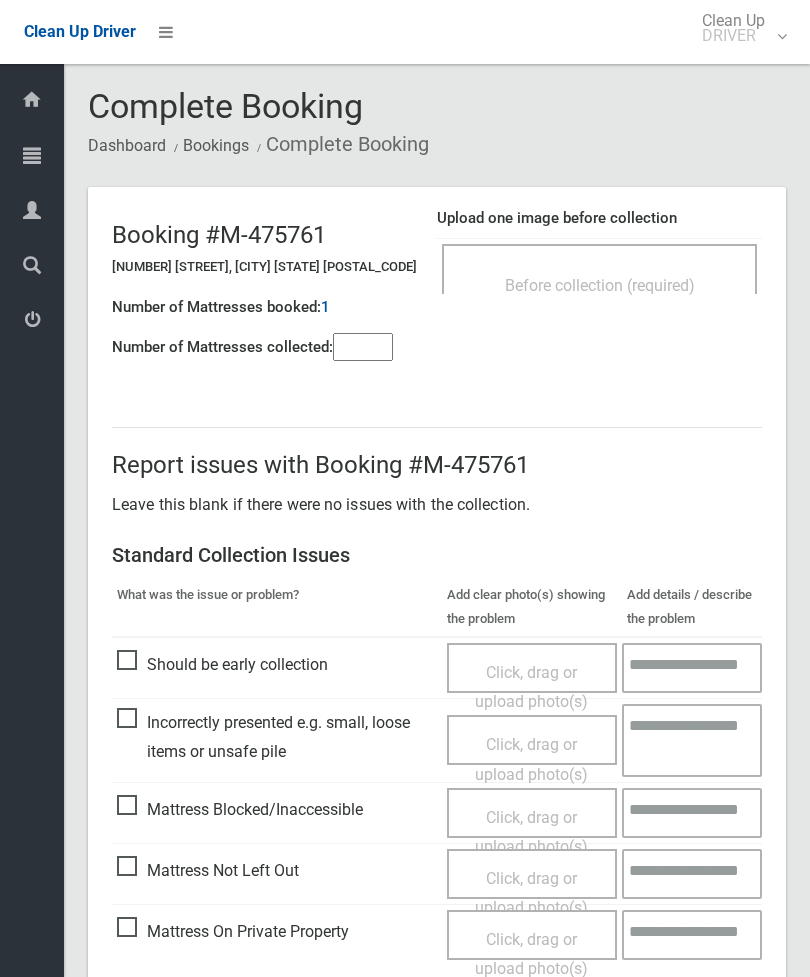 scroll, scrollTop: 0, scrollLeft: 0, axis: both 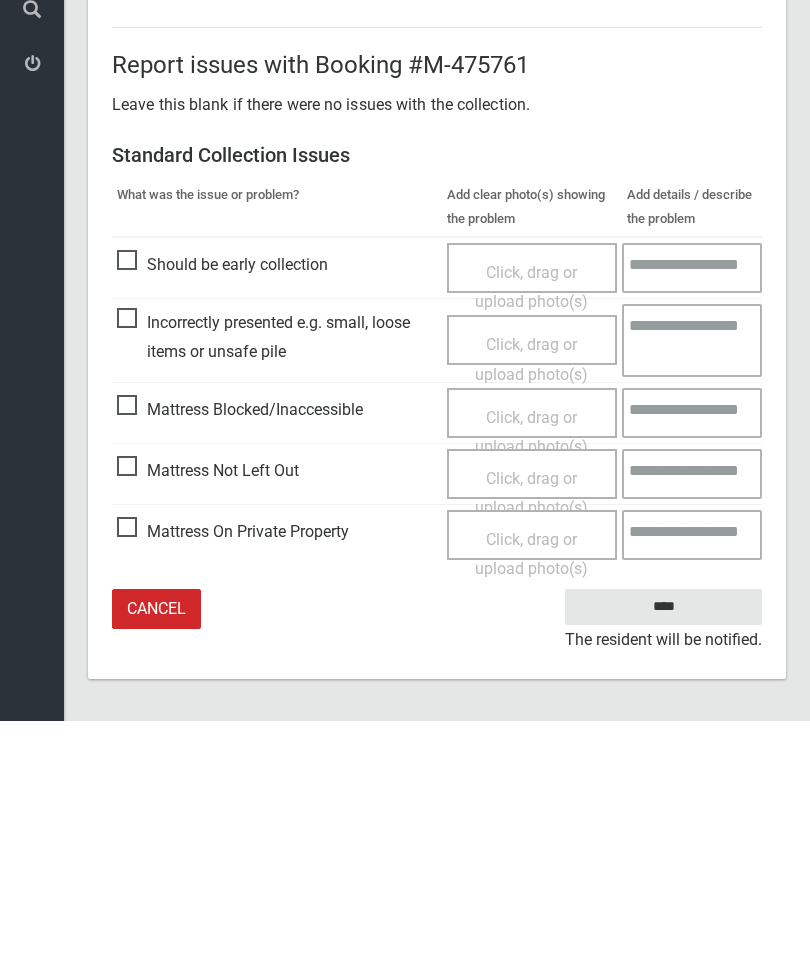 type on "*" 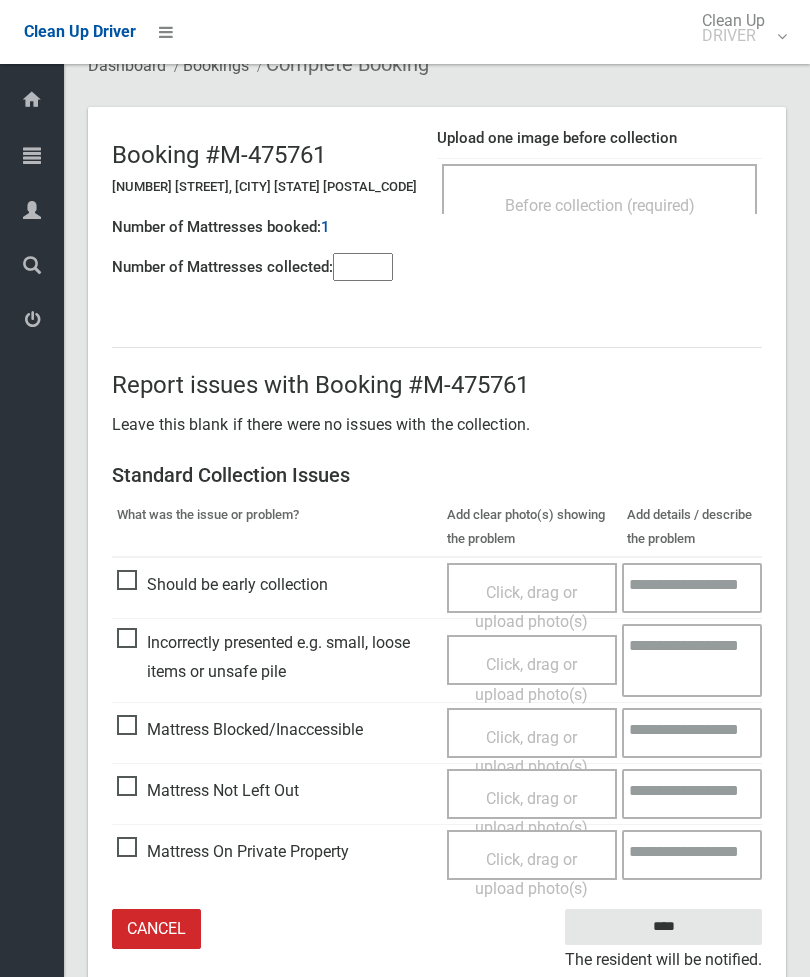 click on "Click, drag or upload photo(s)" at bounding box center [531, 813] 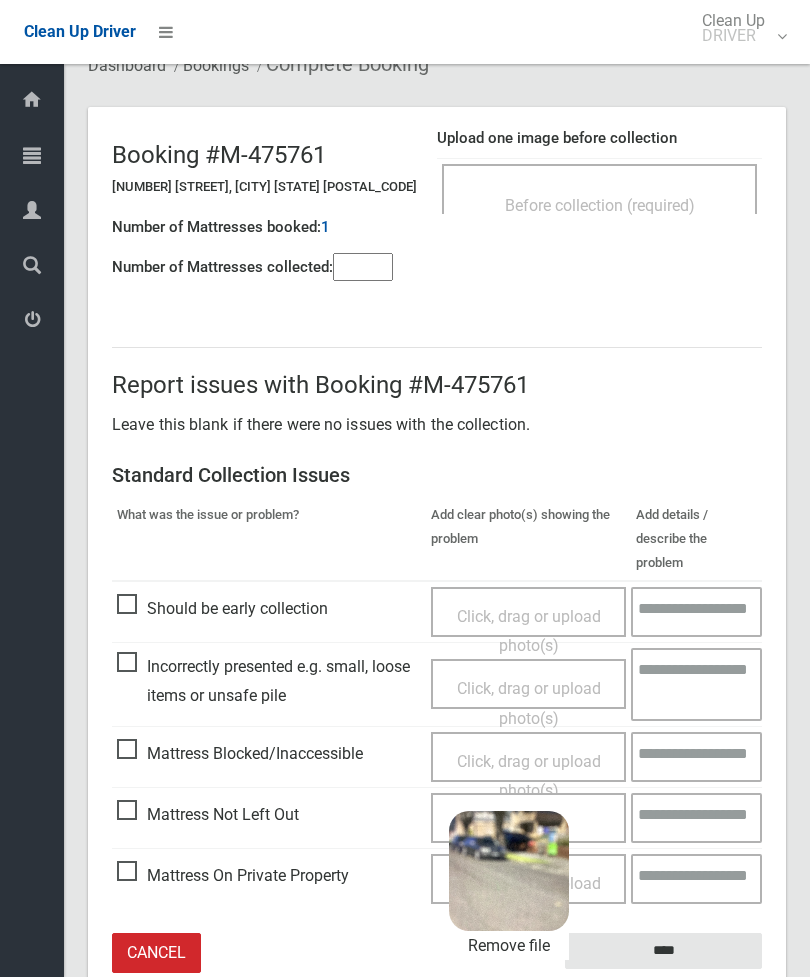 click on "****" at bounding box center [663, 951] 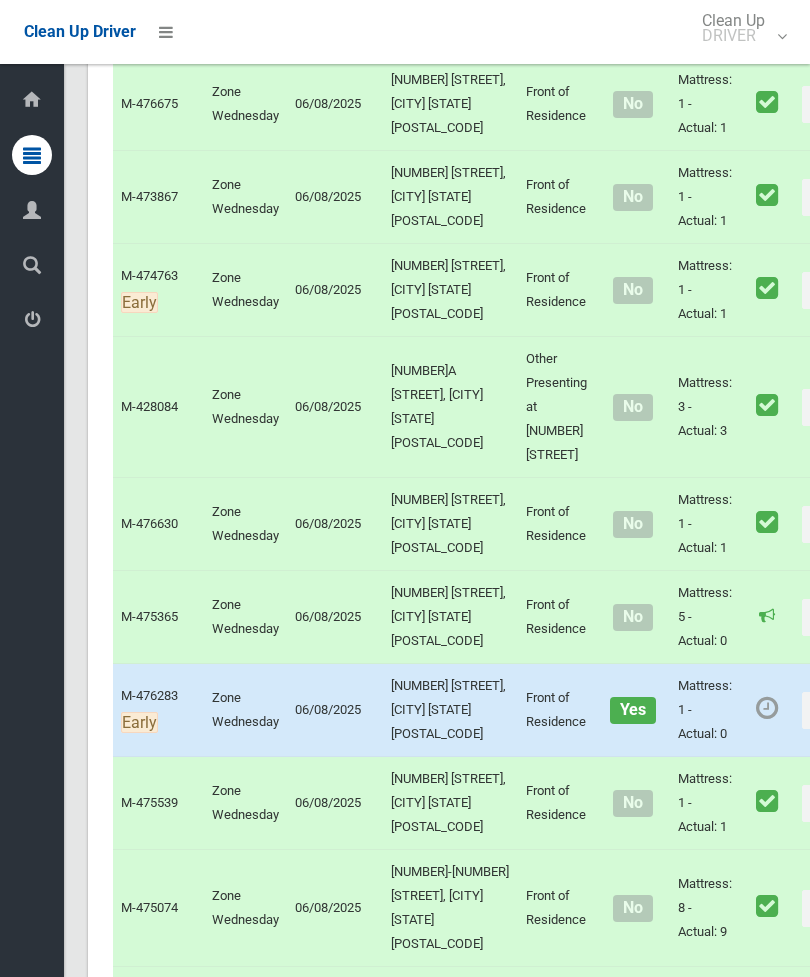 scroll, scrollTop: 7011, scrollLeft: 0, axis: vertical 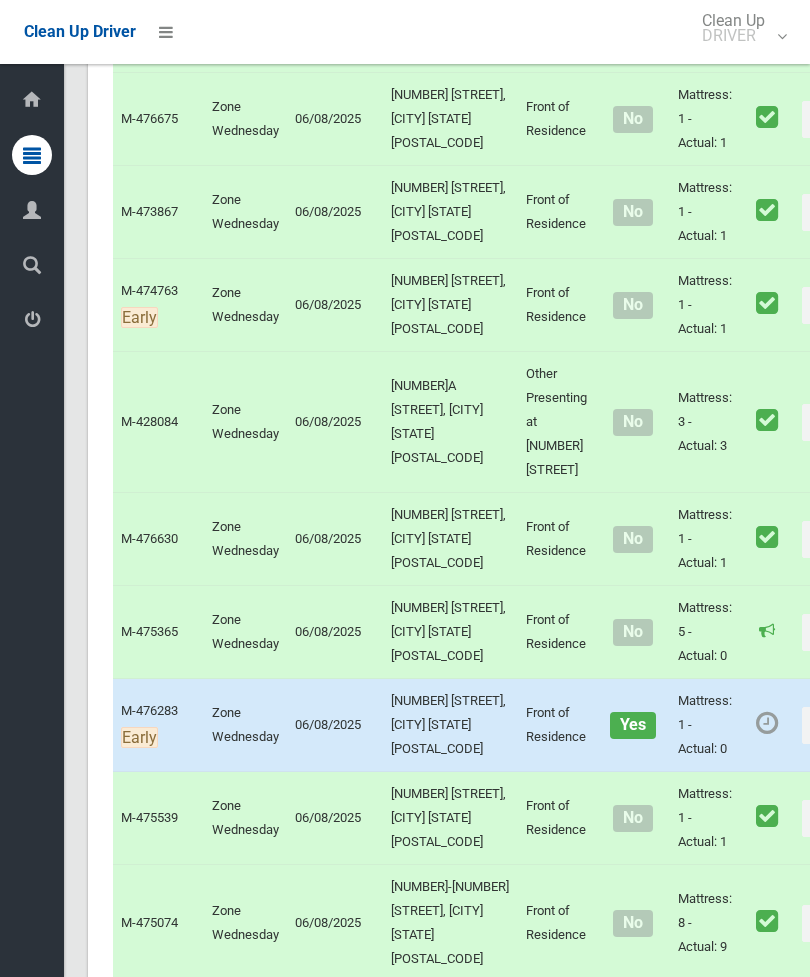 click on "Actions" at bounding box center (850, -1441) 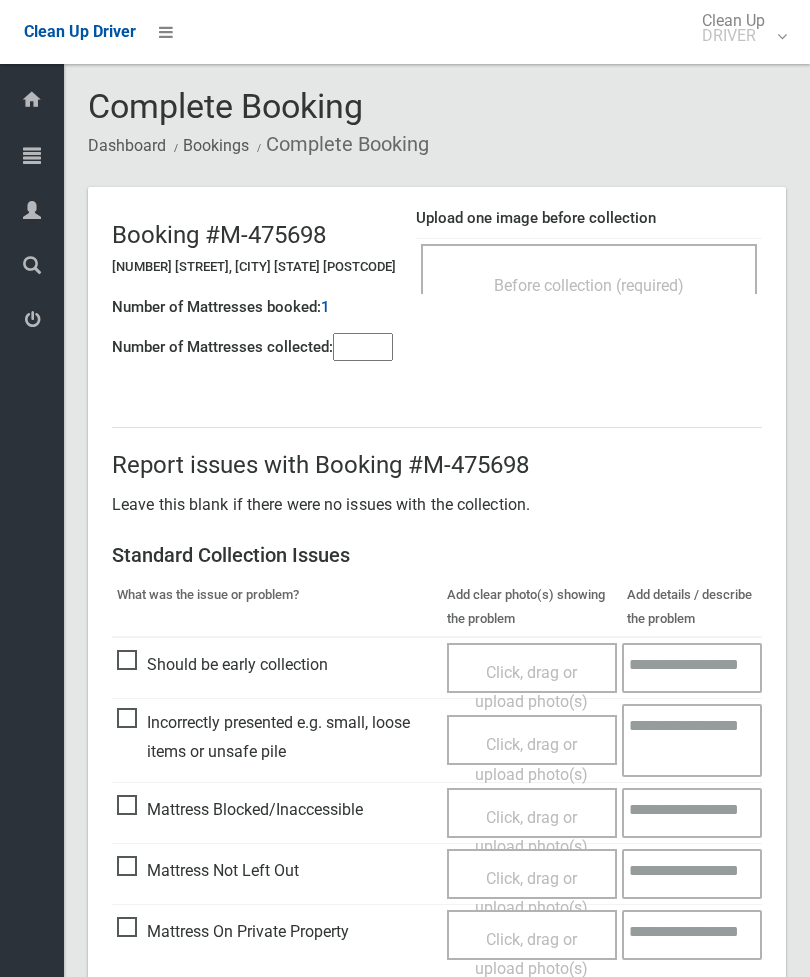 scroll, scrollTop: 0, scrollLeft: 0, axis: both 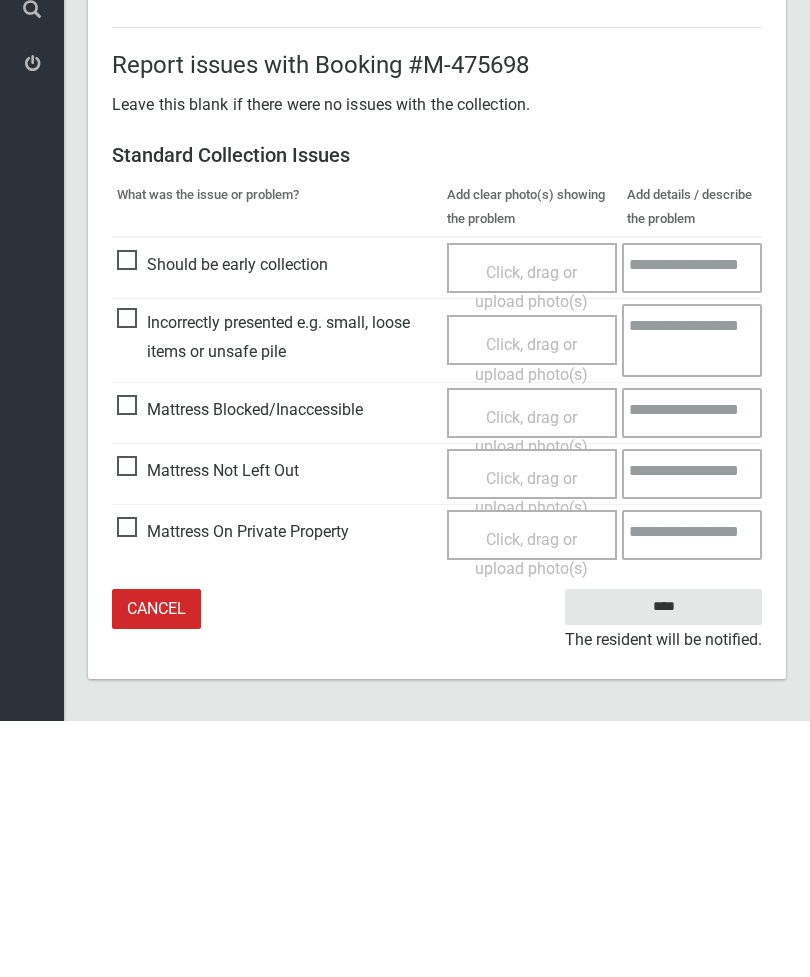type on "*" 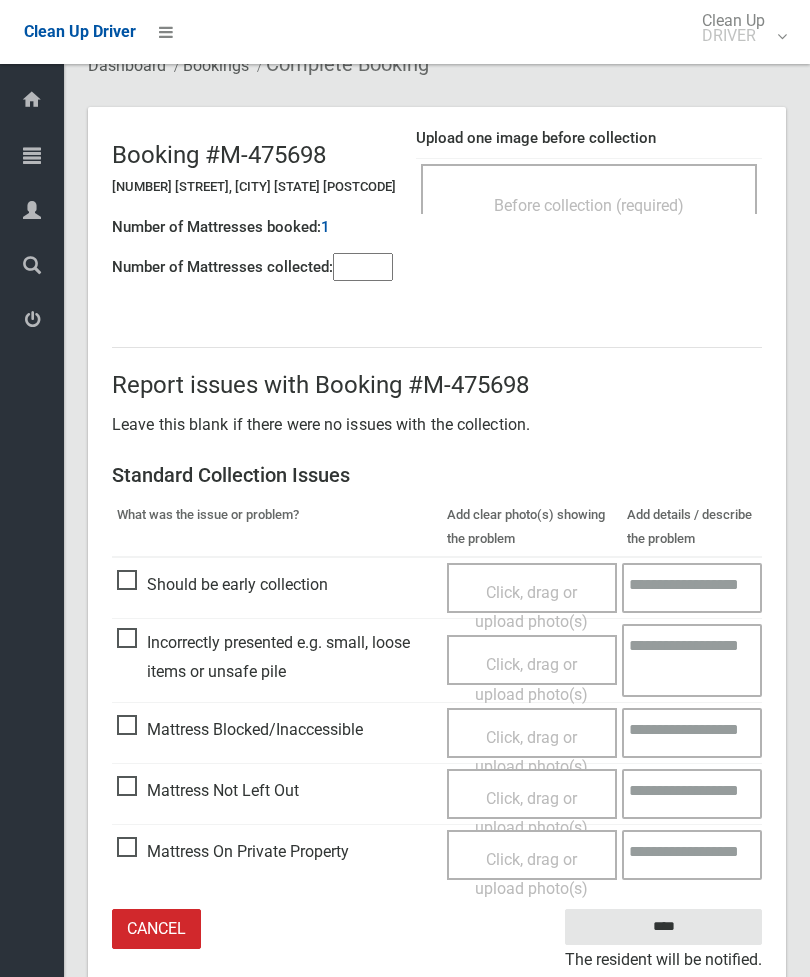 click on "Click, drag or upload photo(s)" at bounding box center (531, 813) 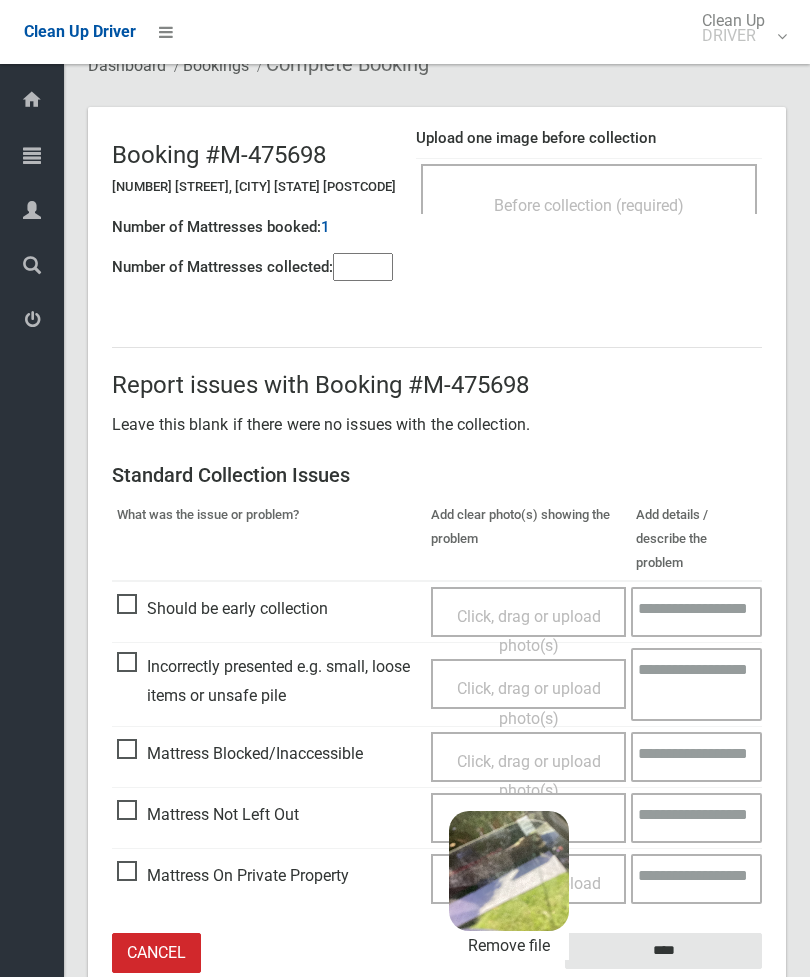 click on "****" at bounding box center [663, 951] 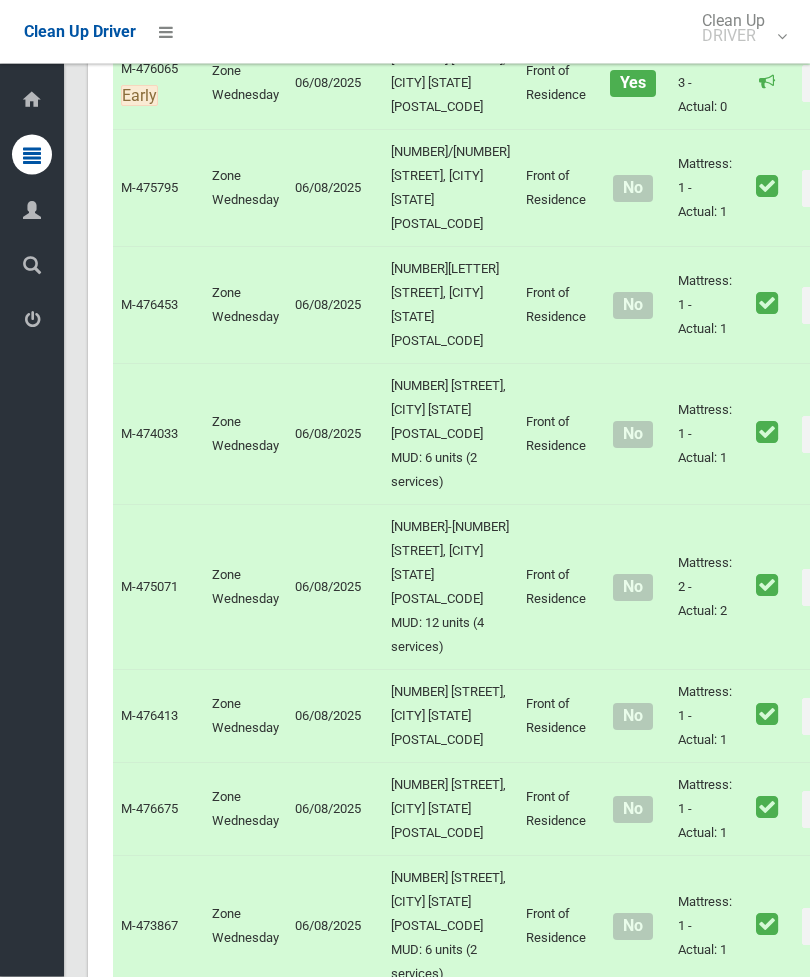 scroll, scrollTop: 7329, scrollLeft: 0, axis: vertical 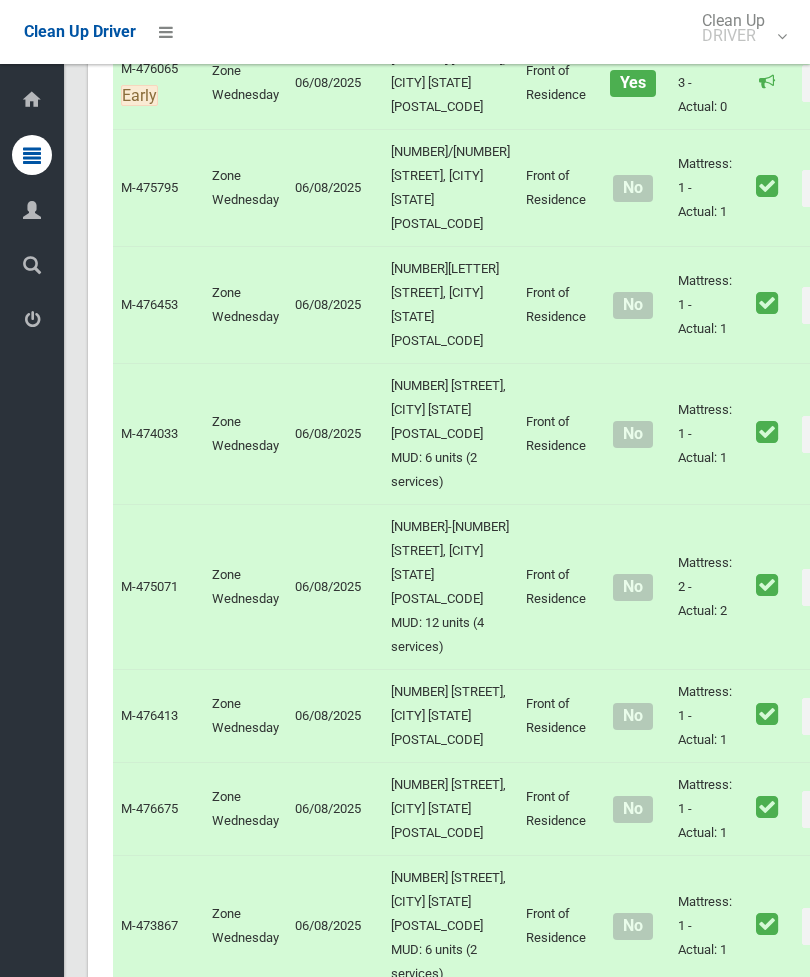click on "Actions" at bounding box center (850, -733) 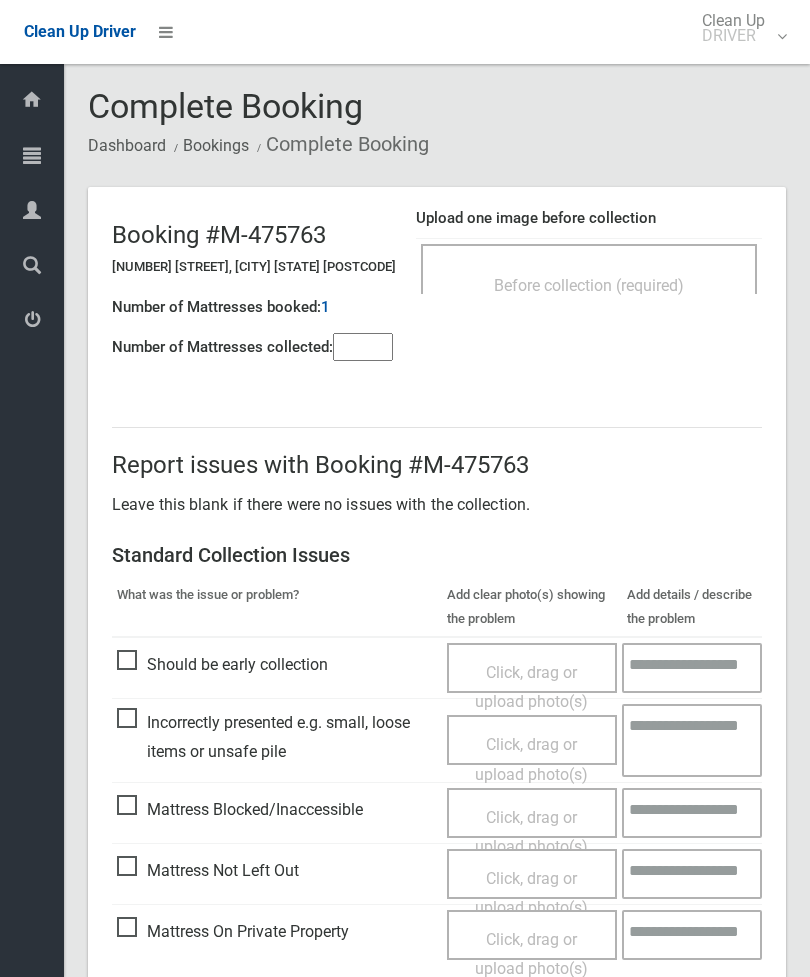 scroll, scrollTop: 0, scrollLeft: 0, axis: both 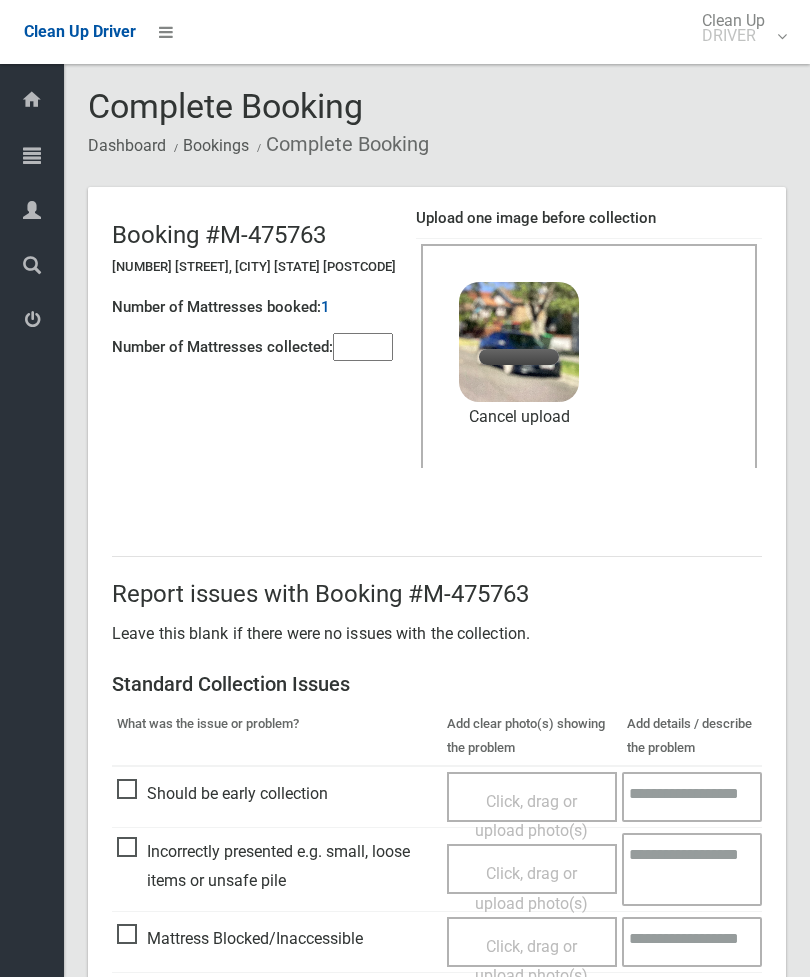 click on "*" at bounding box center [363, 347] 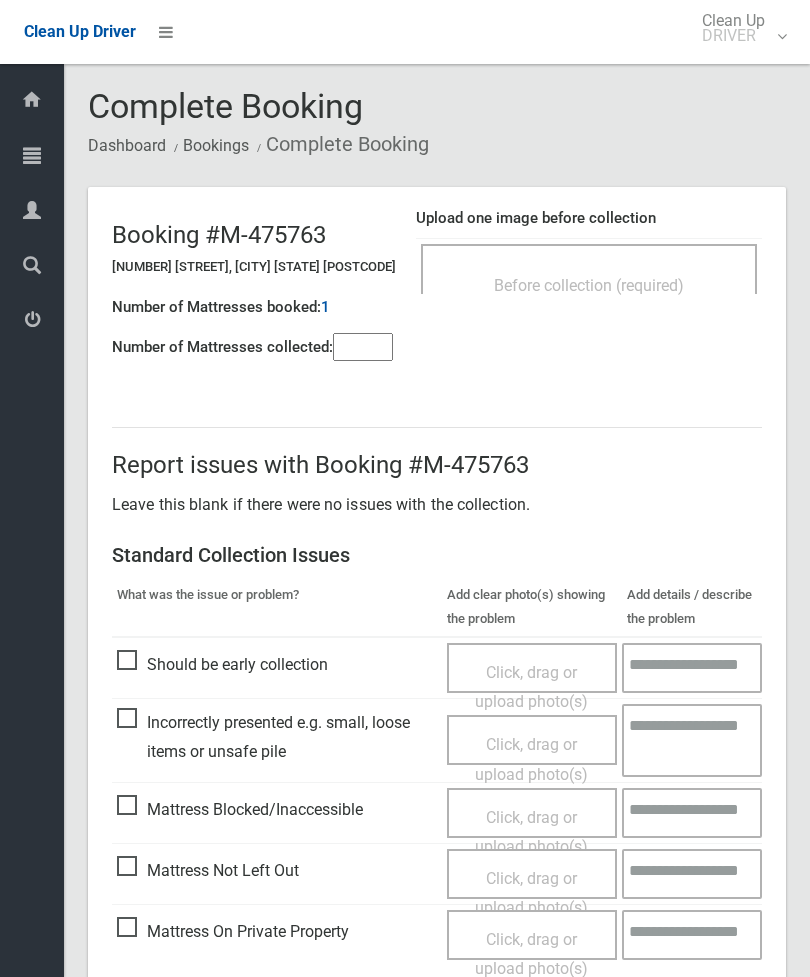 click on "Click, drag or upload photo(s)" at bounding box center [531, 893] 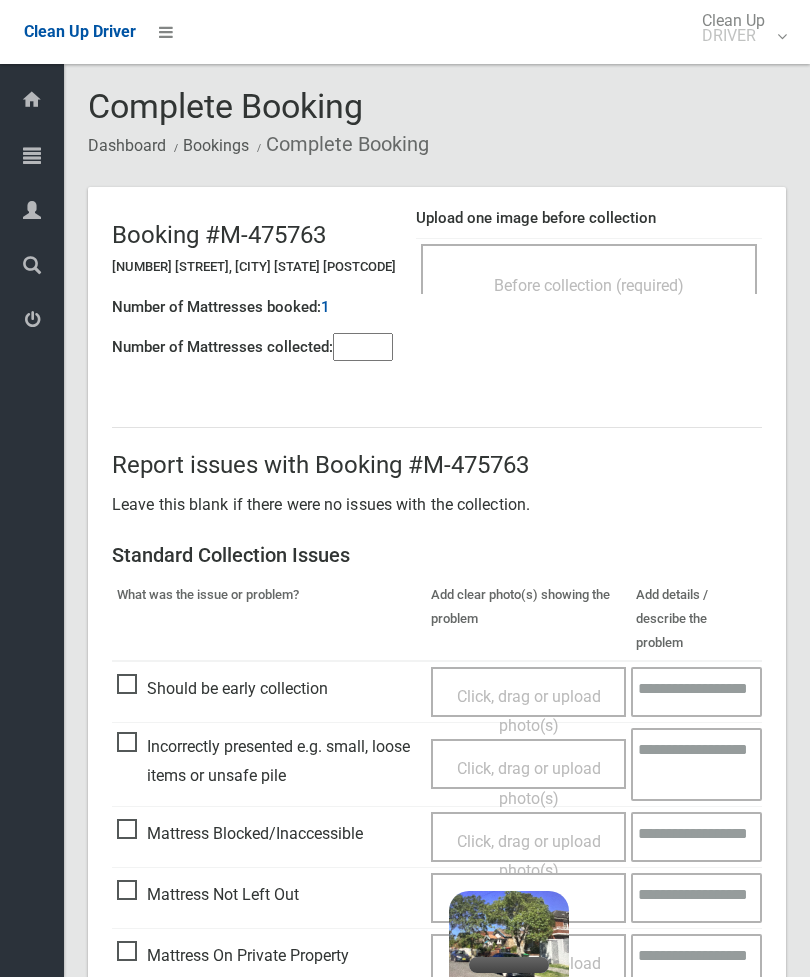 click at bounding box center [363, 347] 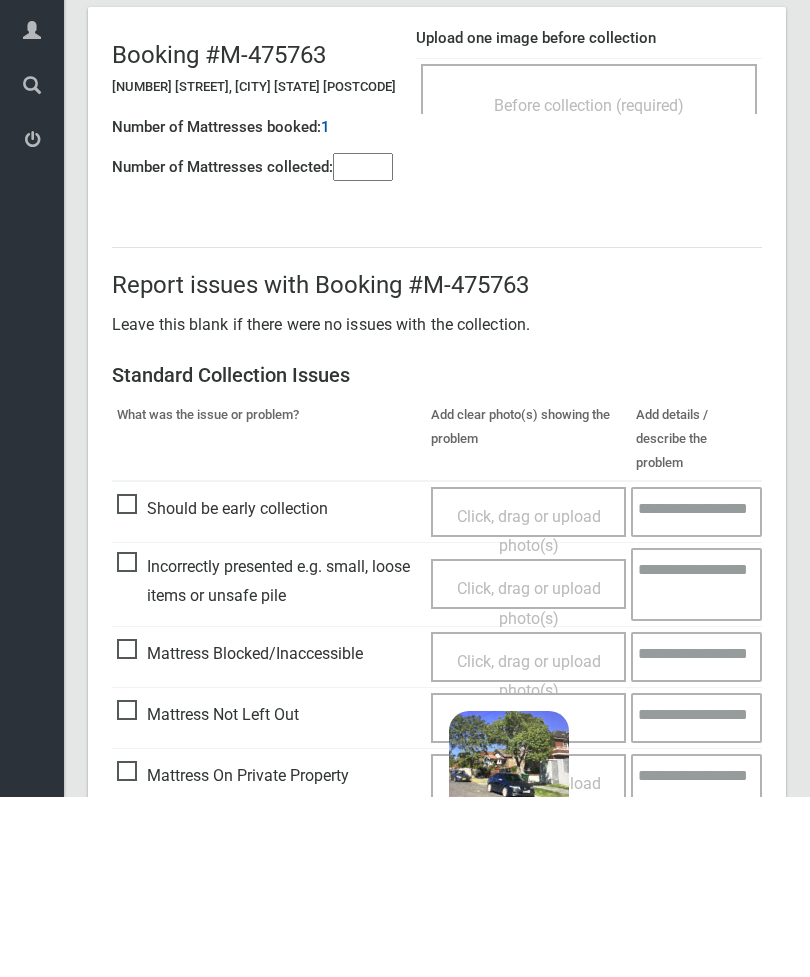 scroll, scrollTop: 144, scrollLeft: 0, axis: vertical 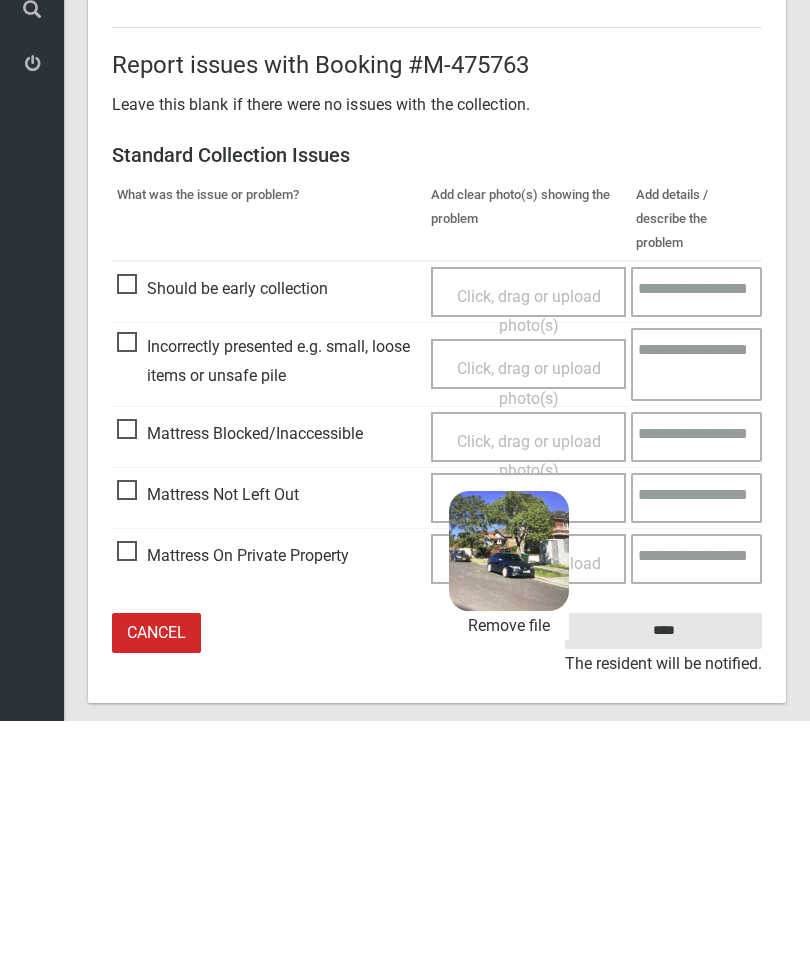 type on "*" 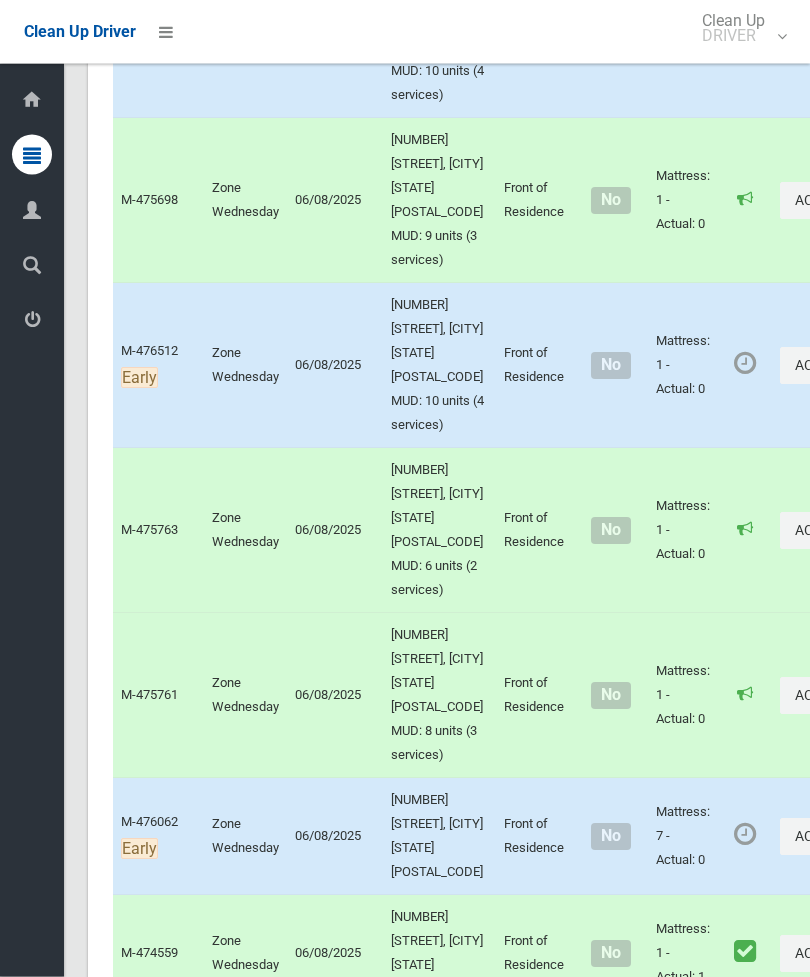 scroll, scrollTop: 7084, scrollLeft: 0, axis: vertical 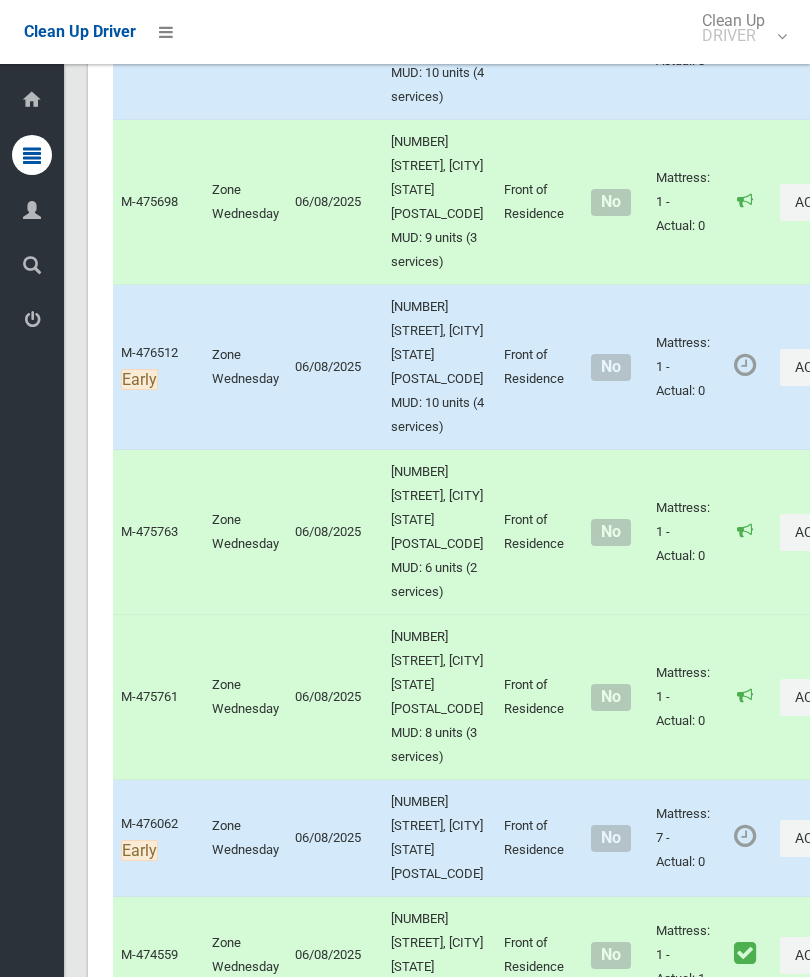 click on "Actions" at bounding box center (828, 367) 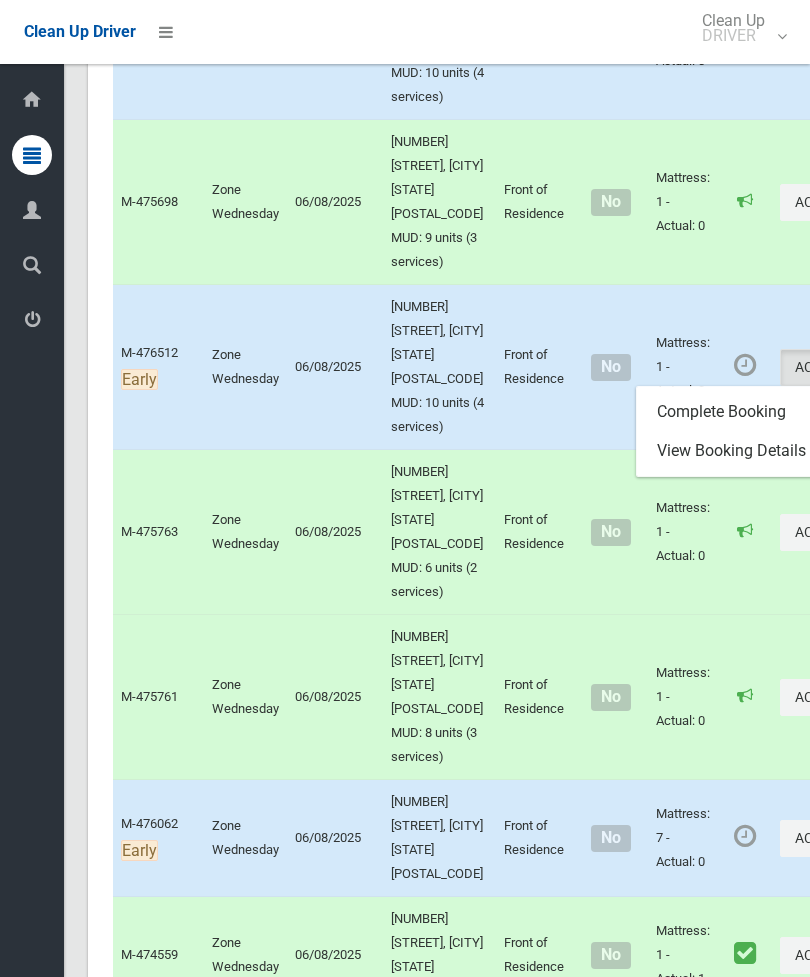 click on "Complete Booking" at bounding box center (756, 412) 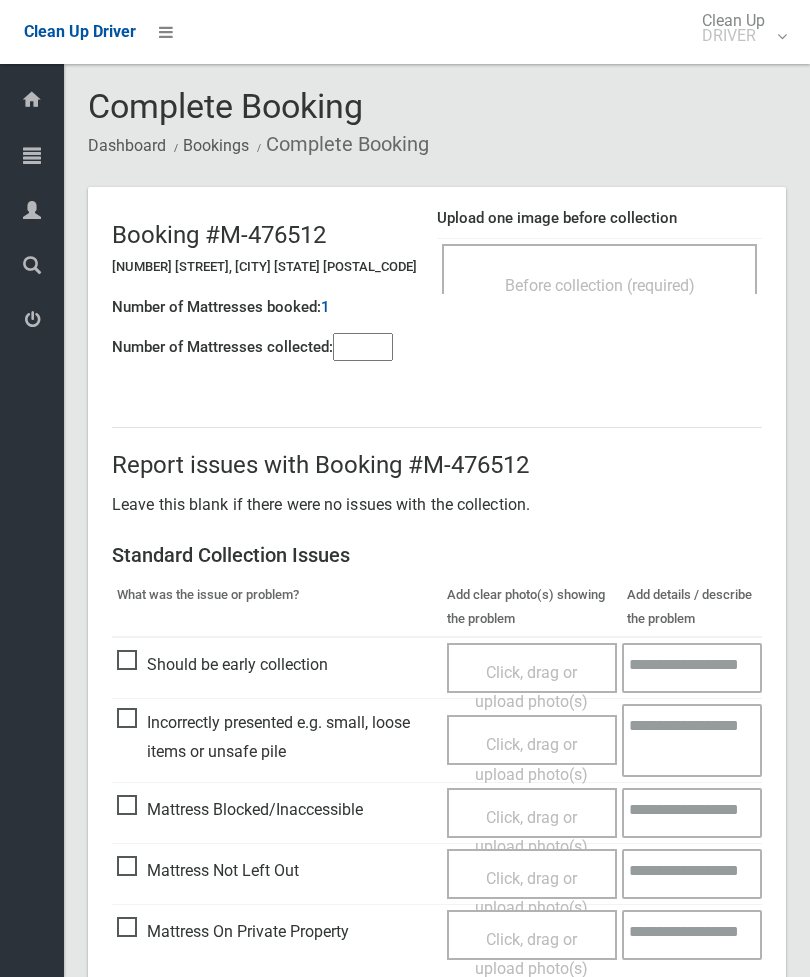 scroll, scrollTop: 0, scrollLeft: 0, axis: both 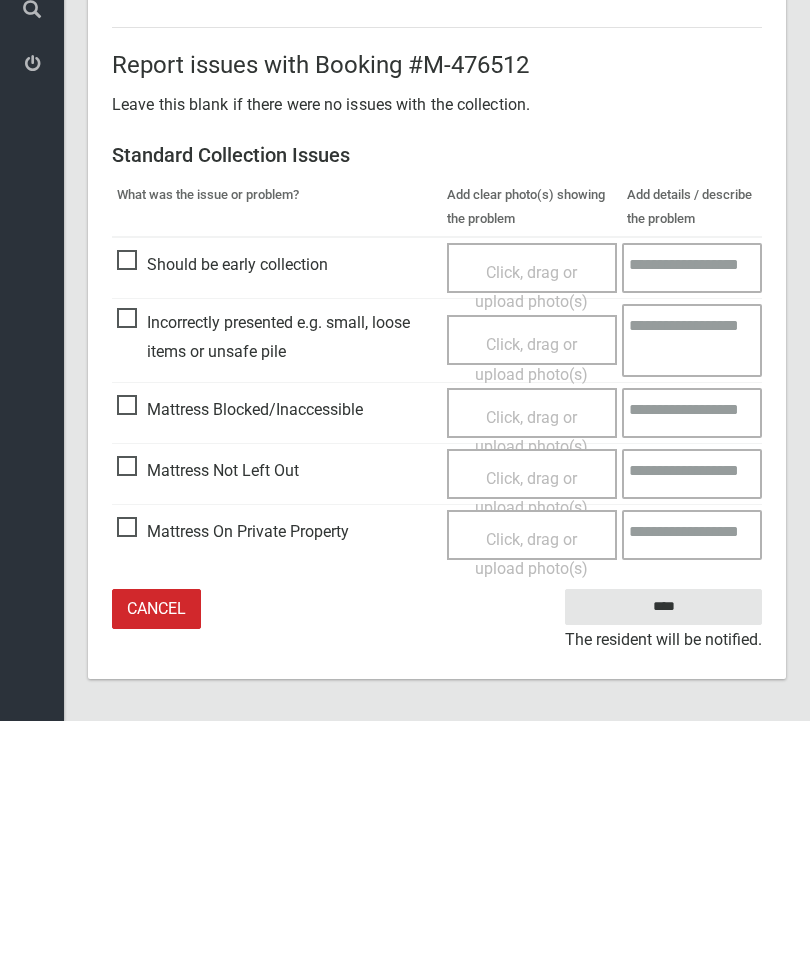 type on "*" 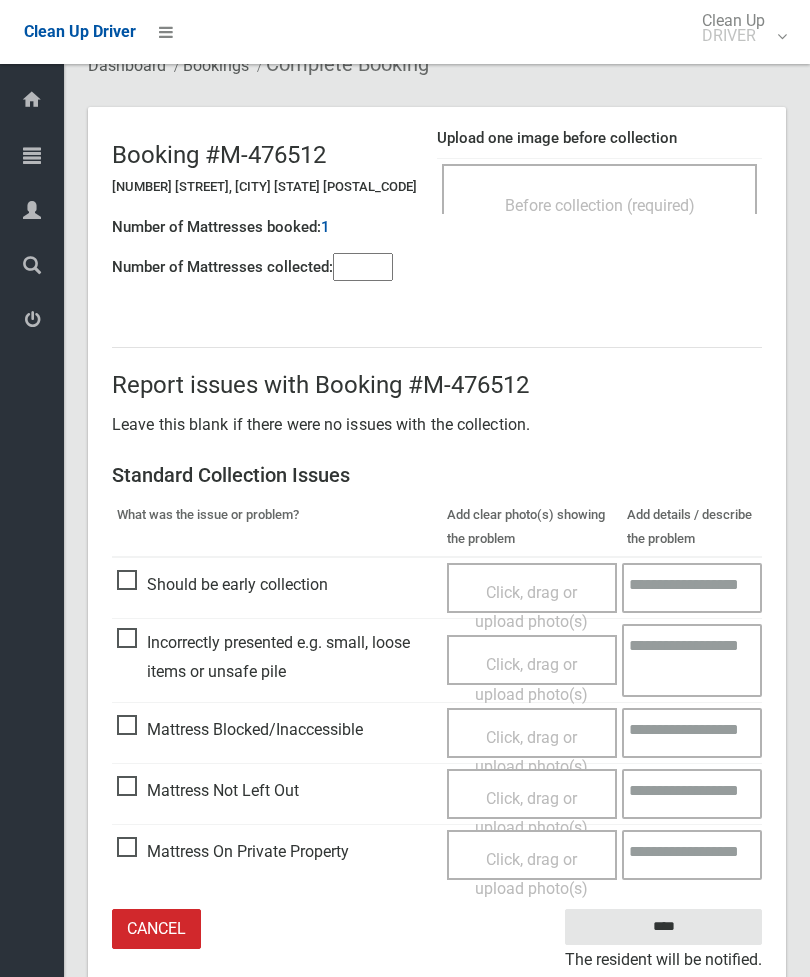 click on "Click, drag or upload photo(s)" at bounding box center (532, 813) 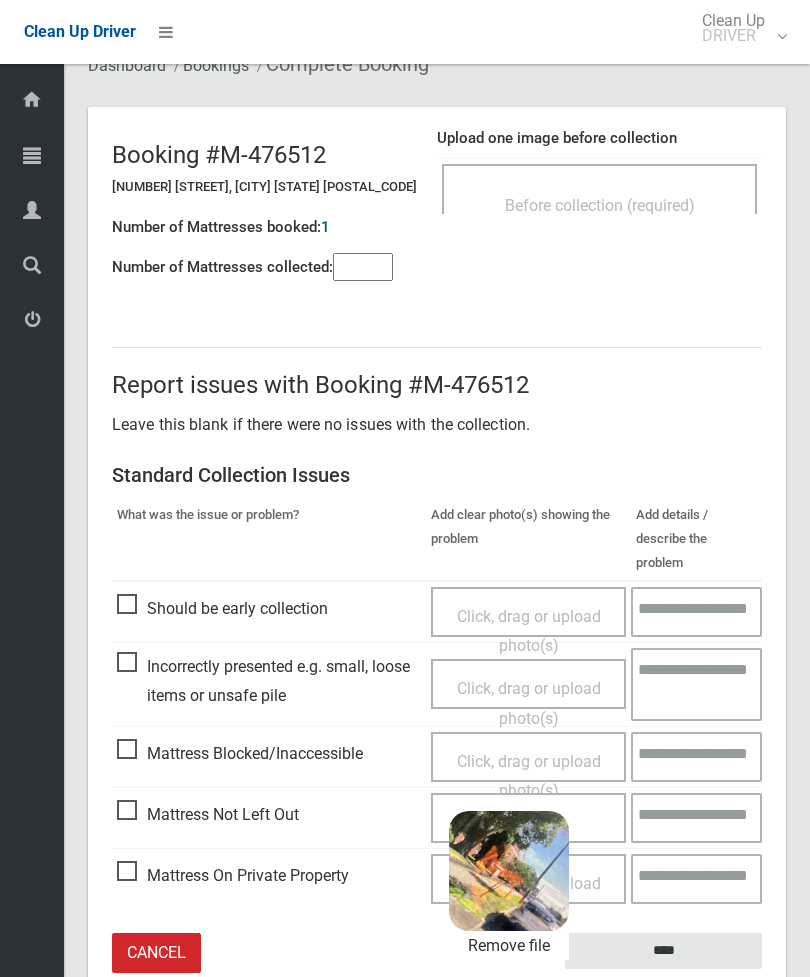 click on "****" at bounding box center (663, 951) 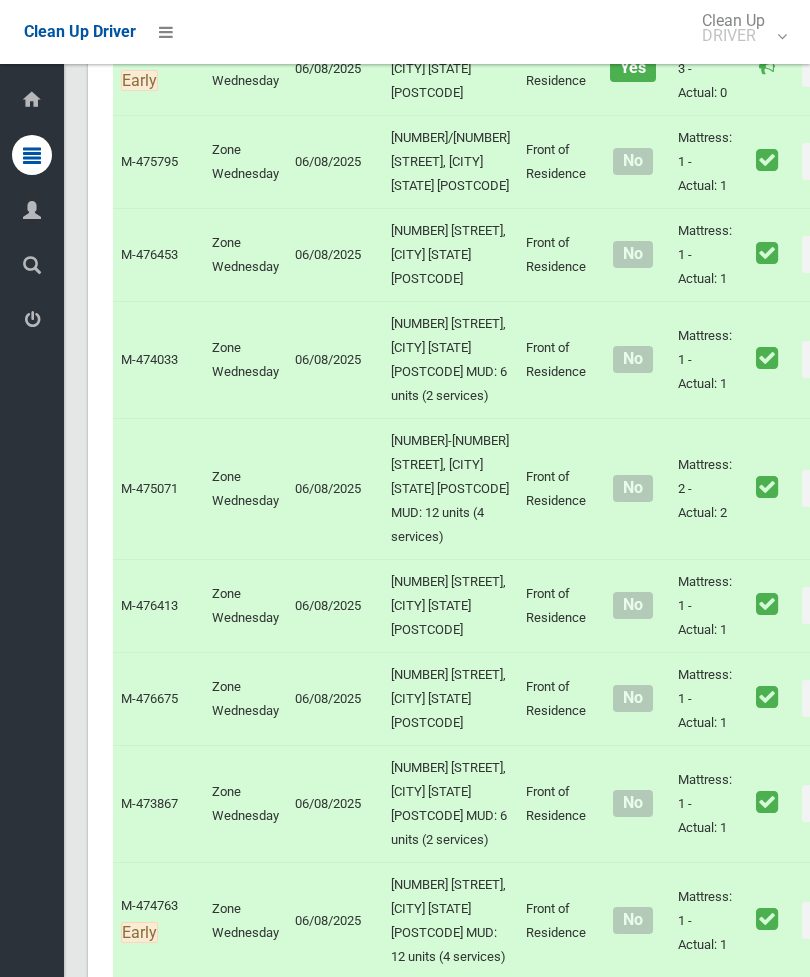 scroll, scrollTop: 6802, scrollLeft: 0, axis: vertical 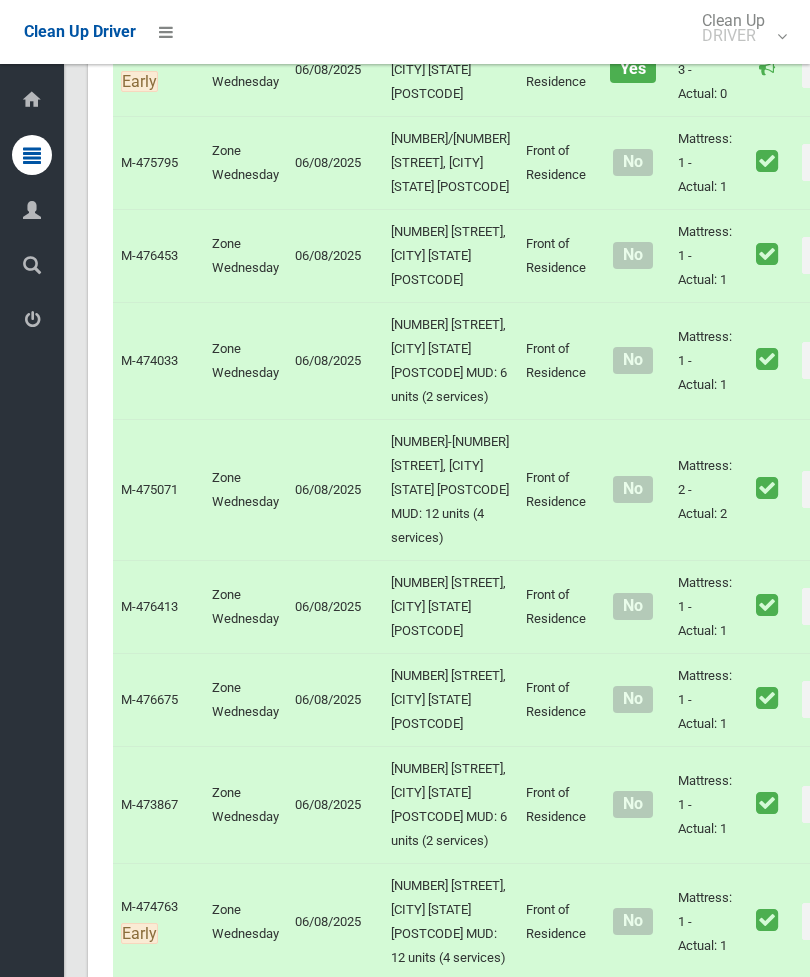 click on "Actions" at bounding box center (850, -1062) 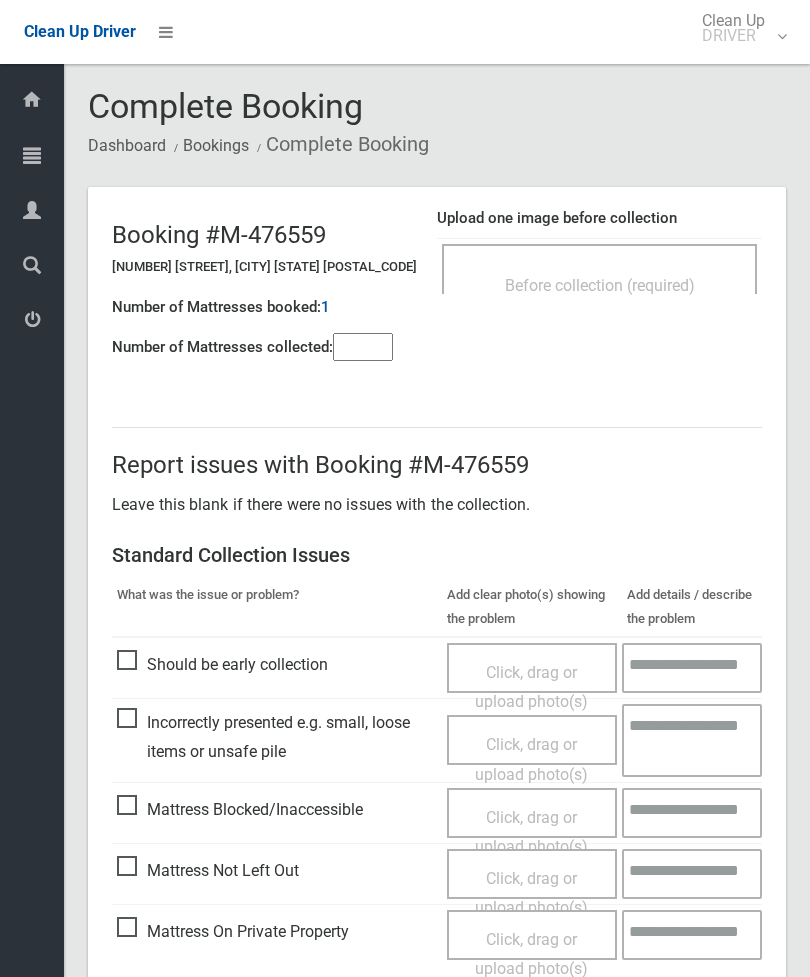 scroll, scrollTop: 0, scrollLeft: 0, axis: both 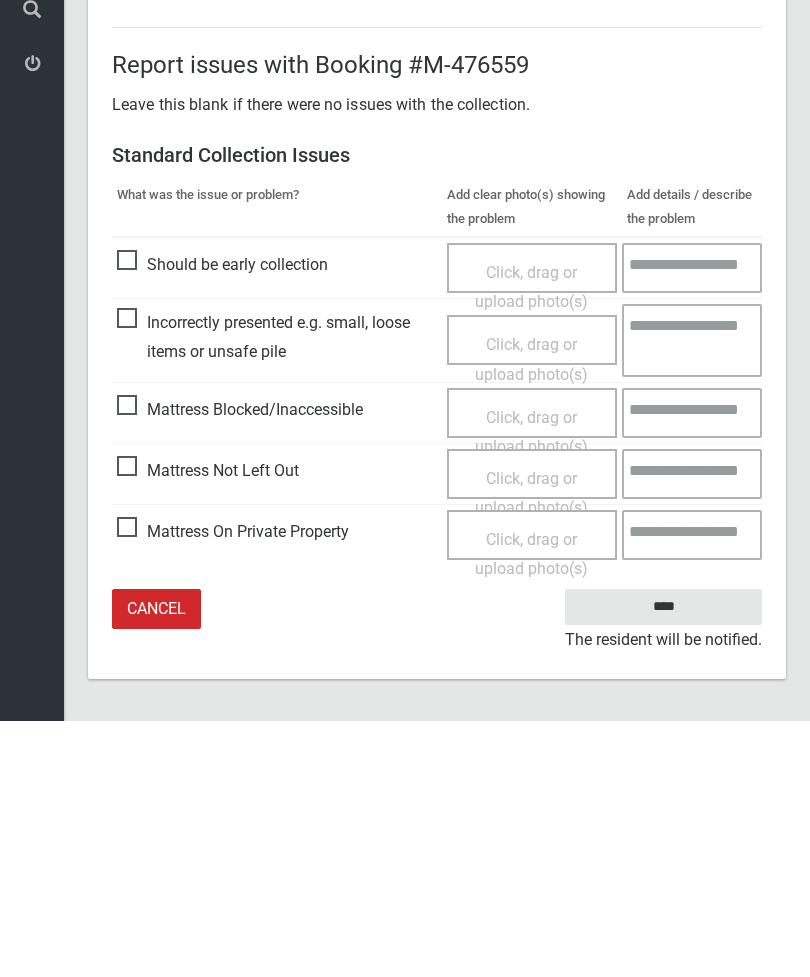 type on "*" 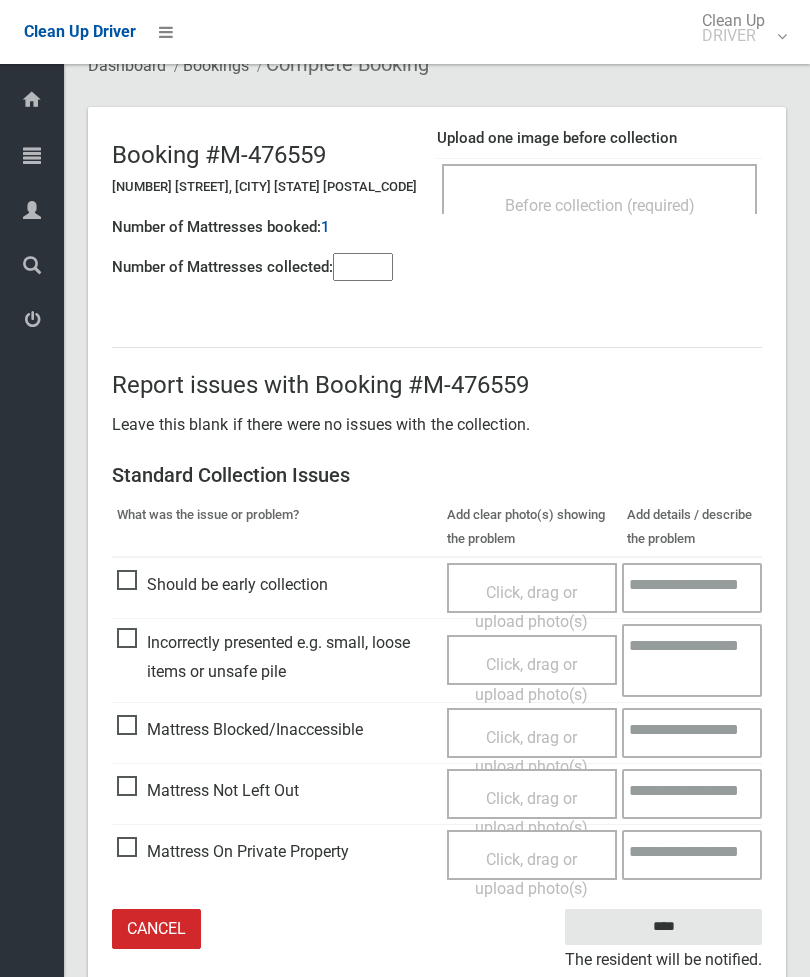 click on "Click, drag or upload photo(s)" at bounding box center [531, 813] 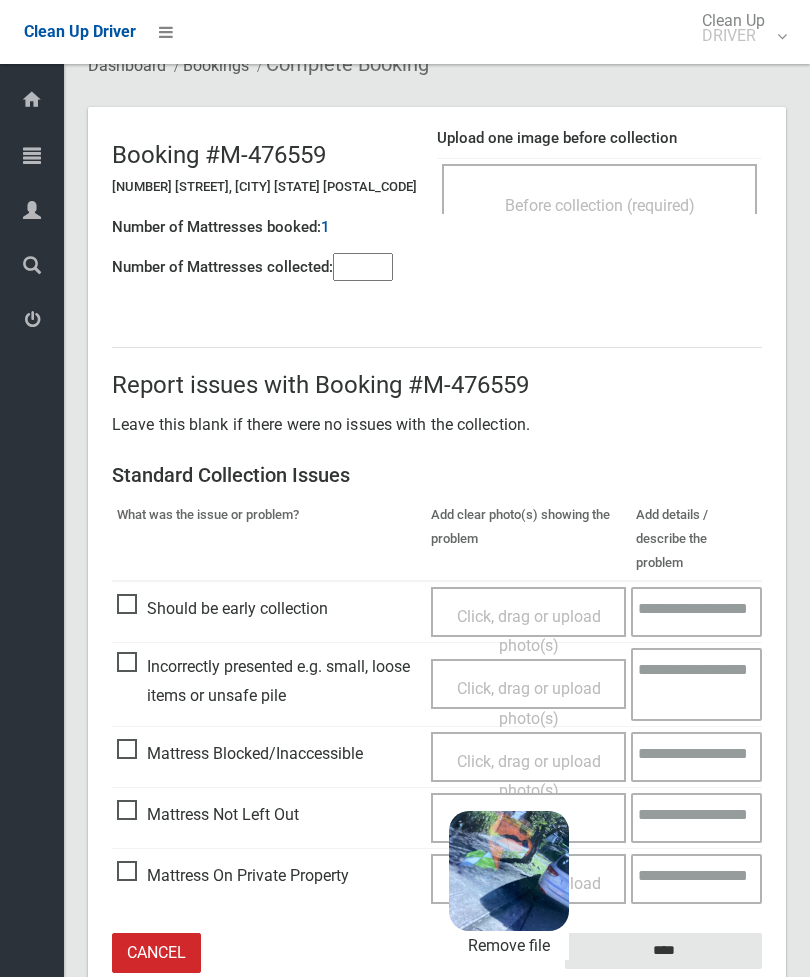 click on "****" at bounding box center (663, 951) 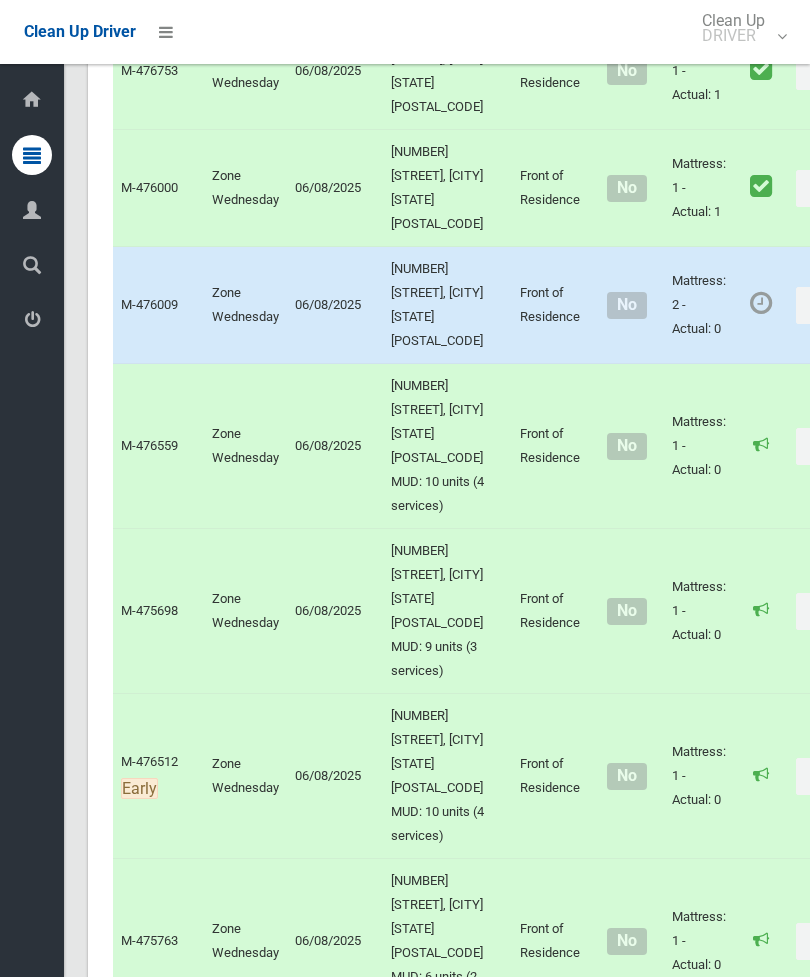 scroll, scrollTop: 6646, scrollLeft: 0, axis: vertical 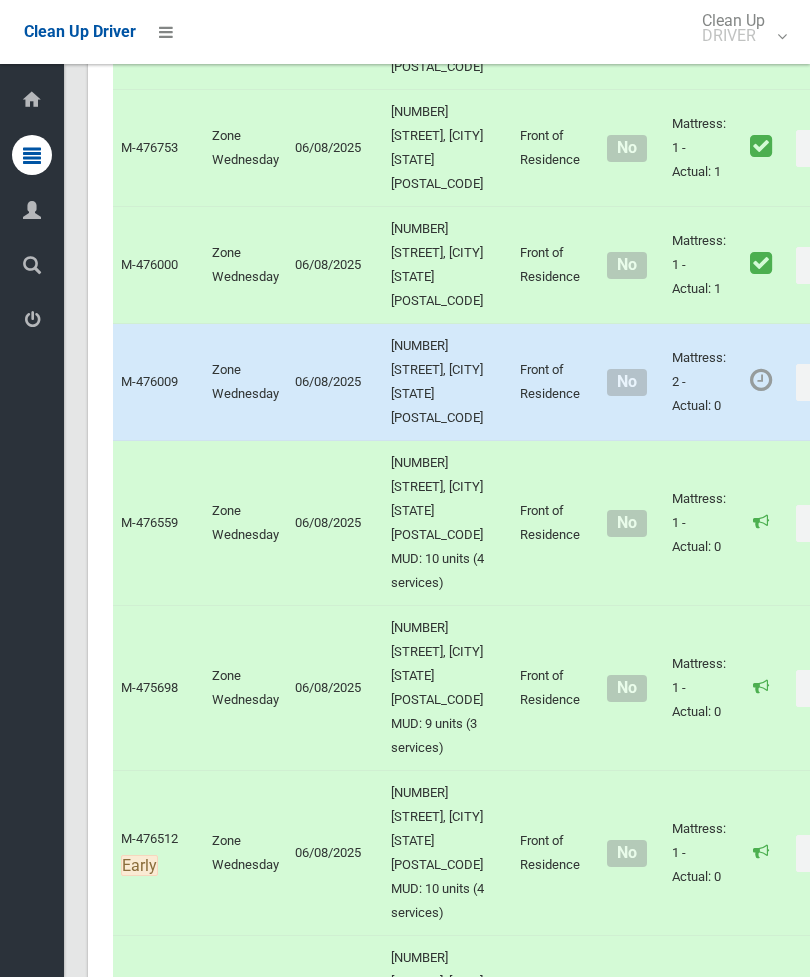 click on "Actions" at bounding box center (844, 382) 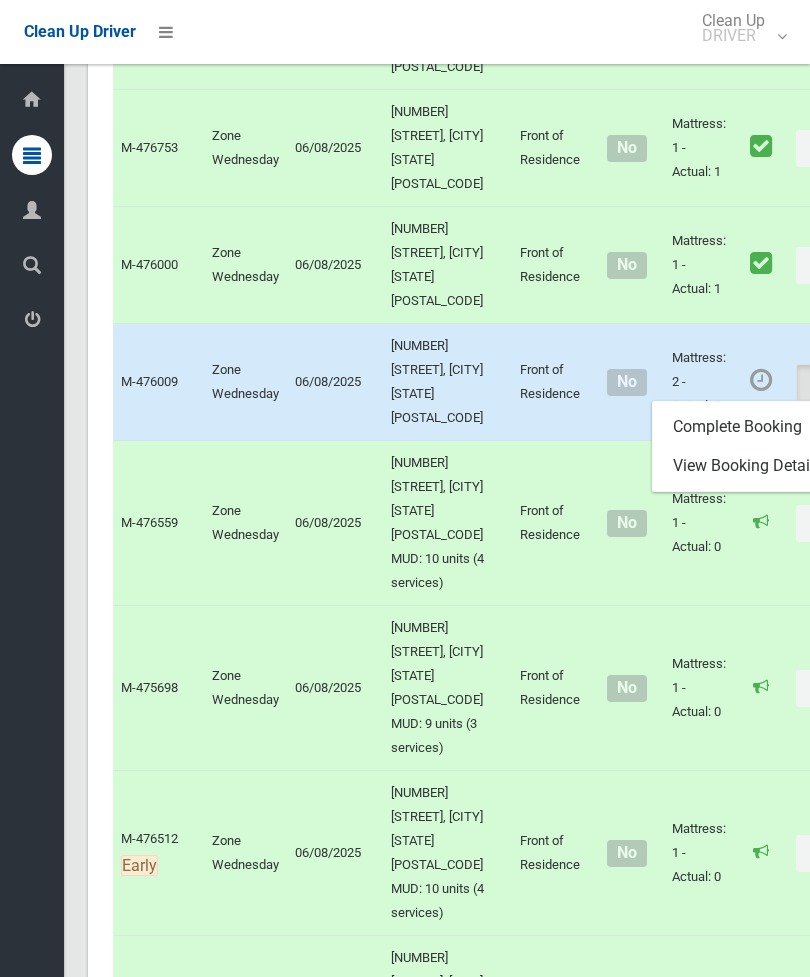 click on "Complete Booking" at bounding box center [772, 427] 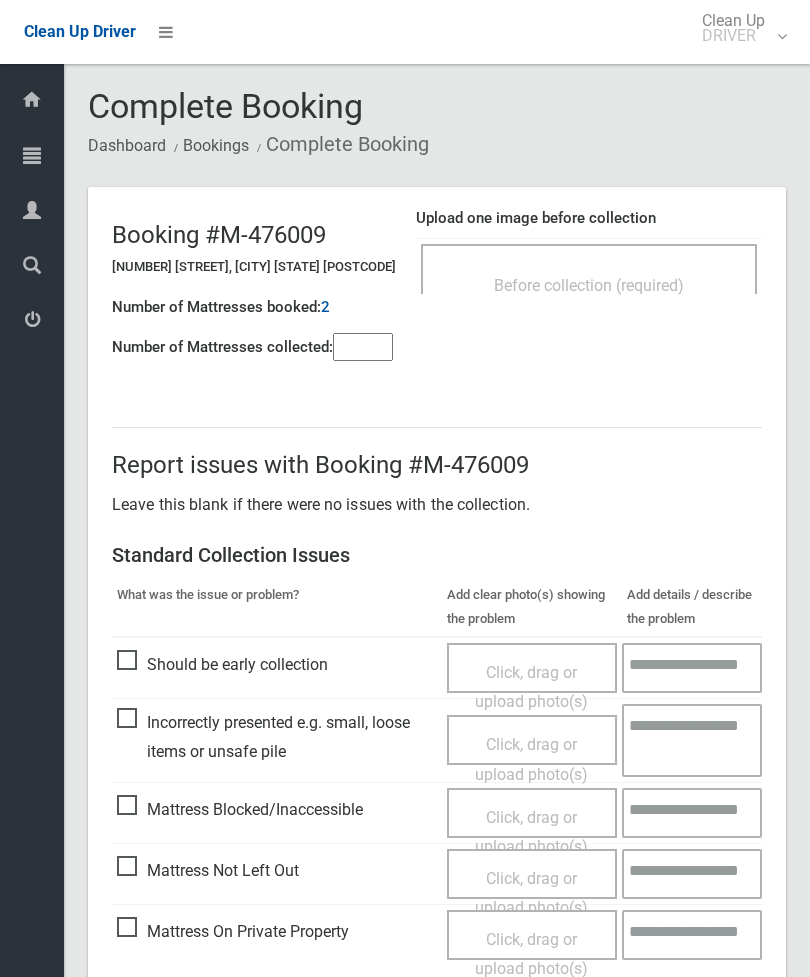 scroll, scrollTop: 0, scrollLeft: 0, axis: both 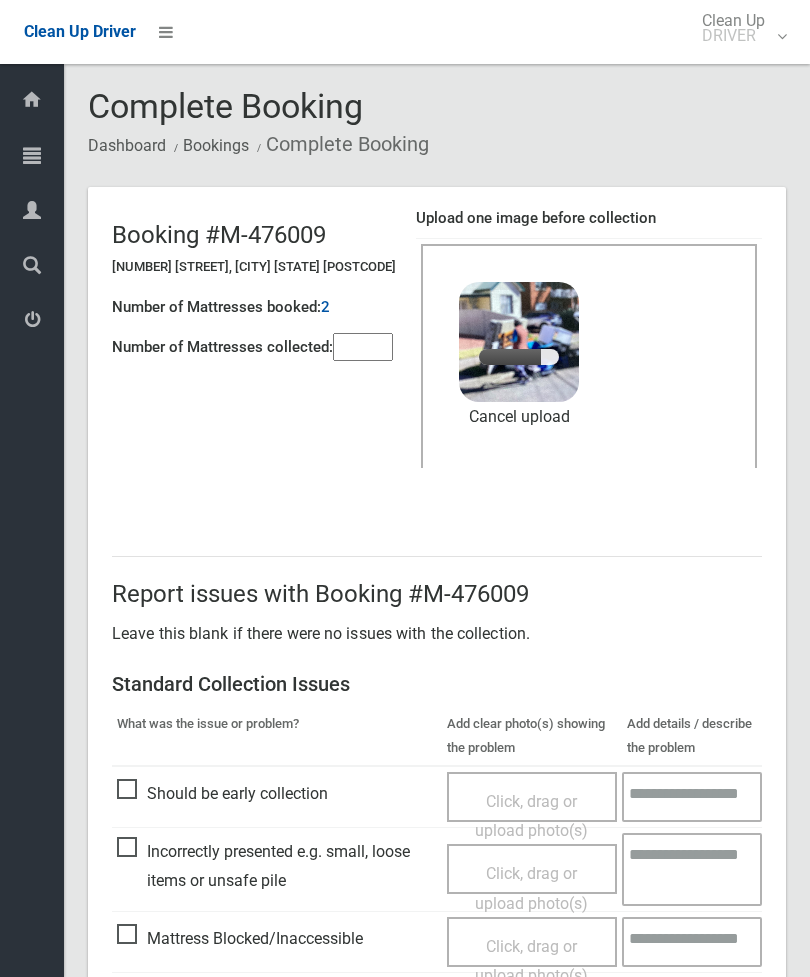 click at bounding box center [363, 347] 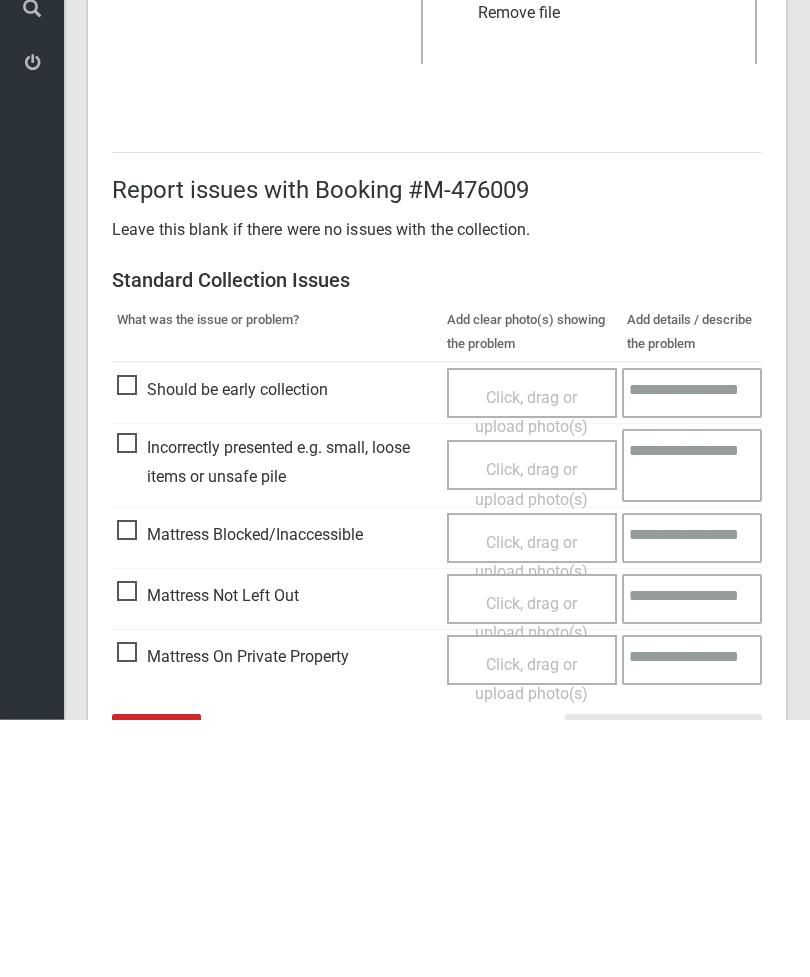 scroll, scrollTop: 274, scrollLeft: 0, axis: vertical 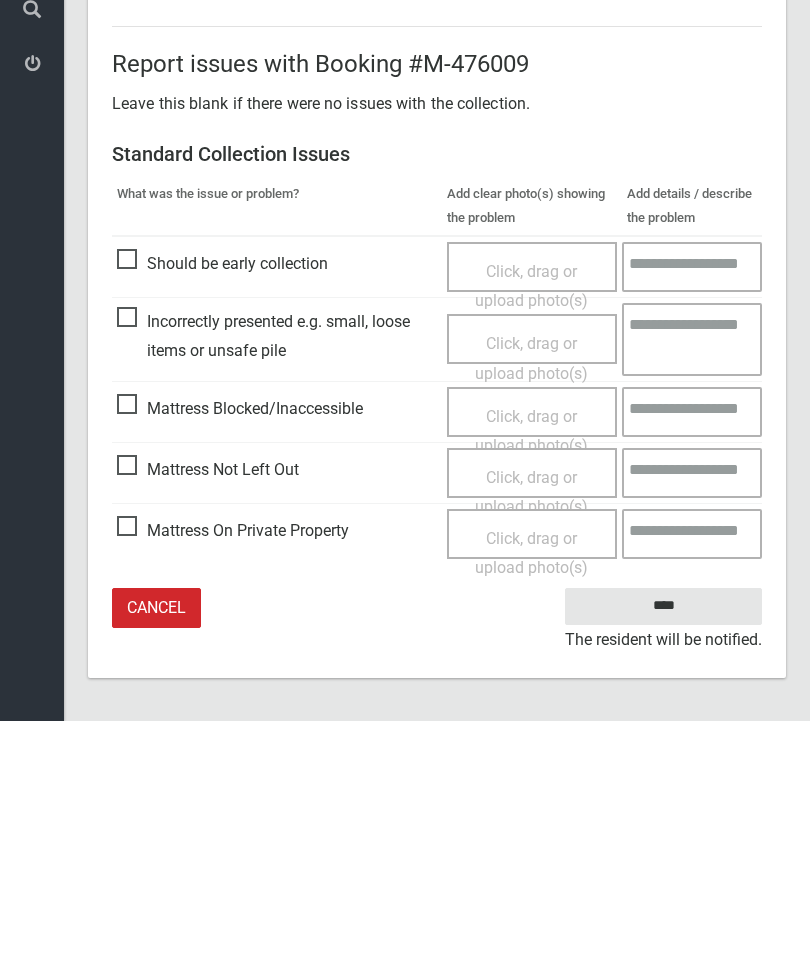 type on "*" 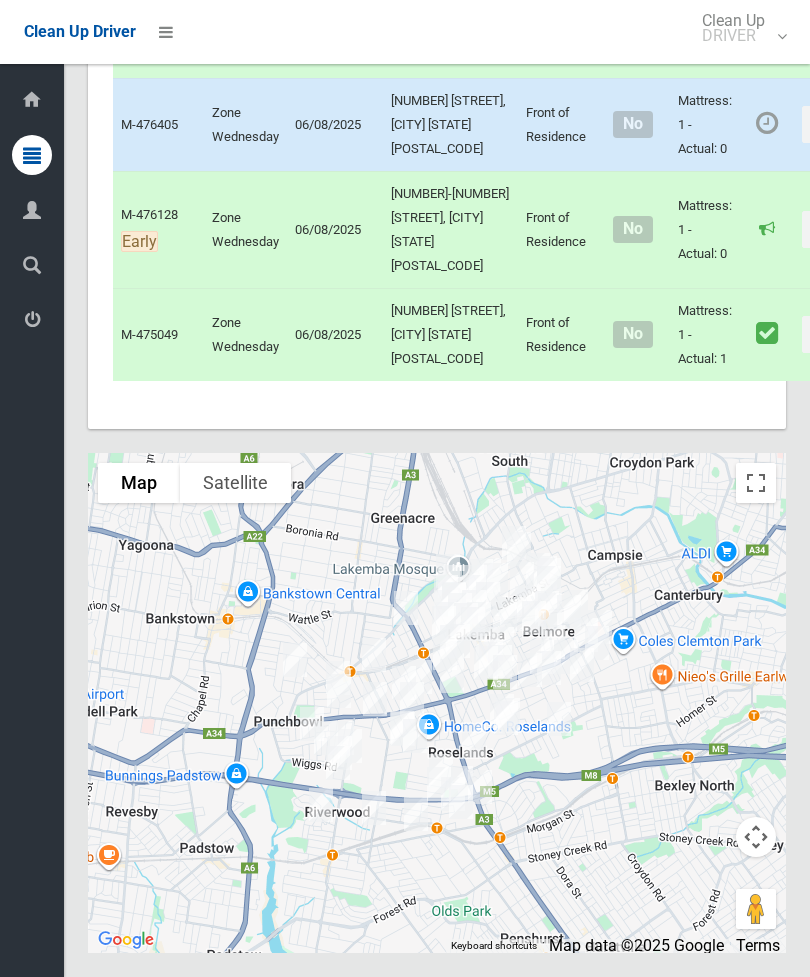scroll, scrollTop: 11807, scrollLeft: 0, axis: vertical 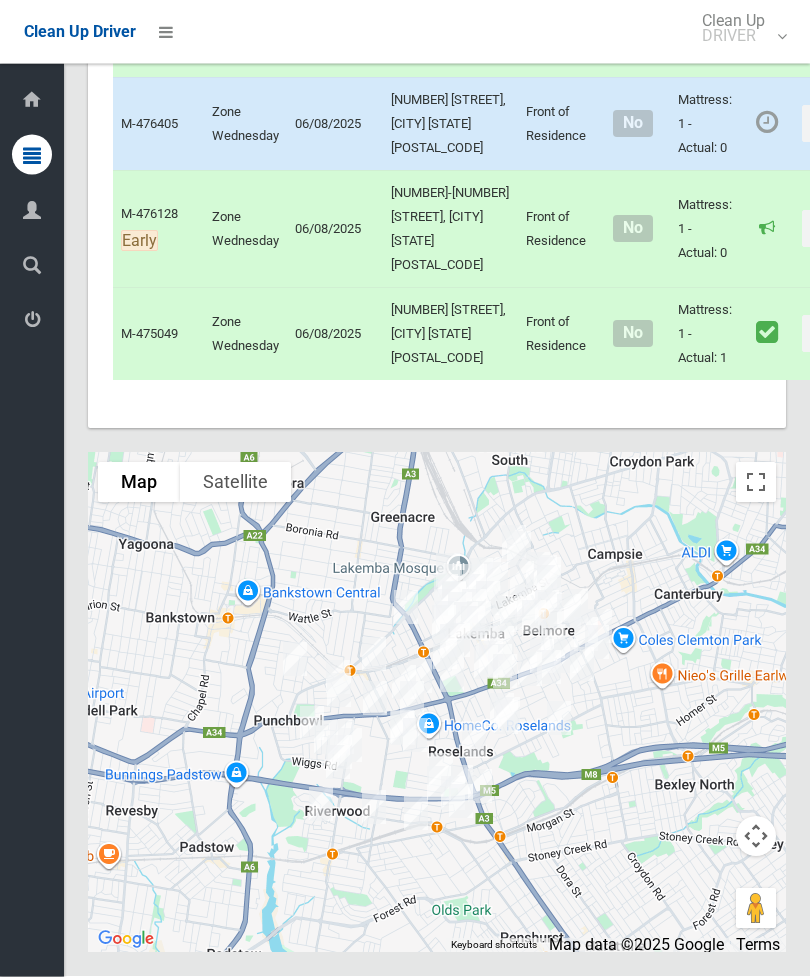 click on "Actions" at bounding box center [850, -296] 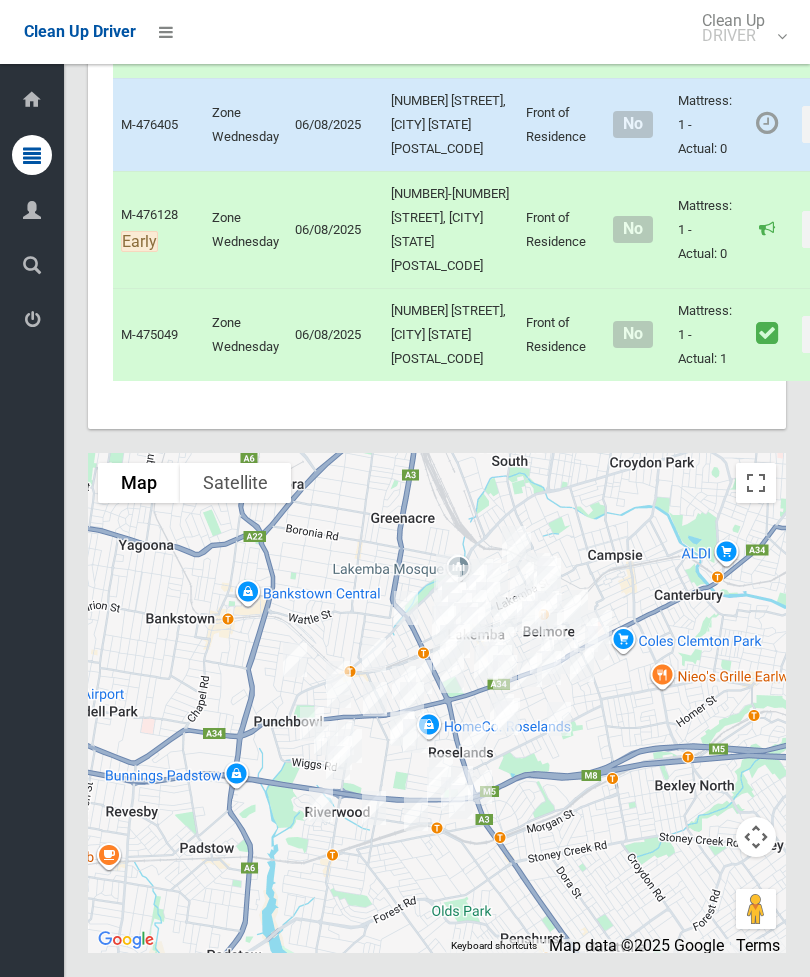 click on "Complete Booking" at bounding box center [778, -251] 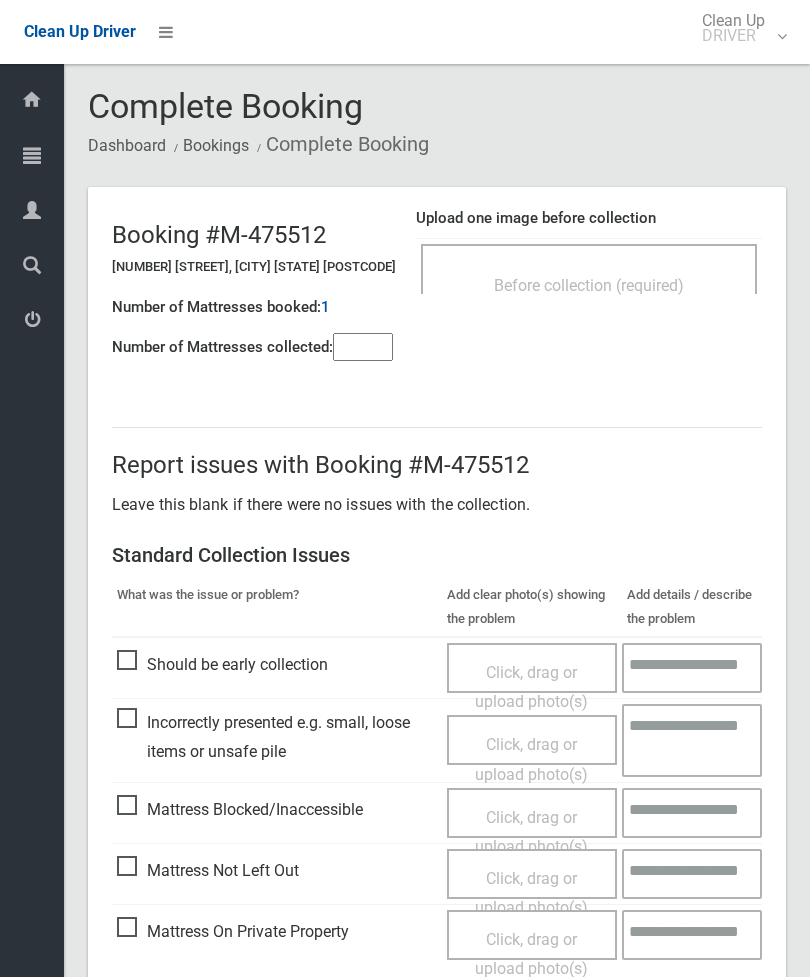 scroll, scrollTop: 0, scrollLeft: 0, axis: both 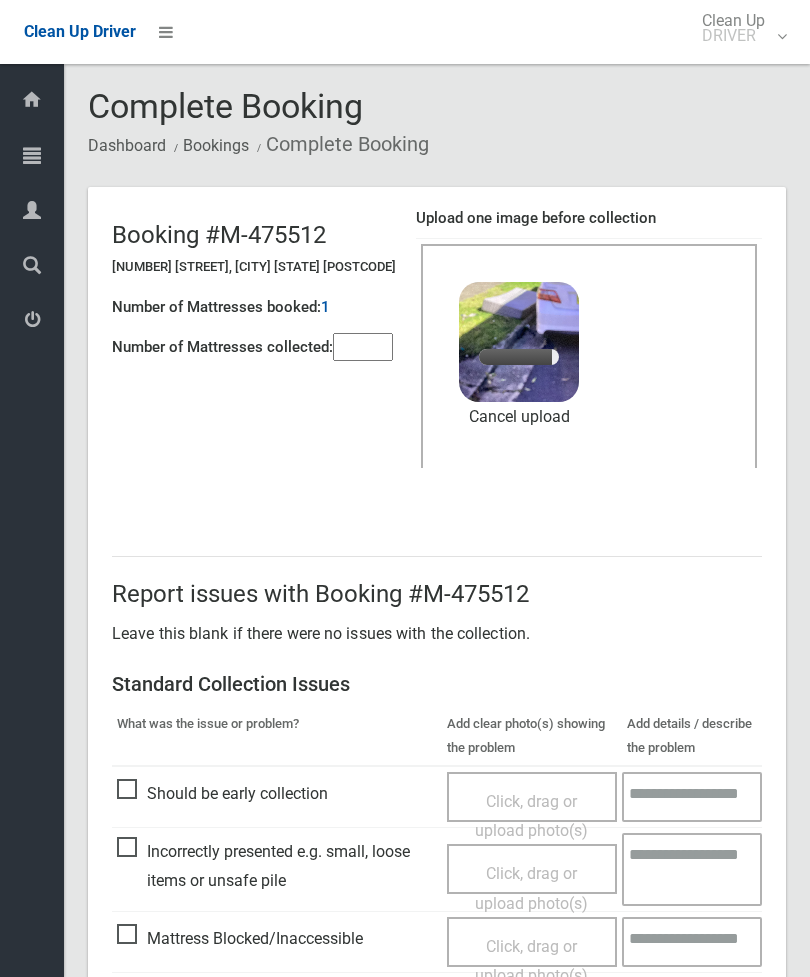 click at bounding box center [363, 347] 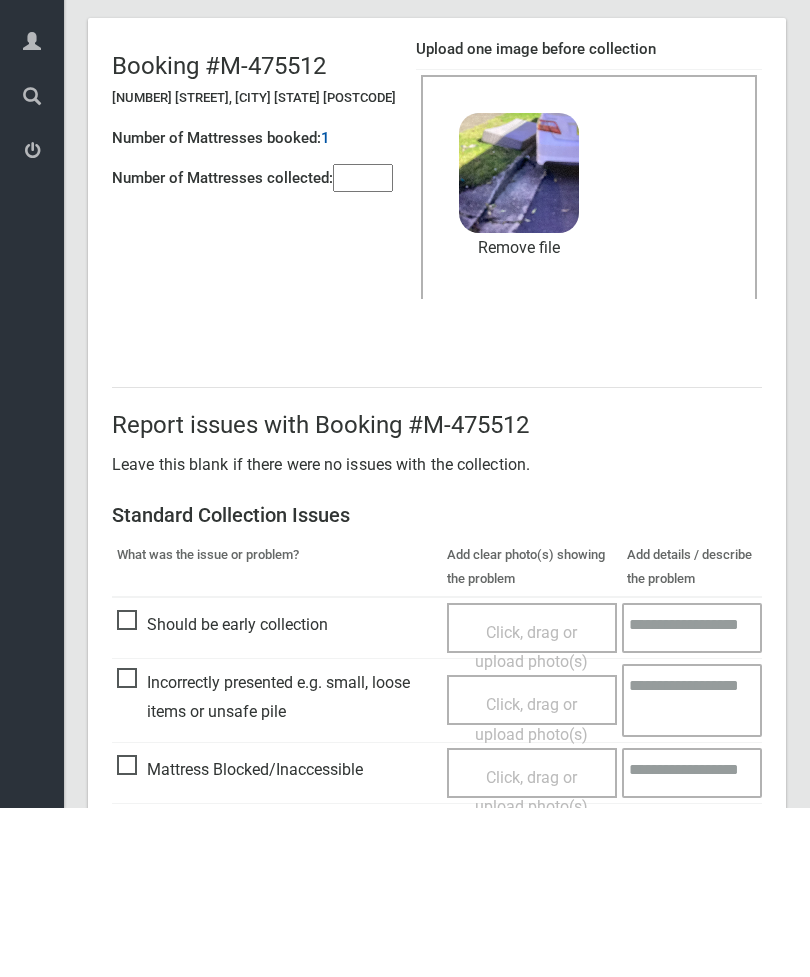 scroll, scrollTop: 274, scrollLeft: 0, axis: vertical 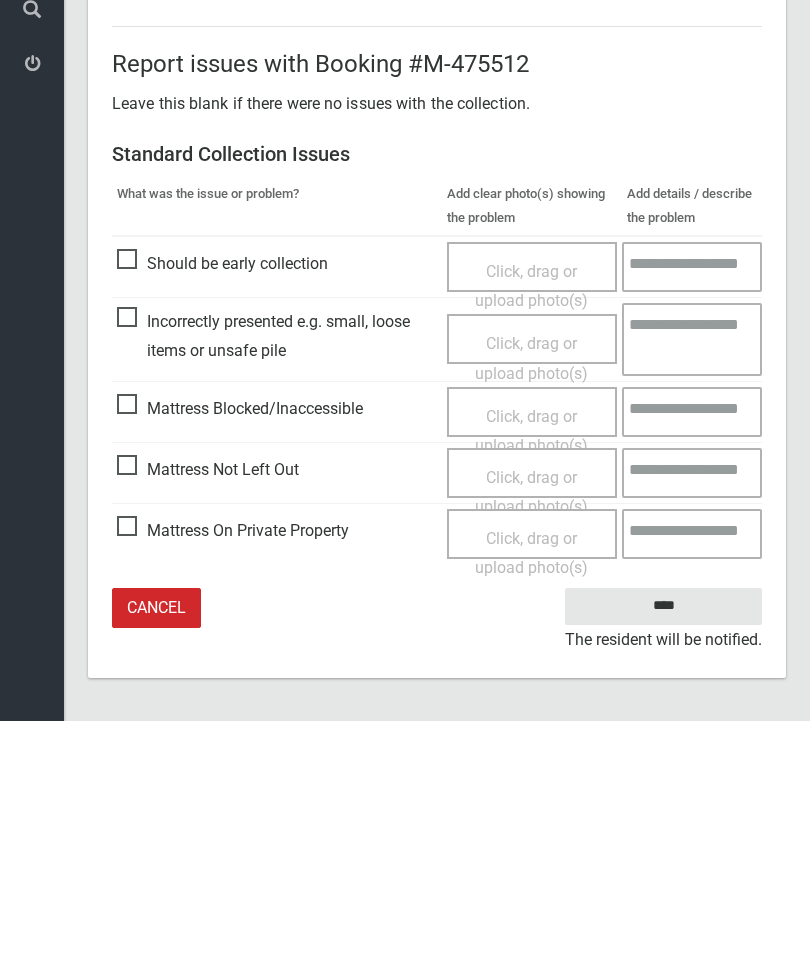 type on "*" 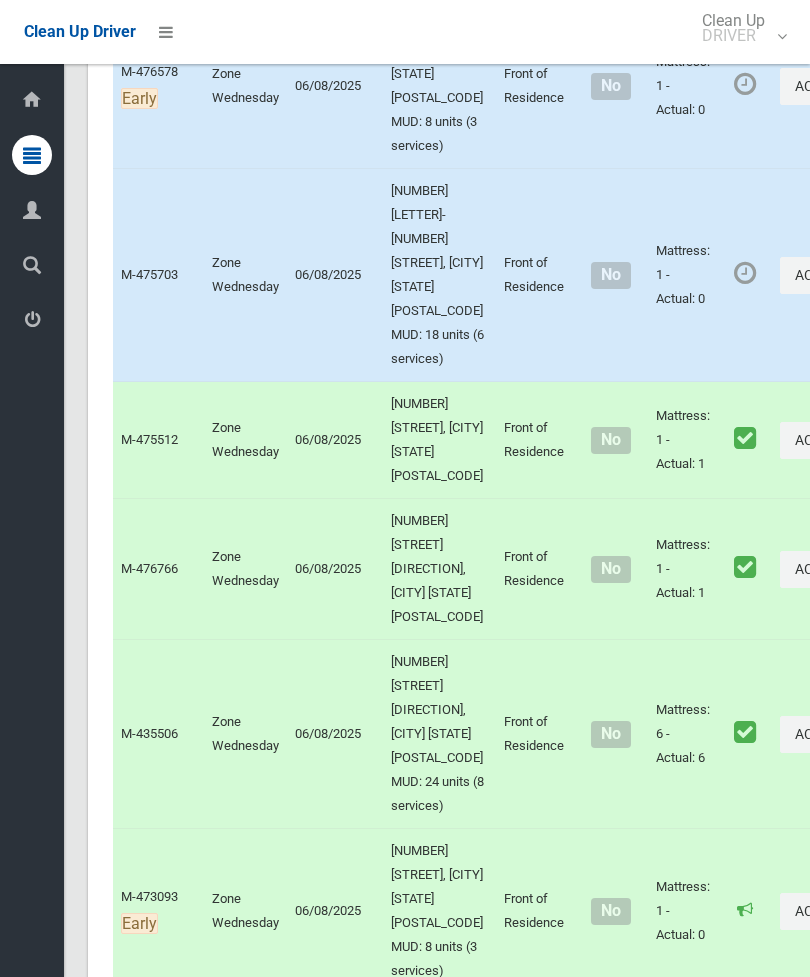 scroll, scrollTop: 11770, scrollLeft: 0, axis: vertical 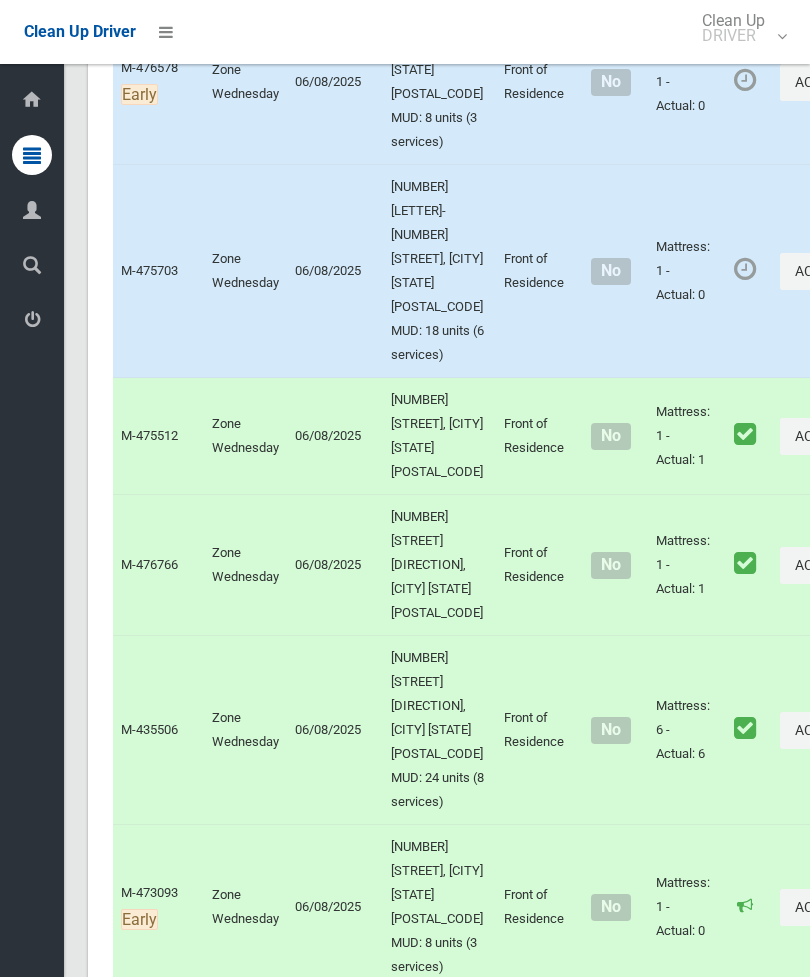 click on "Actions" at bounding box center [828, 271] 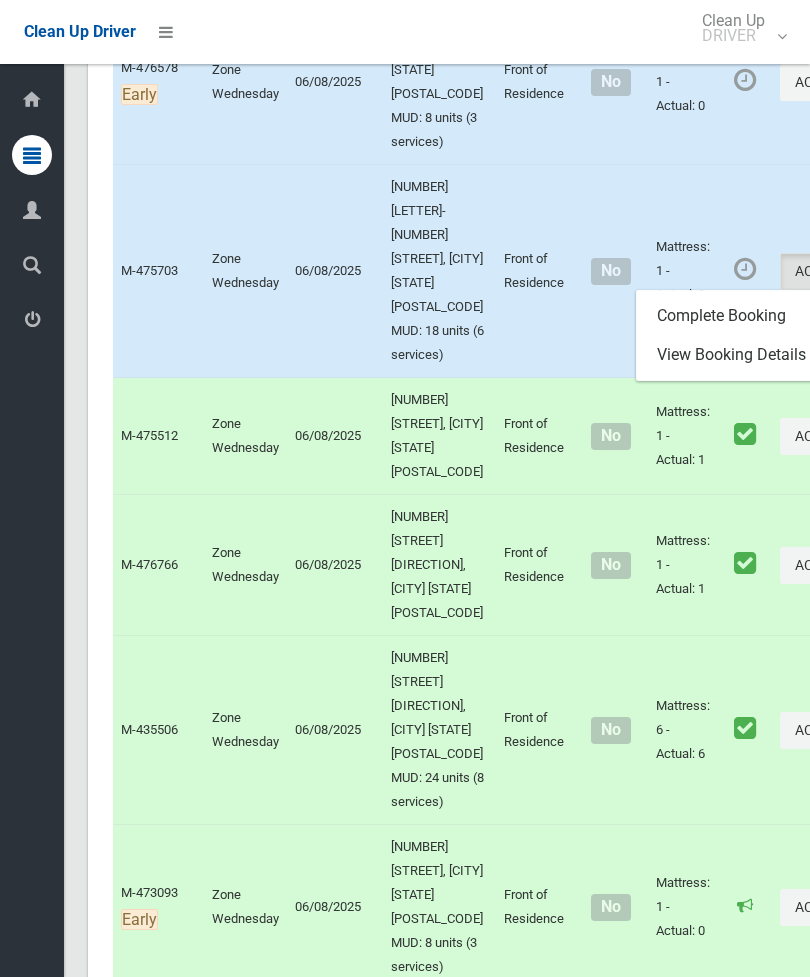 click on "Complete Booking" at bounding box center [756, 316] 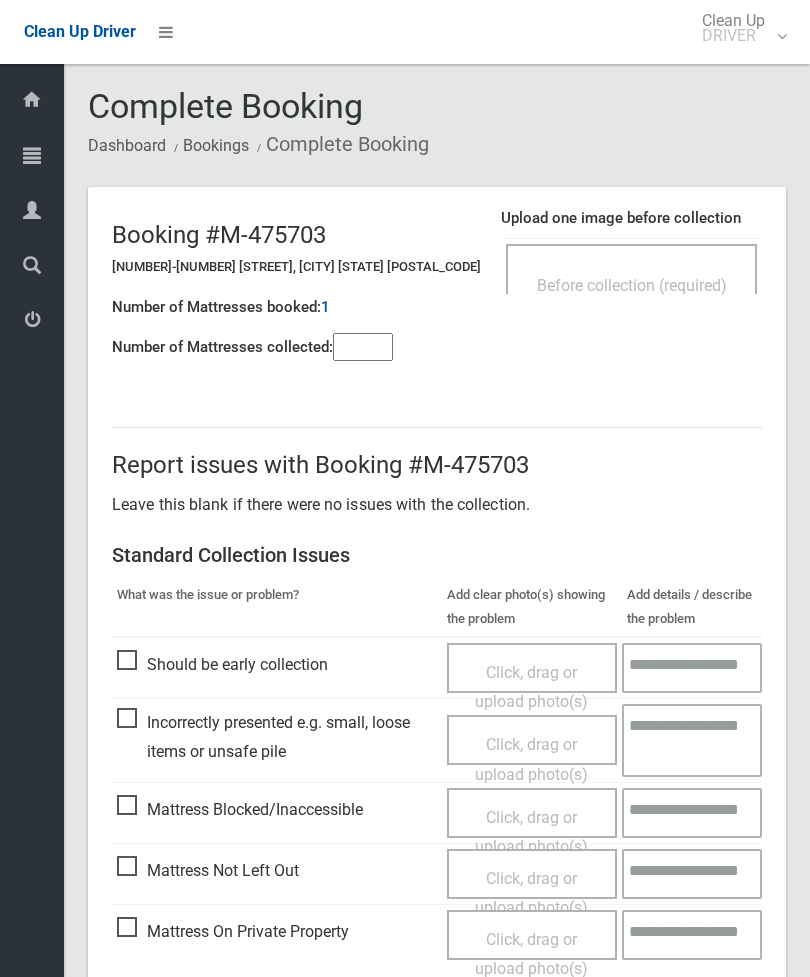 scroll, scrollTop: 0, scrollLeft: 0, axis: both 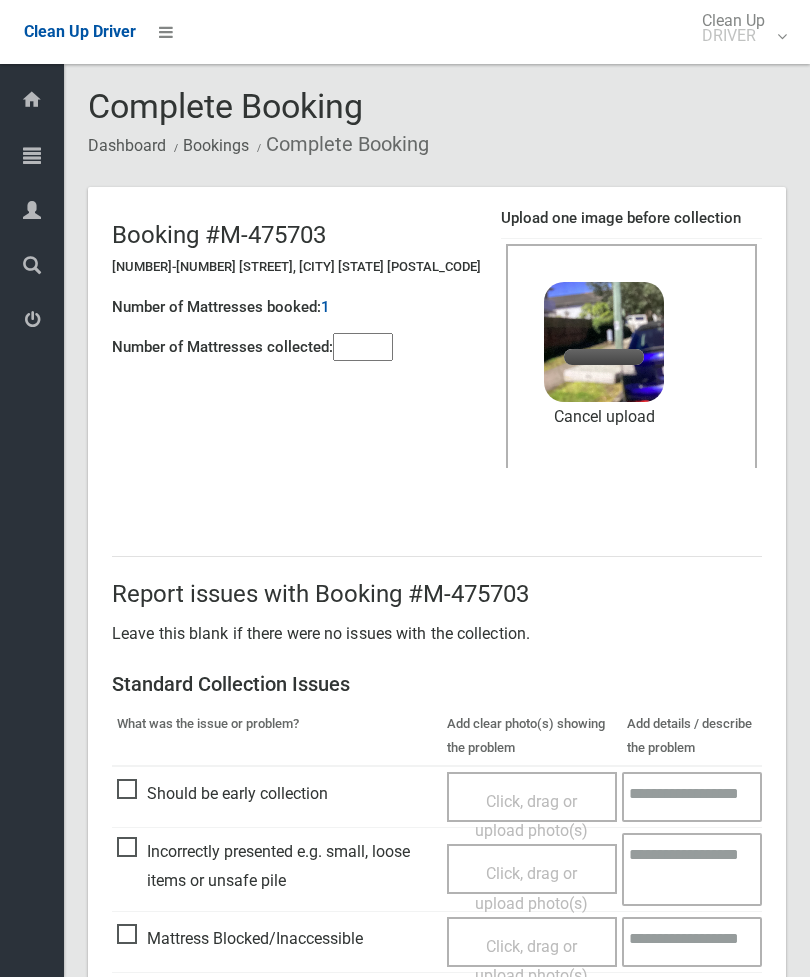 click at bounding box center [363, 347] 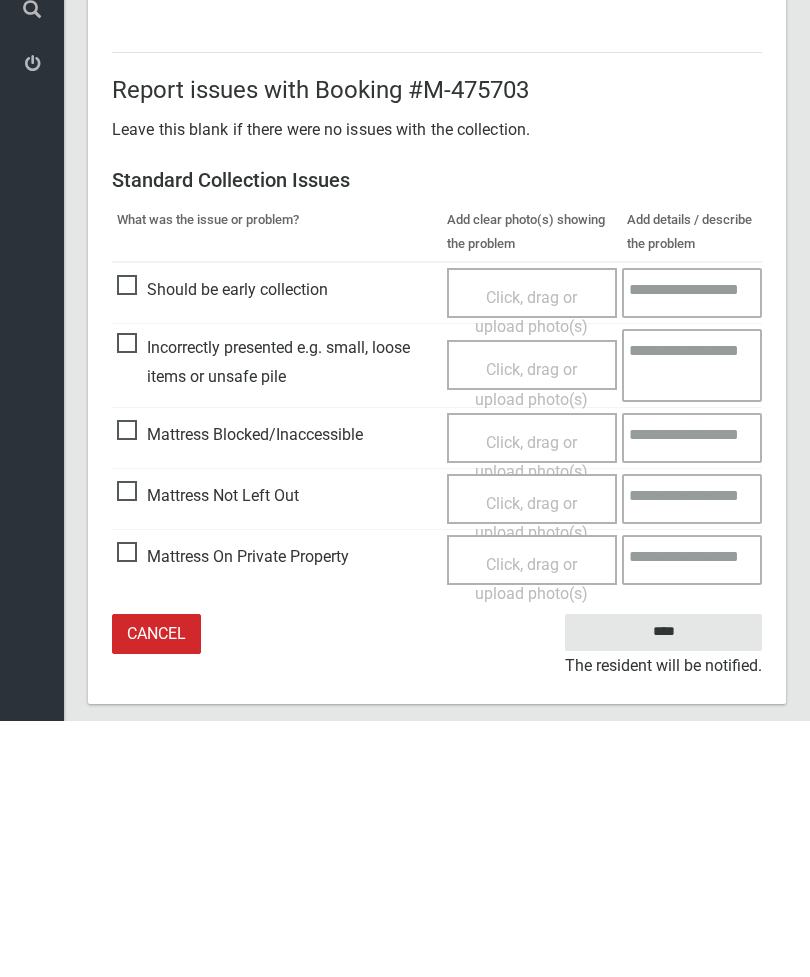 scroll, scrollTop: 274, scrollLeft: 0, axis: vertical 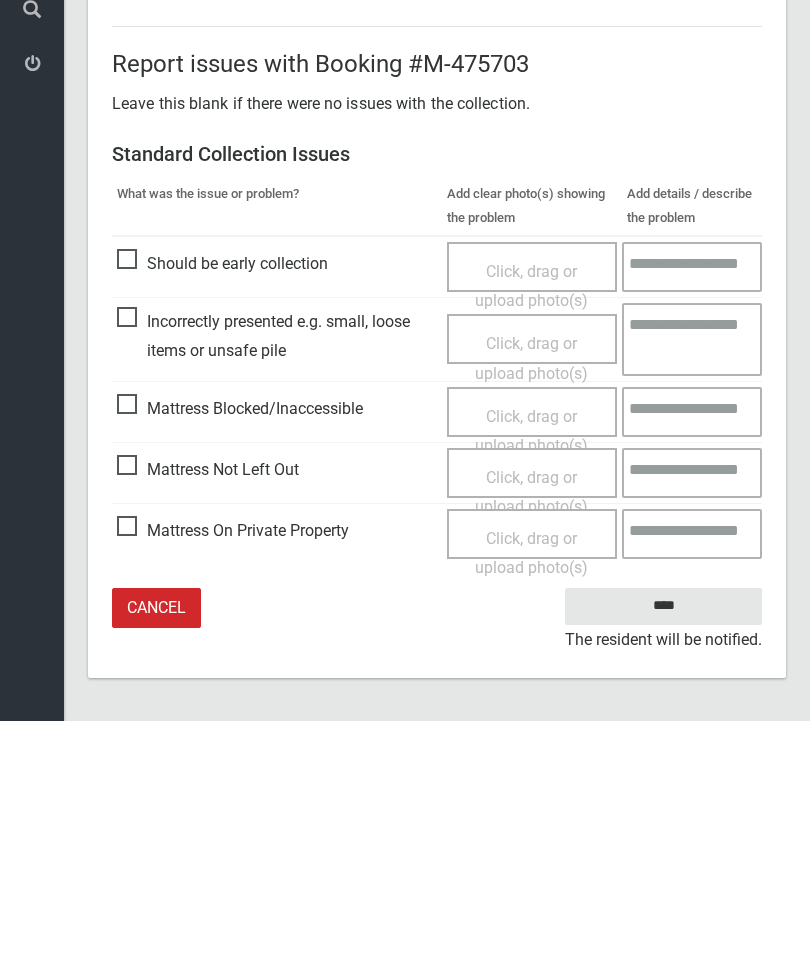 type on "*" 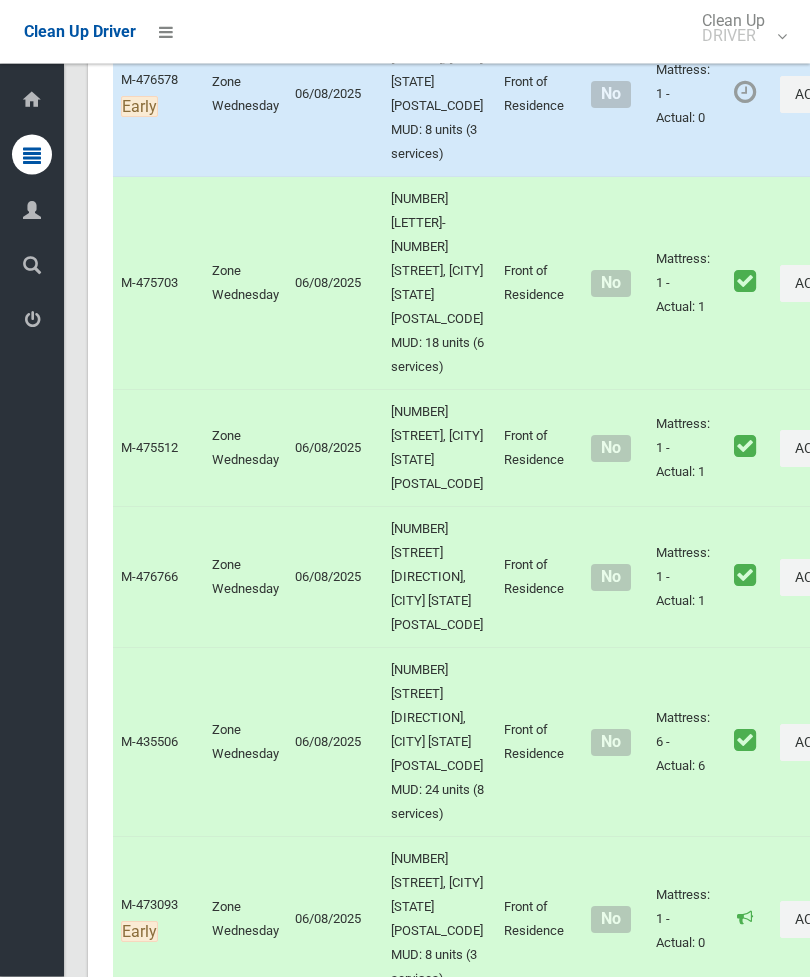 scroll, scrollTop: 11758, scrollLeft: 0, axis: vertical 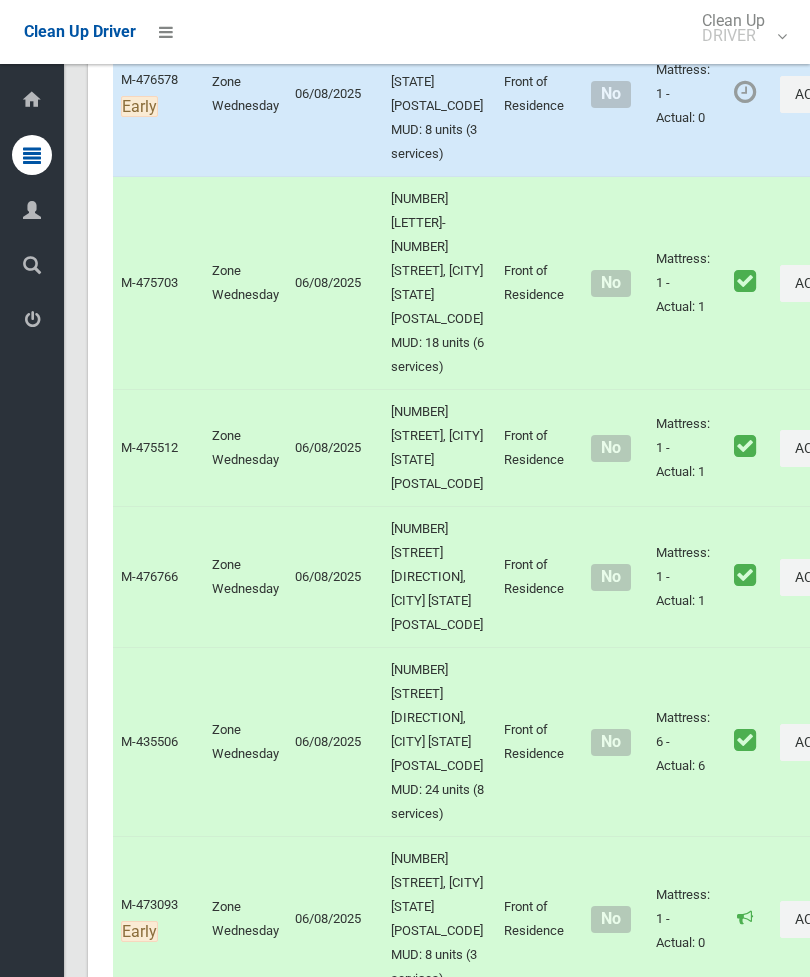 click on "Actions" at bounding box center [828, 94] 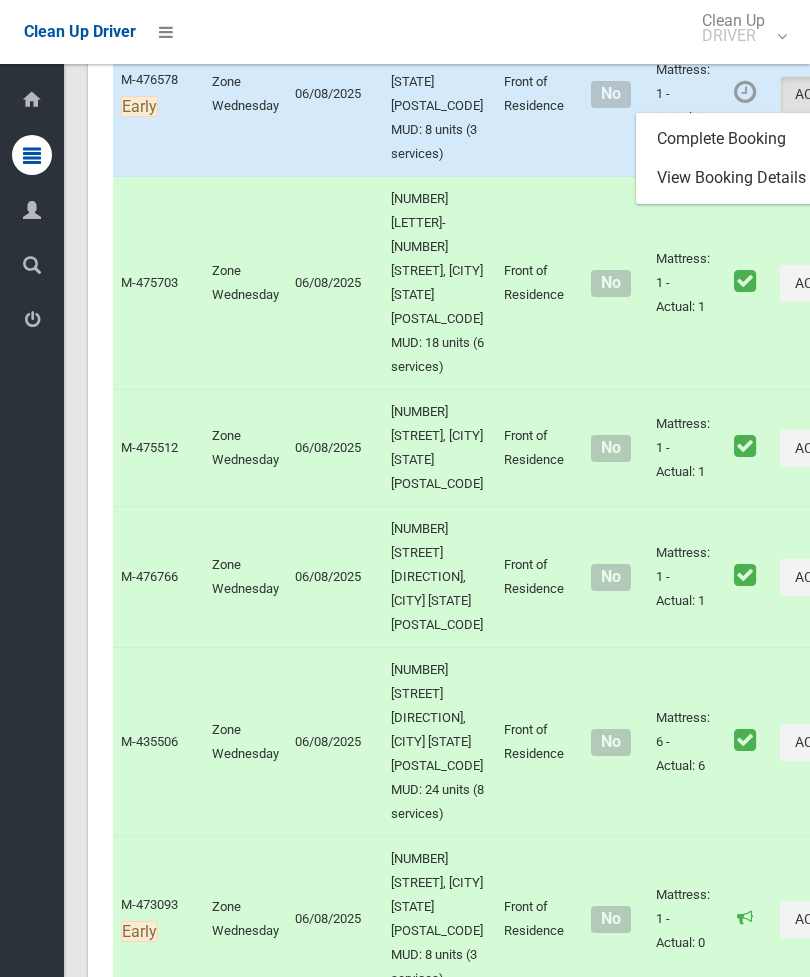 click on "Complete Booking" at bounding box center [756, 139] 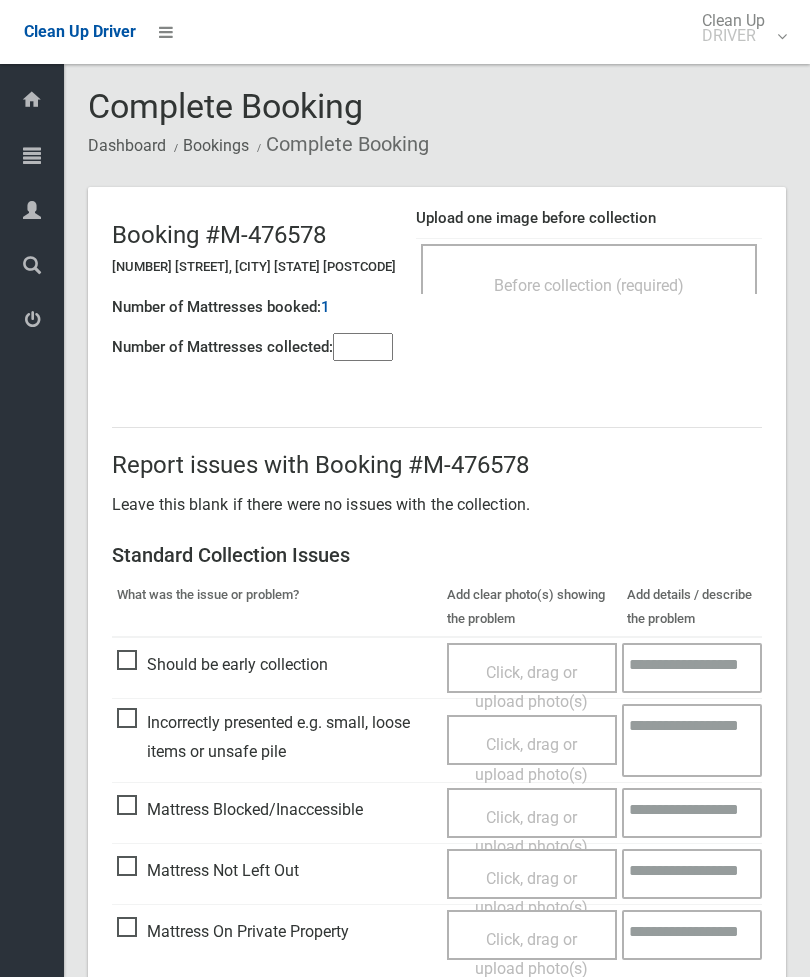 scroll, scrollTop: 0, scrollLeft: 0, axis: both 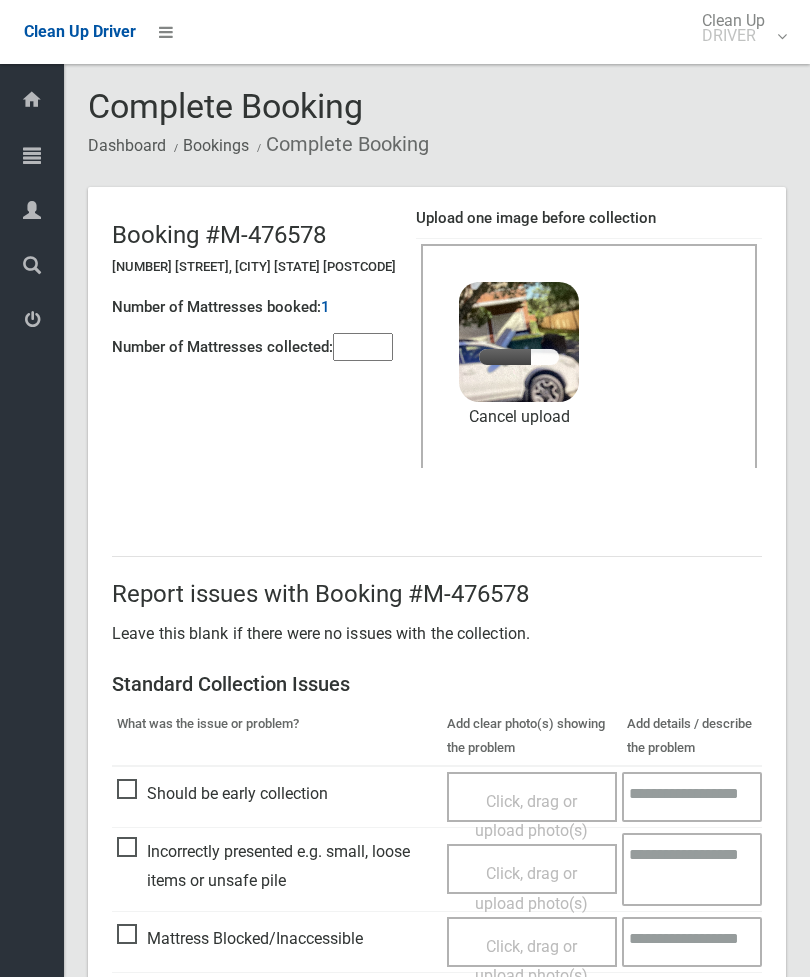 click at bounding box center (363, 347) 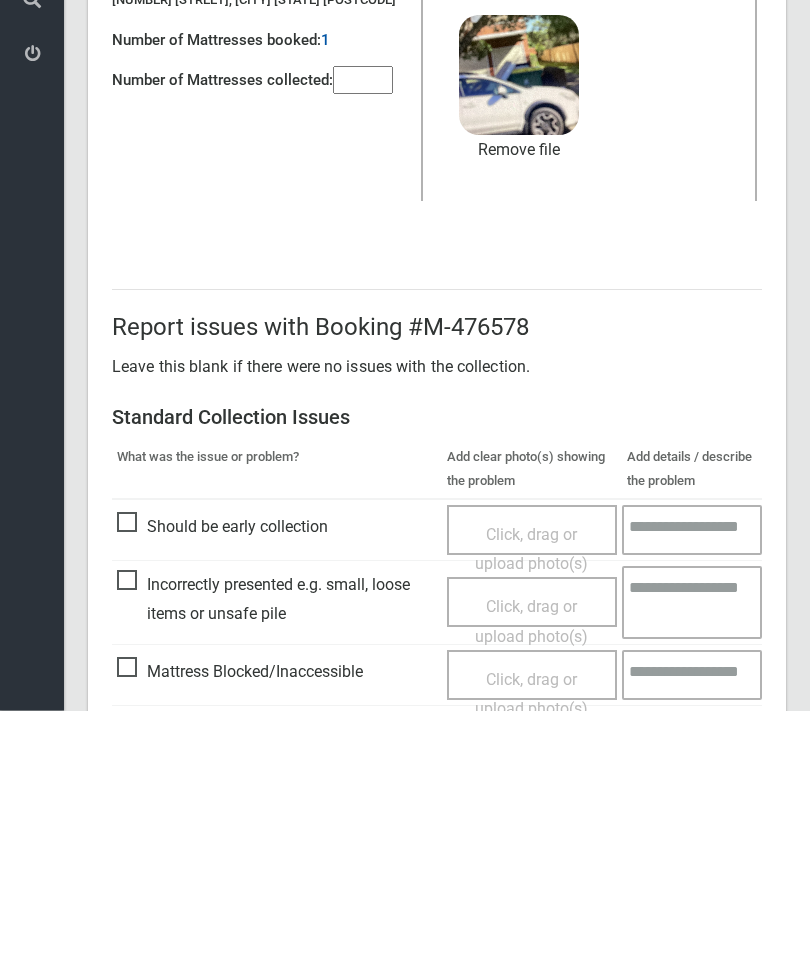 scroll, scrollTop: 274, scrollLeft: 0, axis: vertical 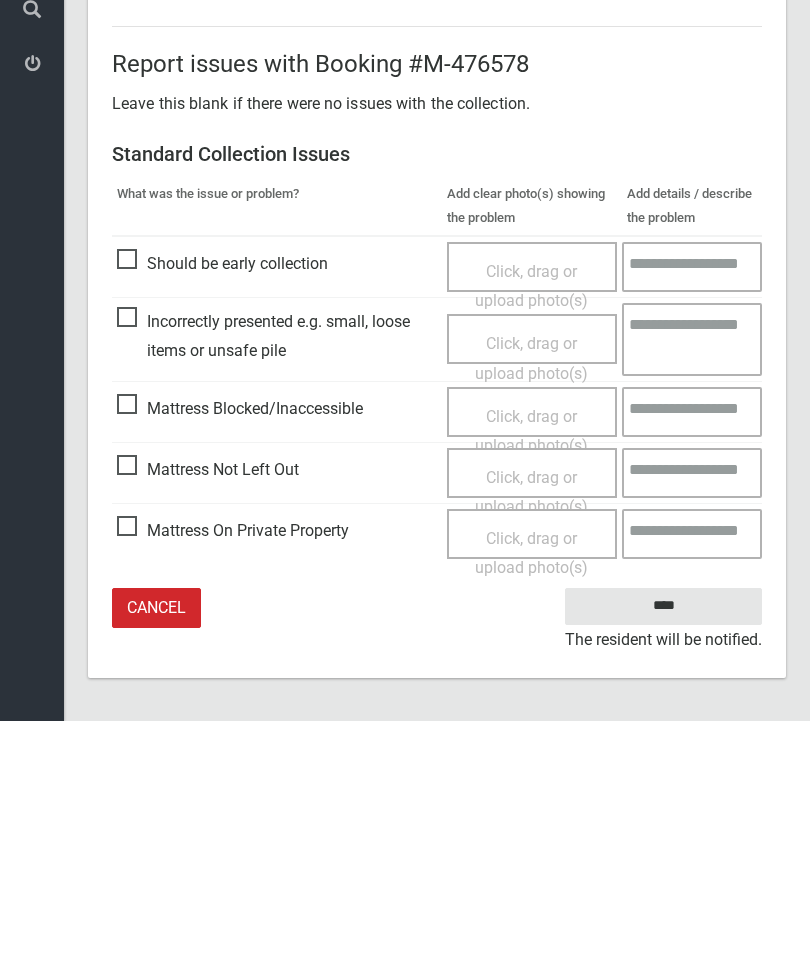 type on "*" 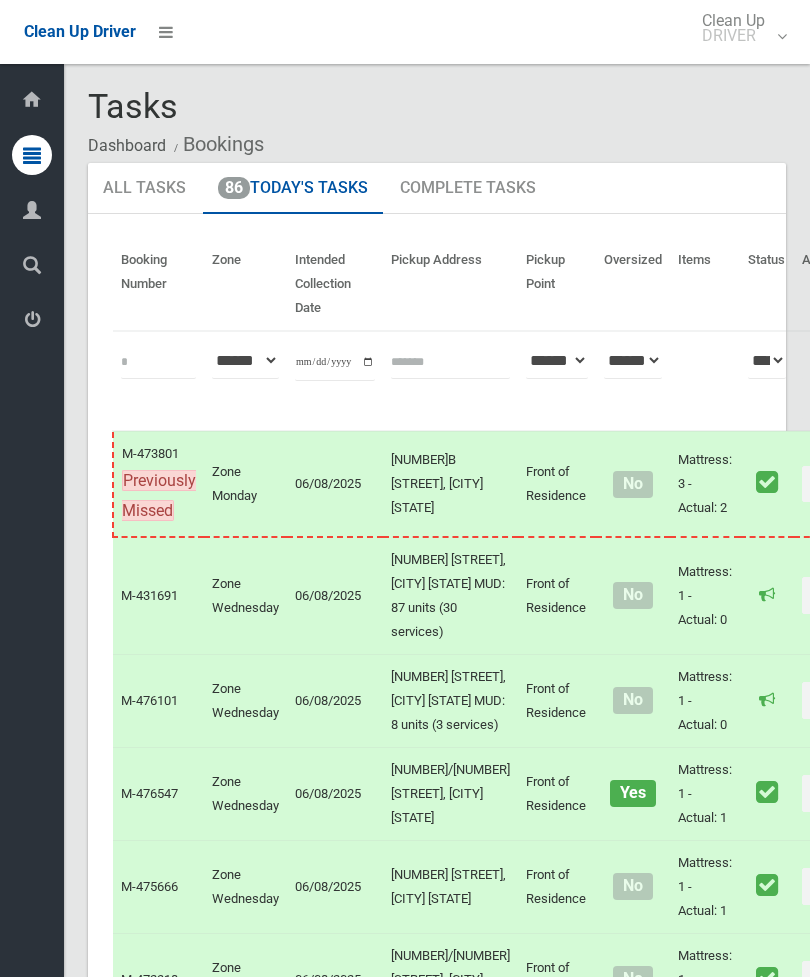 scroll, scrollTop: 0, scrollLeft: 0, axis: both 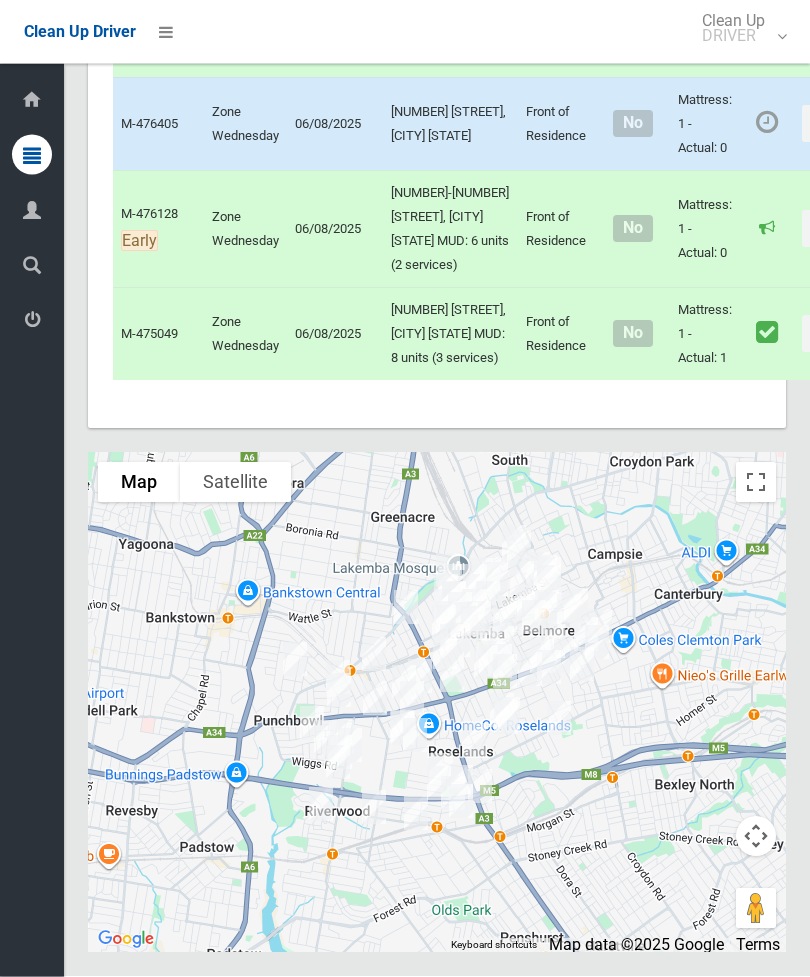 click on "Actions" at bounding box center (850, 124) 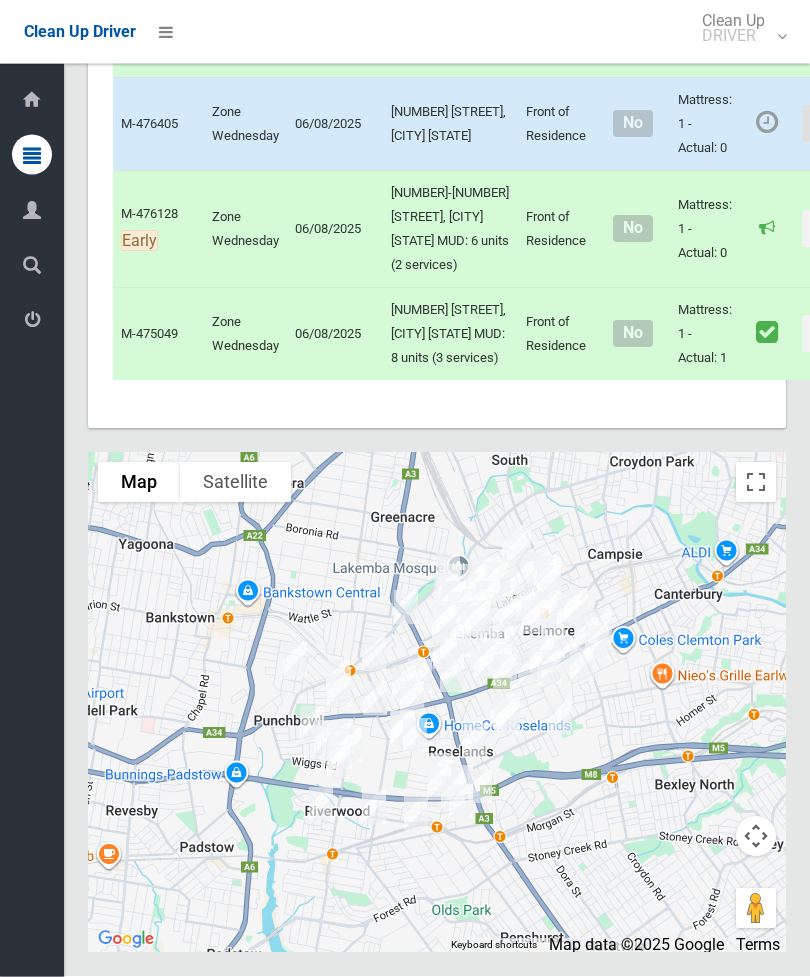 scroll, scrollTop: 12644, scrollLeft: 0, axis: vertical 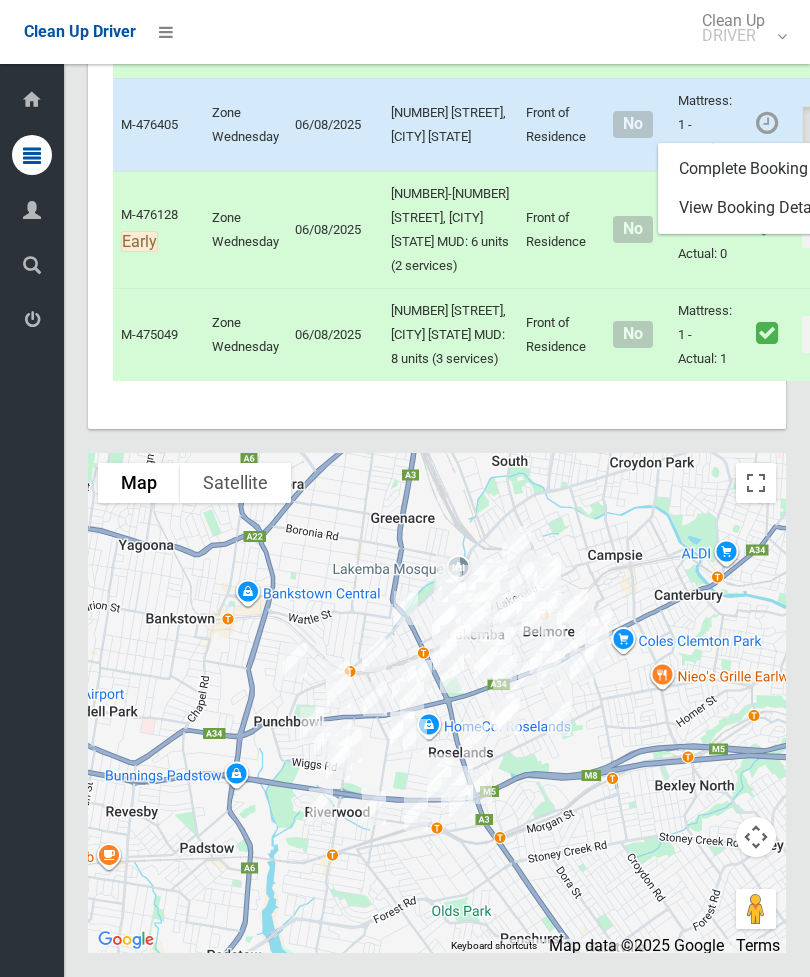 click on "Complete Booking" at bounding box center [778, 169] 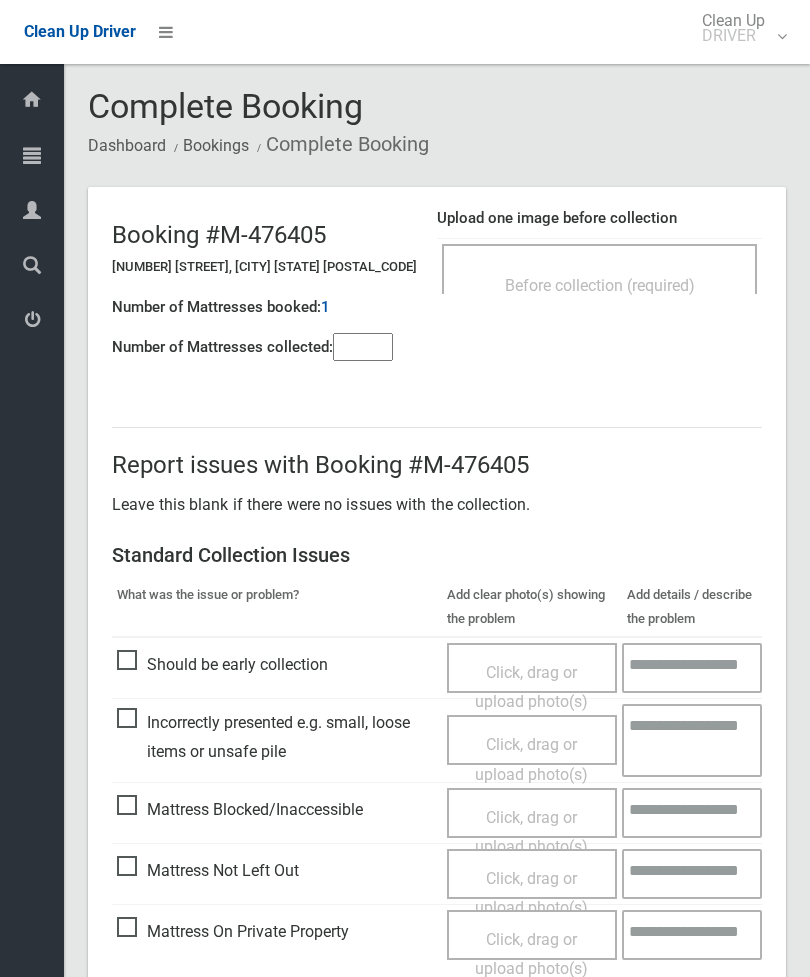 scroll, scrollTop: 0, scrollLeft: 0, axis: both 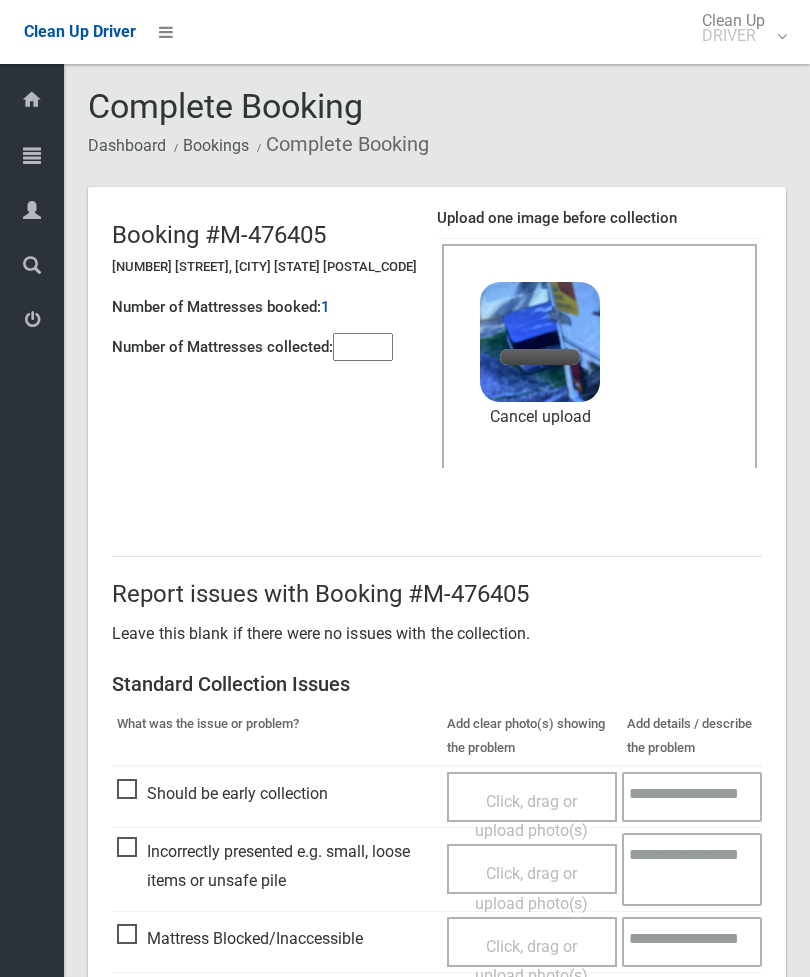 click at bounding box center (363, 347) 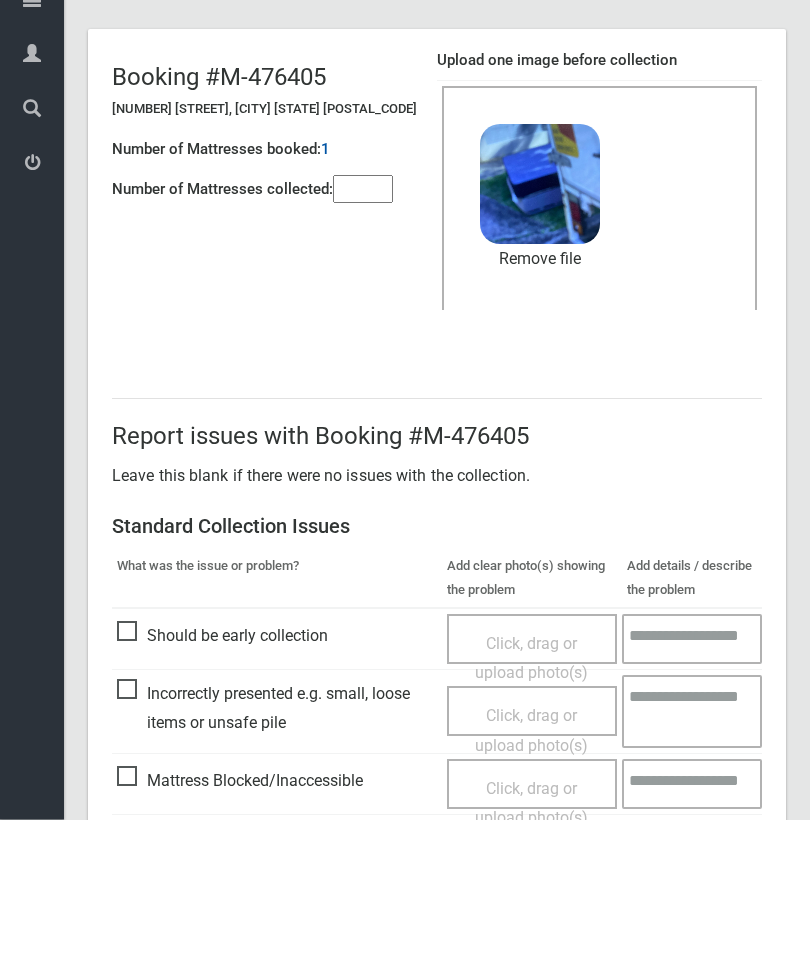 scroll, scrollTop: 274, scrollLeft: 0, axis: vertical 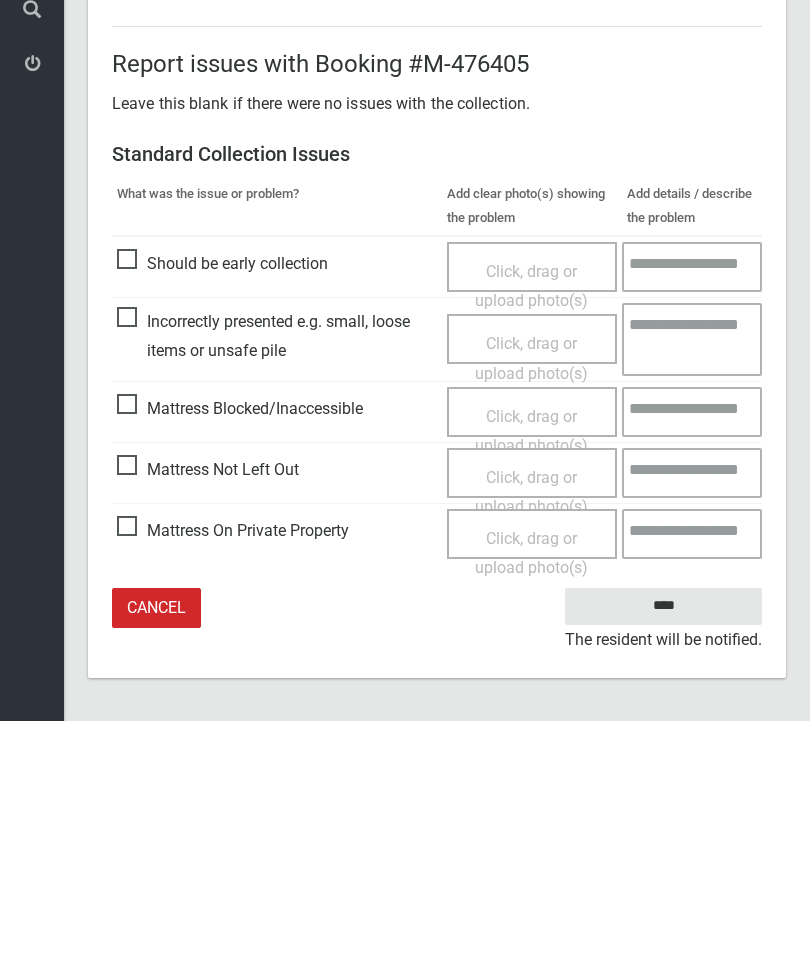type on "*" 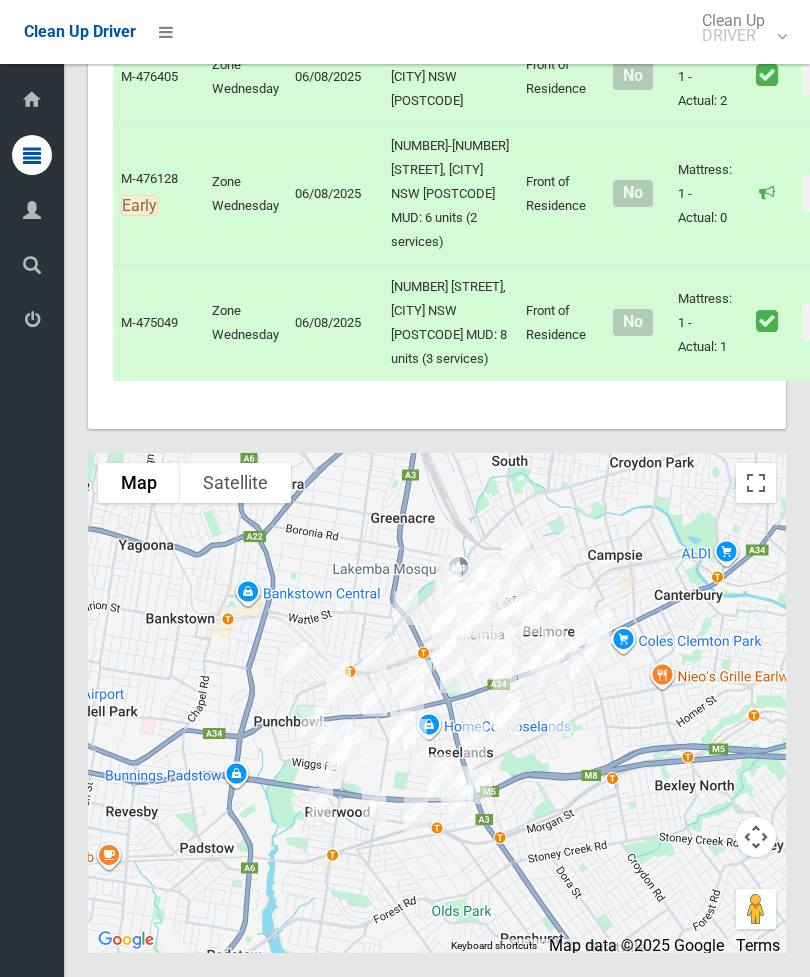 scroll, scrollTop: 10416, scrollLeft: 0, axis: vertical 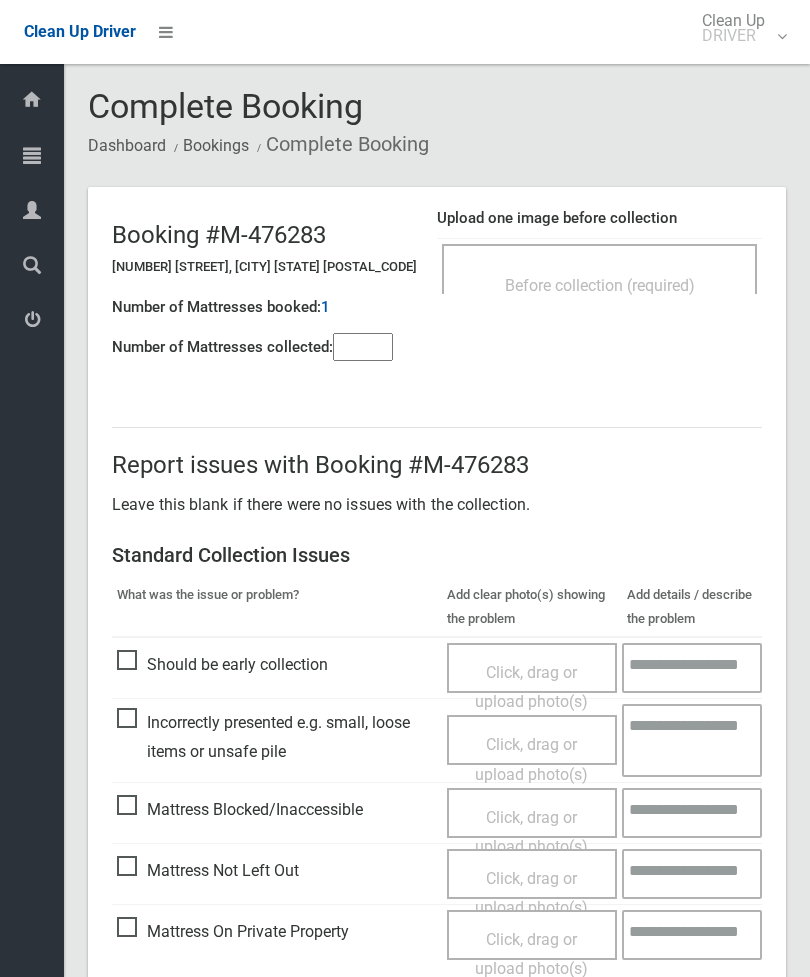 click on "Before collection (required)" at bounding box center (600, 285) 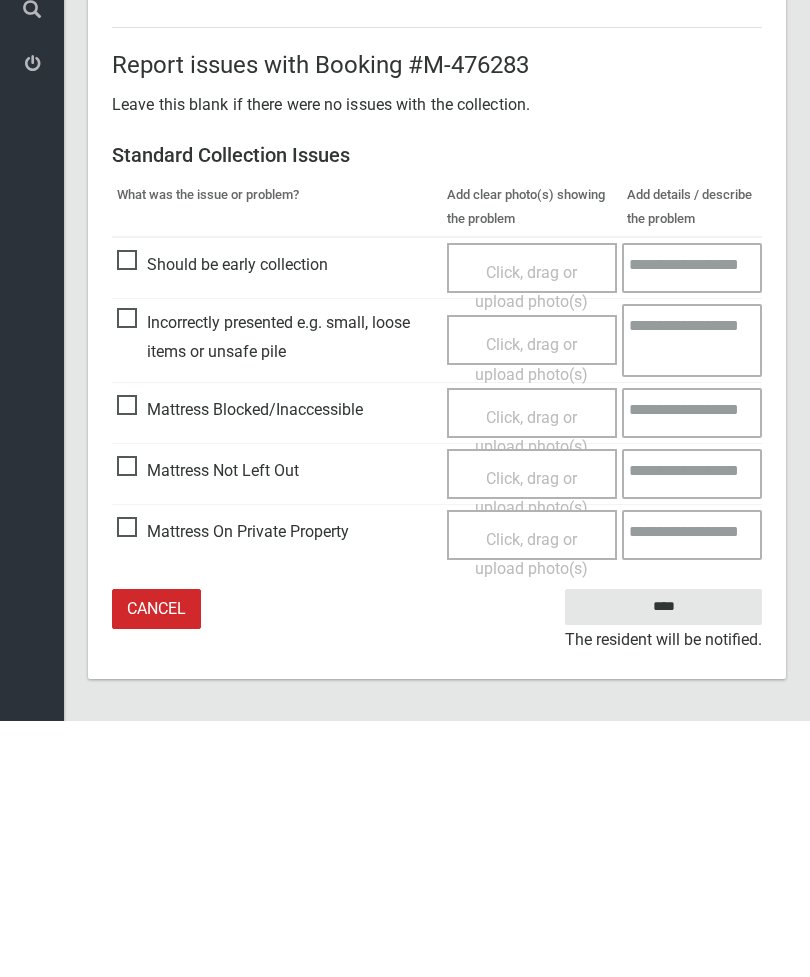 type on "*" 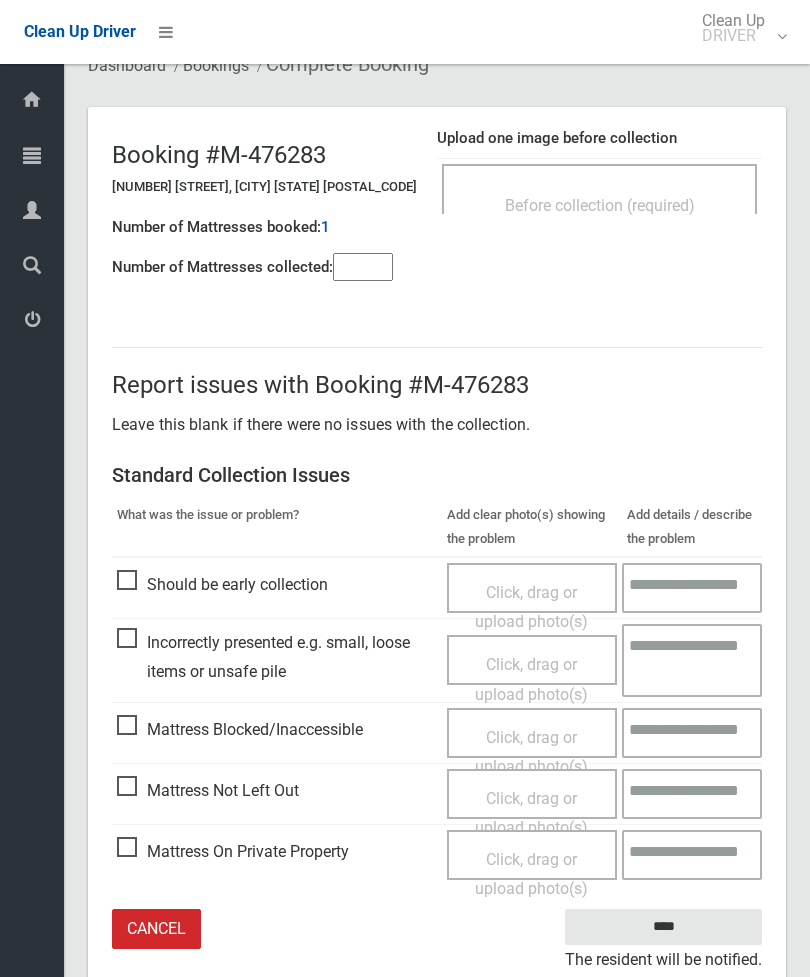 click on "Click, drag or upload photo(s)" at bounding box center (531, 813) 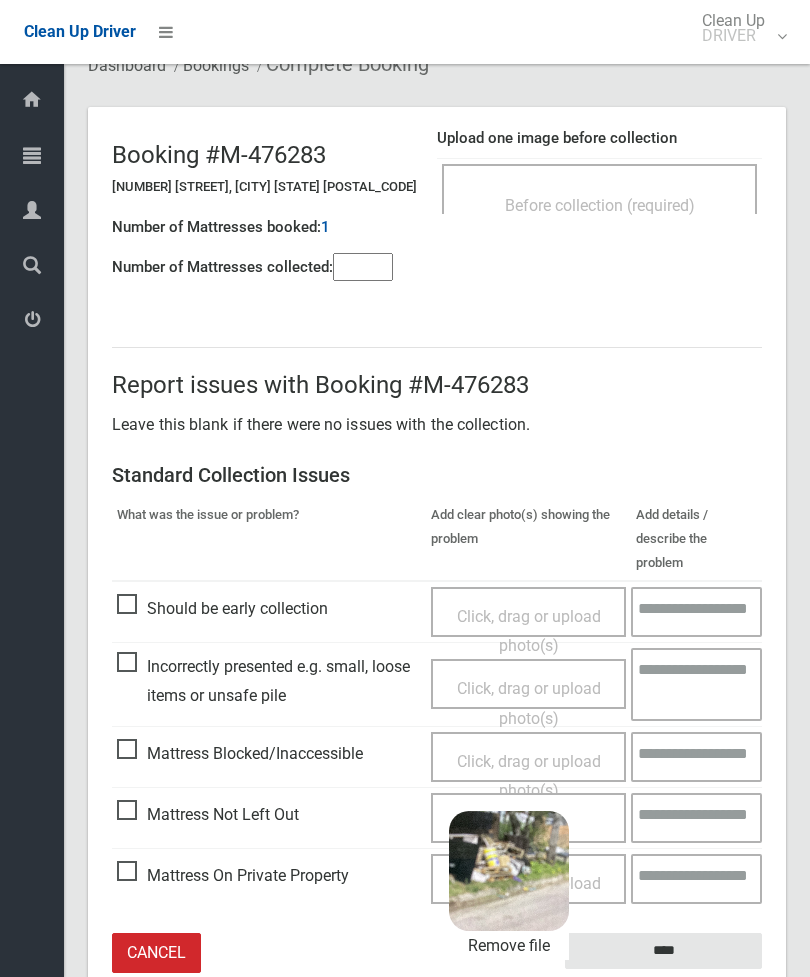 click on "****" at bounding box center [663, 951] 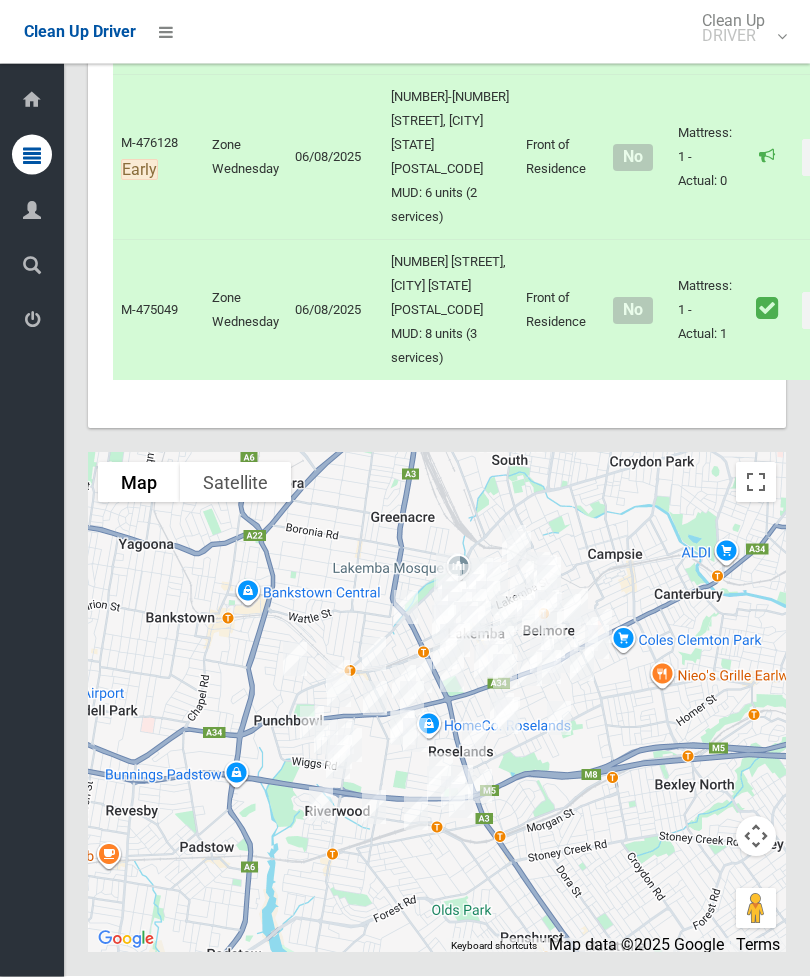 scroll, scrollTop: 13190, scrollLeft: 0, axis: vertical 